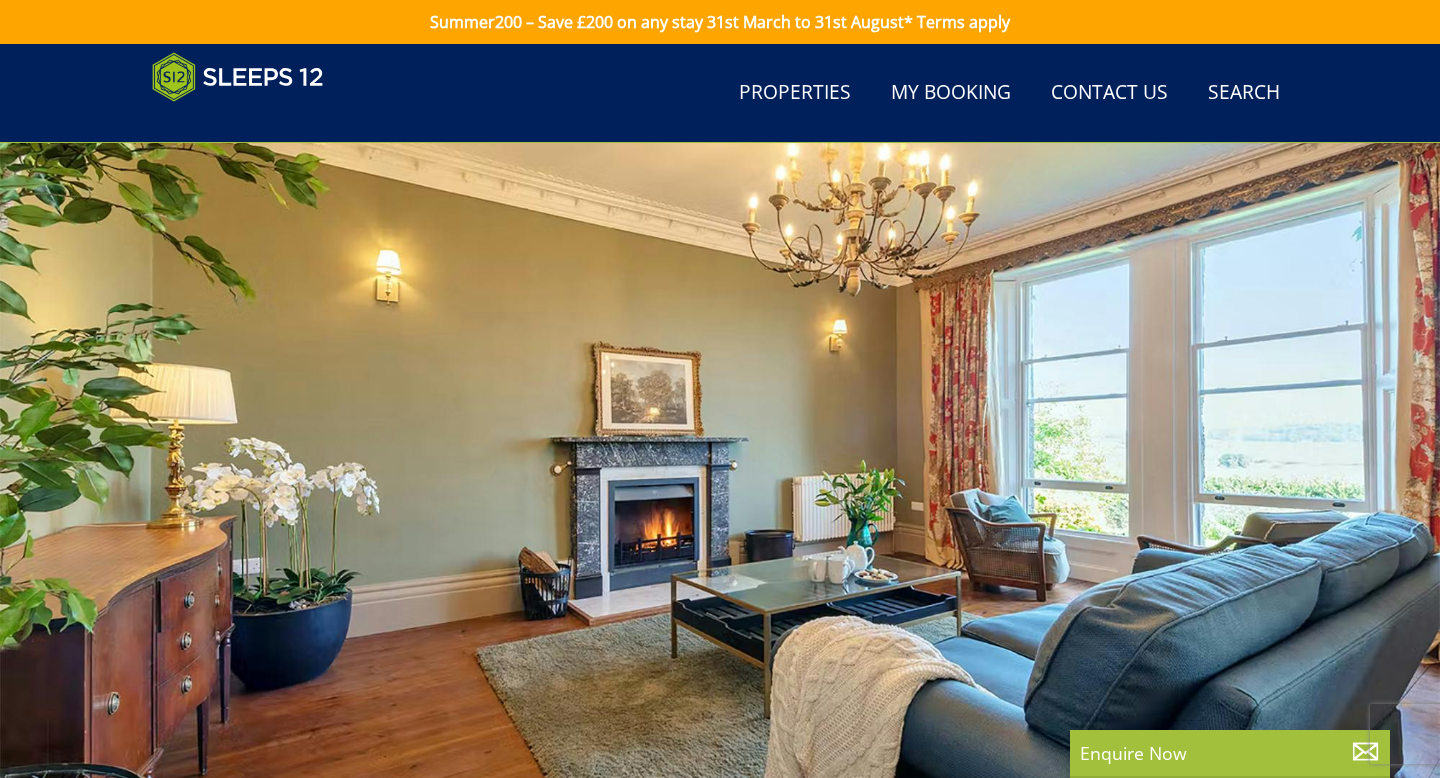 scroll, scrollTop: 717, scrollLeft: 0, axis: vertical 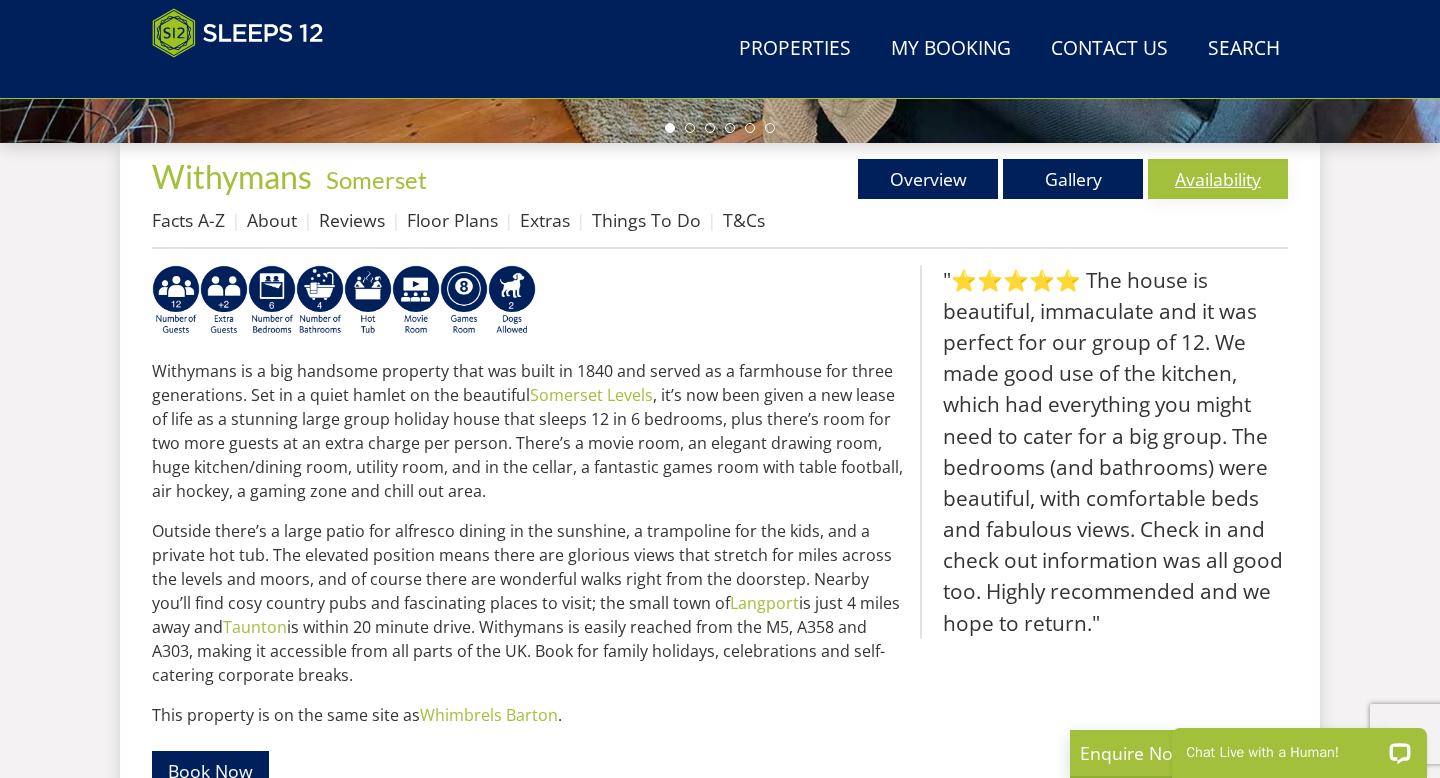 click on "Availability" at bounding box center (1218, 179) 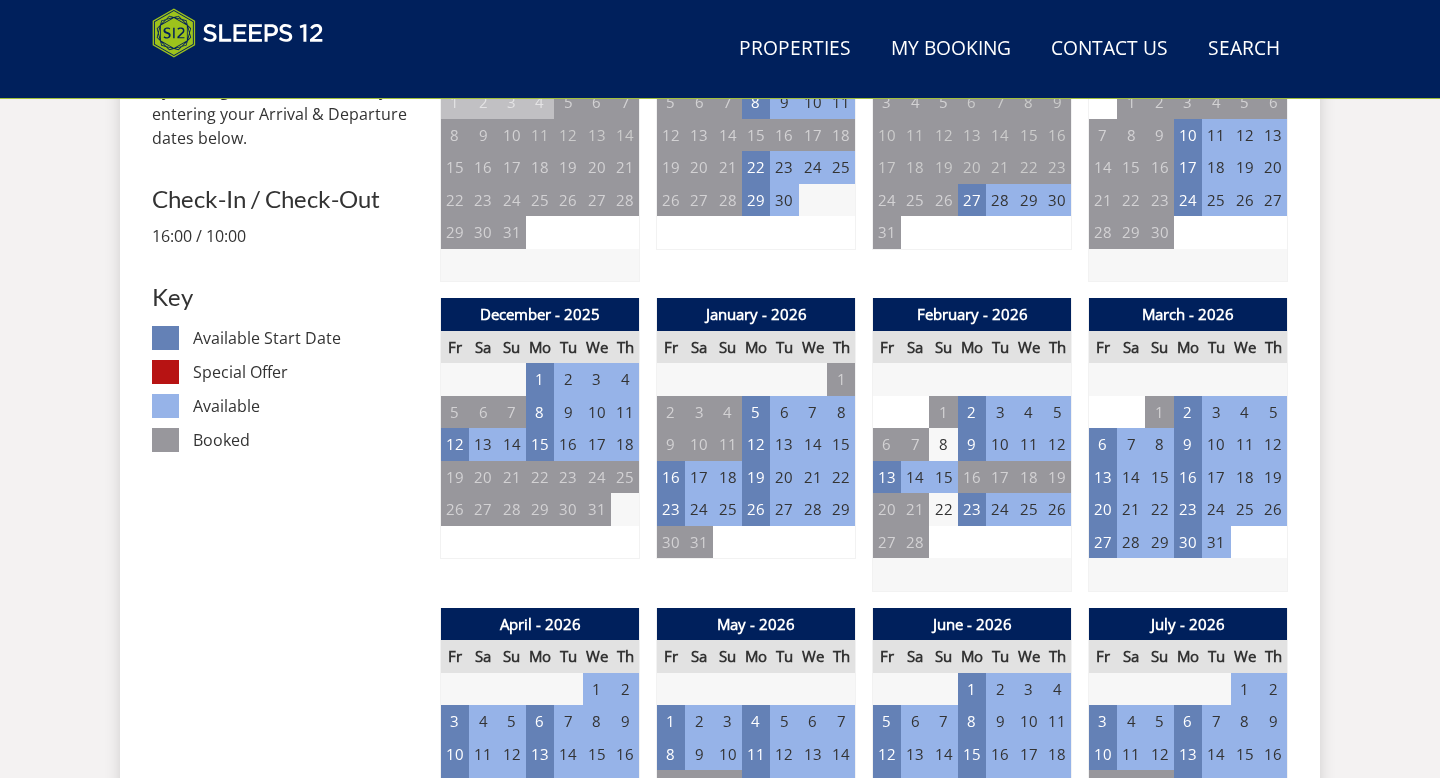 scroll, scrollTop: 1010, scrollLeft: 0, axis: vertical 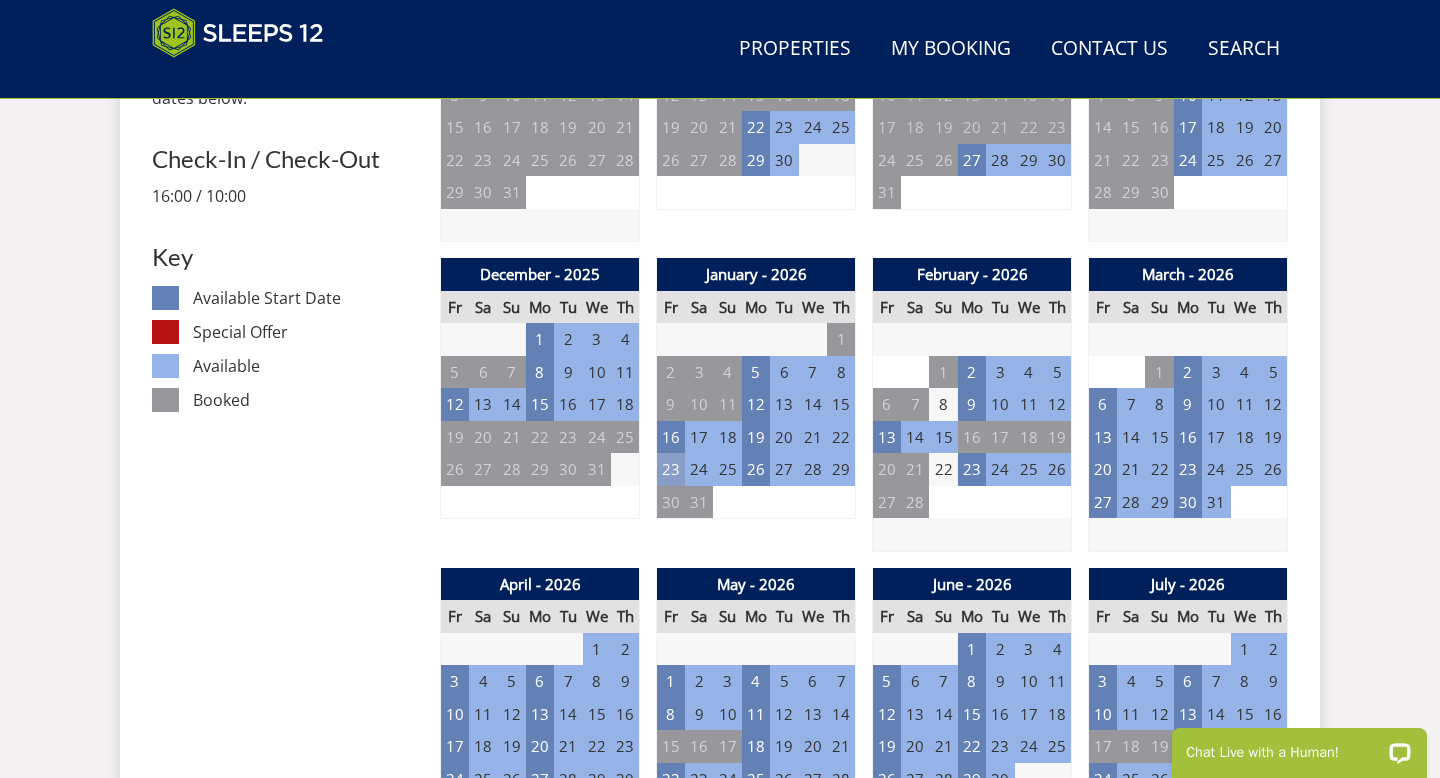 click on "23" at bounding box center [671, 469] 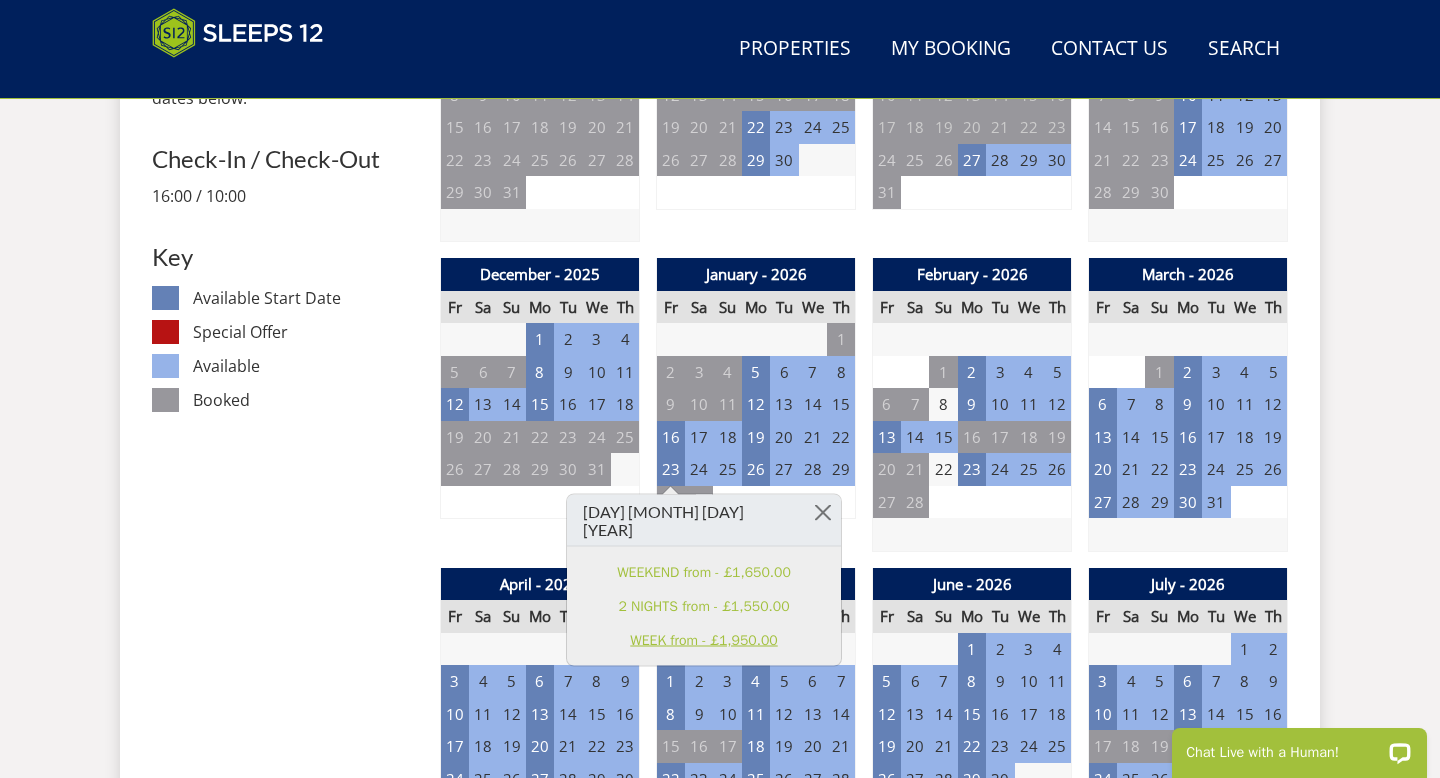 click on "WEEK from  - £1,950.00" at bounding box center [704, 640] 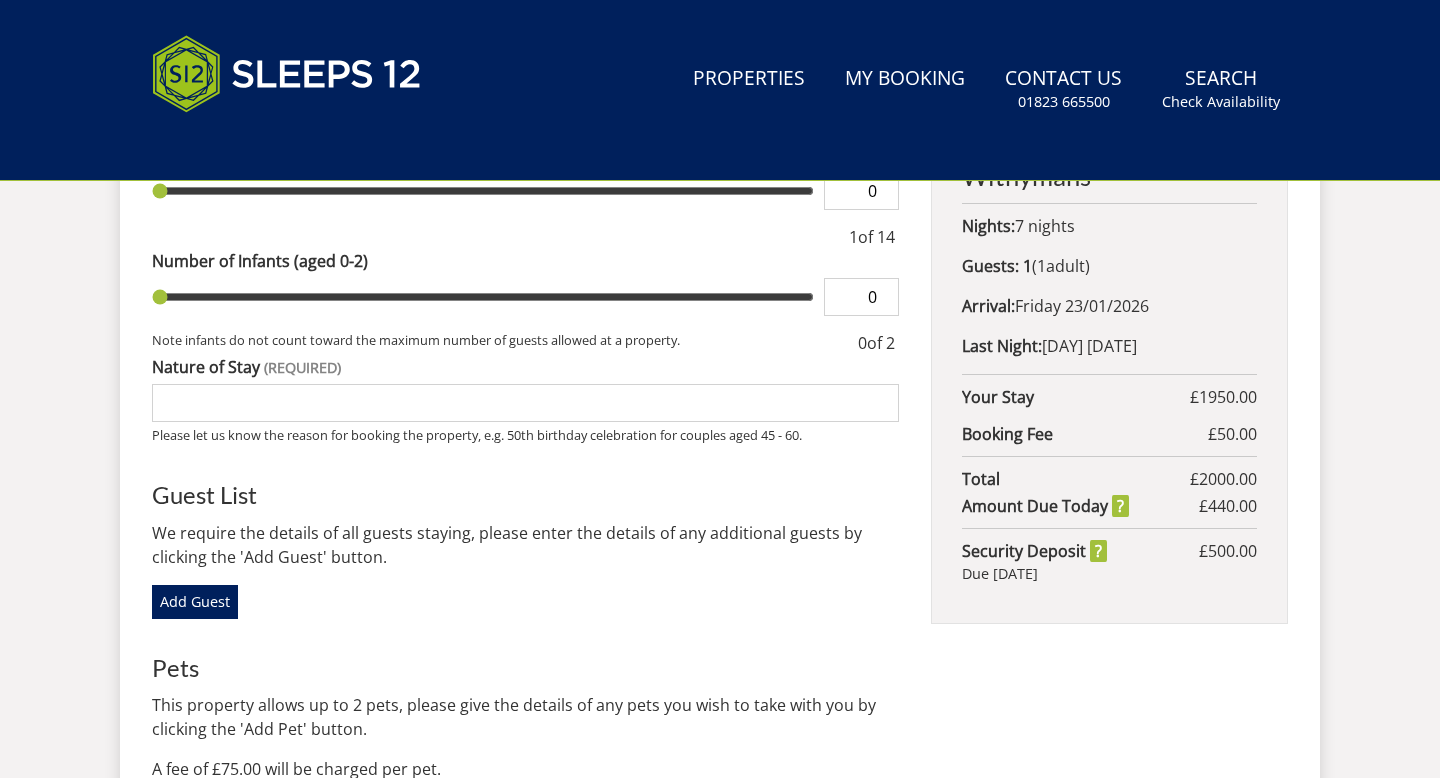 scroll, scrollTop: 0, scrollLeft: 0, axis: both 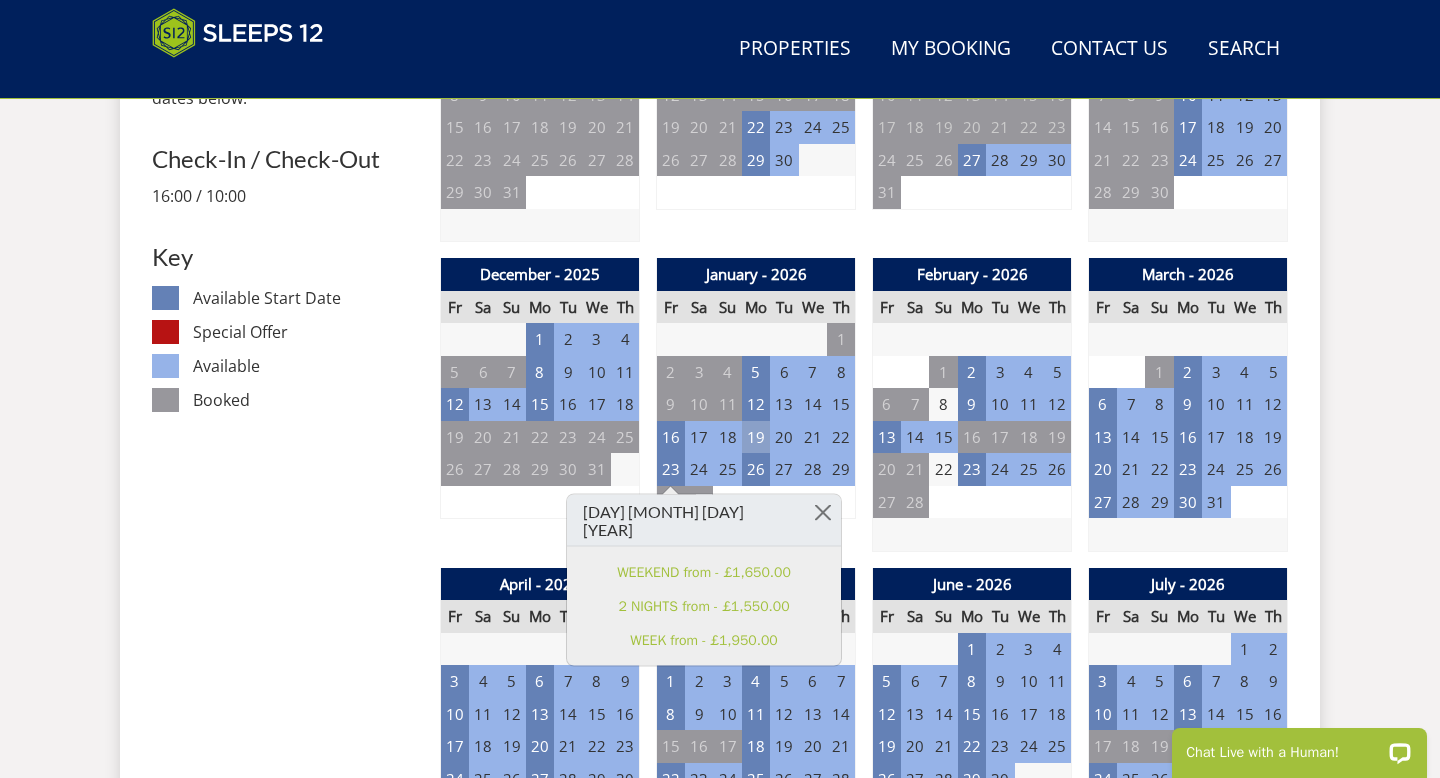 click on "19" at bounding box center [756, 437] 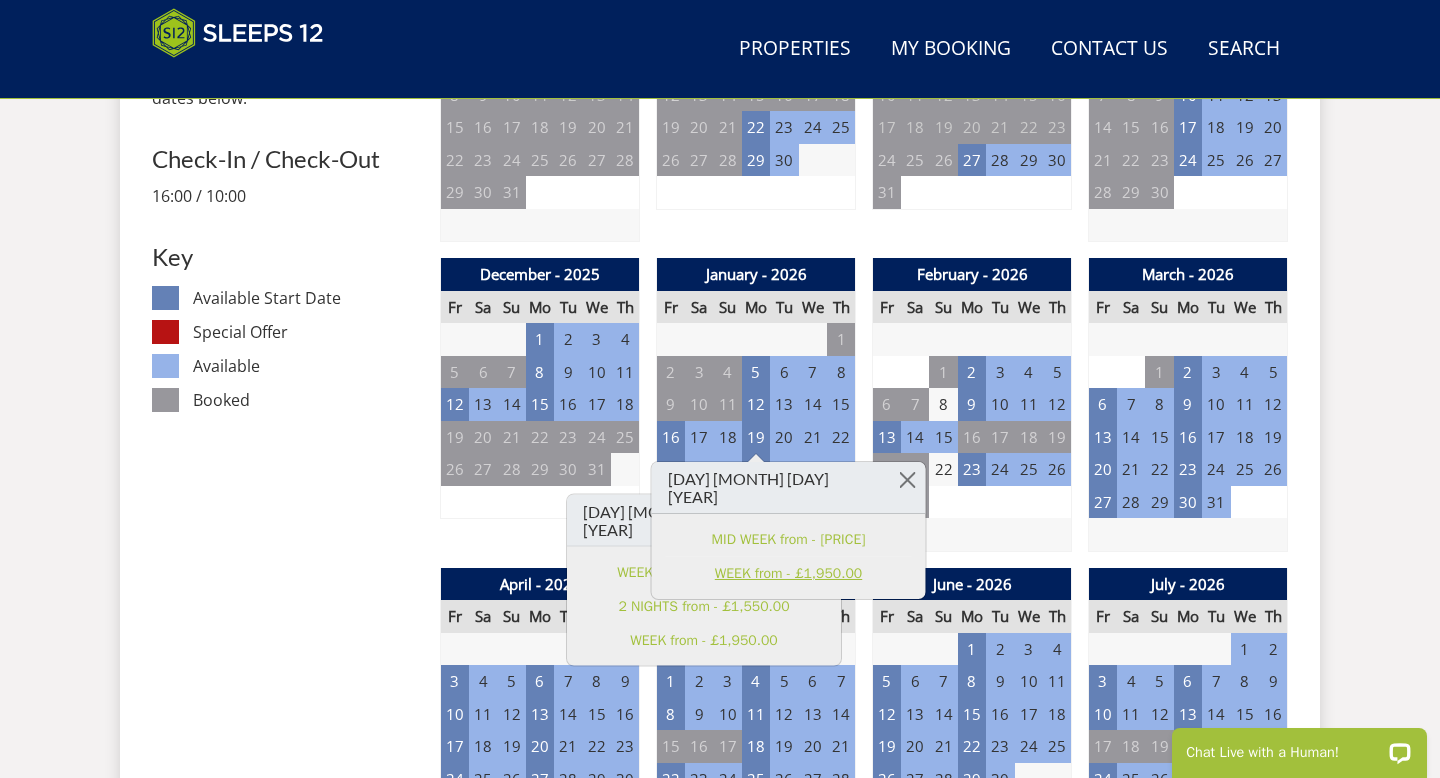 click on "WEEK from  - £1,950.00" at bounding box center (789, 573) 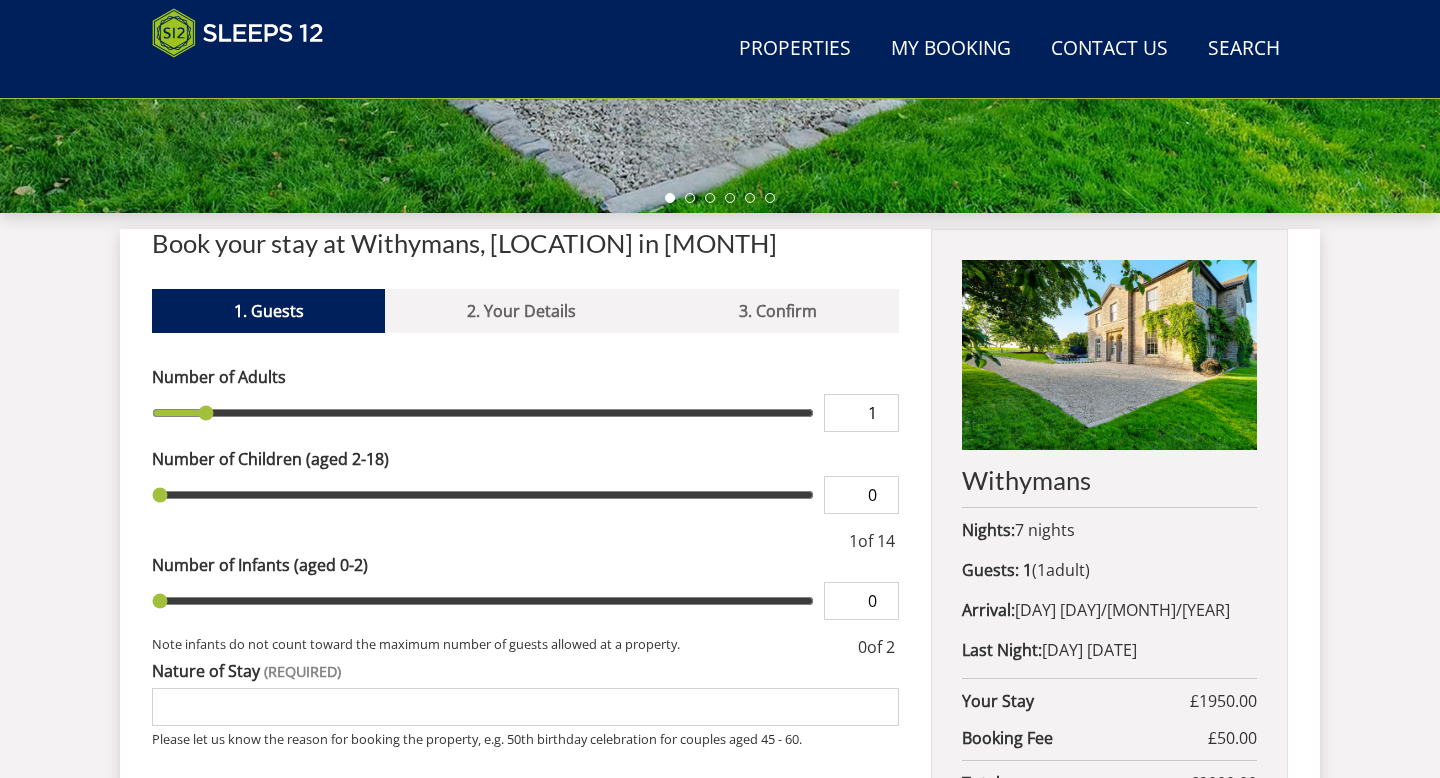 scroll, scrollTop: 655, scrollLeft: 0, axis: vertical 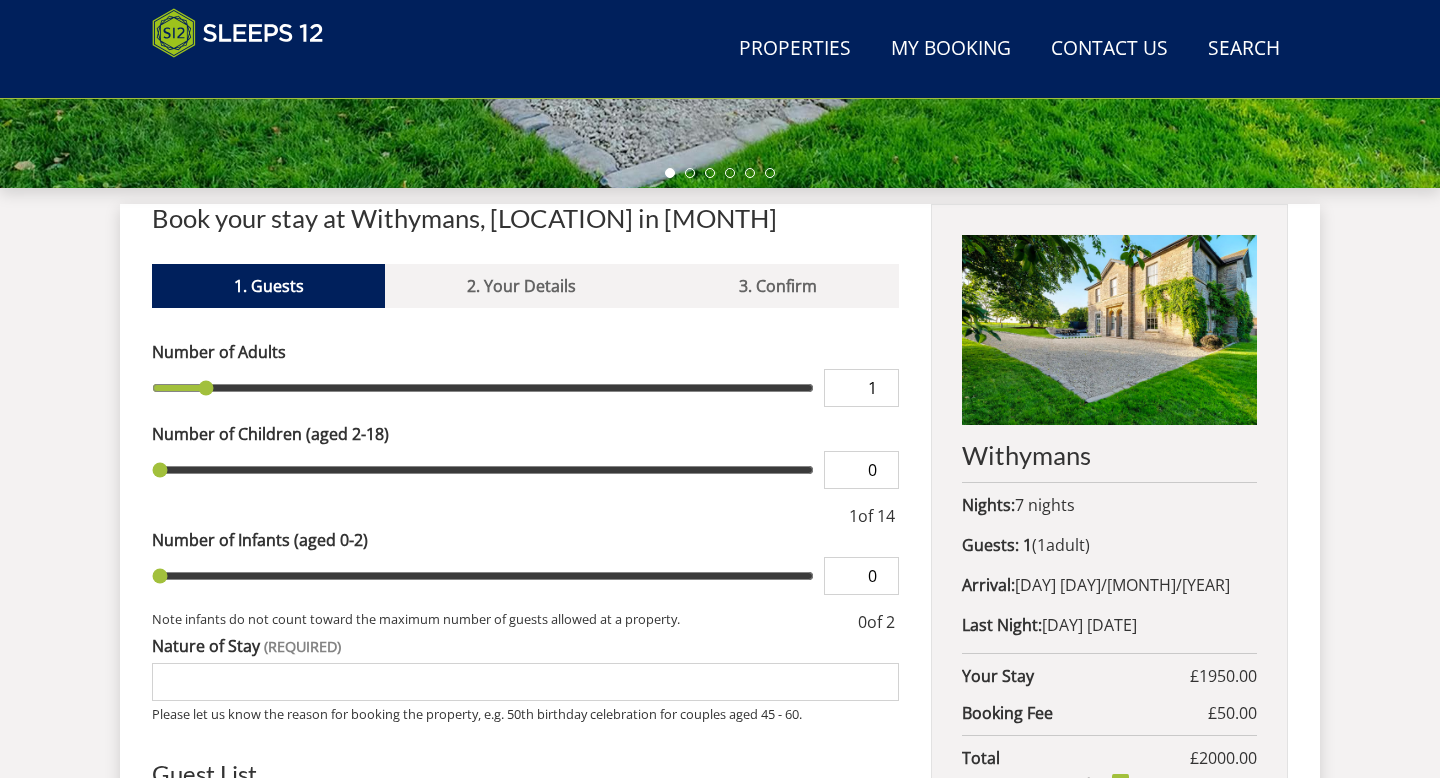 type on "2" 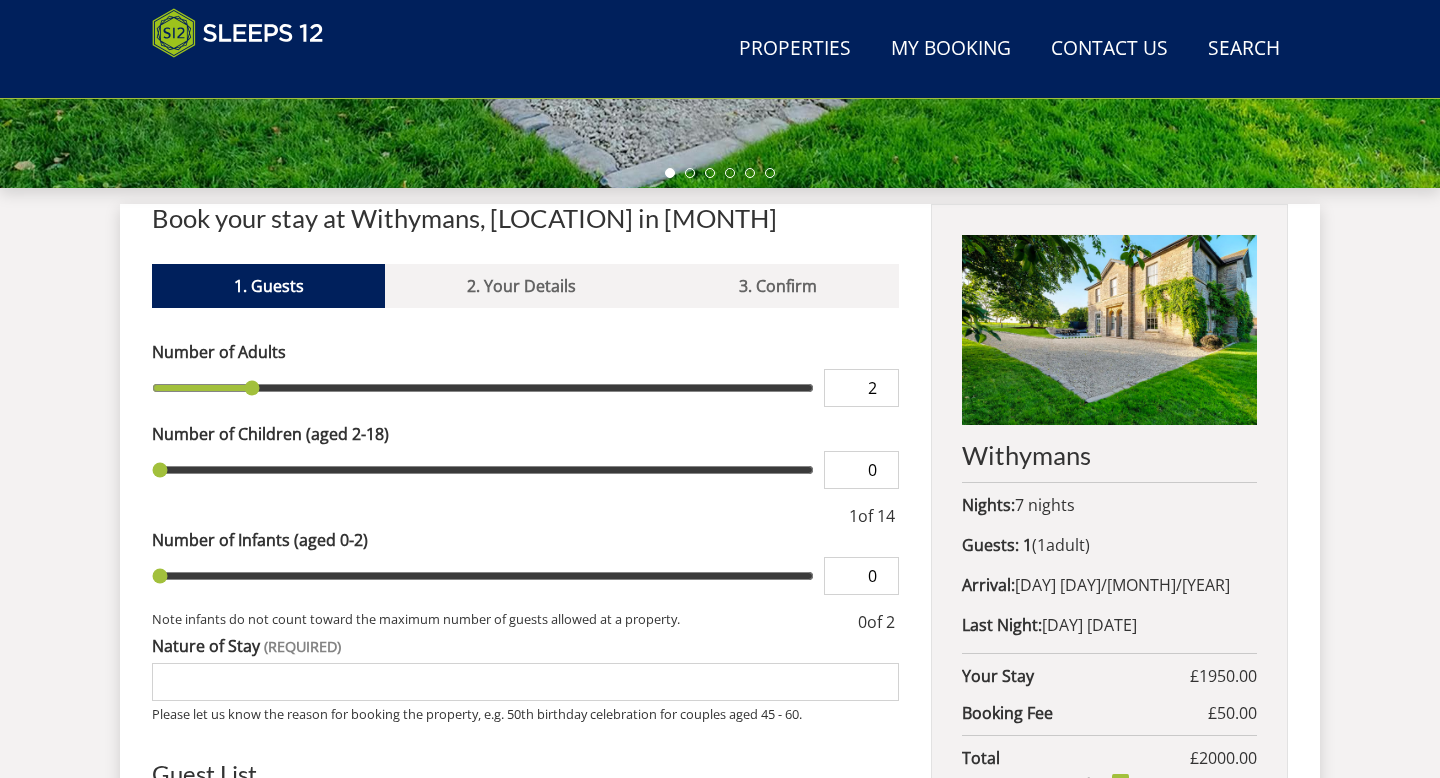 type on "11" 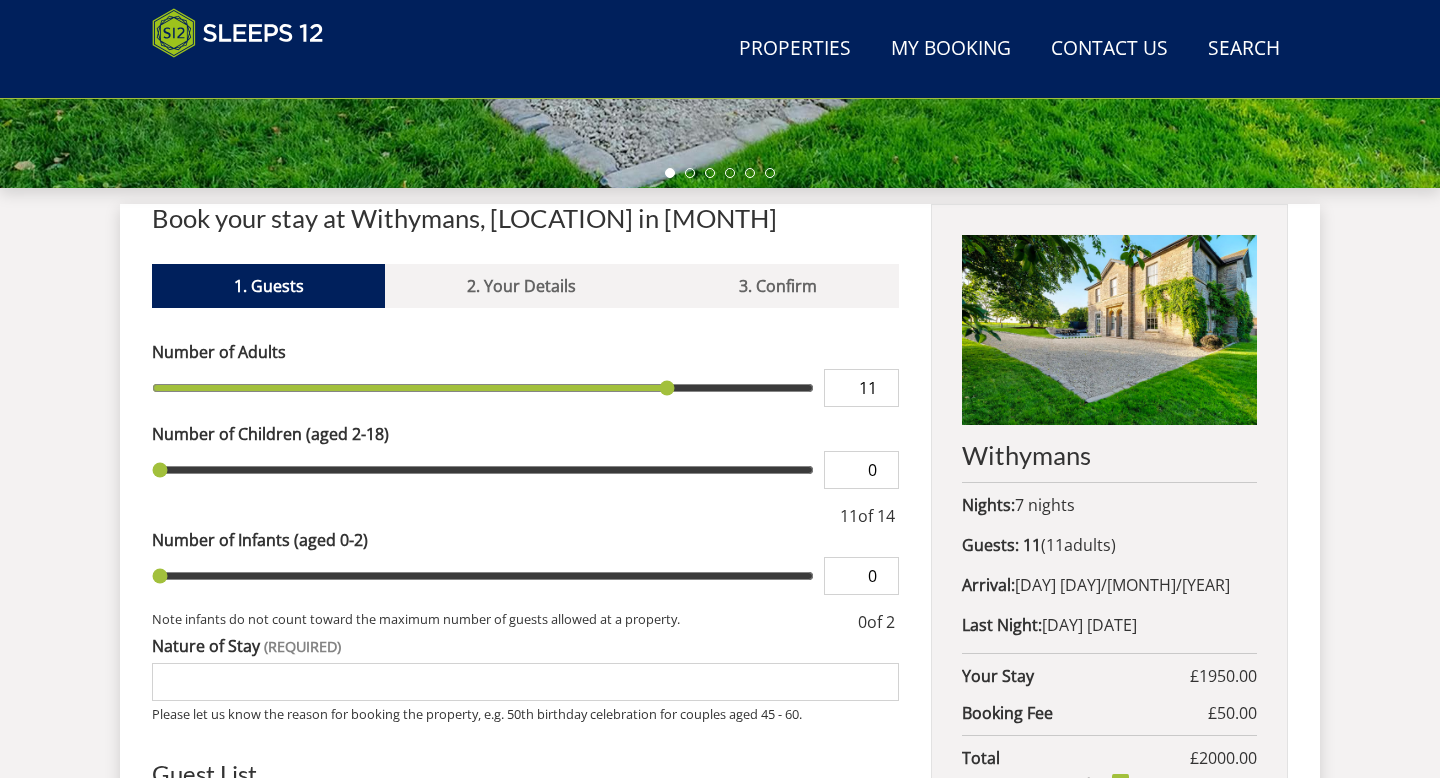 type on "12" 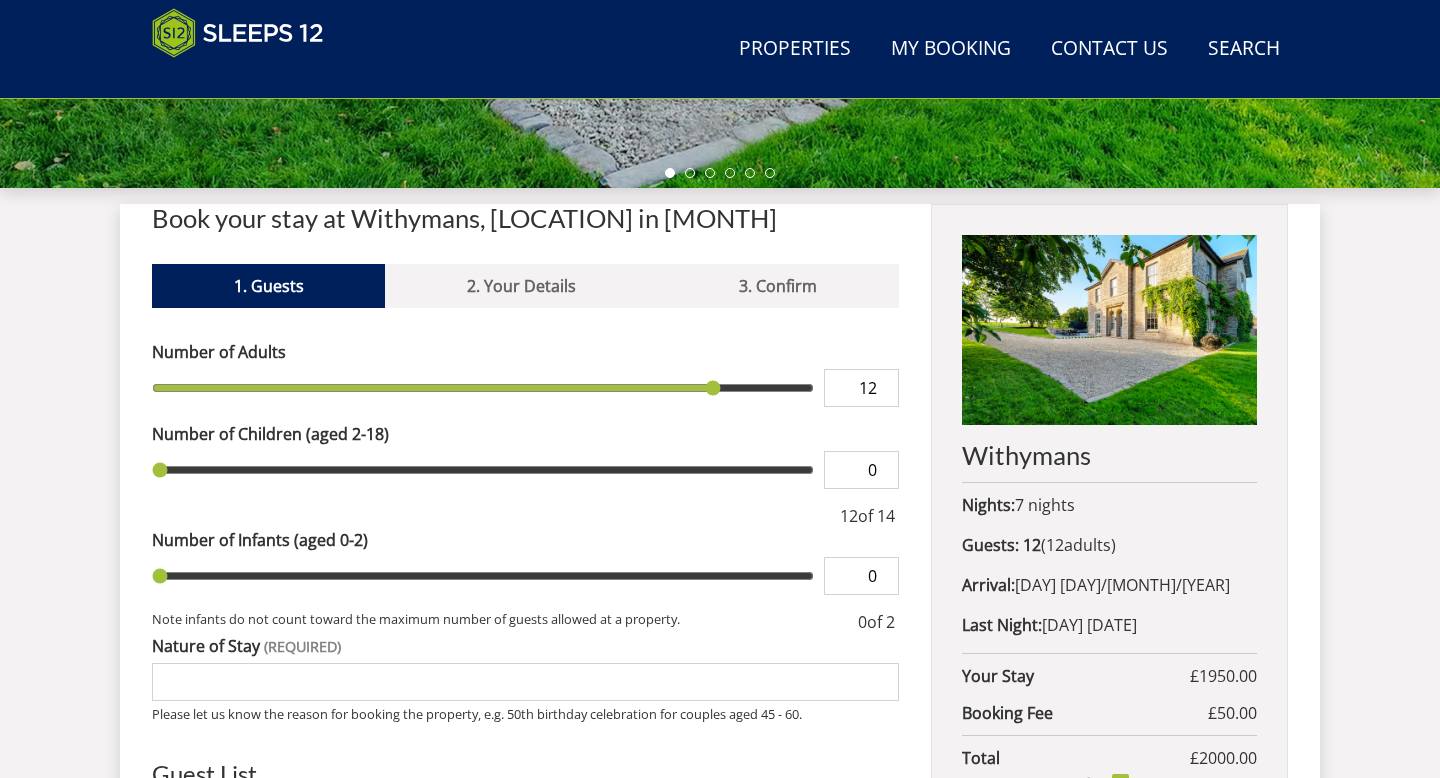 type on "13" 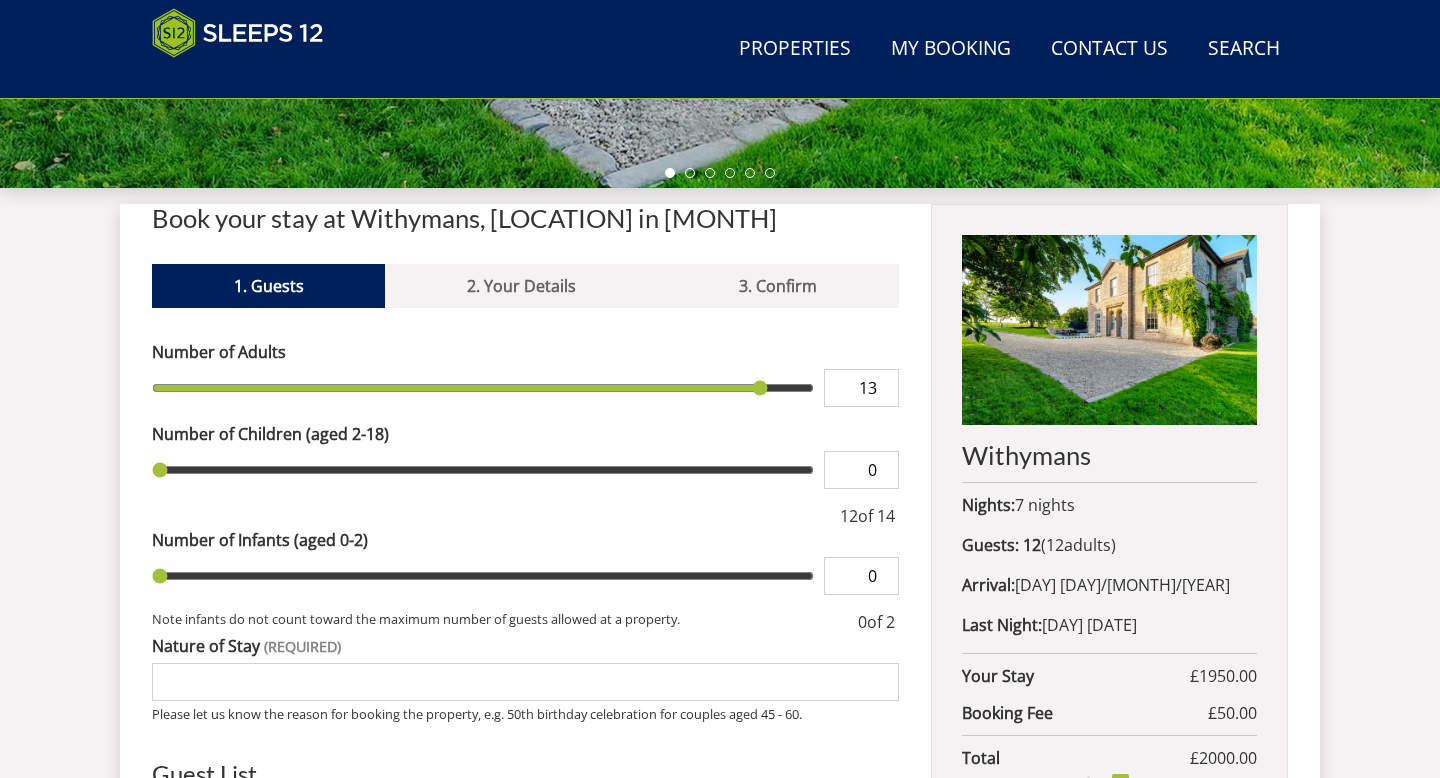 type on "14" 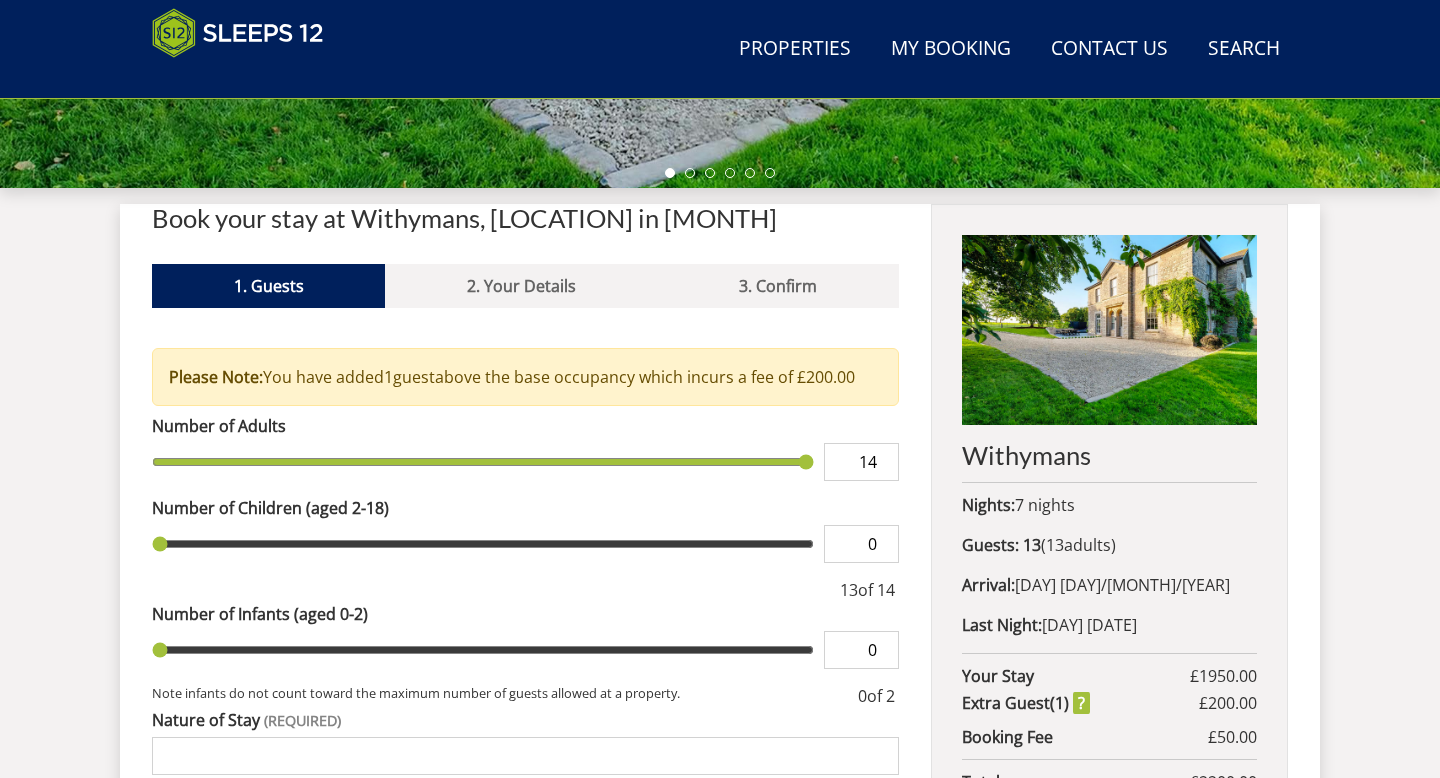 type on "13" 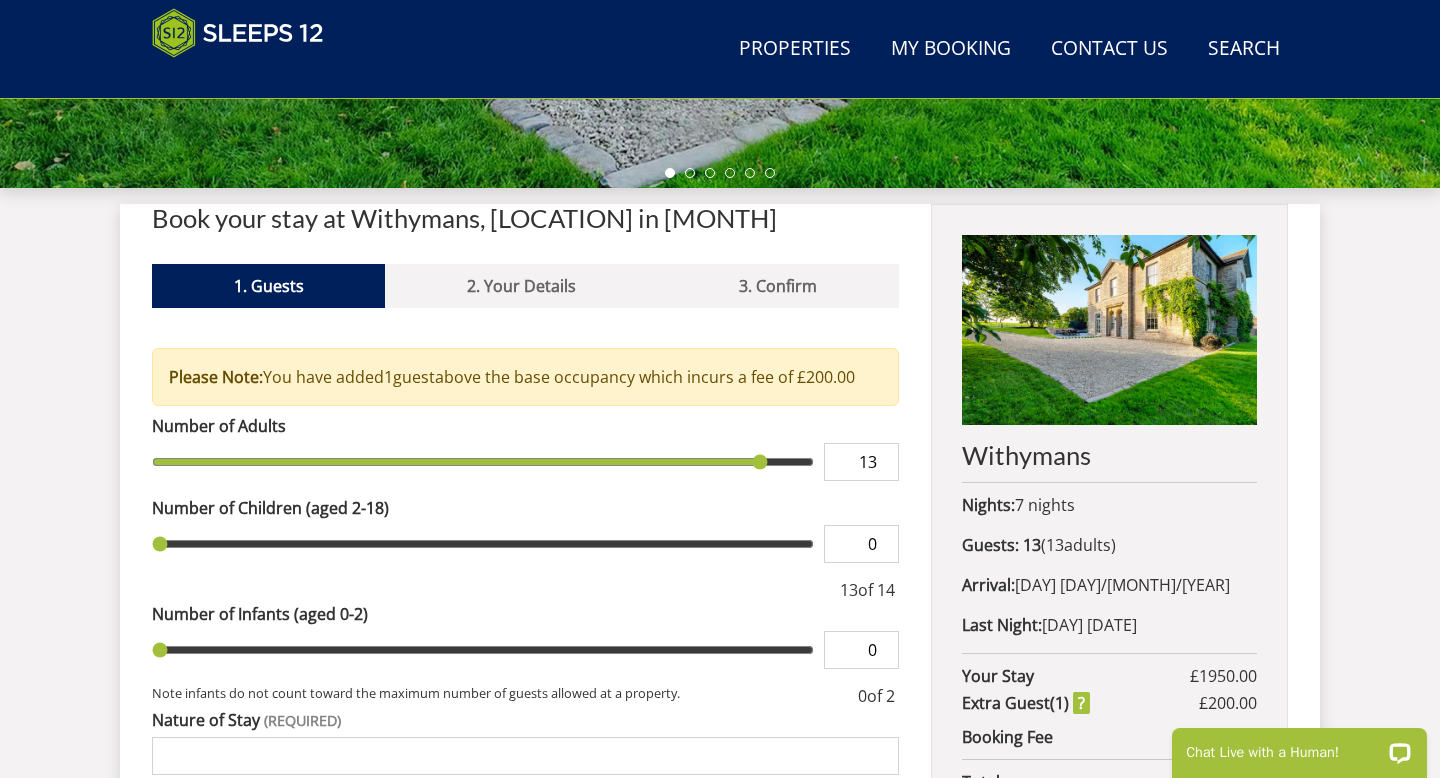 scroll, scrollTop: 0, scrollLeft: 0, axis: both 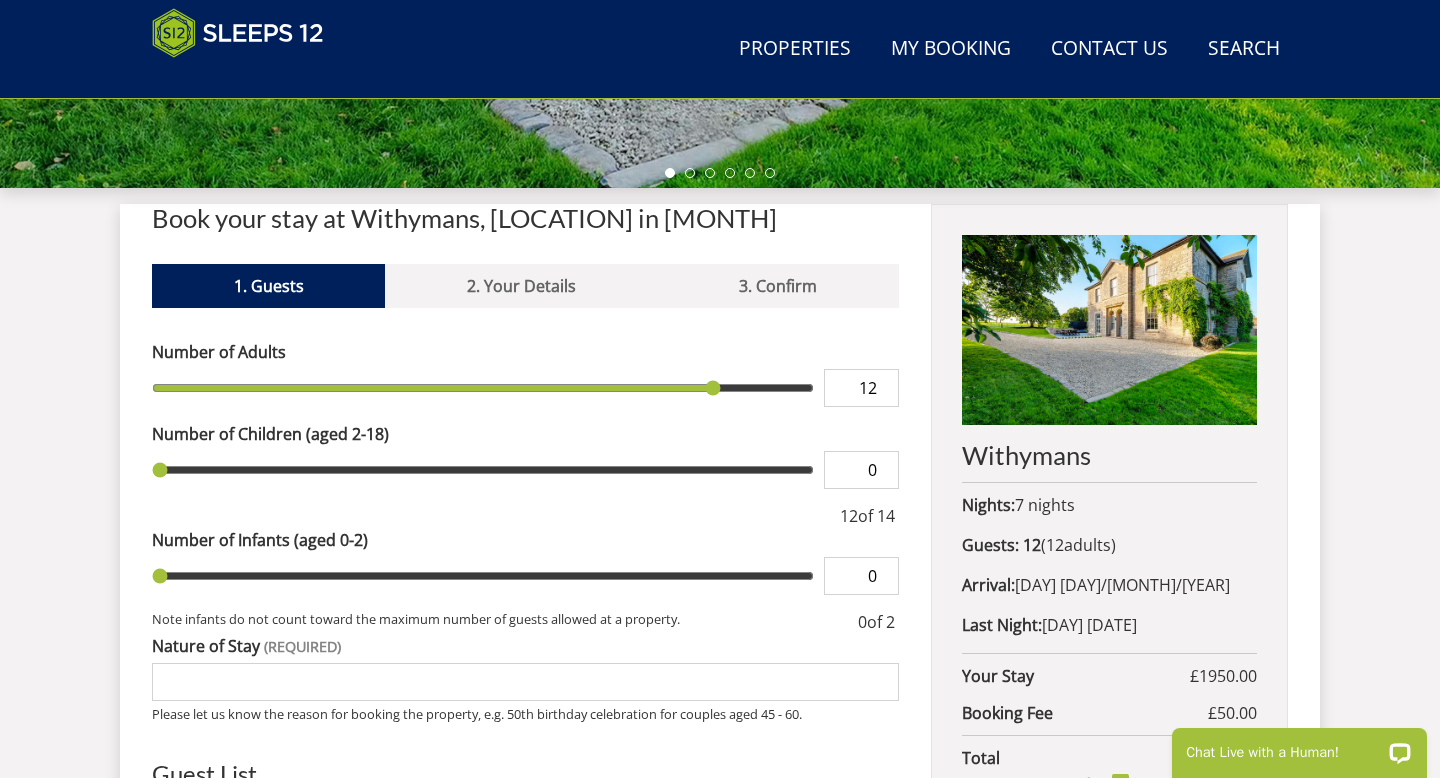 drag, startPoint x: 206, startPoint y: 391, endPoint x: 708, endPoint y: 408, distance: 502.28778 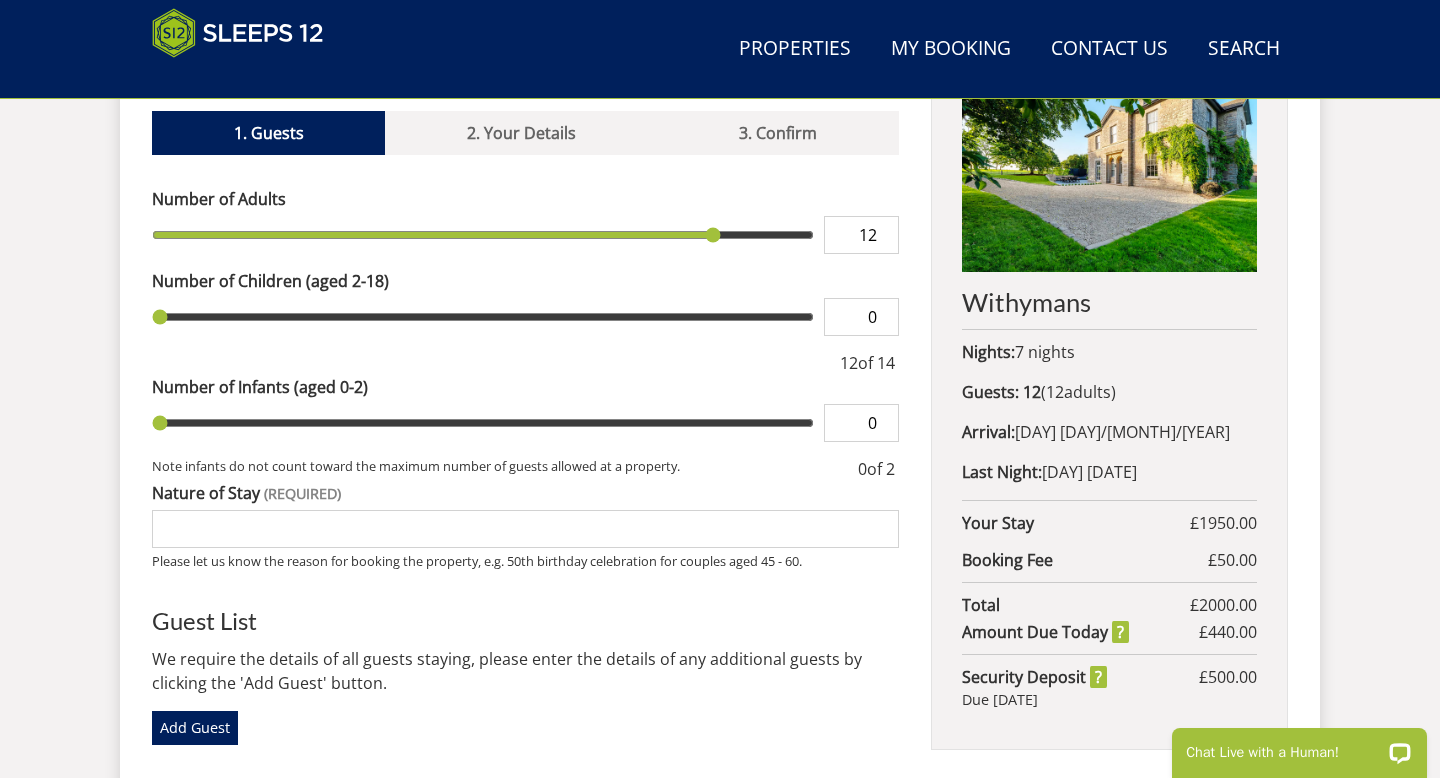 scroll, scrollTop: 830, scrollLeft: 0, axis: vertical 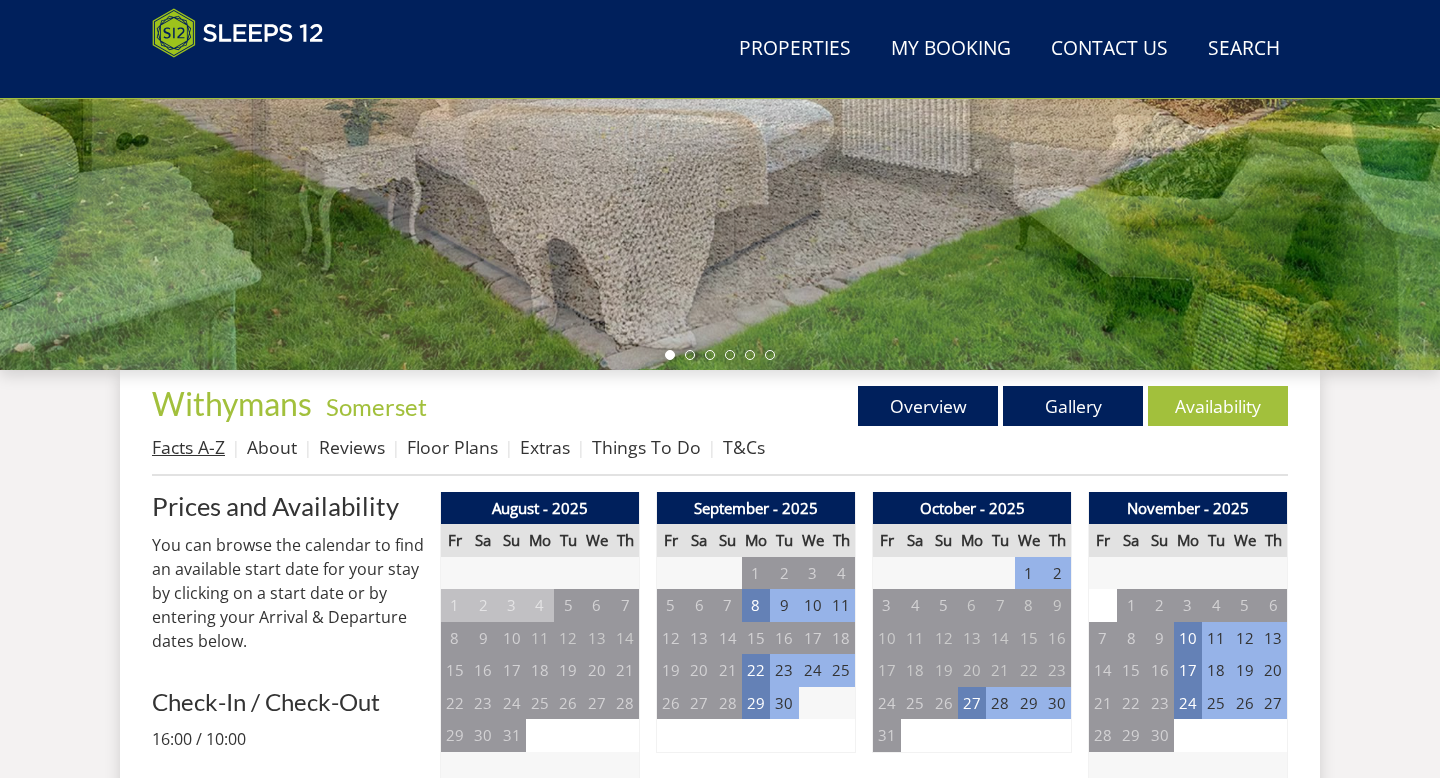 click on "Facts A-Z" at bounding box center [188, 447] 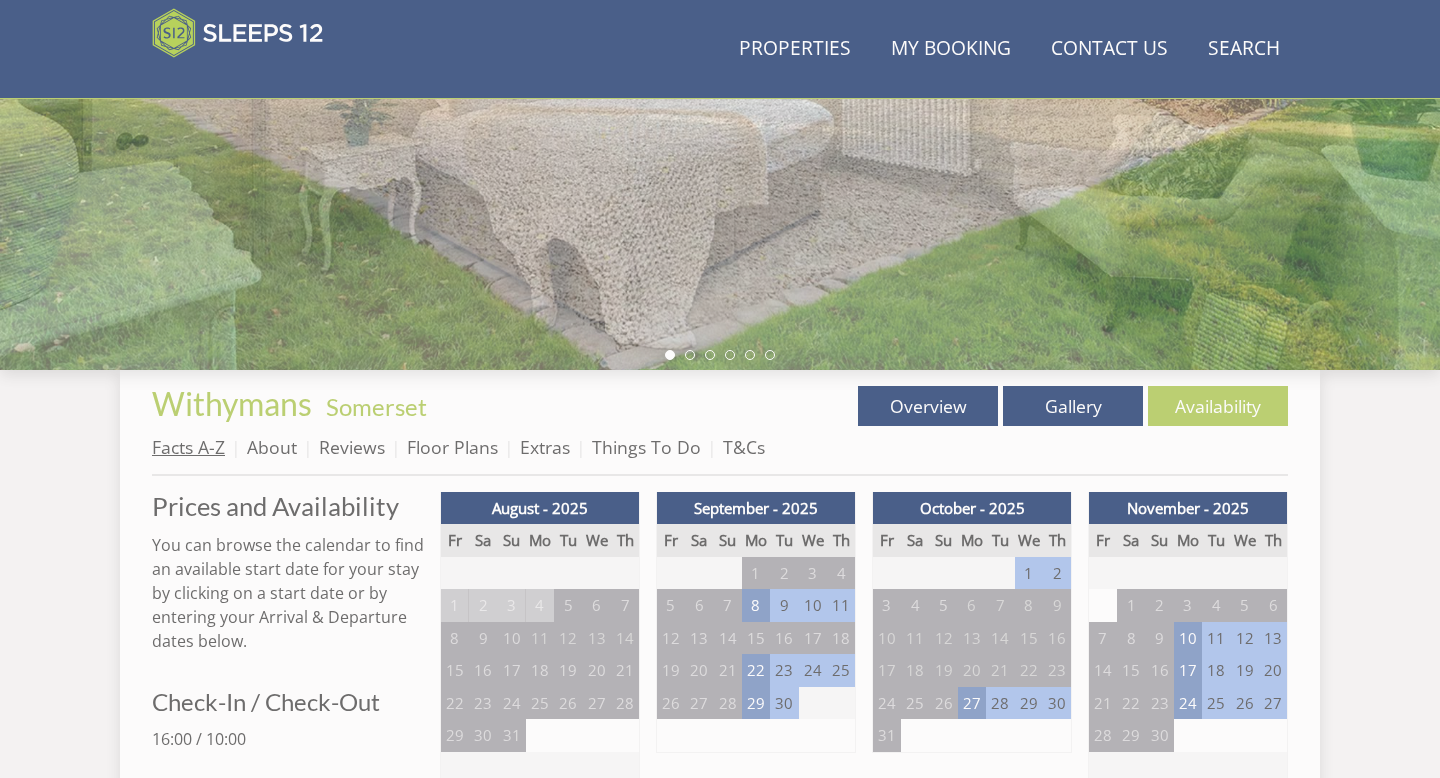 scroll, scrollTop: 0, scrollLeft: 0, axis: both 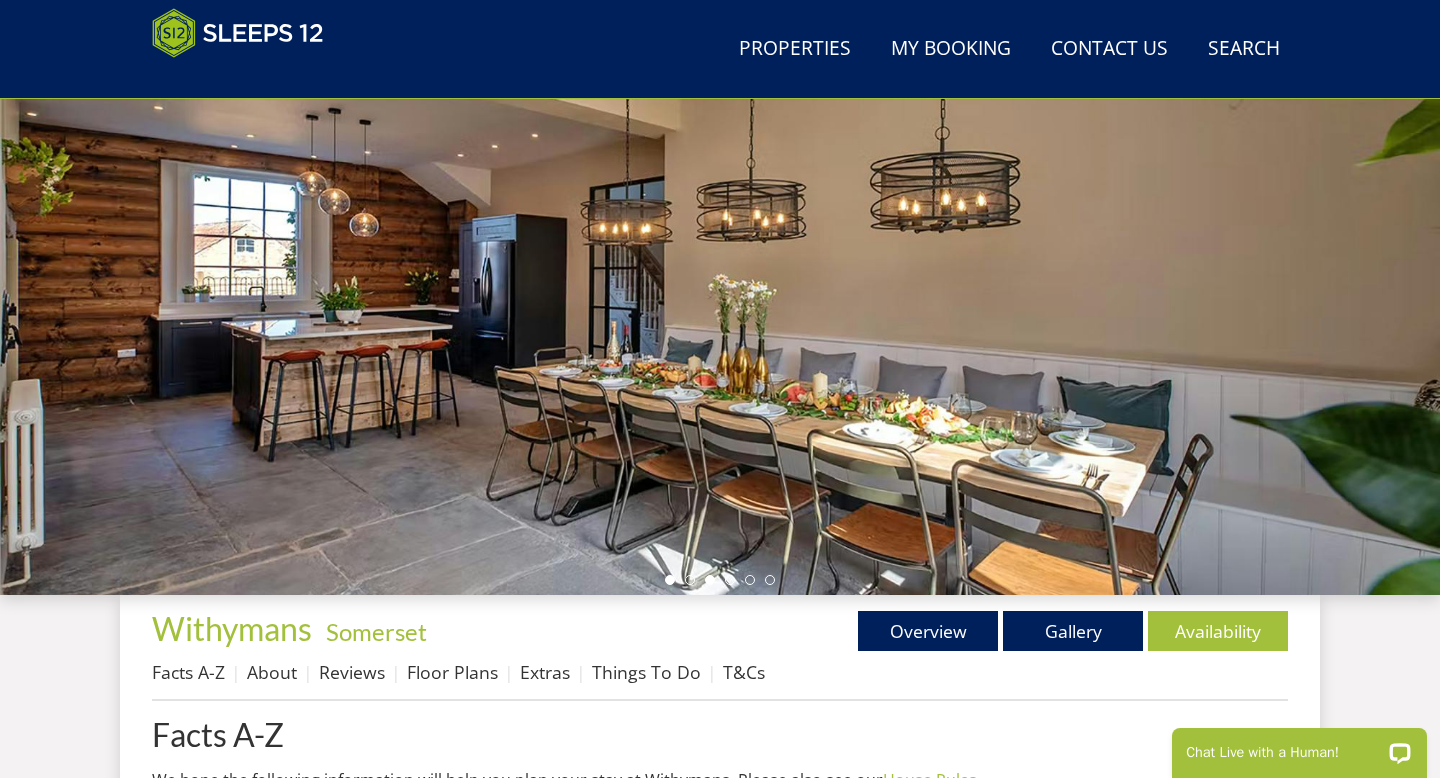click at bounding box center [670, 580] 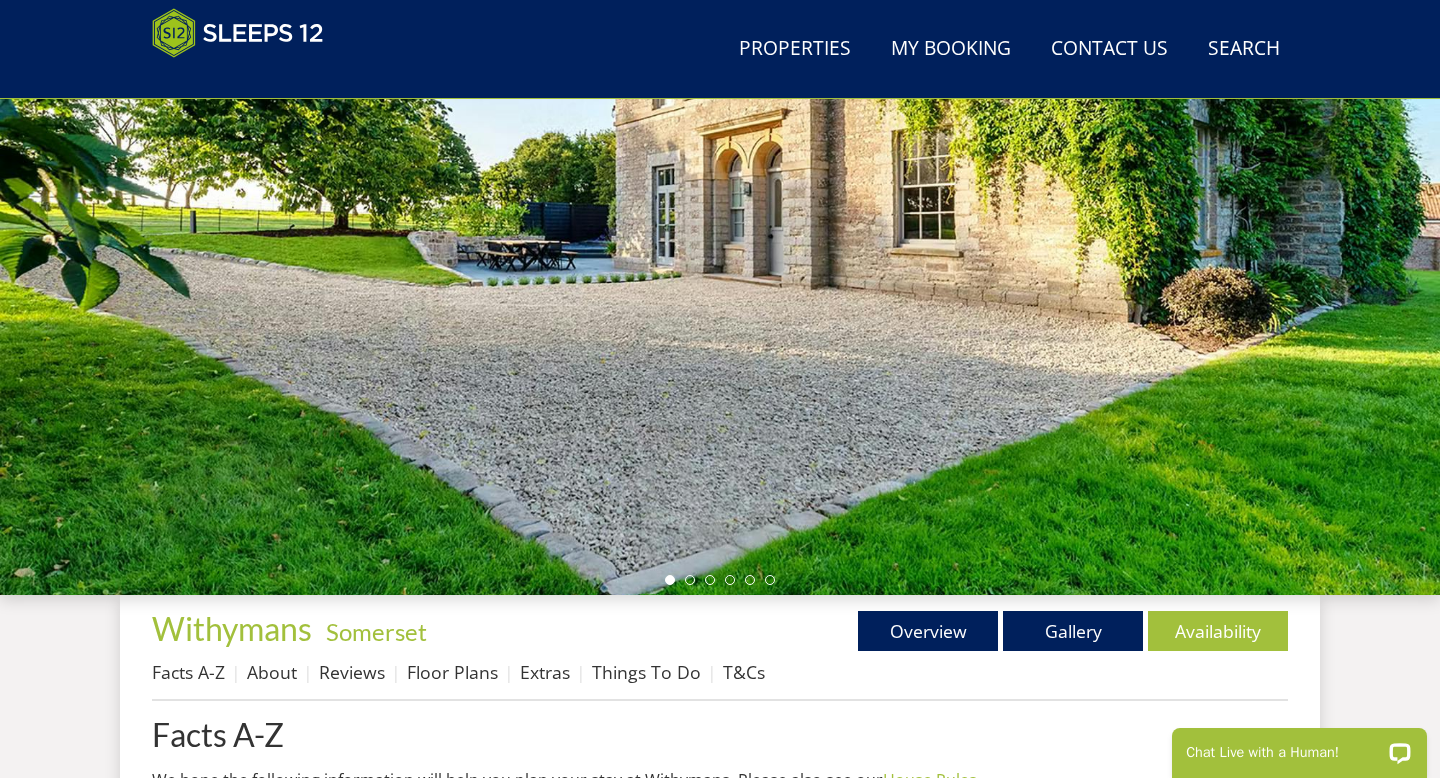 scroll, scrollTop: 195, scrollLeft: 0, axis: vertical 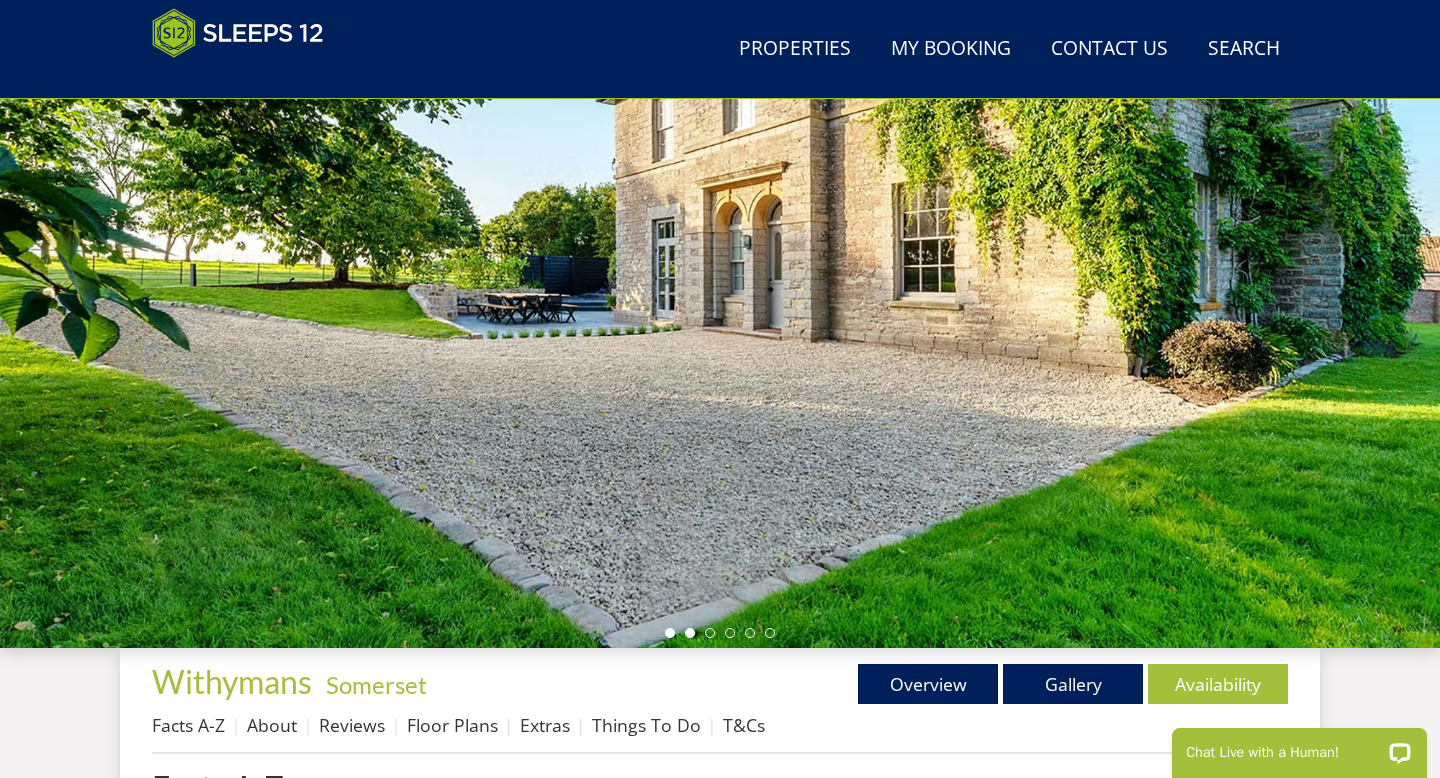 click at bounding box center (690, 633) 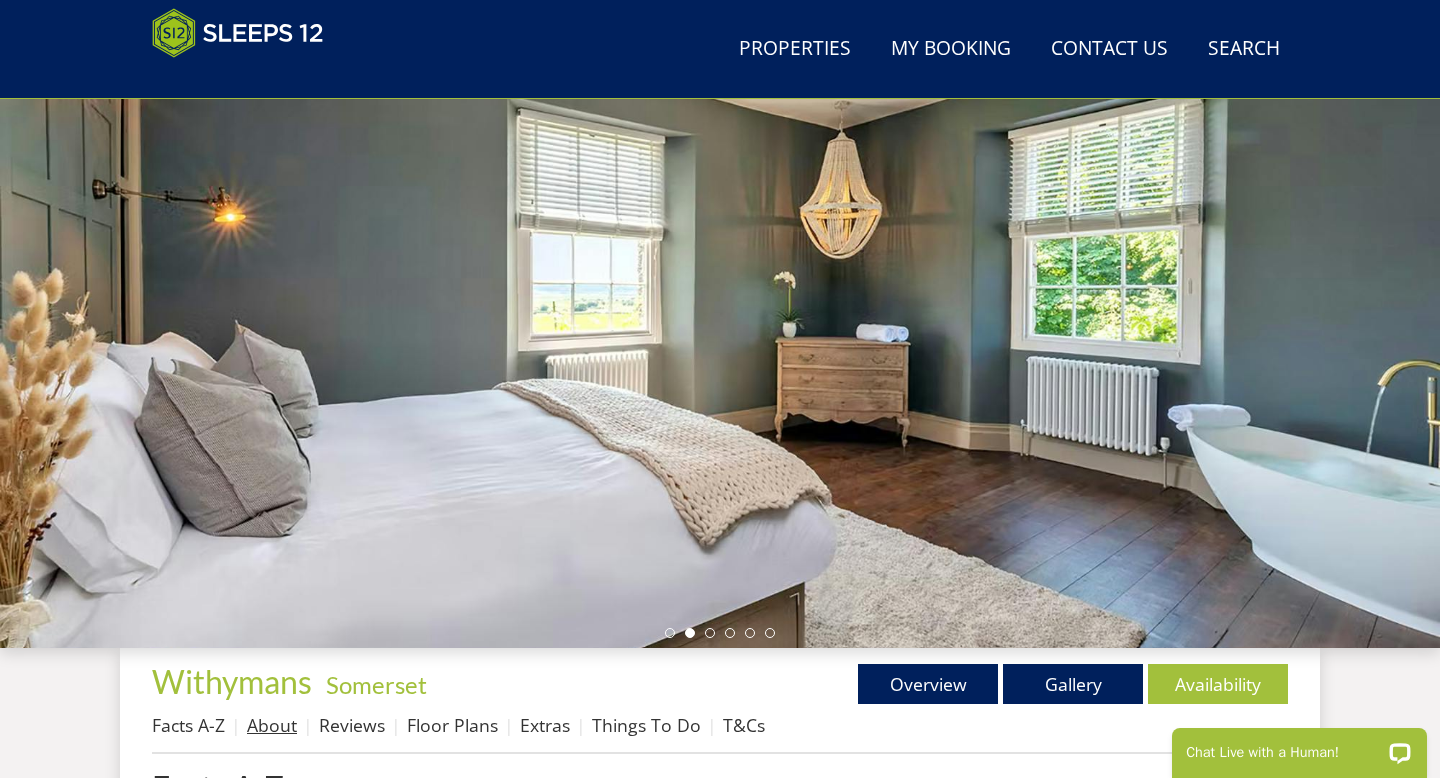 click on "About" at bounding box center (272, 725) 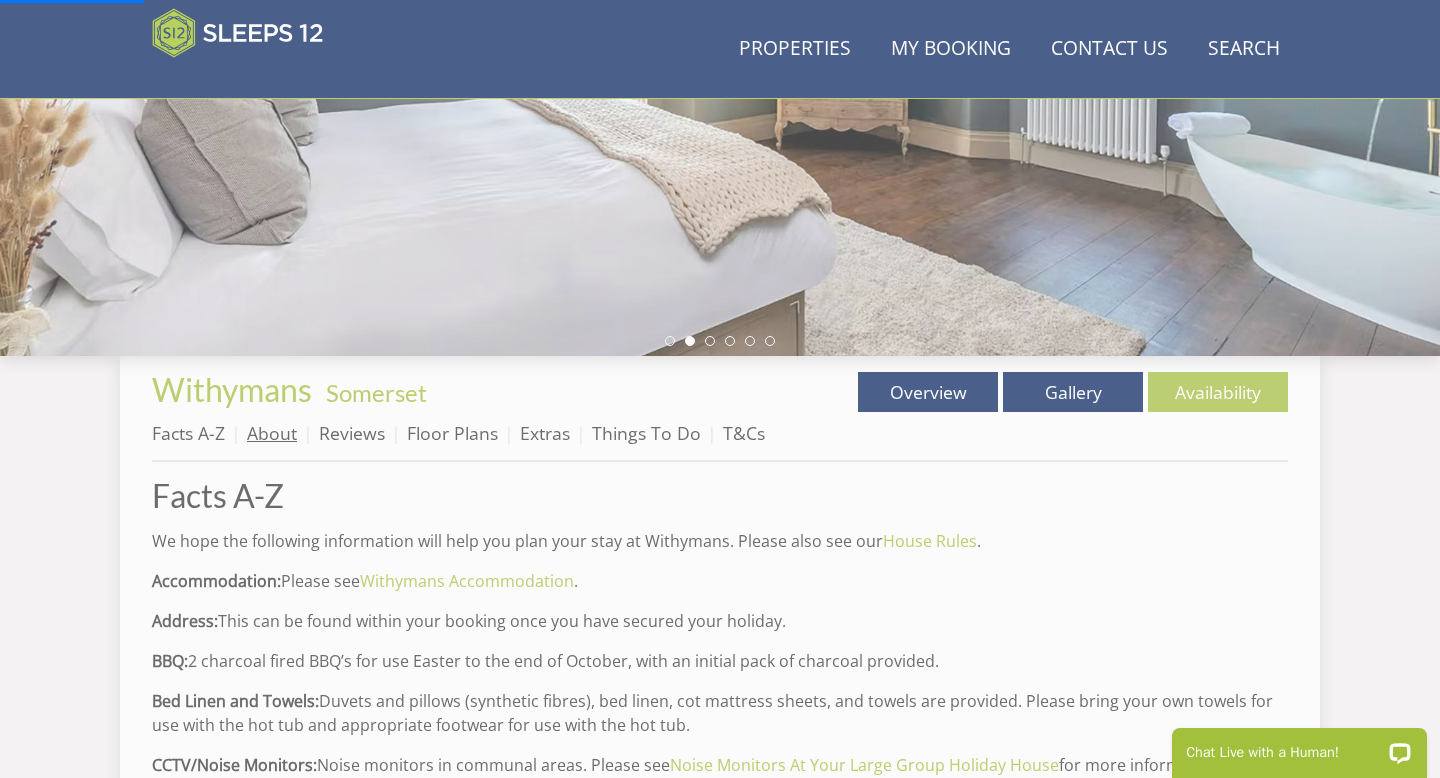 scroll, scrollTop: 529, scrollLeft: 0, axis: vertical 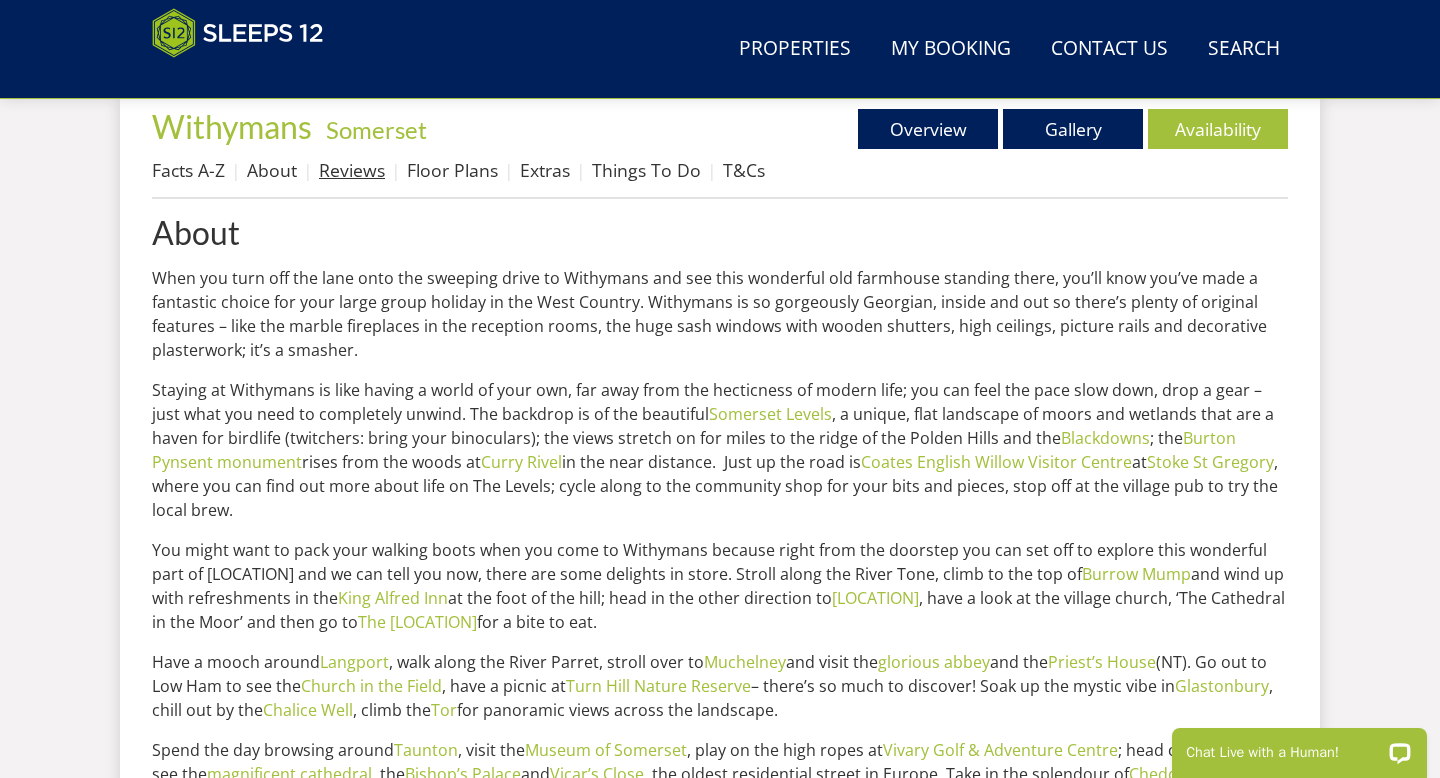 click on "Reviews" at bounding box center (352, 170) 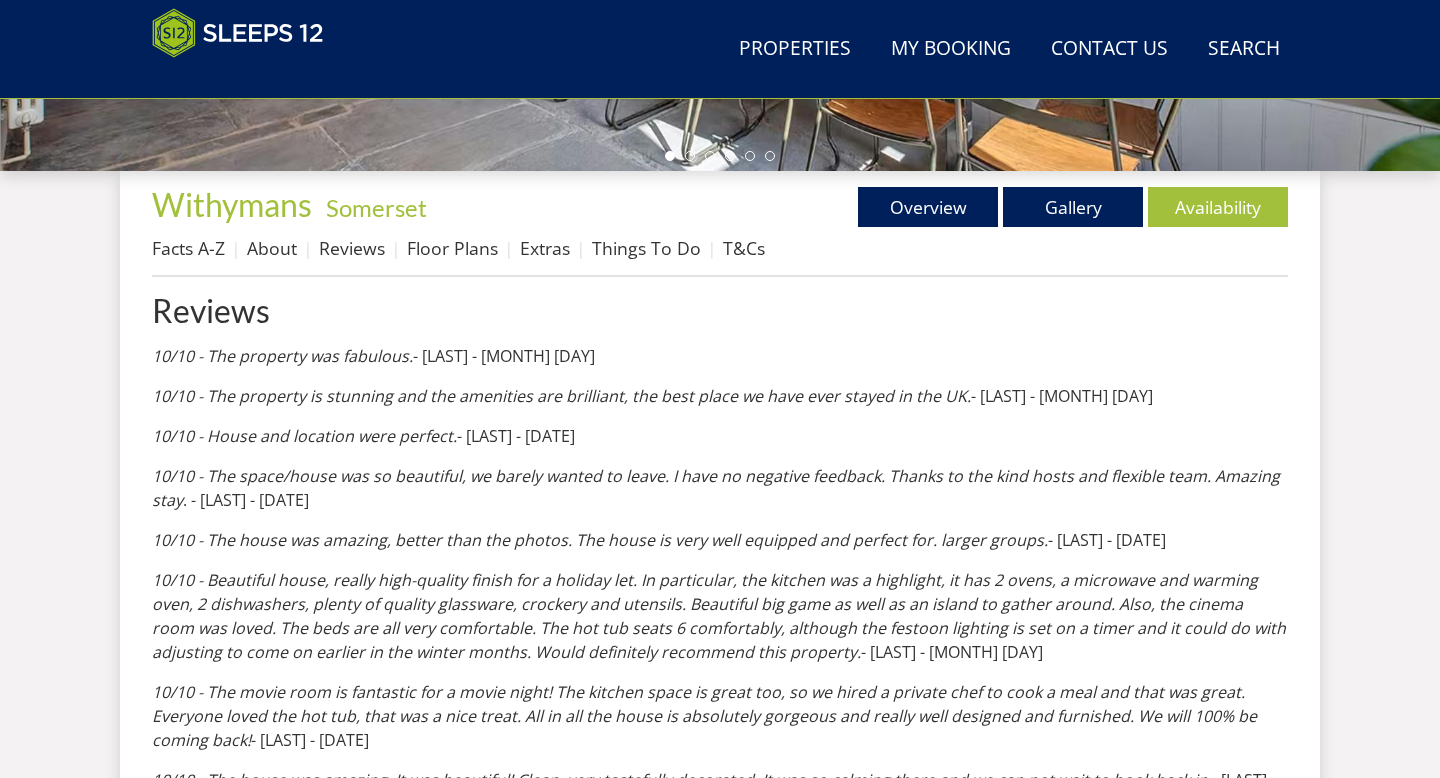 scroll, scrollTop: 678, scrollLeft: 0, axis: vertical 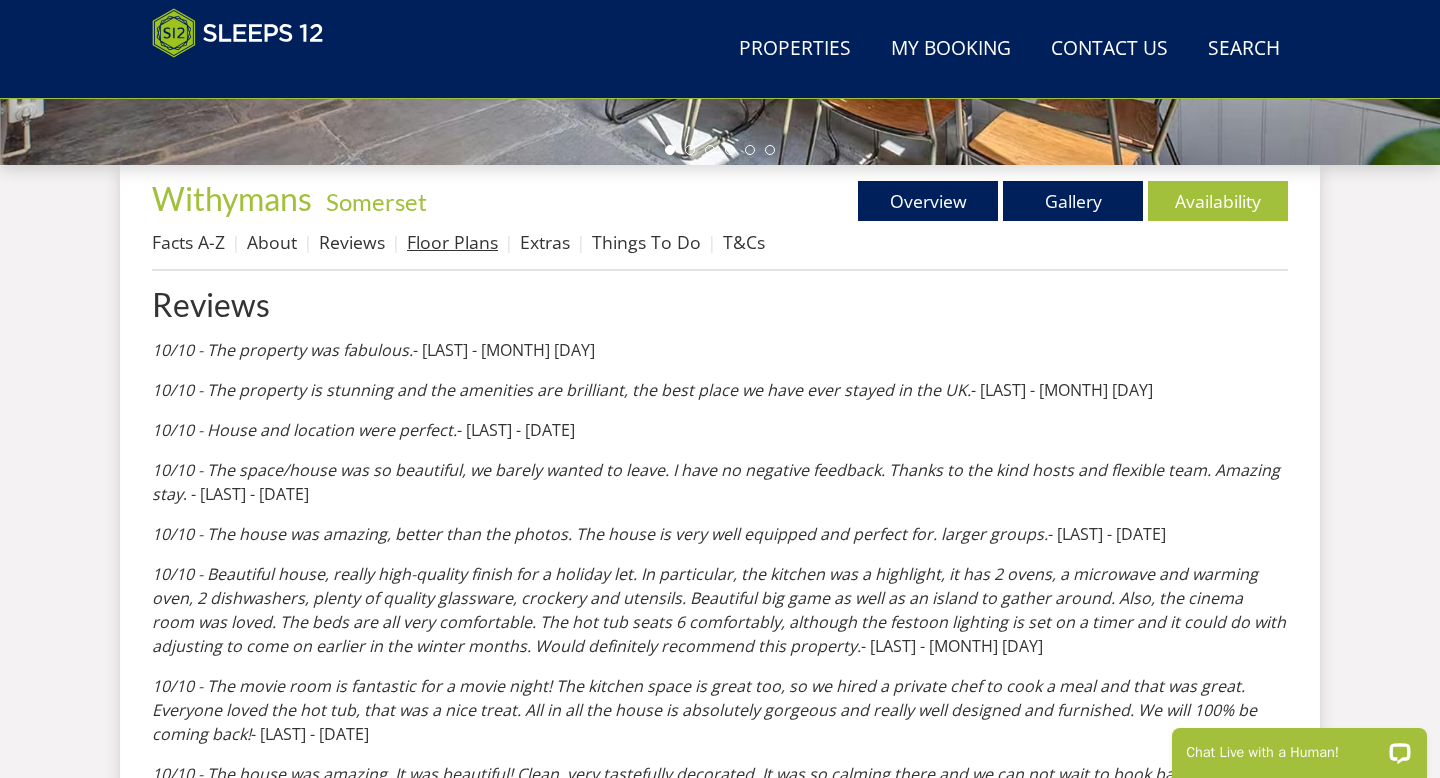 click on "Floor Plans" at bounding box center [452, 242] 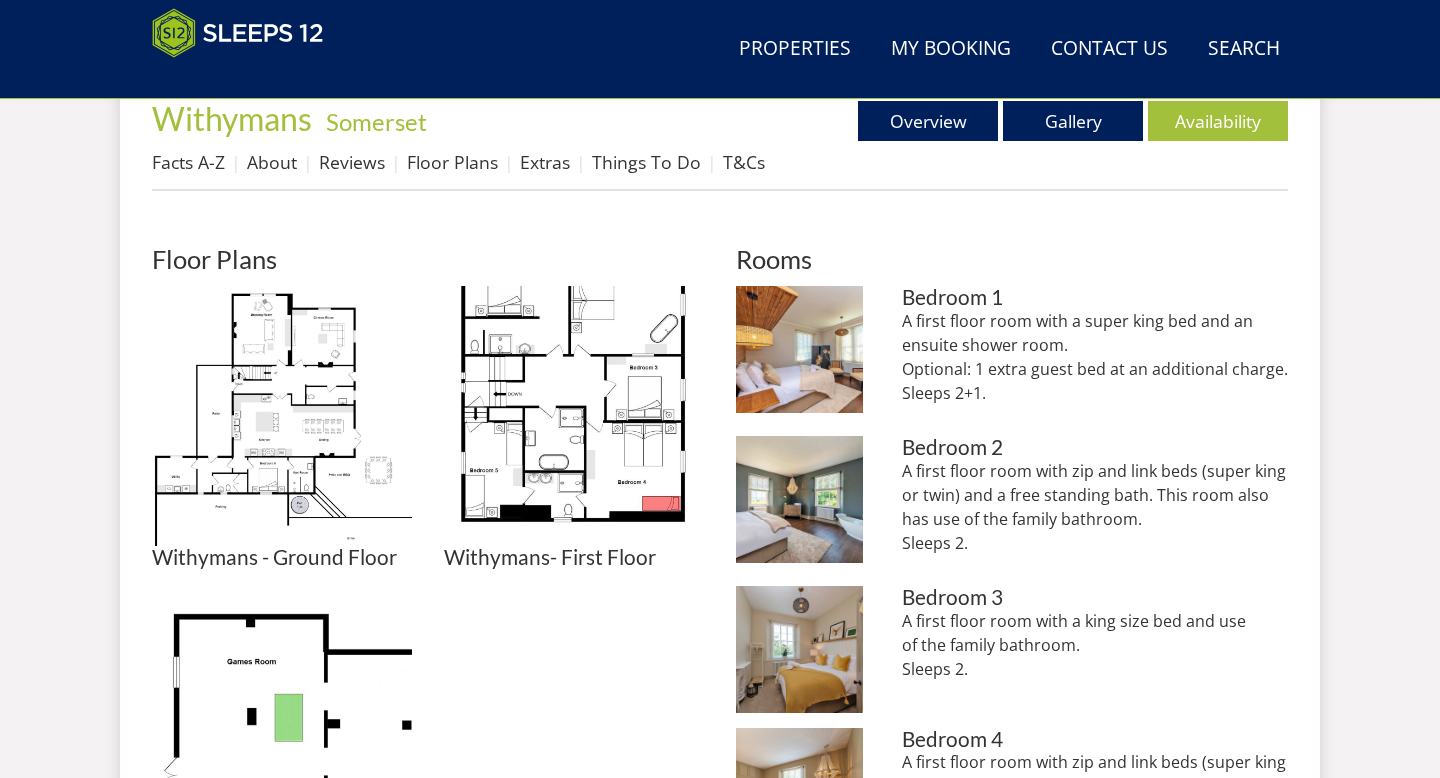 scroll, scrollTop: 763, scrollLeft: 0, axis: vertical 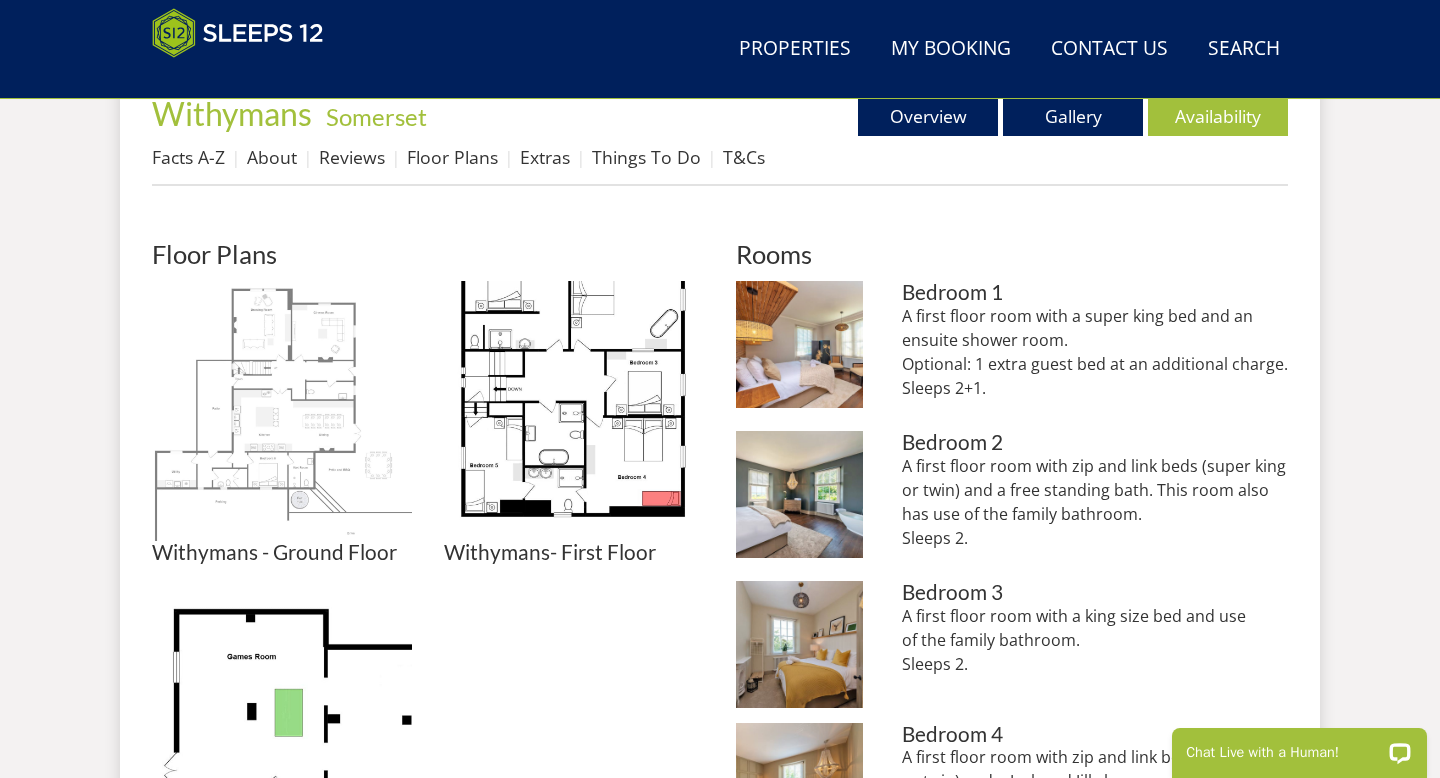 click at bounding box center (282, 411) 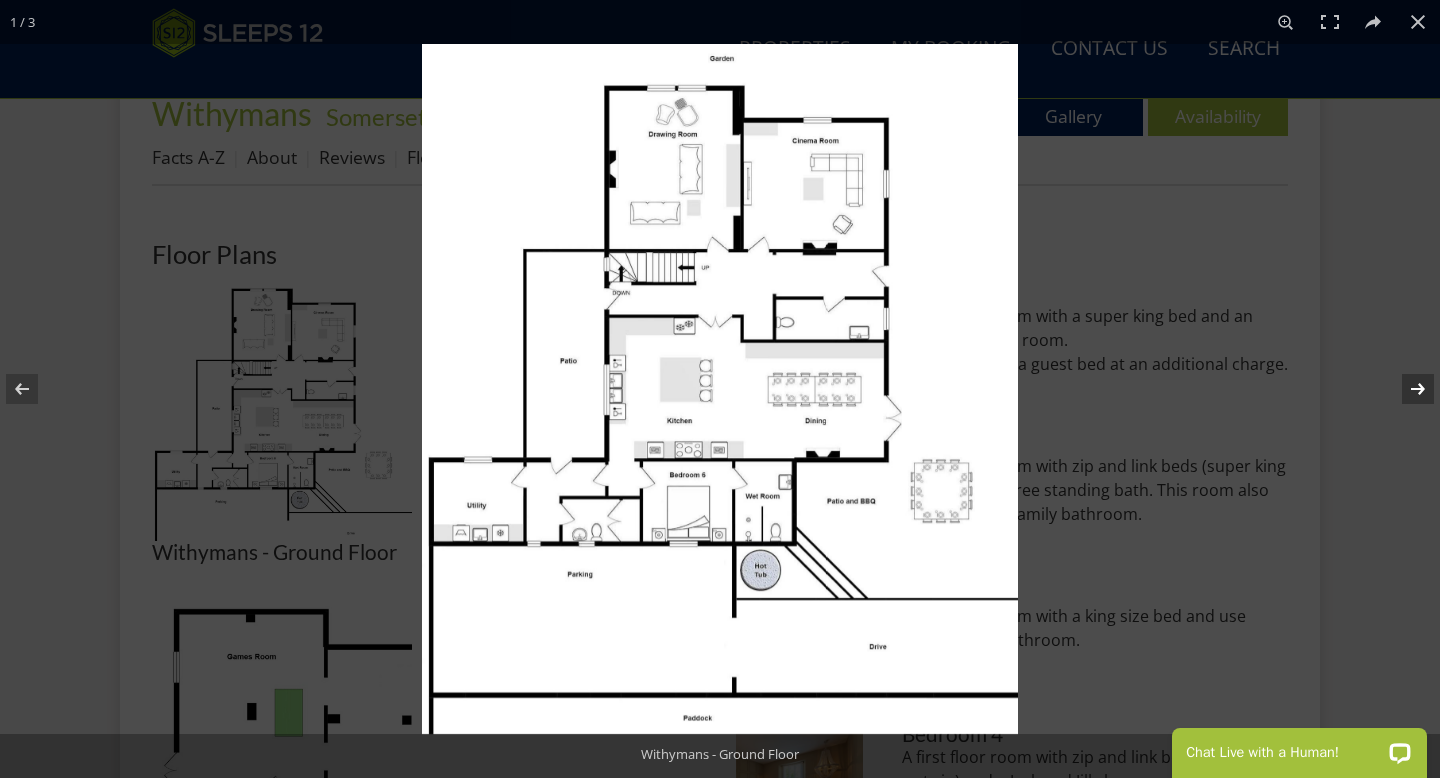 click at bounding box center [1405, 389] 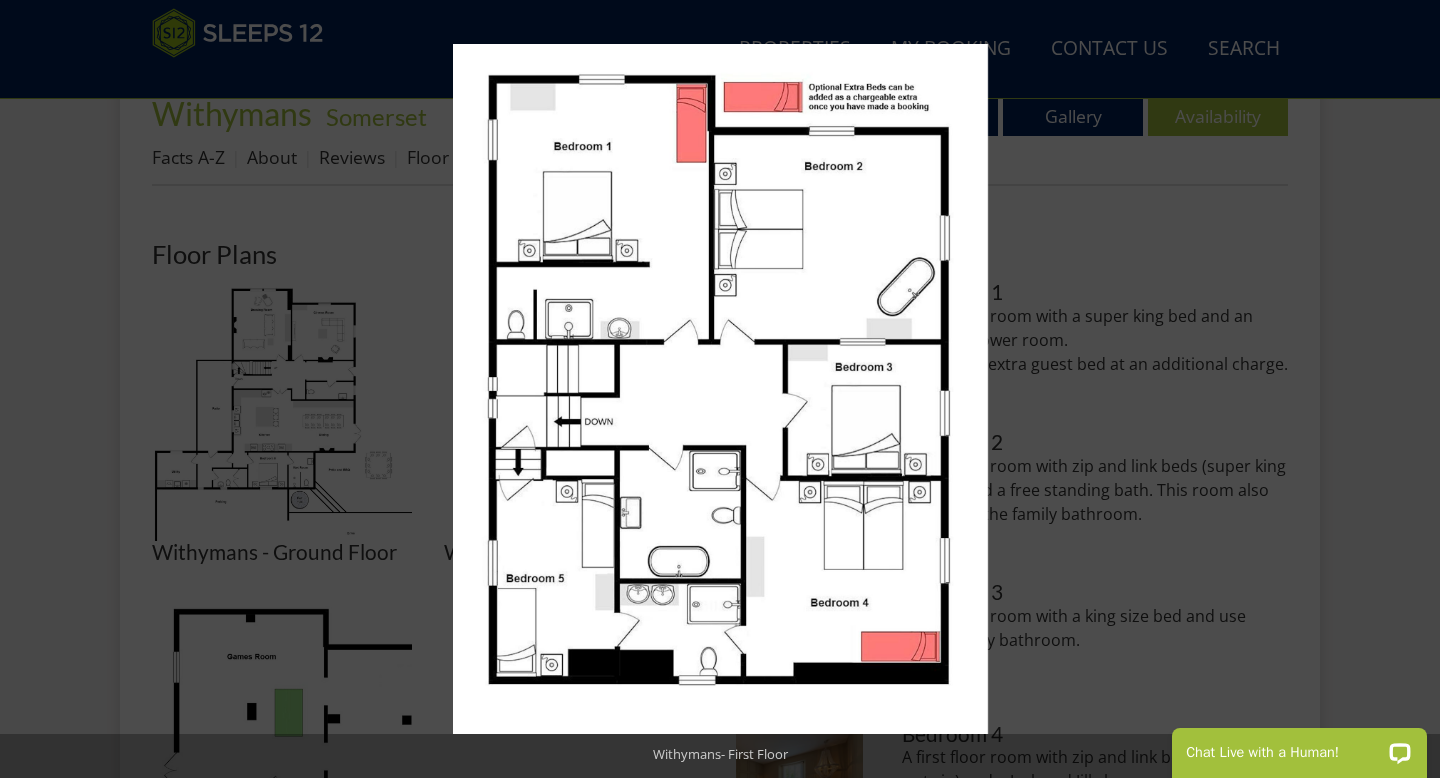 click at bounding box center [1405, 389] 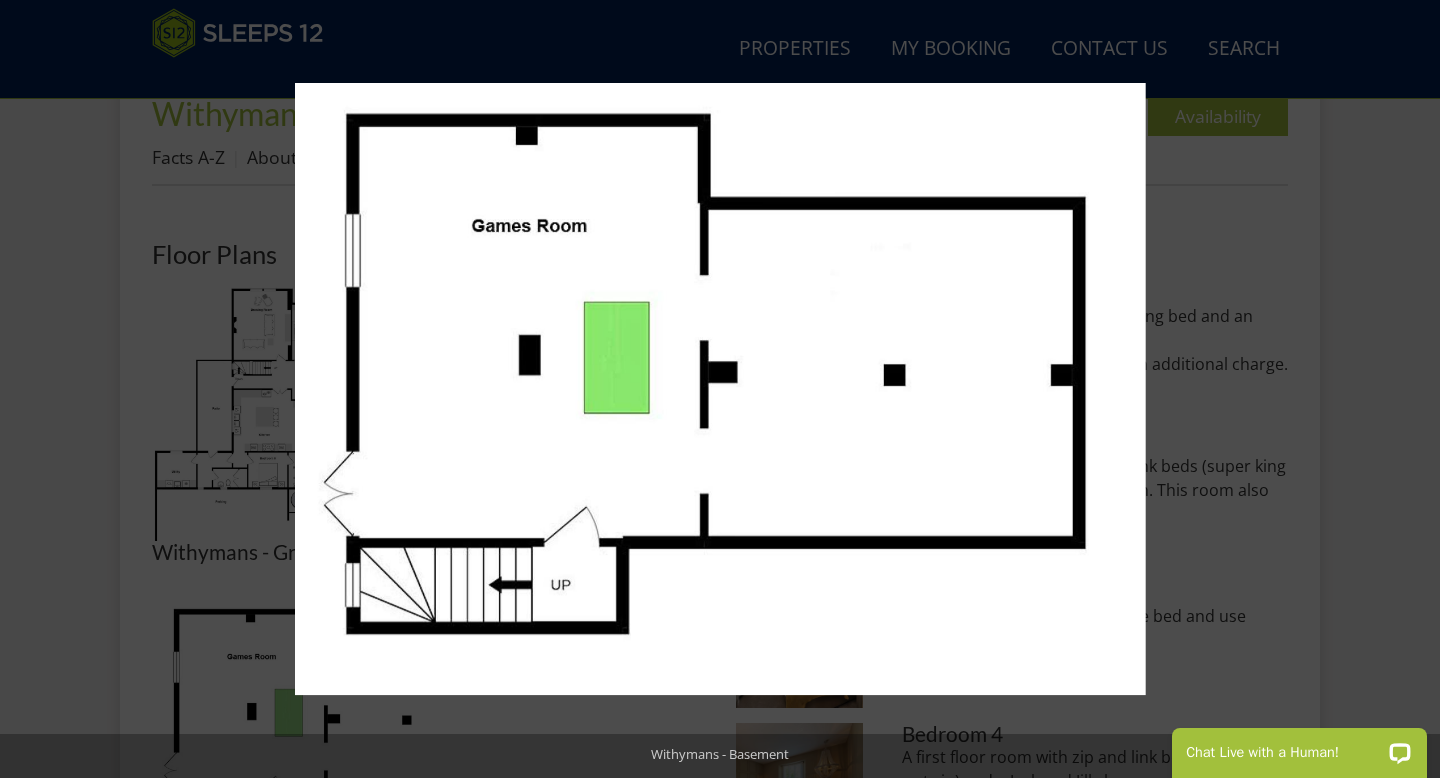 click at bounding box center [1405, 389] 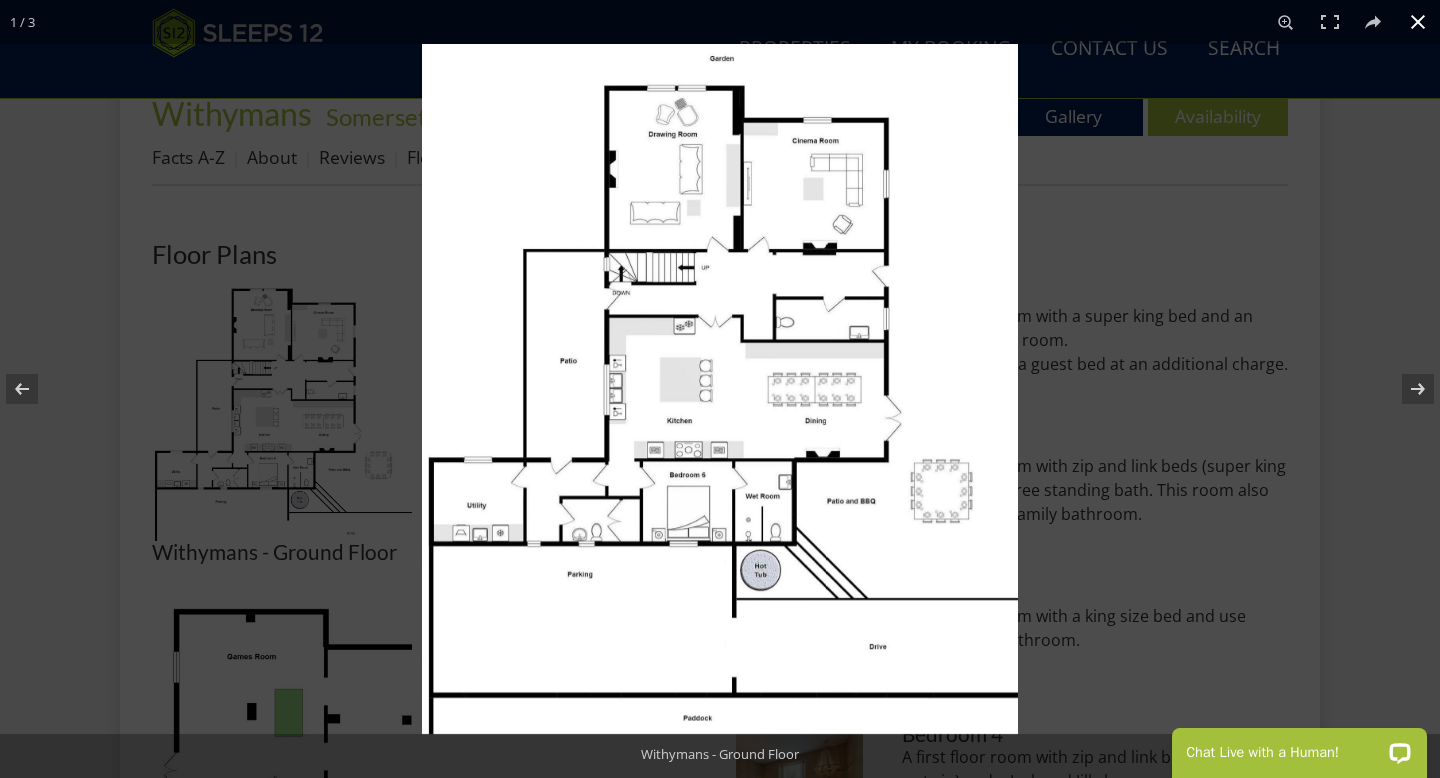 click at bounding box center [1142, 433] 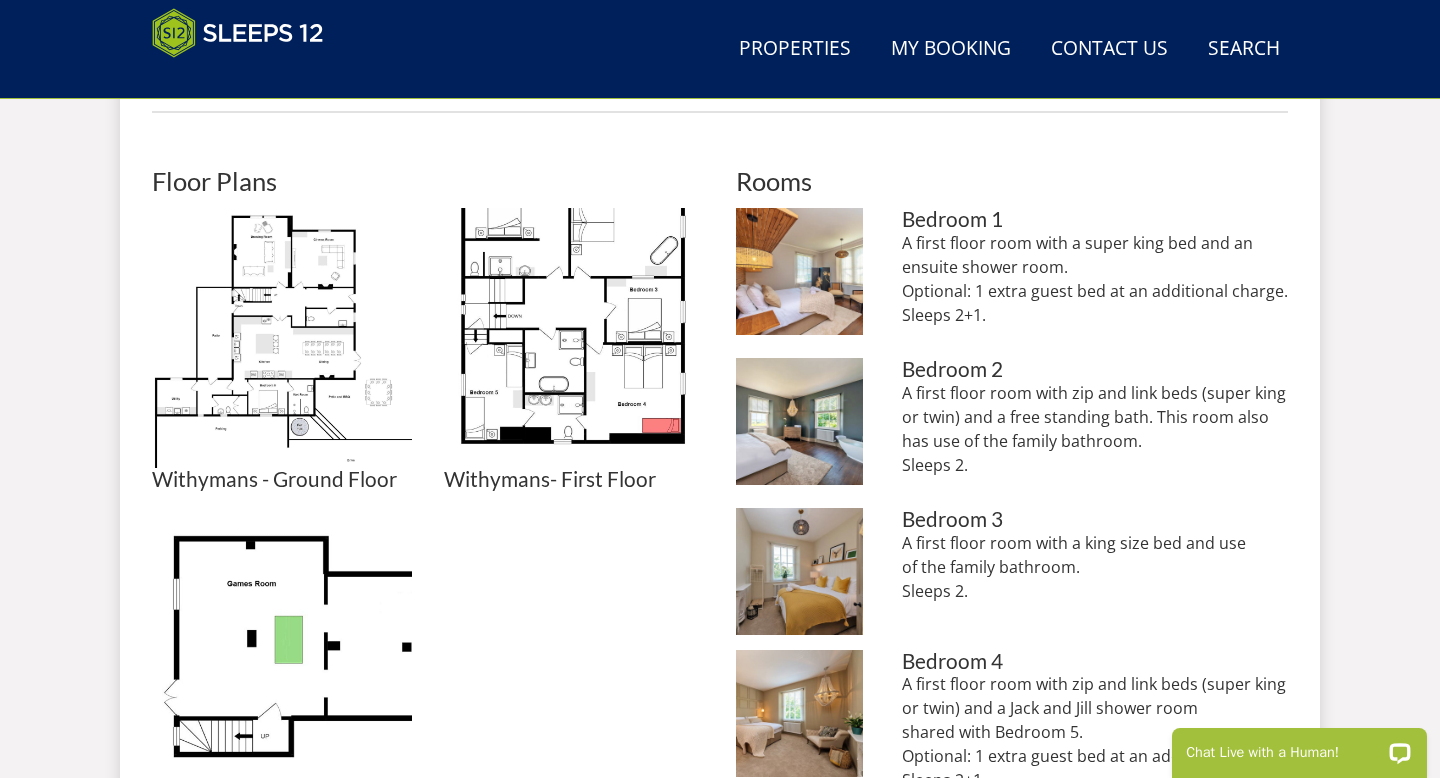 scroll, scrollTop: 840, scrollLeft: 0, axis: vertical 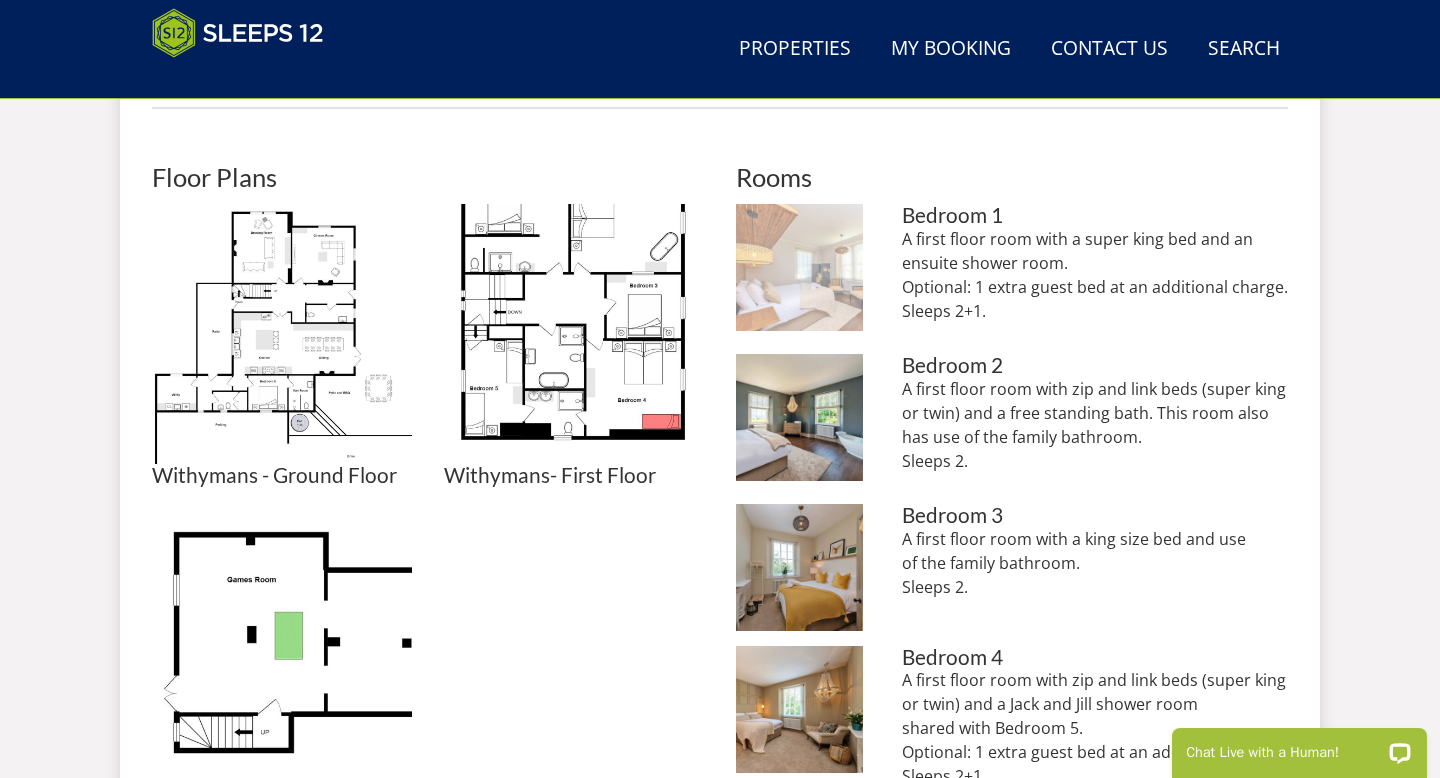 click at bounding box center (799, 267) 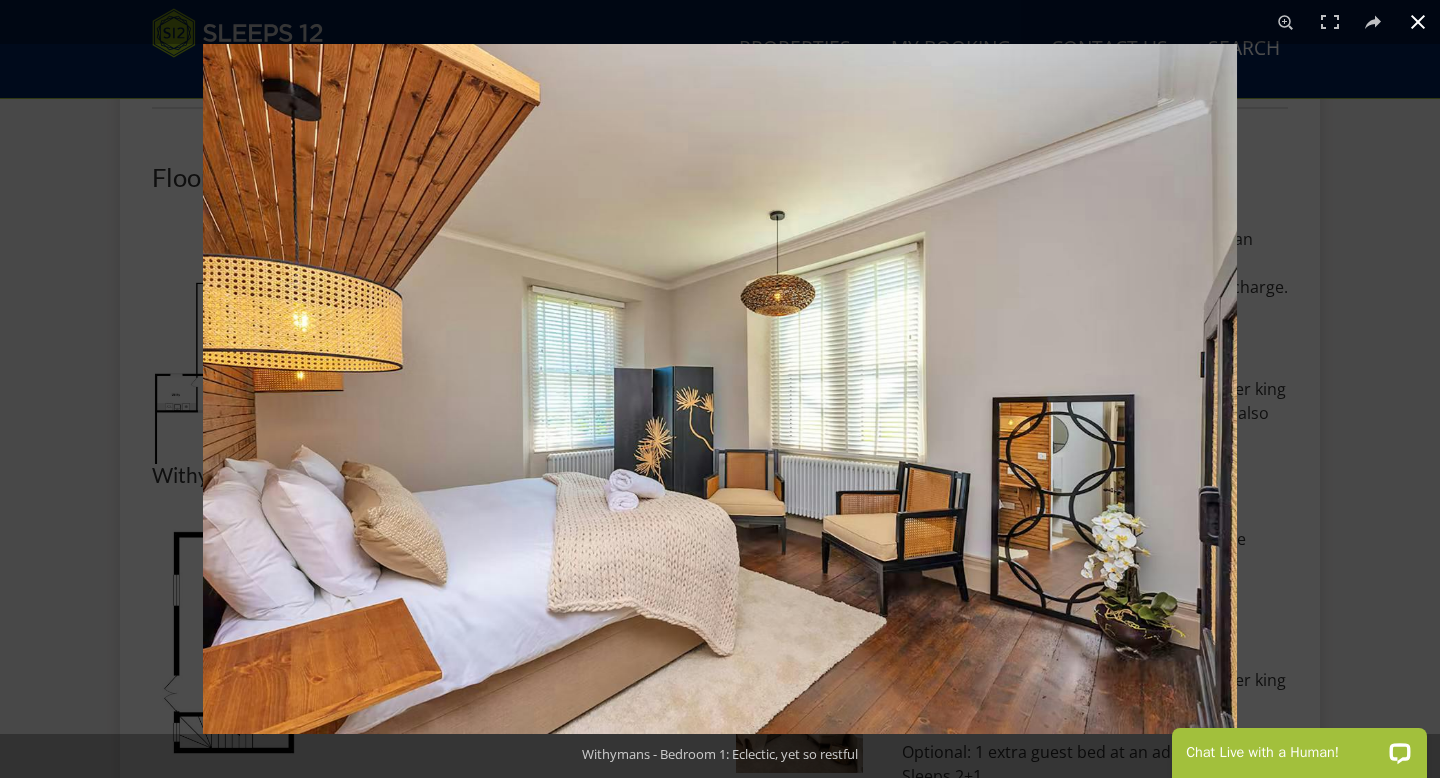 click at bounding box center [923, 433] 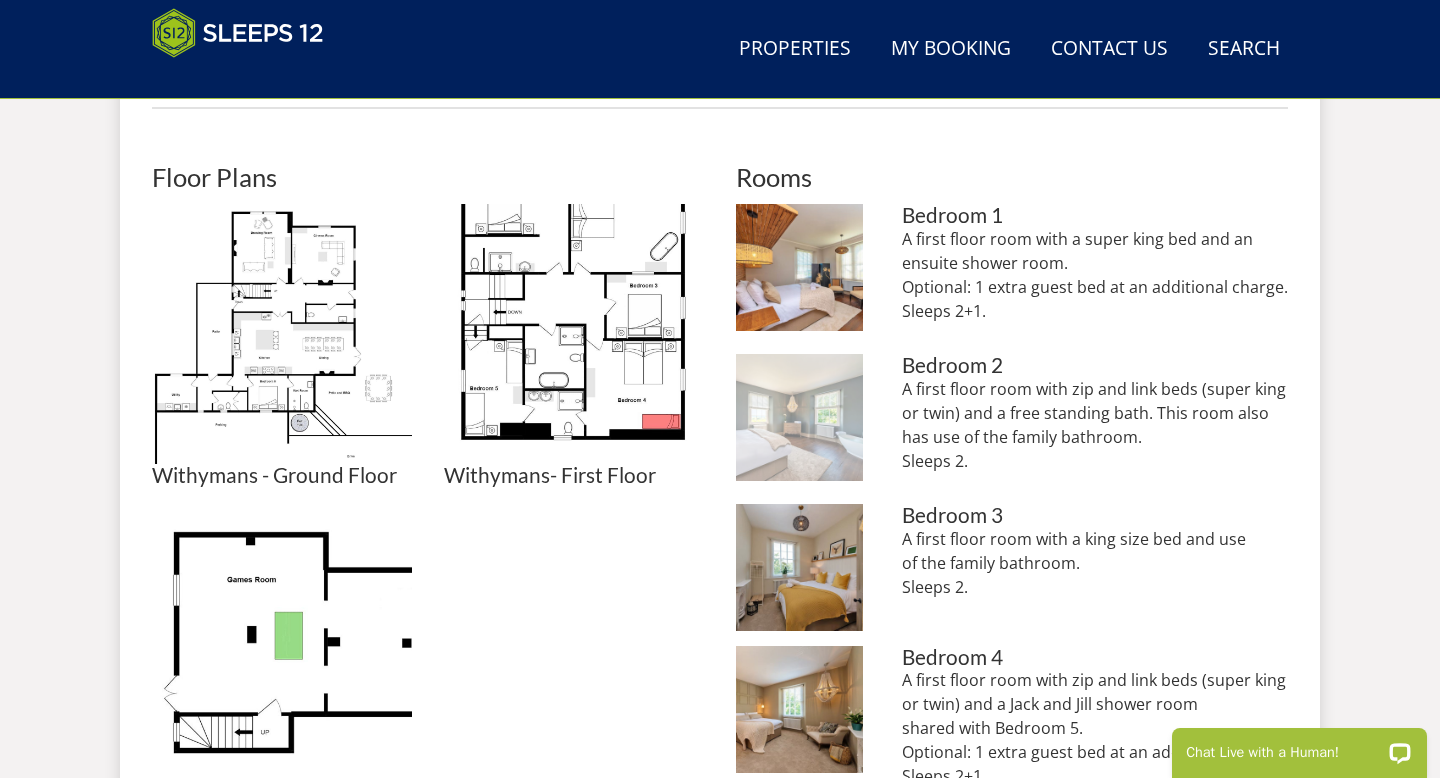 click at bounding box center [799, 417] 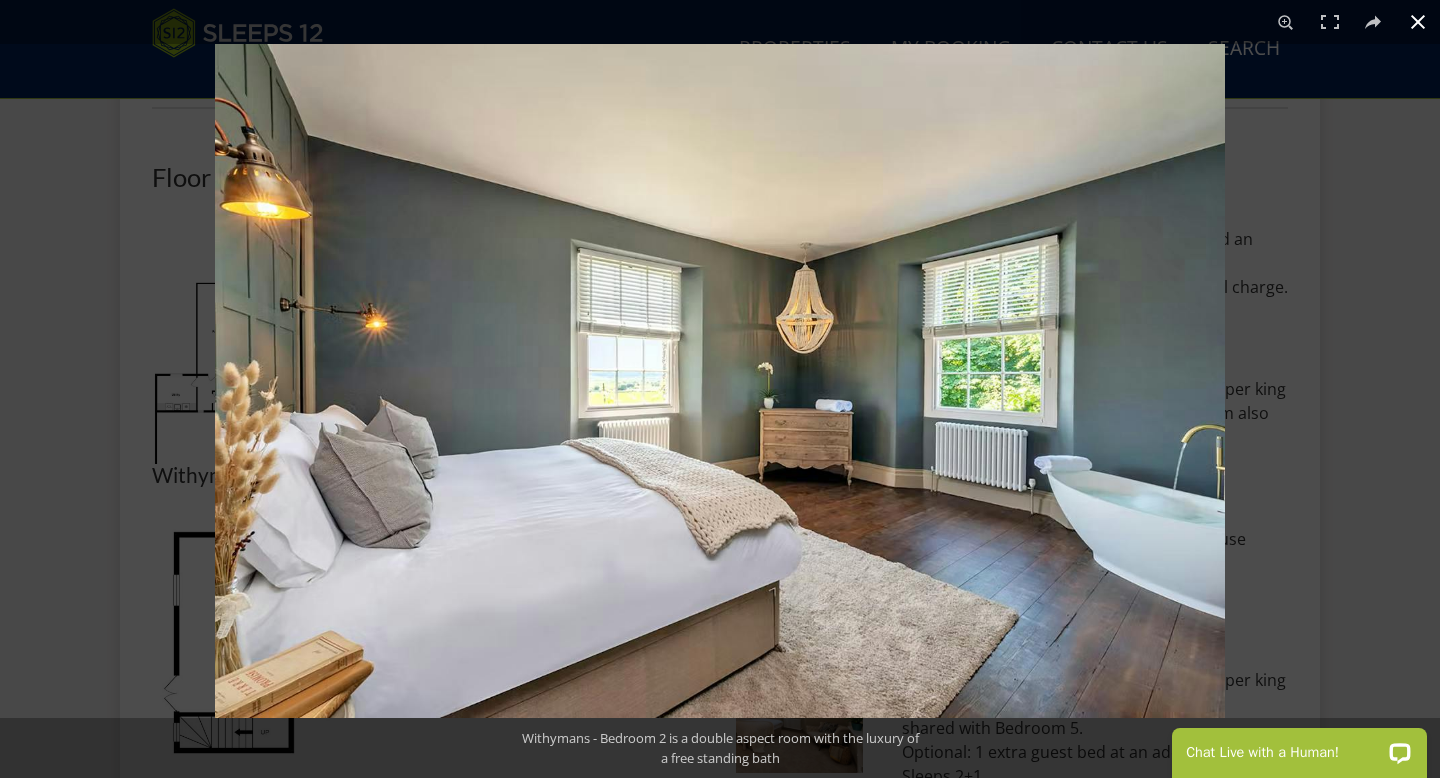 click at bounding box center (935, 433) 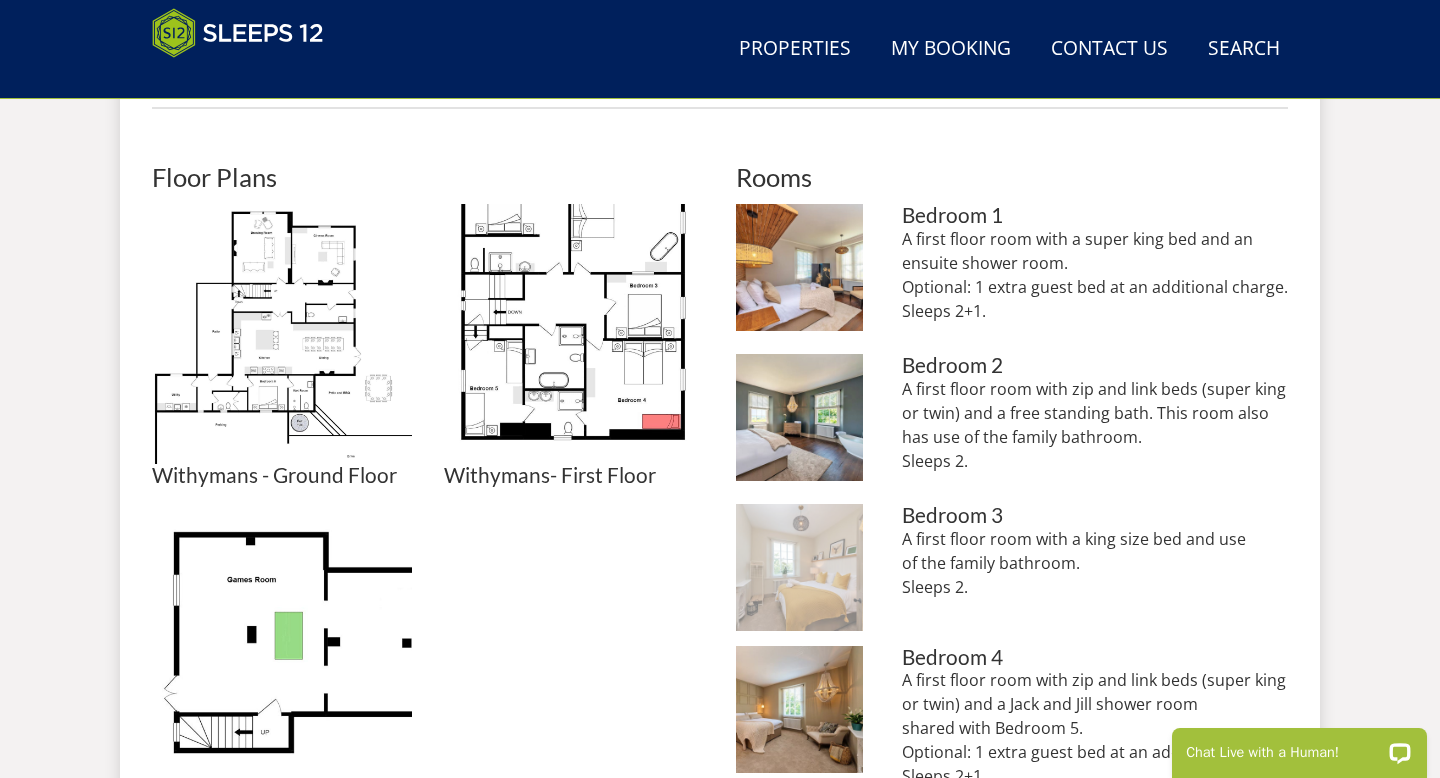 click at bounding box center [799, 567] 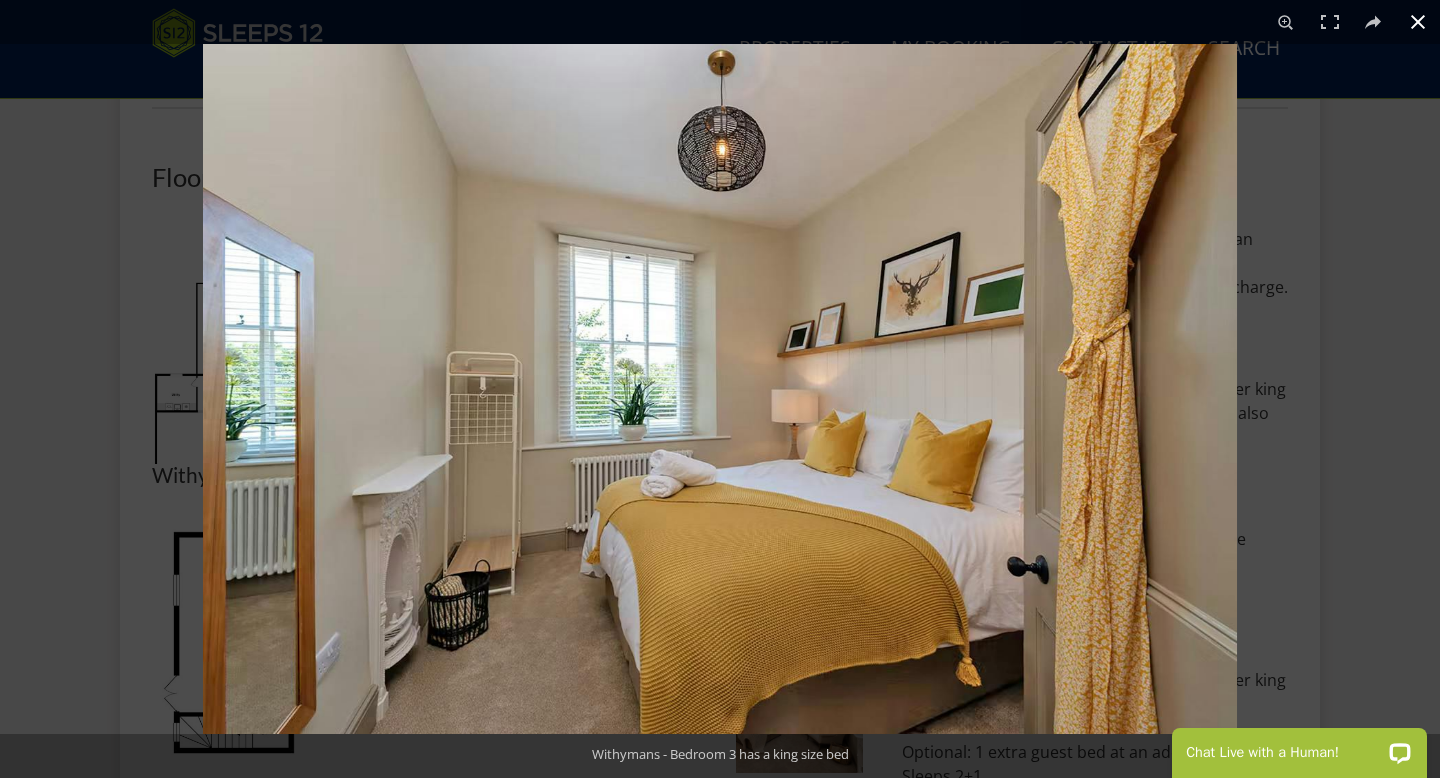 click at bounding box center [923, 433] 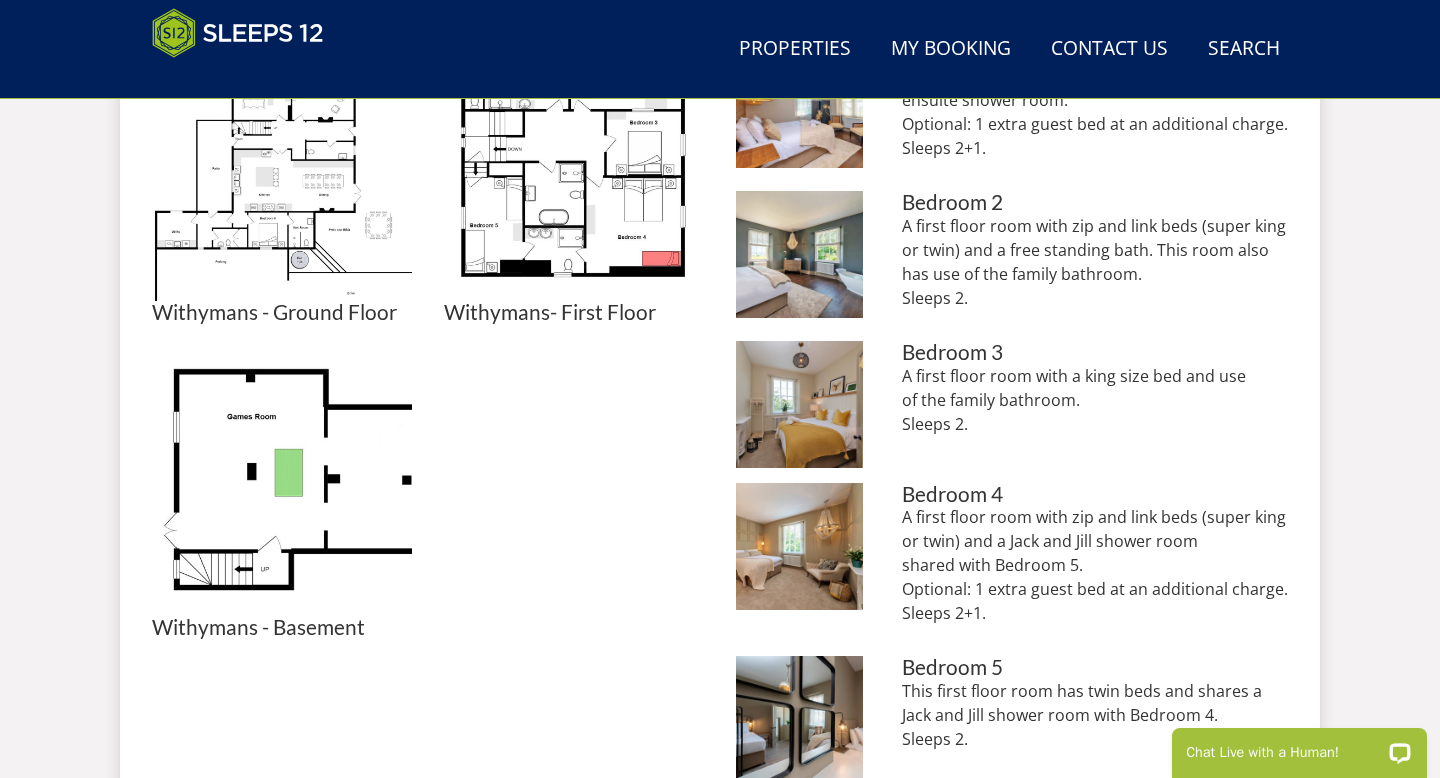 scroll, scrollTop: 1057, scrollLeft: 0, axis: vertical 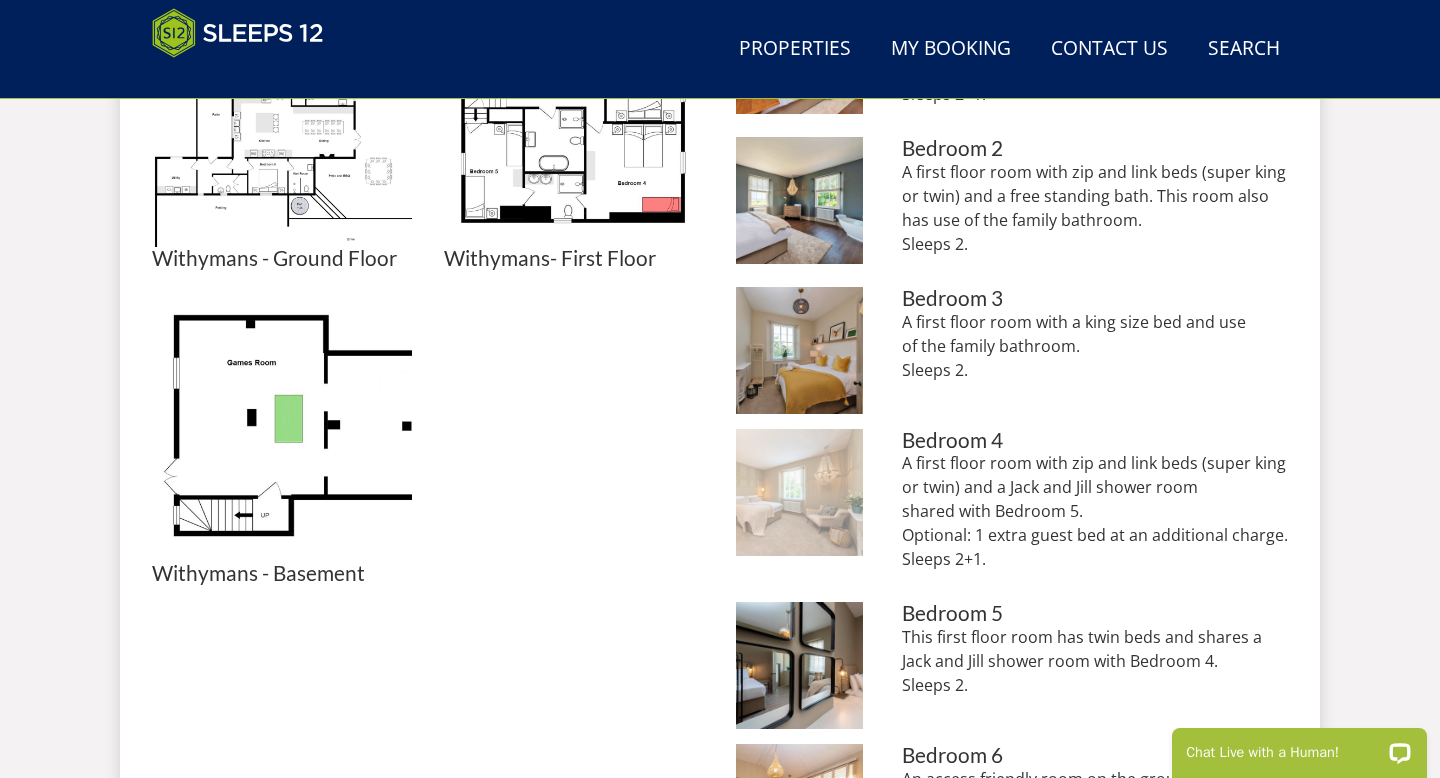 click at bounding box center (799, 492) 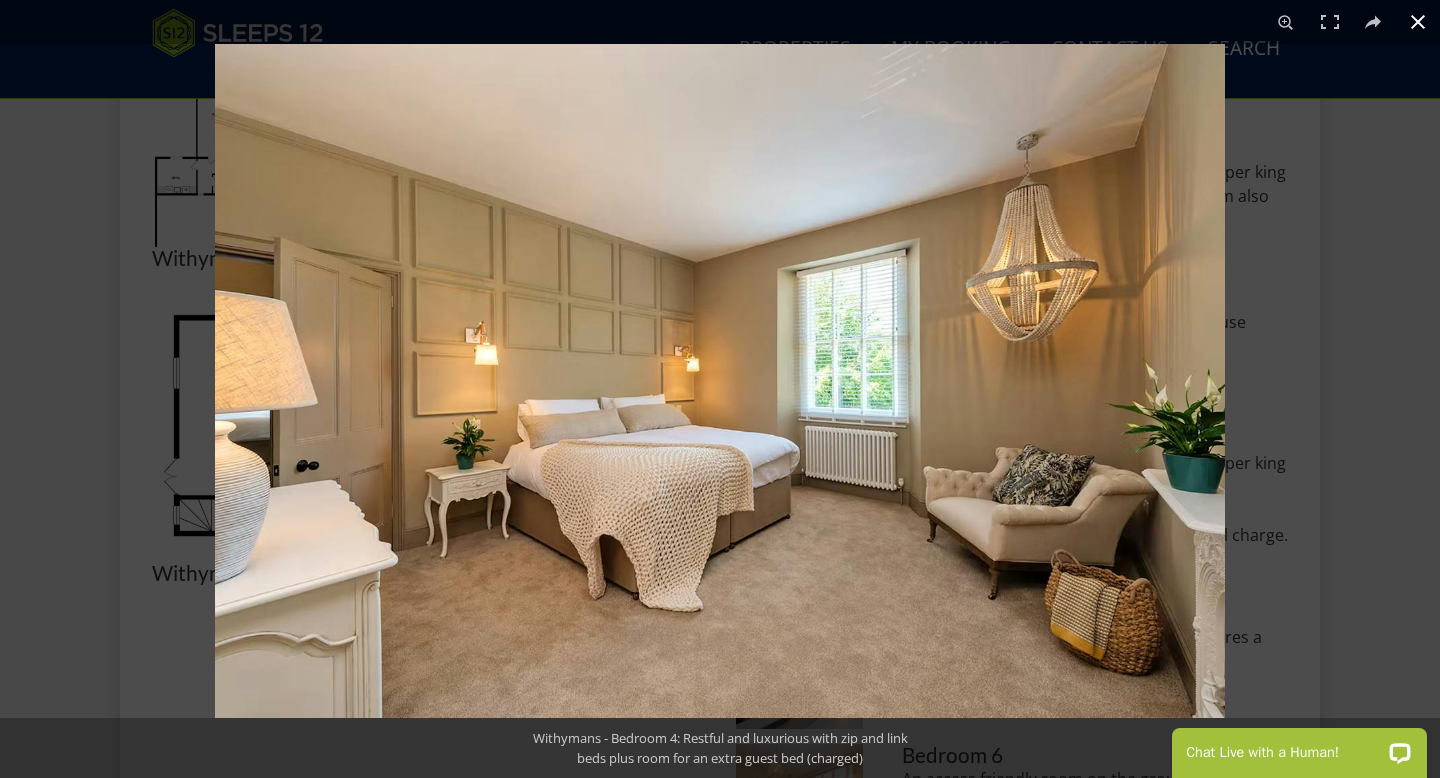 click at bounding box center [935, 433] 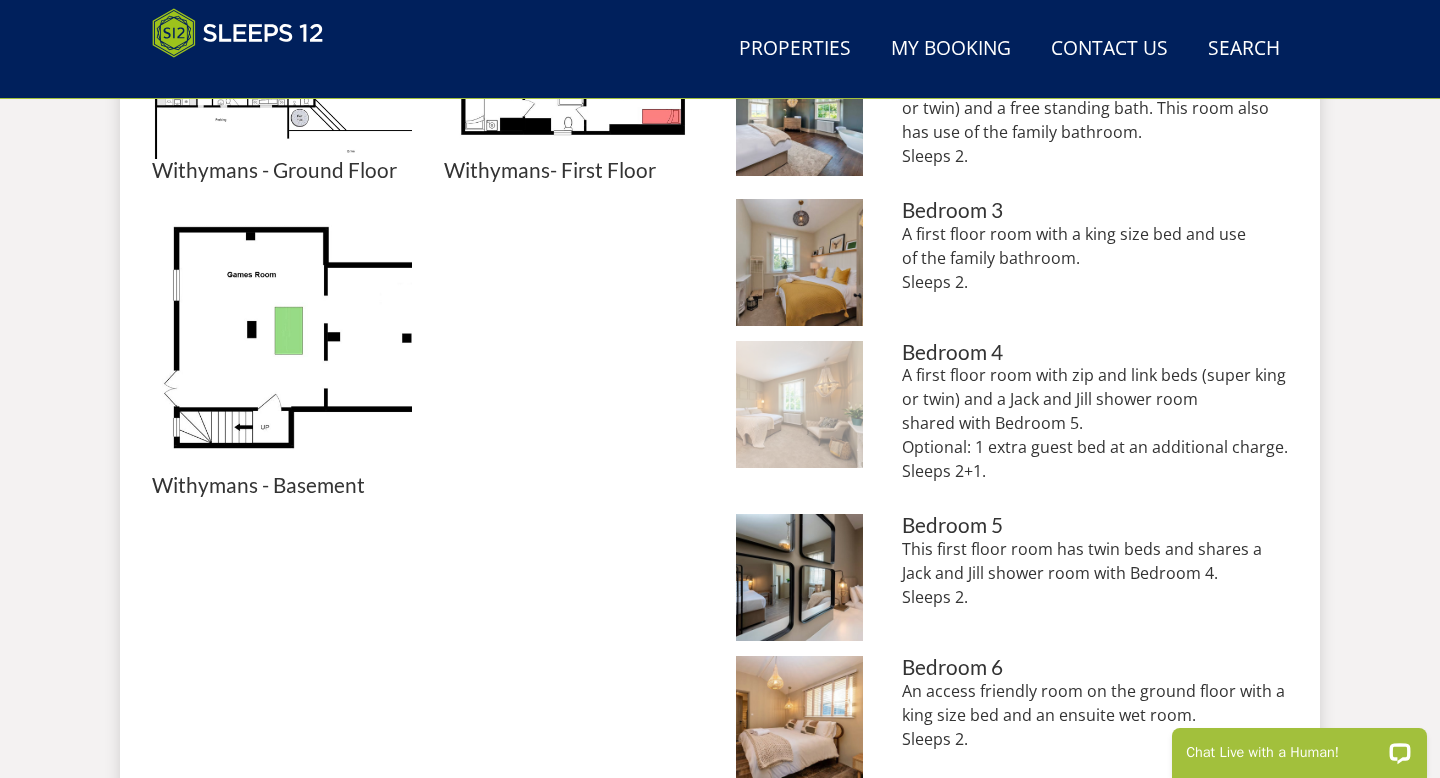 scroll, scrollTop: 1150, scrollLeft: 0, axis: vertical 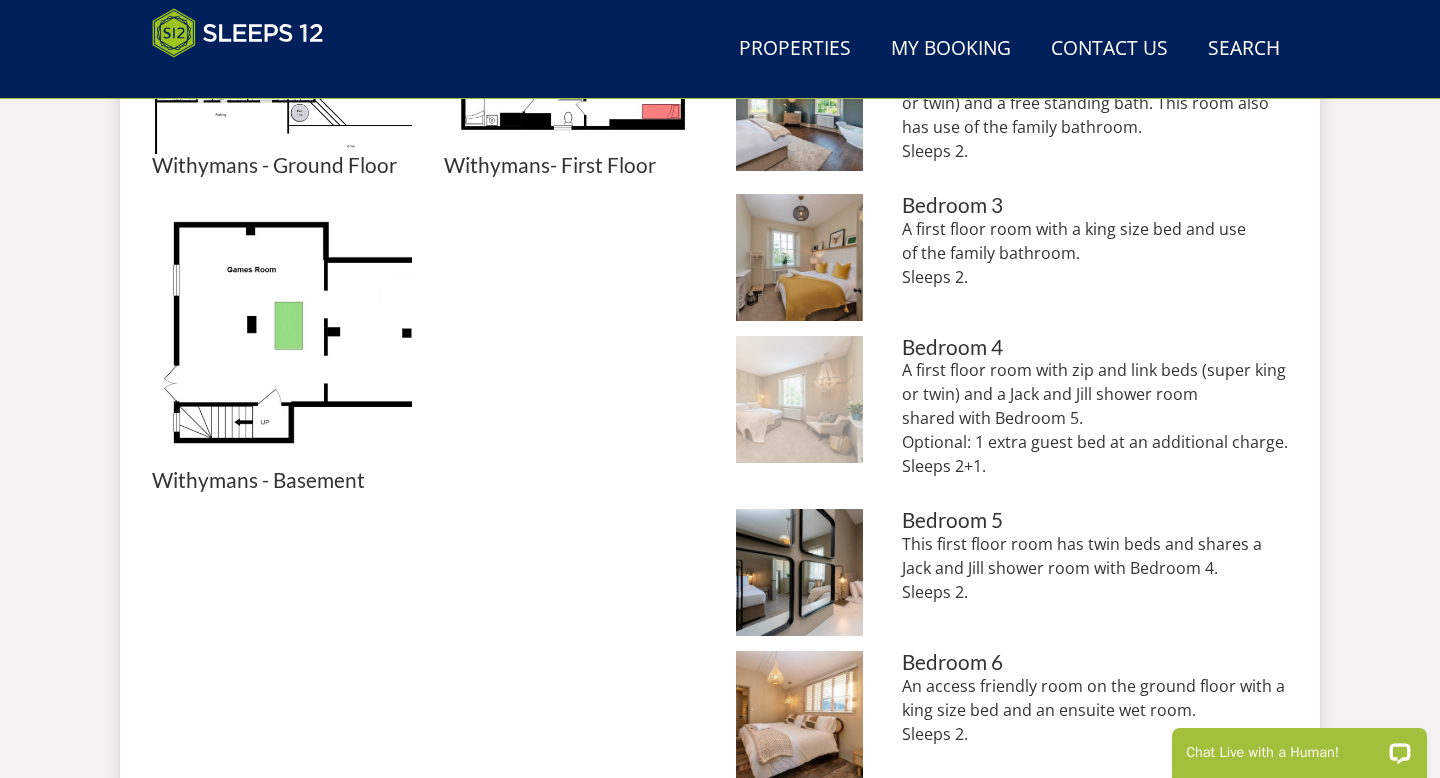 click at bounding box center (799, 572) 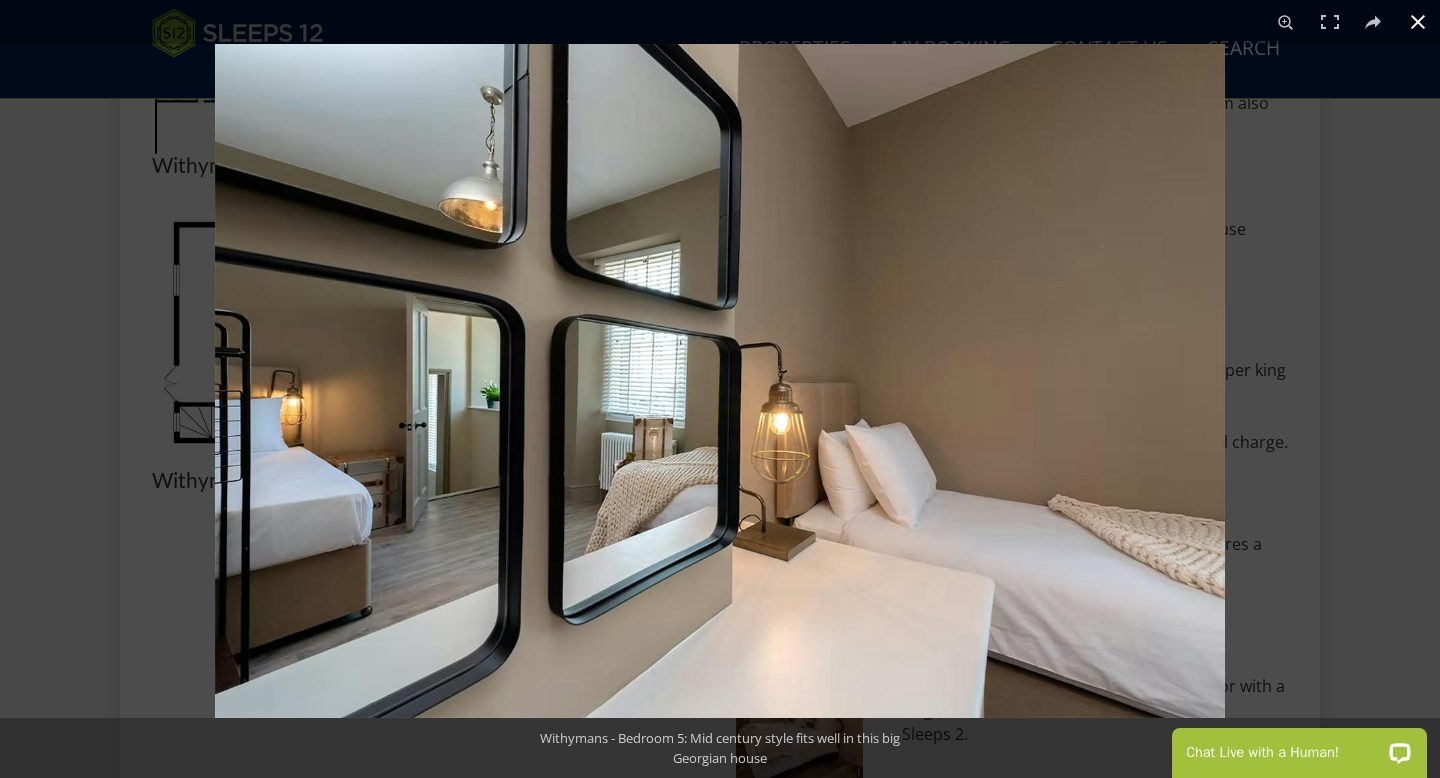 click at bounding box center [935, 433] 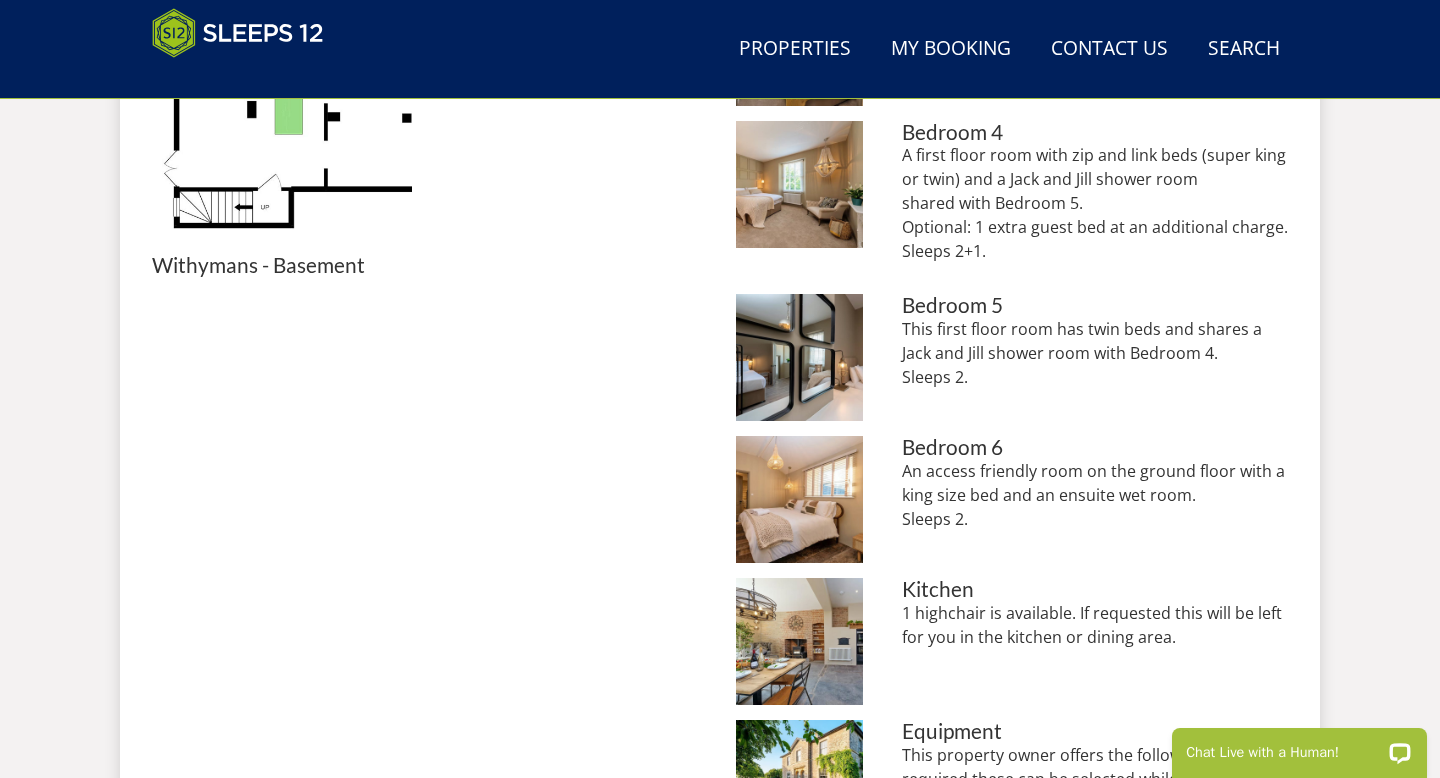 scroll, scrollTop: 1378, scrollLeft: 0, axis: vertical 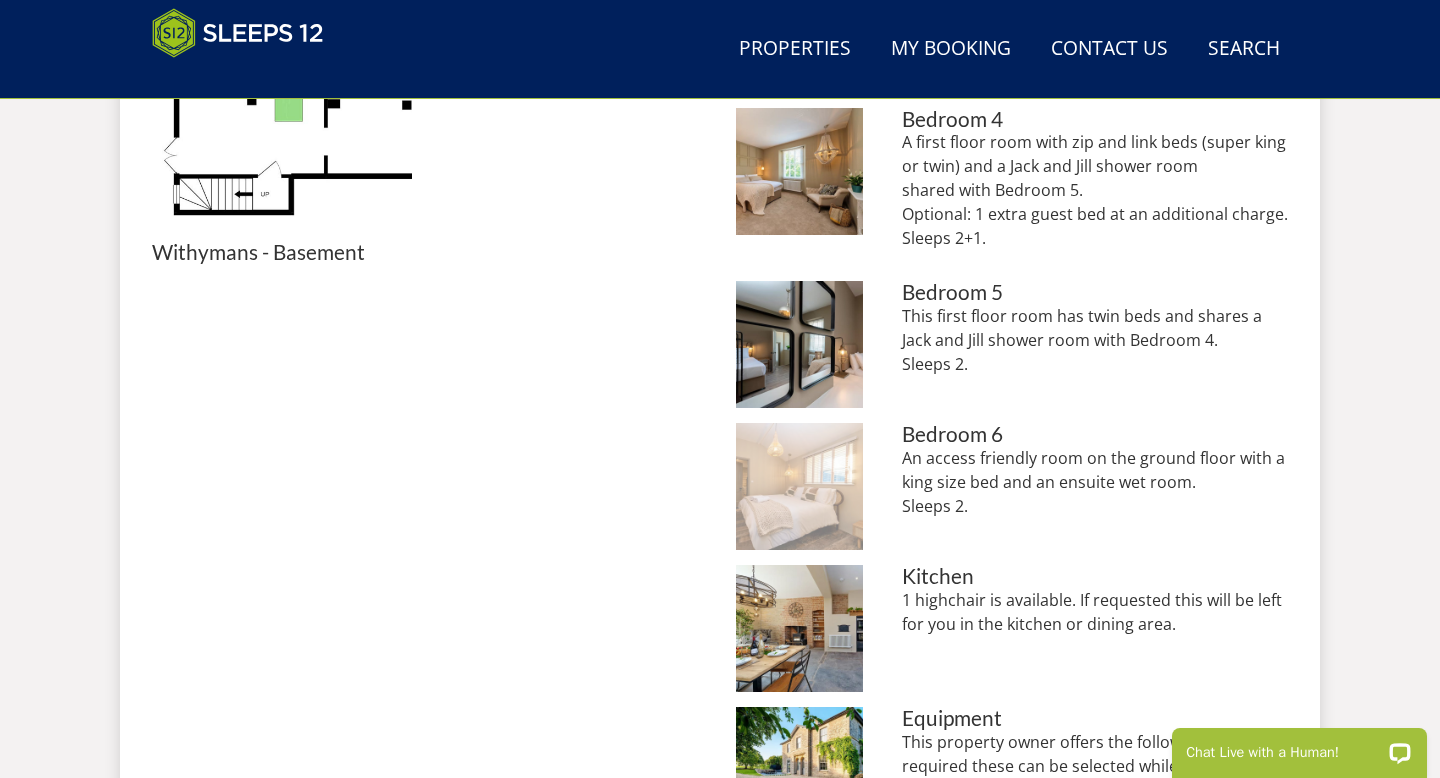 click at bounding box center (799, 486) 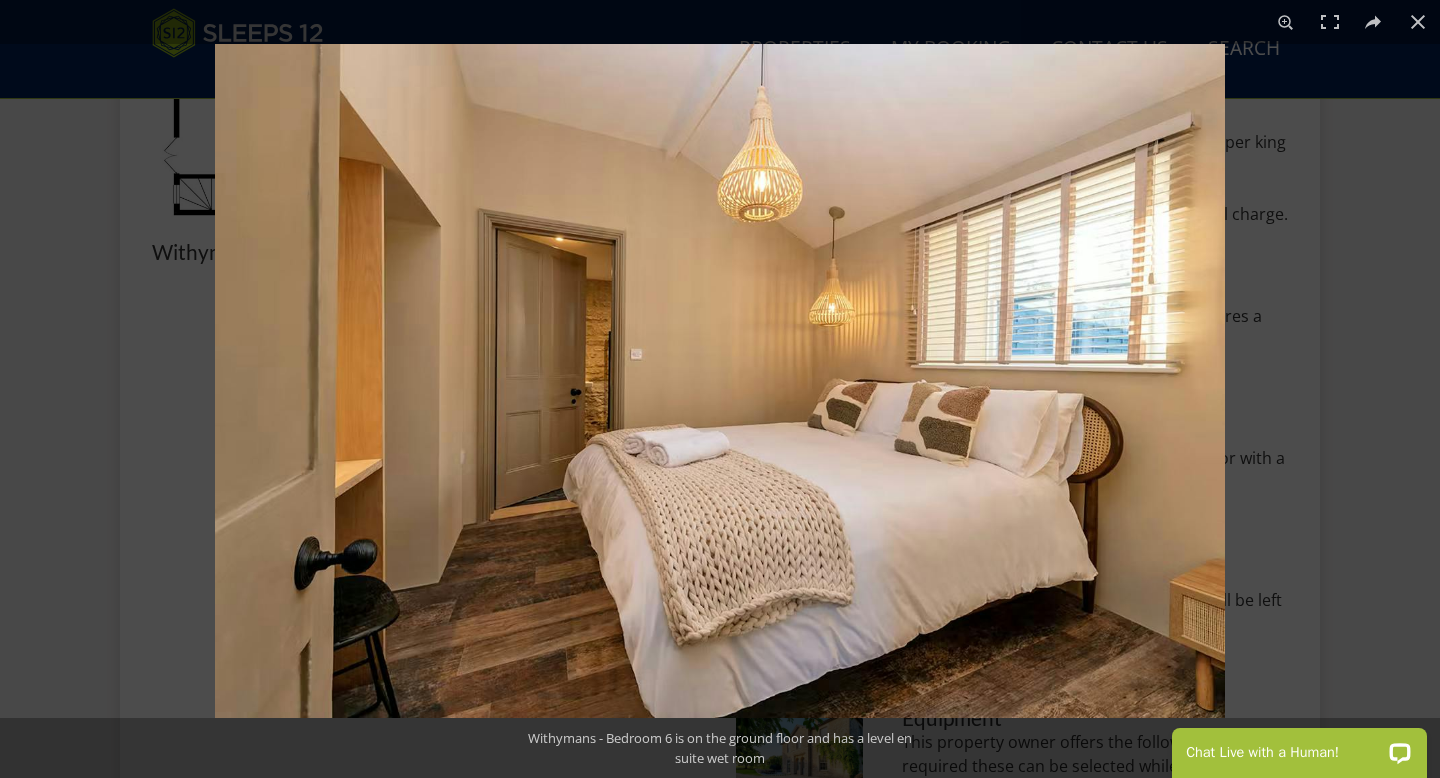 click at bounding box center (935, 433) 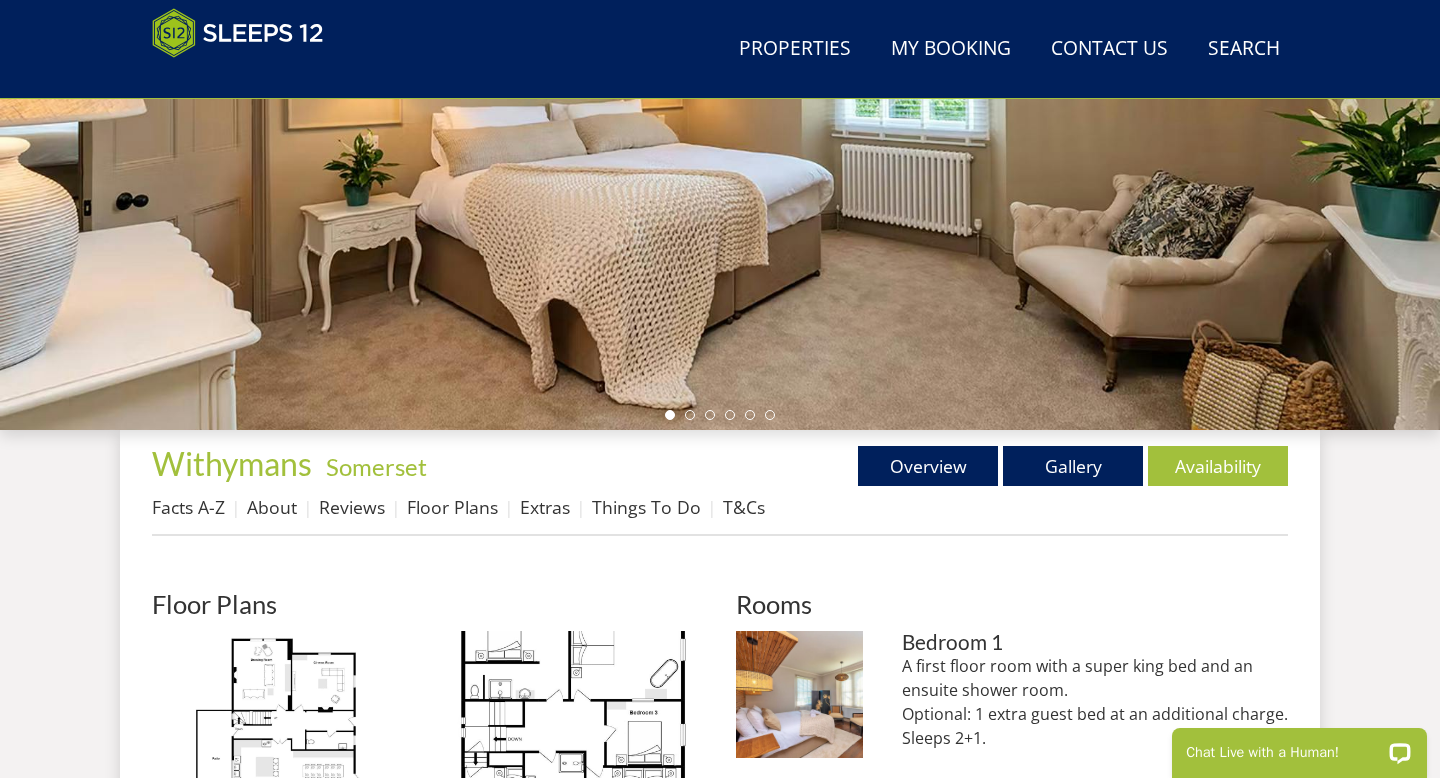 scroll, scrollTop: 418, scrollLeft: 0, axis: vertical 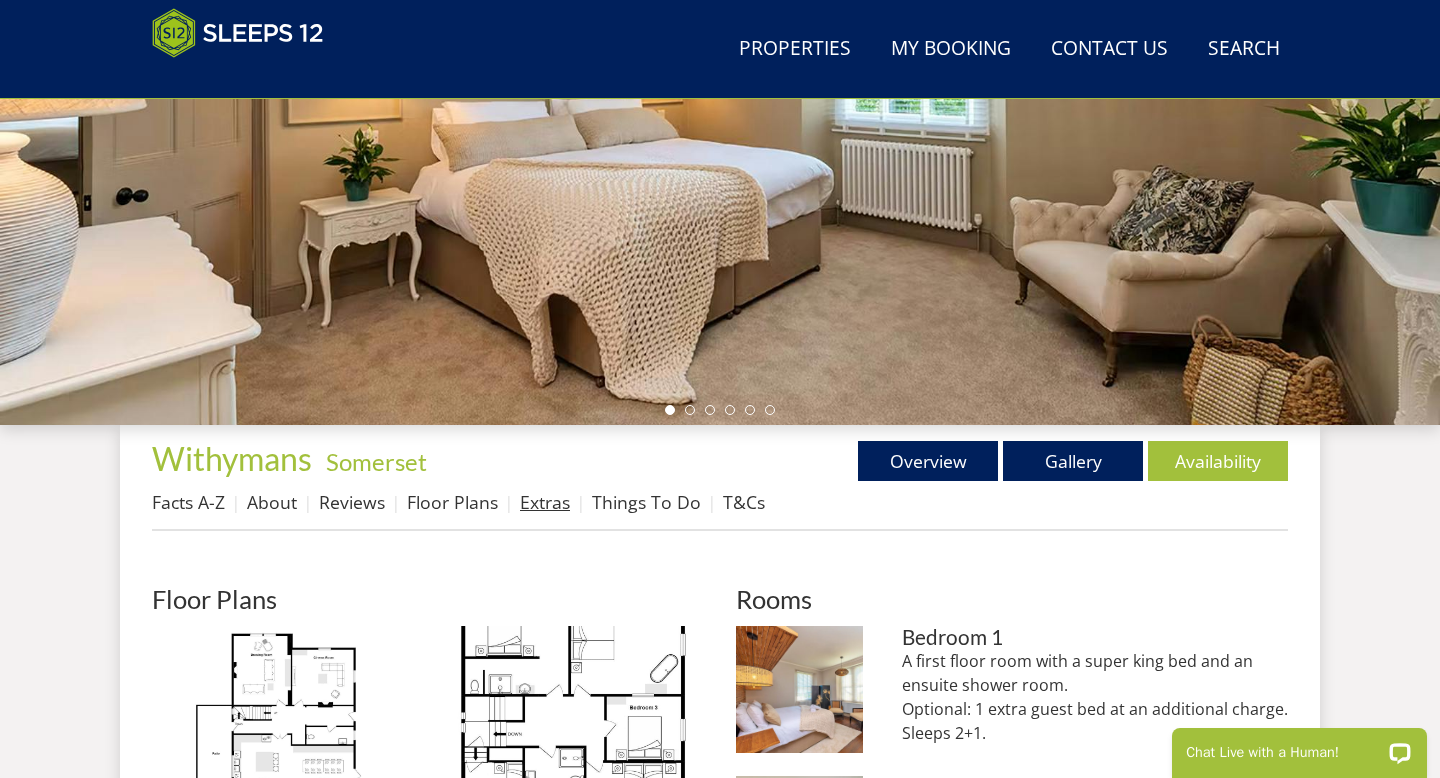 click on "Extras" at bounding box center (545, 502) 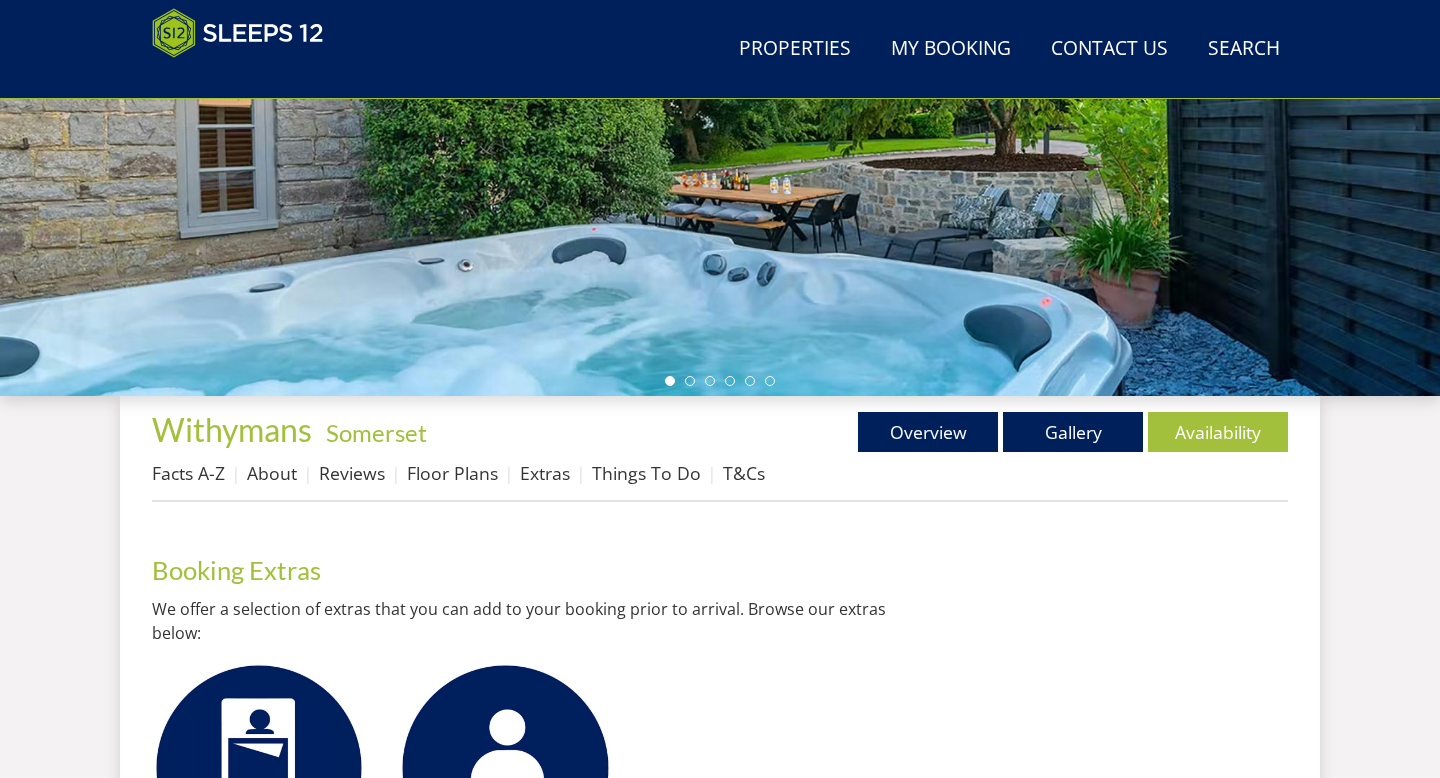 scroll, scrollTop: 451, scrollLeft: 0, axis: vertical 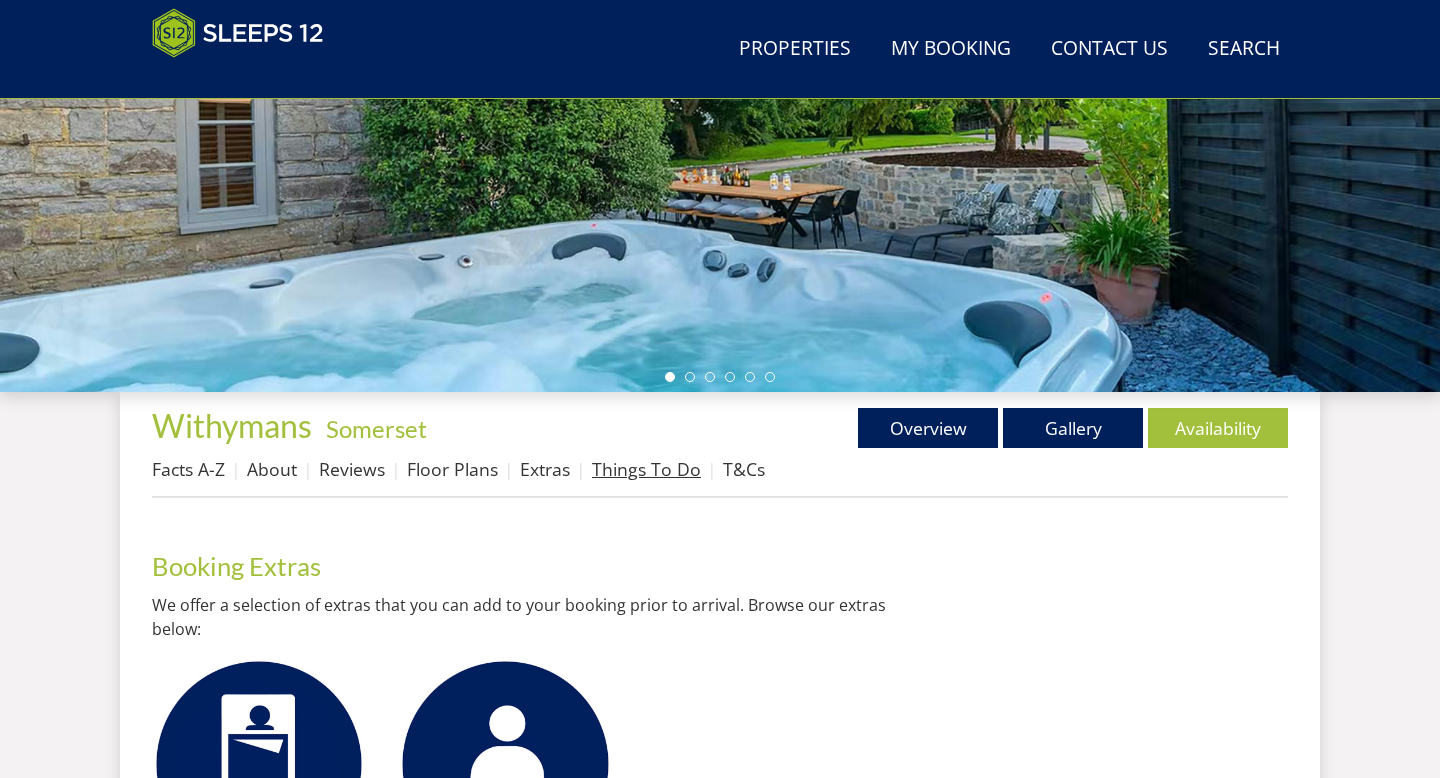click on "Things To Do" at bounding box center [646, 469] 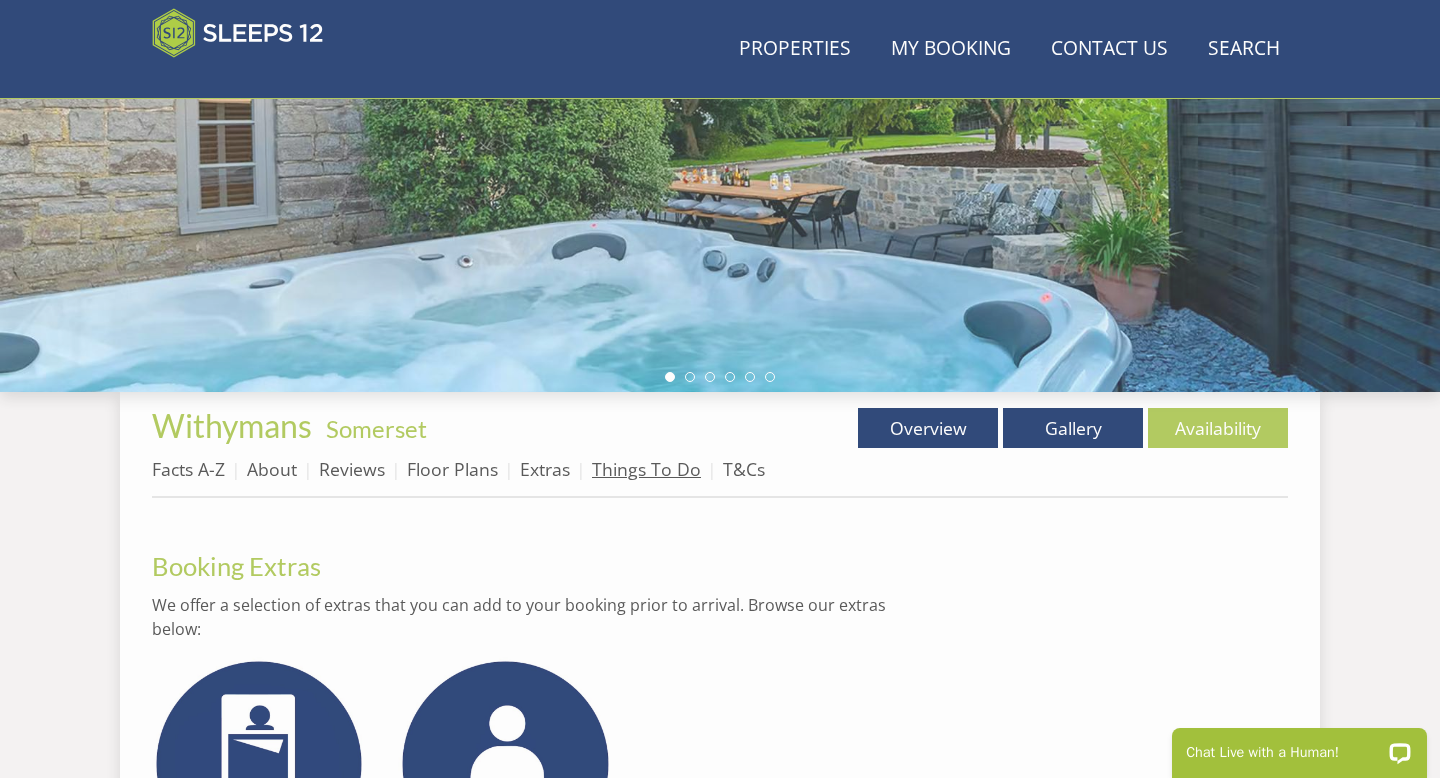 scroll, scrollTop: 0, scrollLeft: 0, axis: both 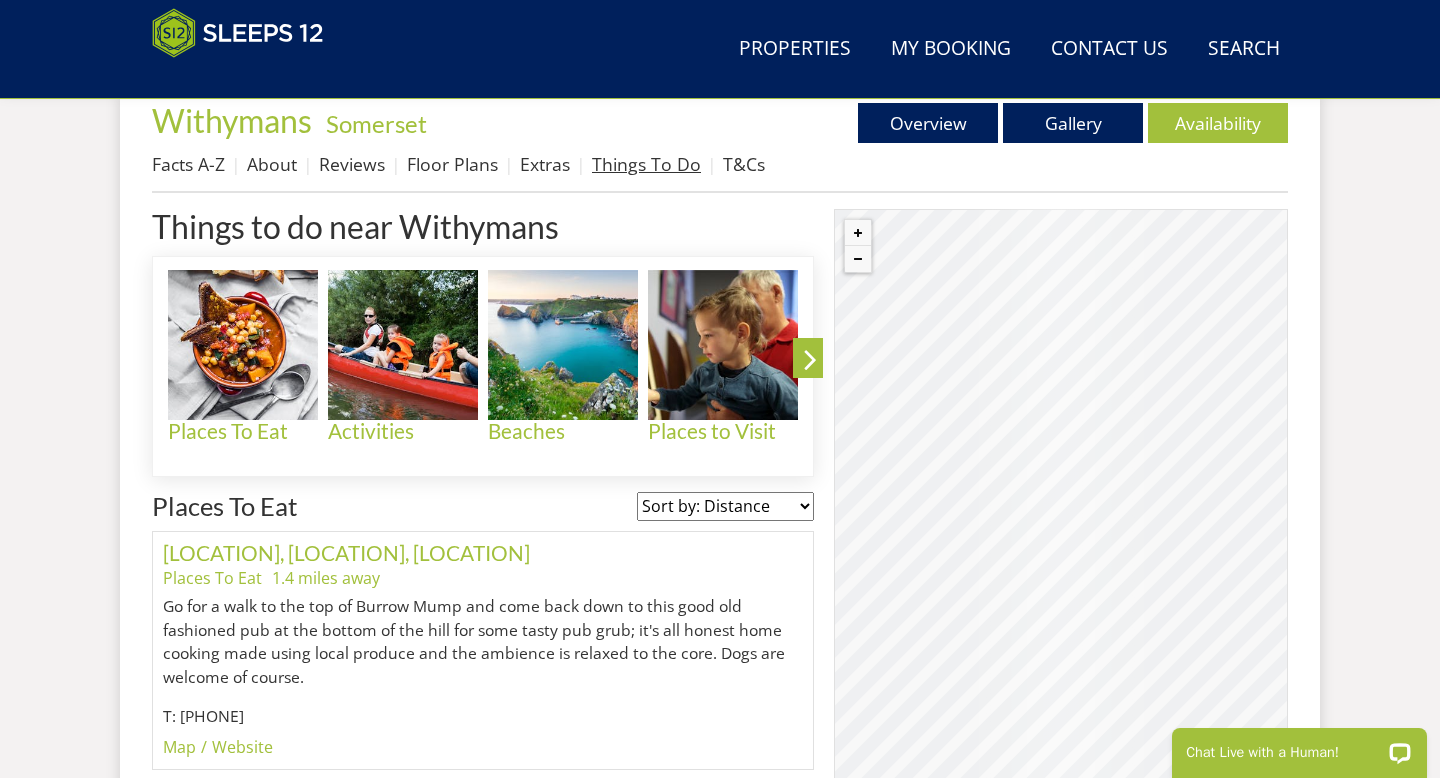 click on "Things To Do" at bounding box center (646, 164) 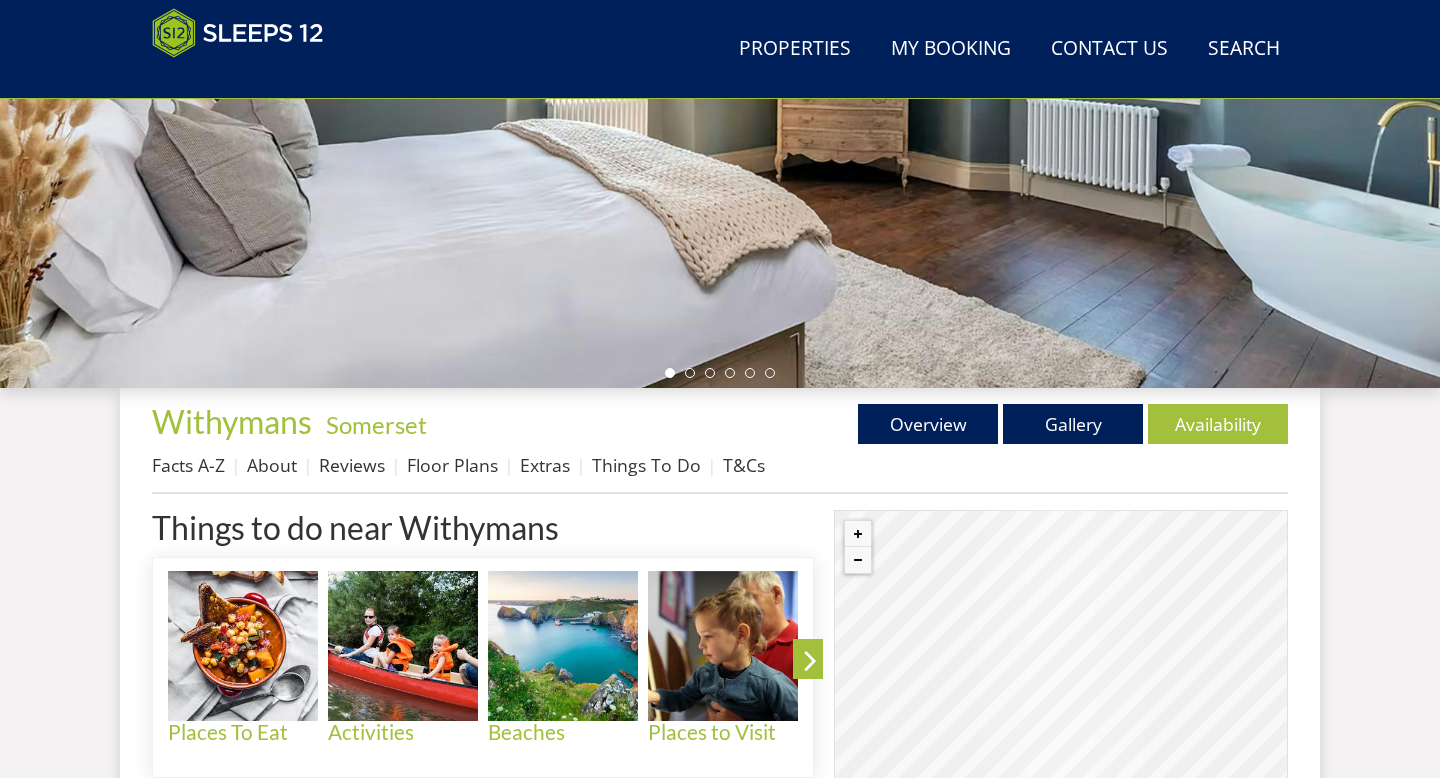 scroll, scrollTop: 462, scrollLeft: 0, axis: vertical 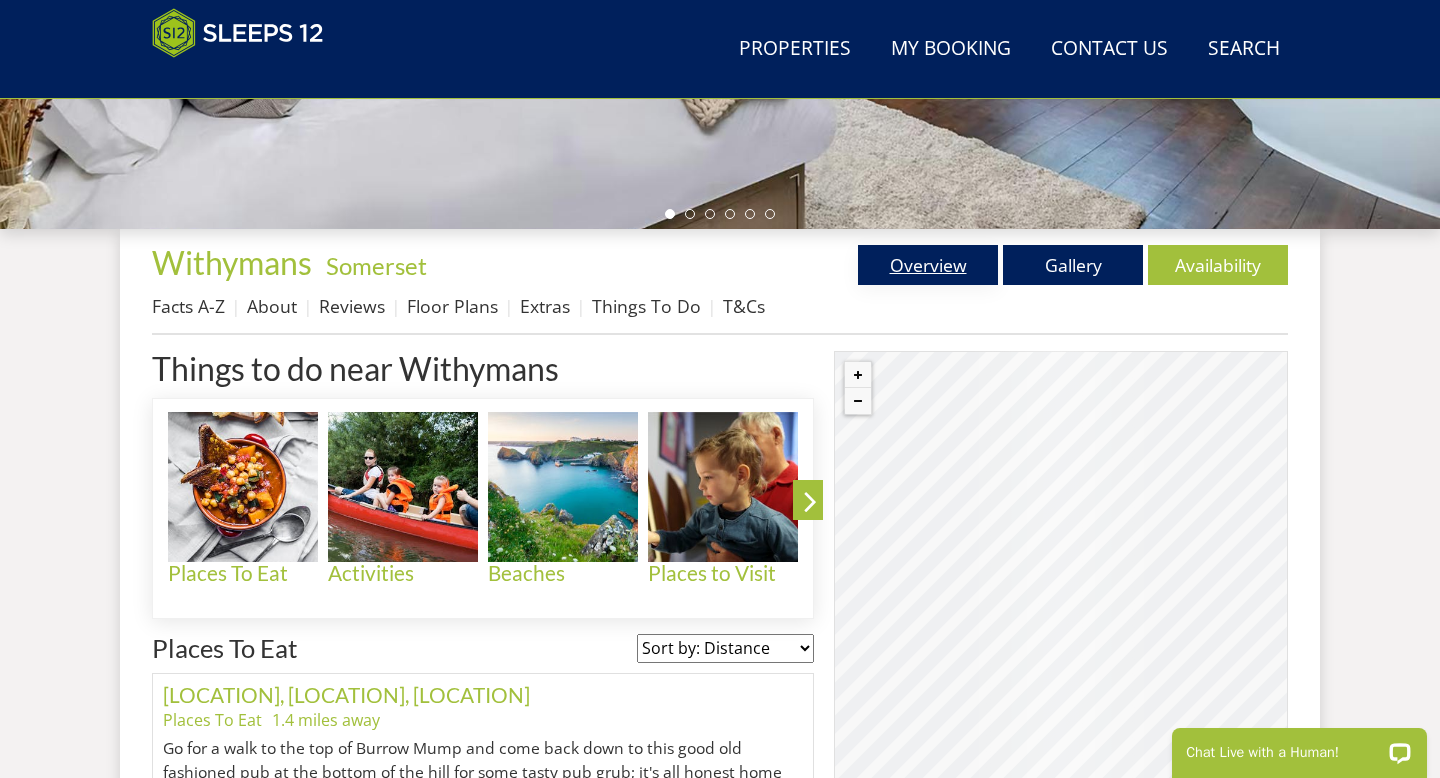 click on "Overview" at bounding box center [928, 265] 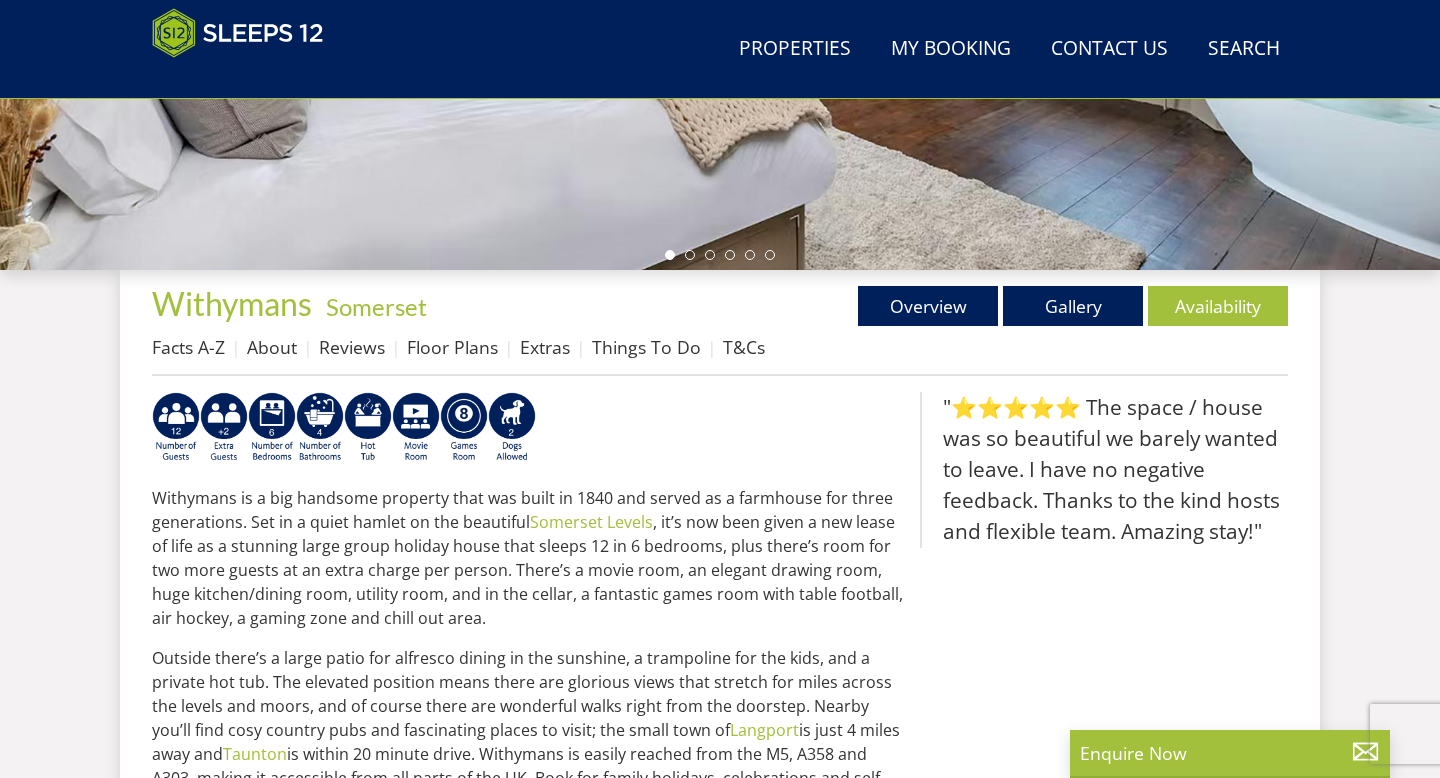 scroll, scrollTop: 590, scrollLeft: 0, axis: vertical 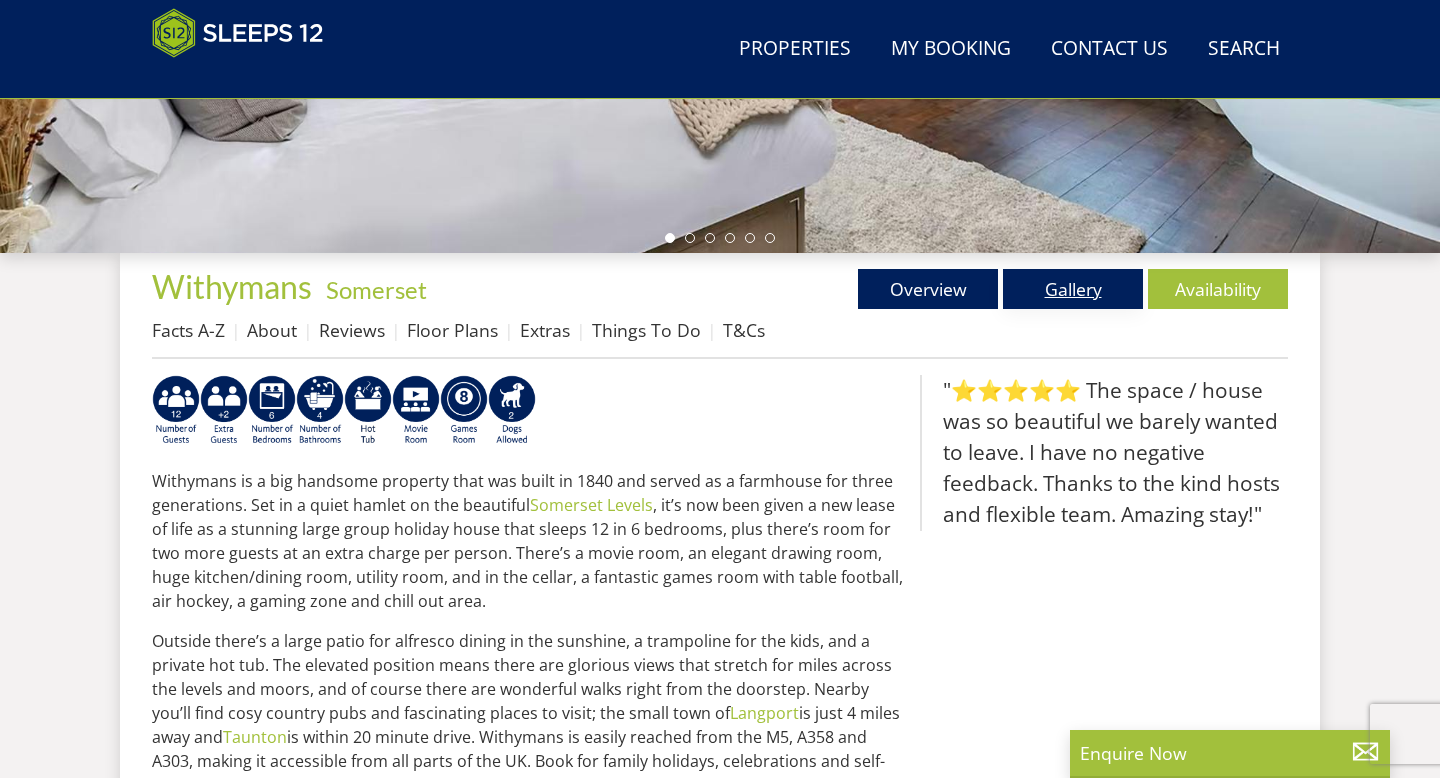 click on "Gallery" at bounding box center [1073, 289] 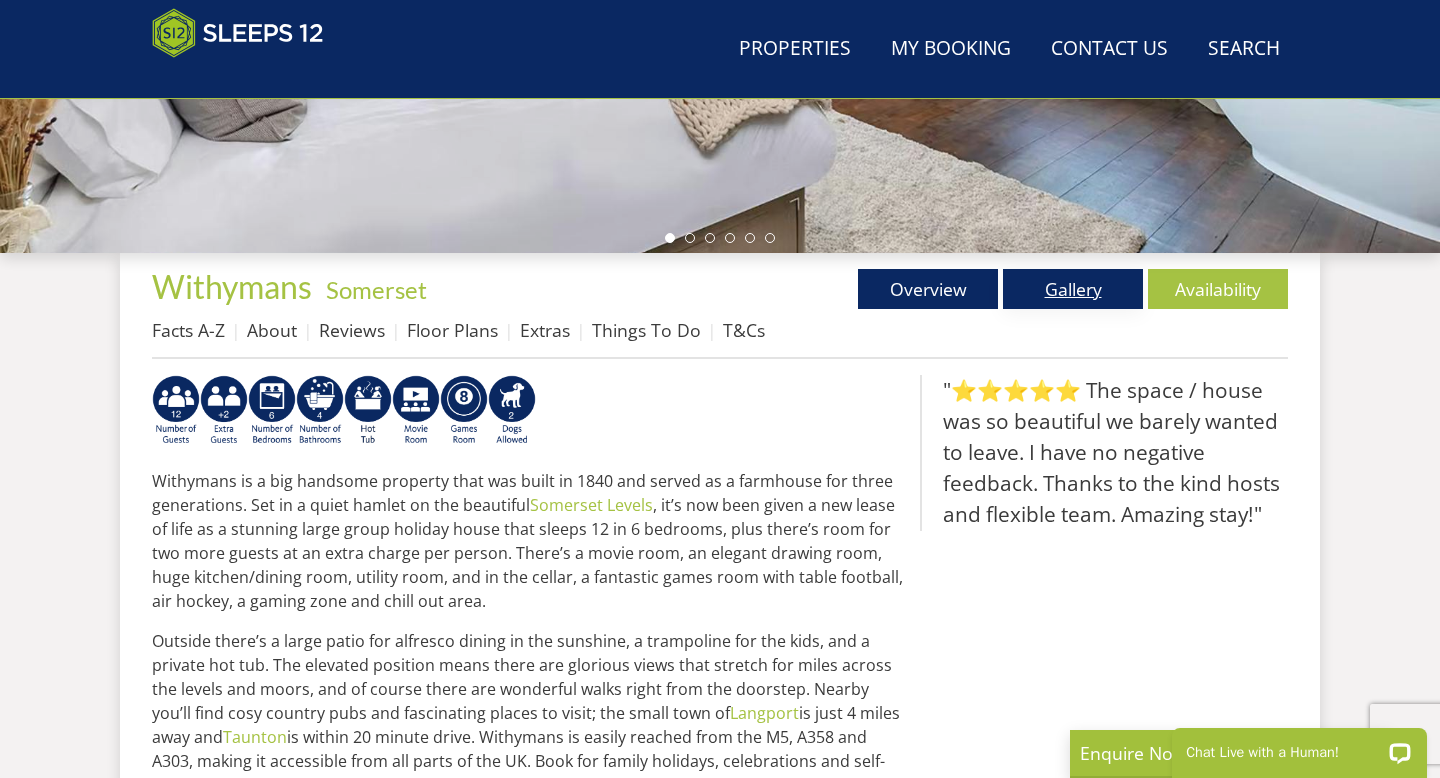 scroll, scrollTop: 0, scrollLeft: 0, axis: both 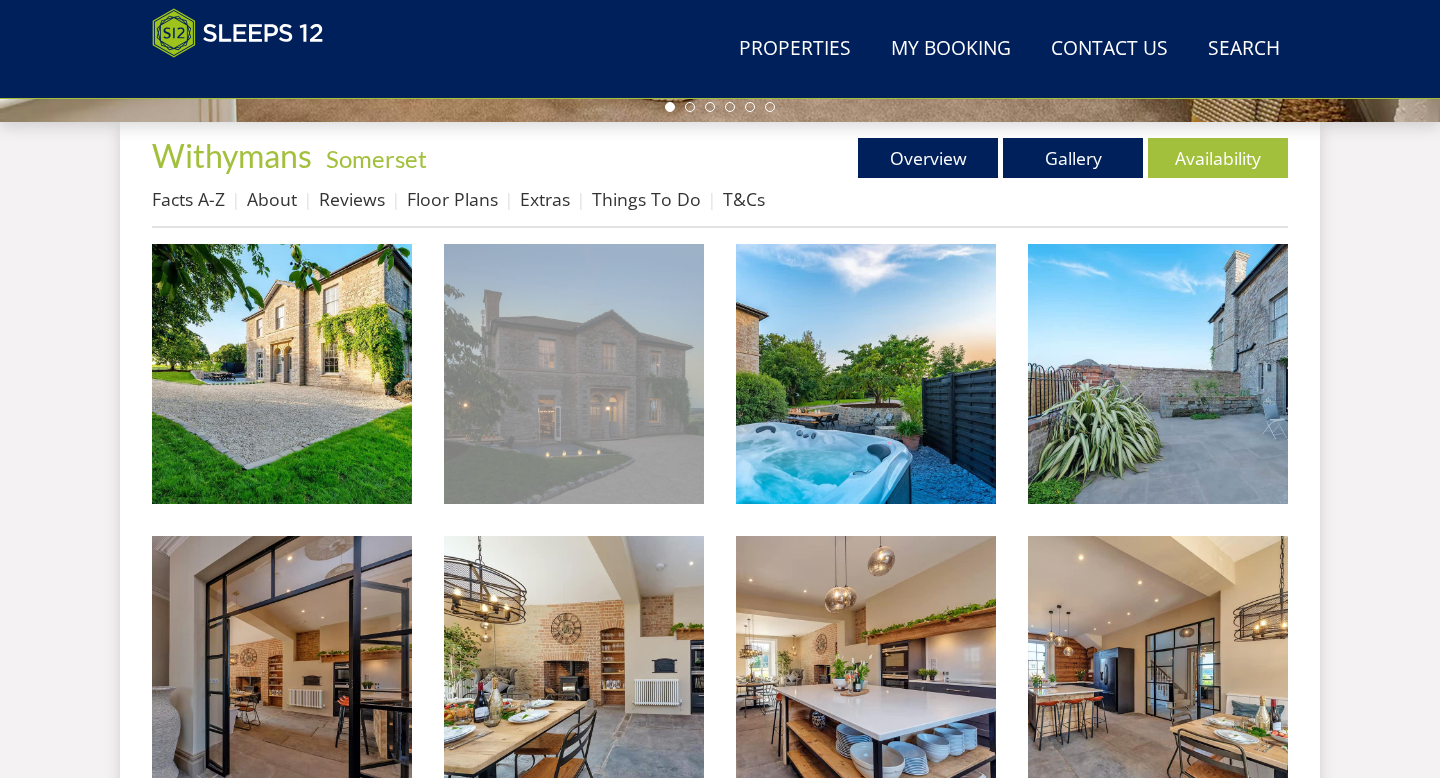 click at bounding box center (574, 374) 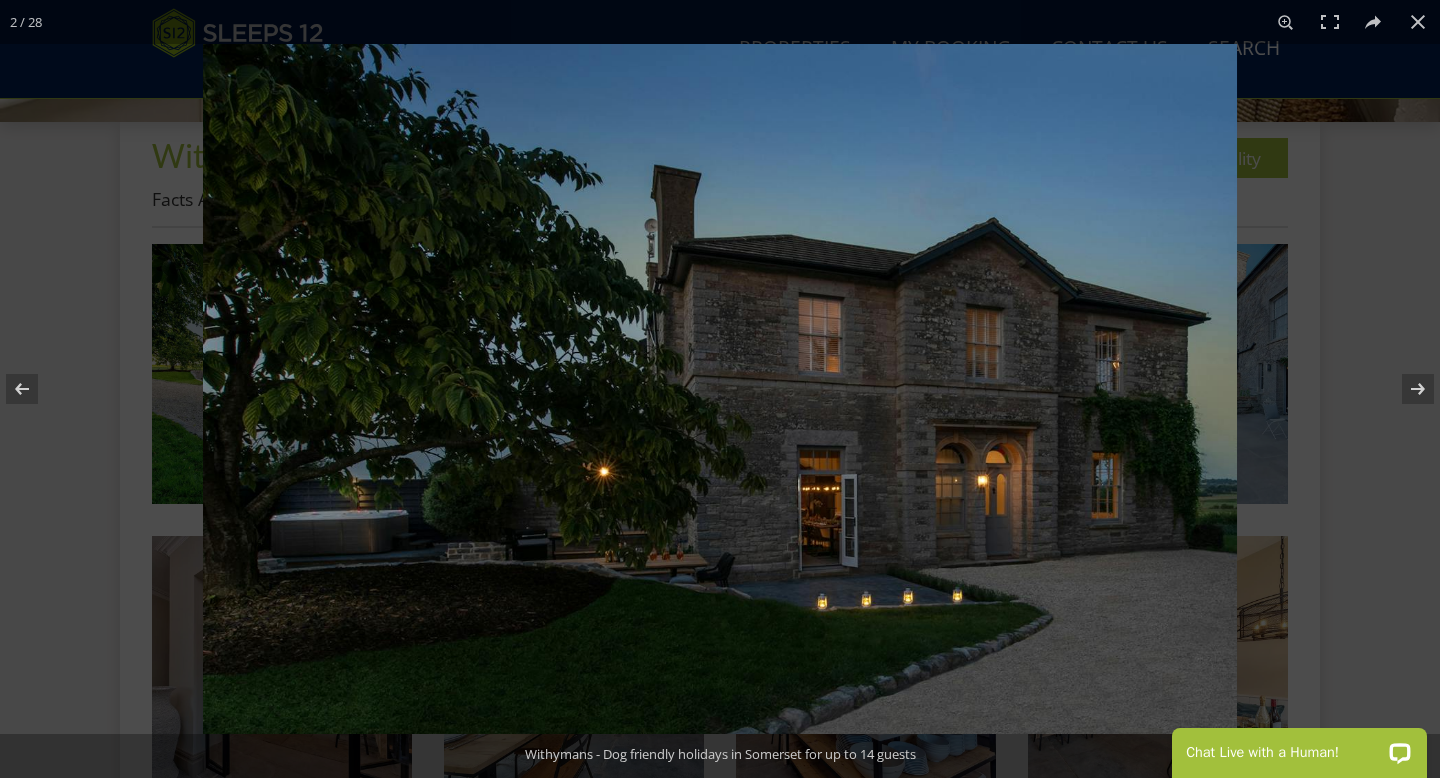 scroll, scrollTop: 0, scrollLeft: 0, axis: both 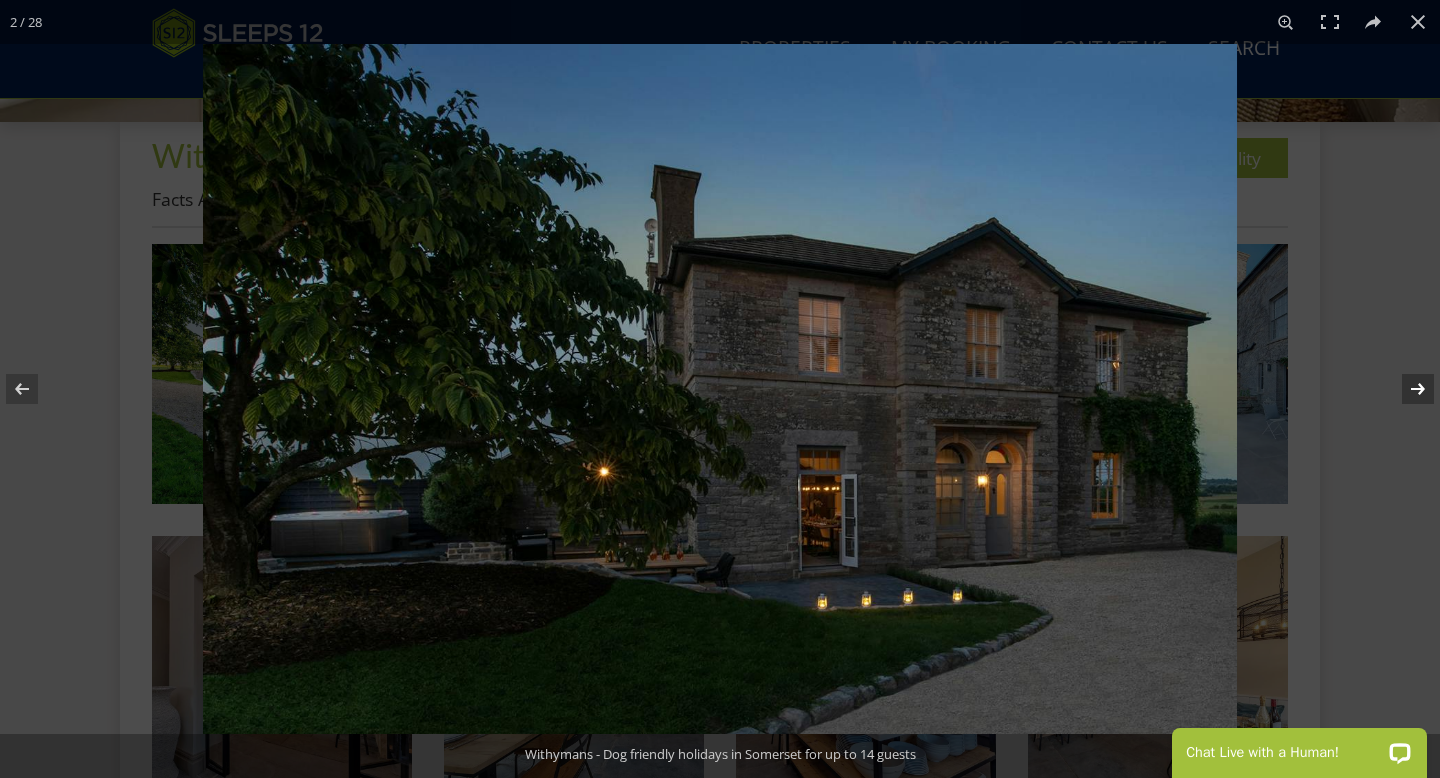 click at bounding box center (1405, 389) 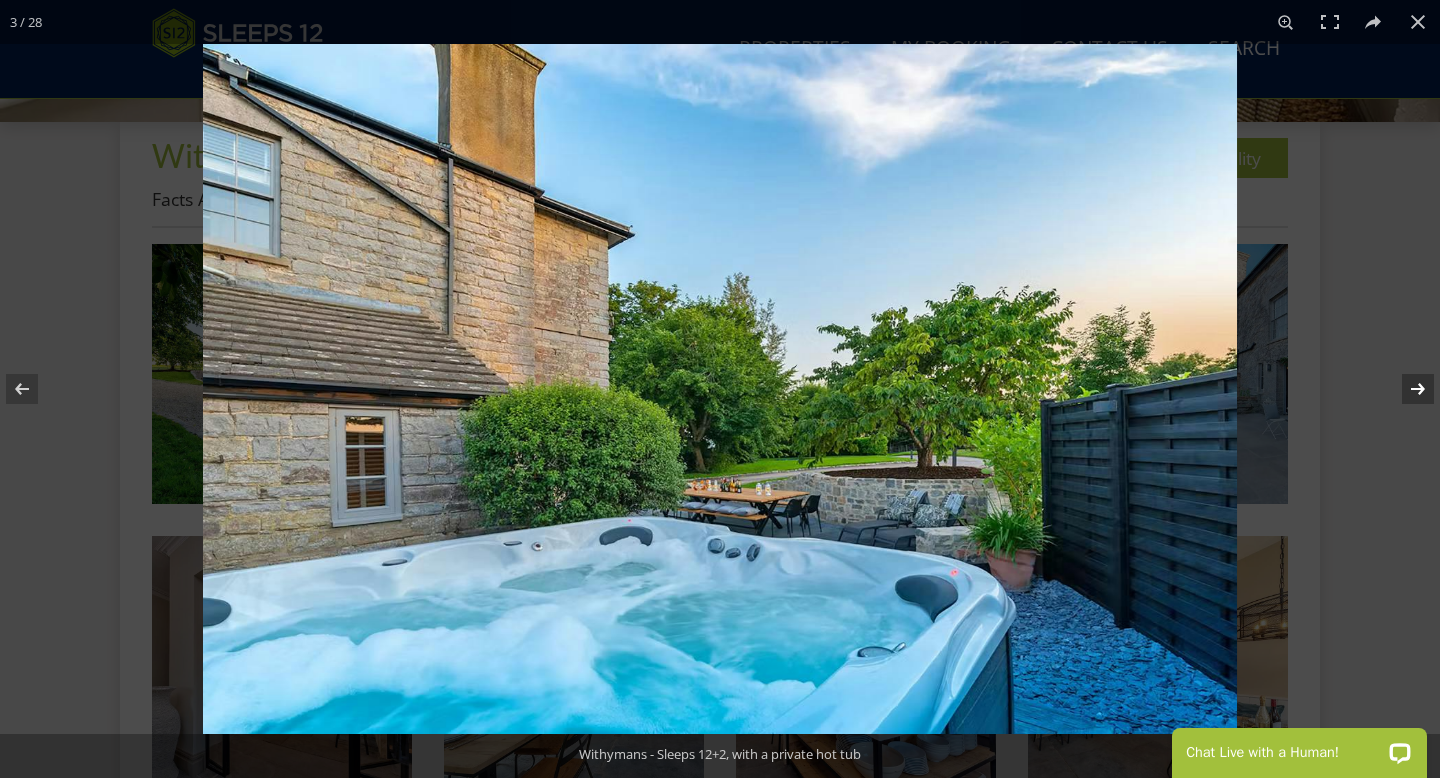 click at bounding box center [1405, 389] 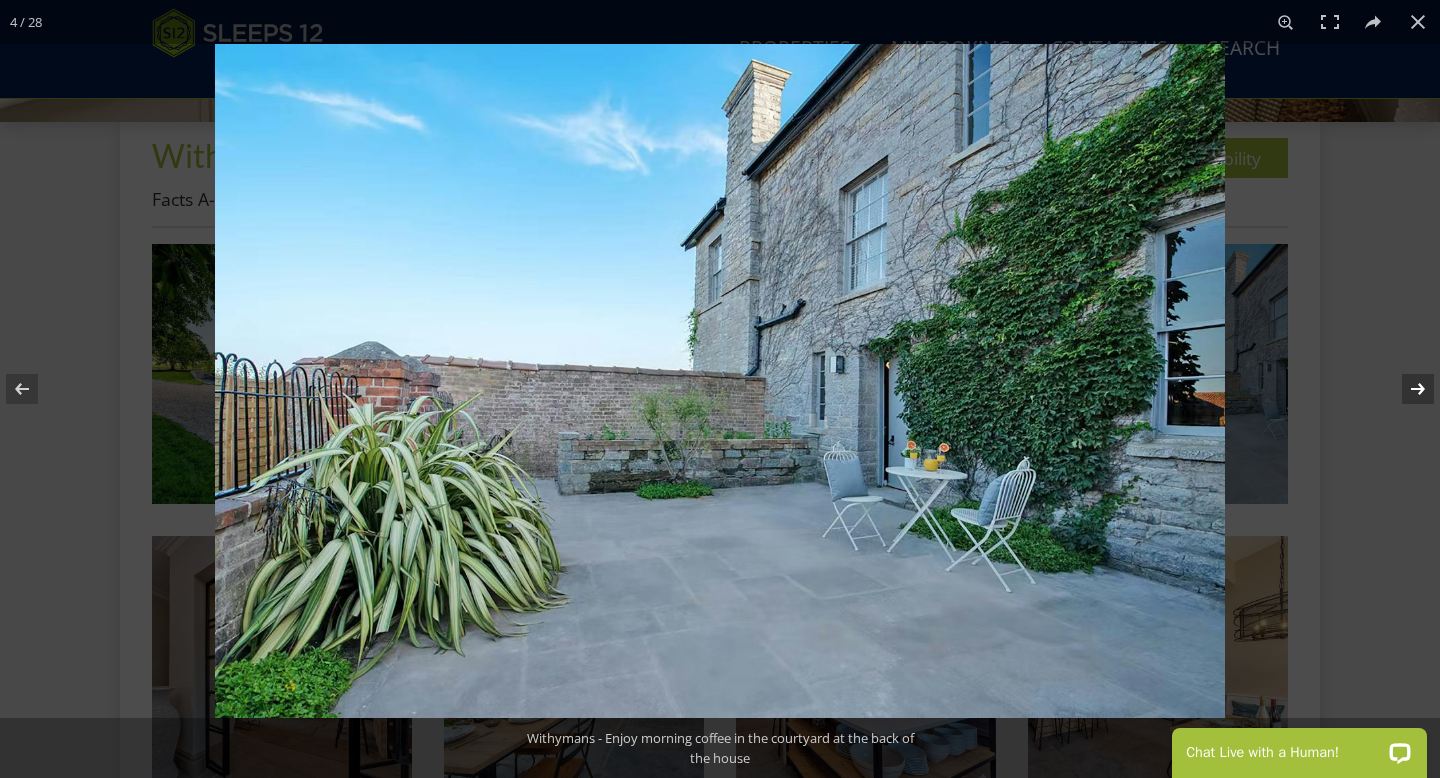 click at bounding box center [1405, 389] 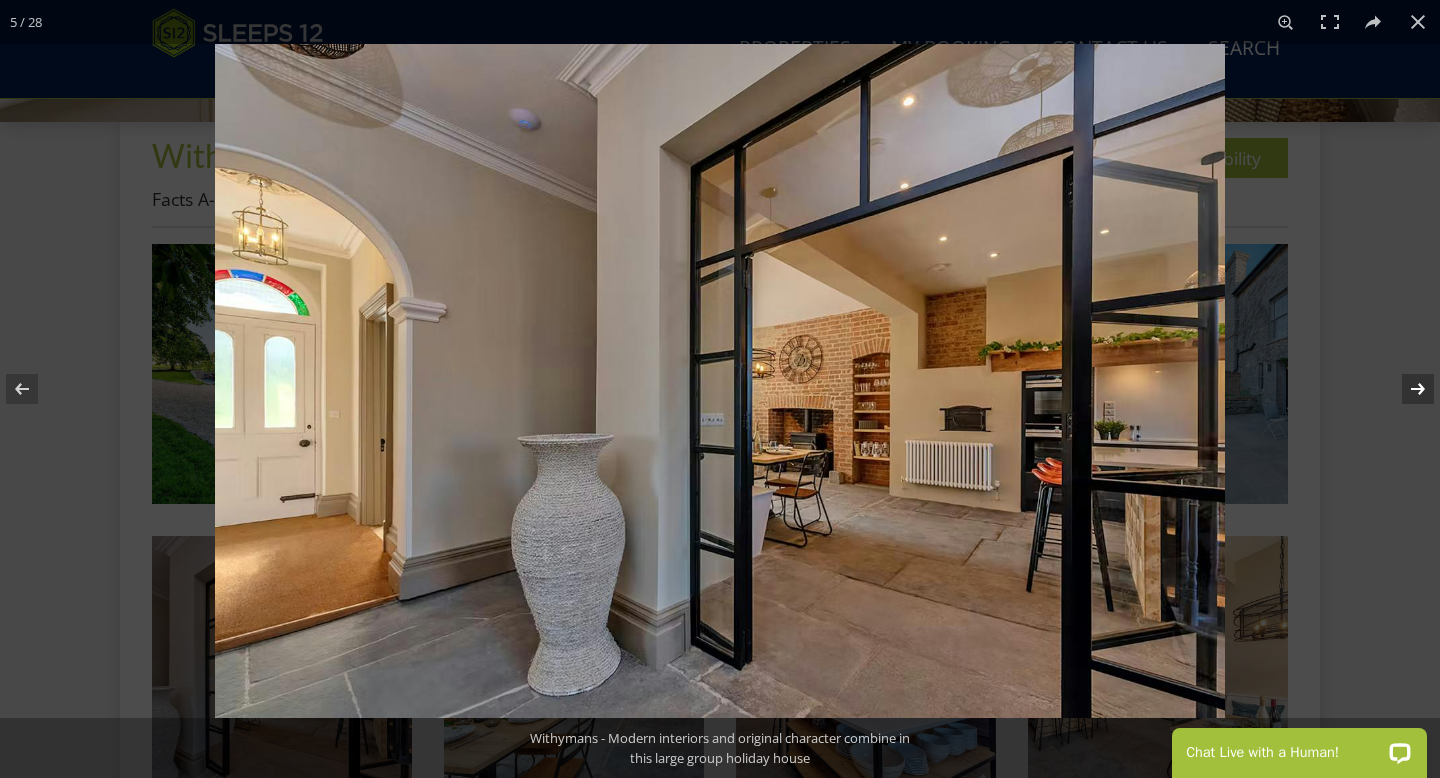 click at bounding box center (1405, 389) 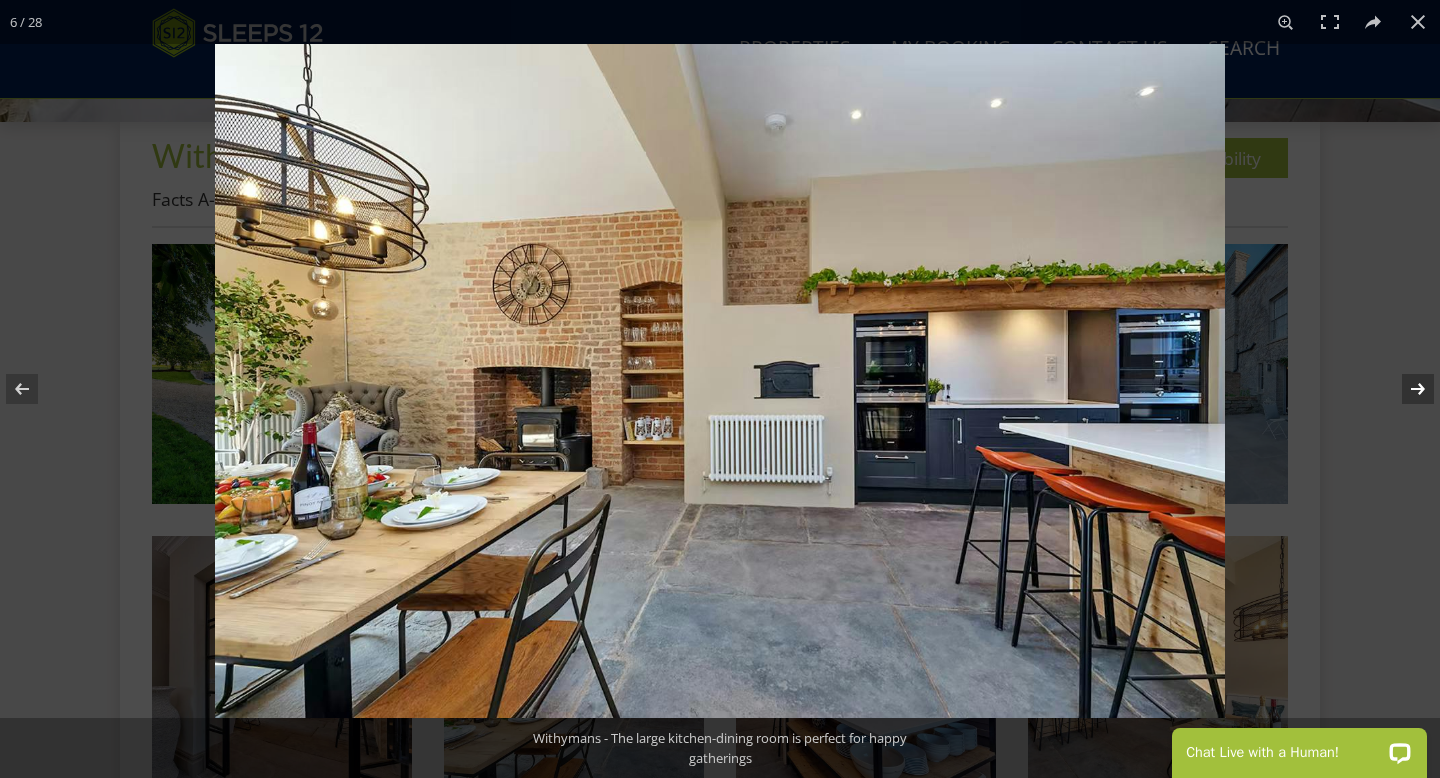 click at bounding box center (1405, 389) 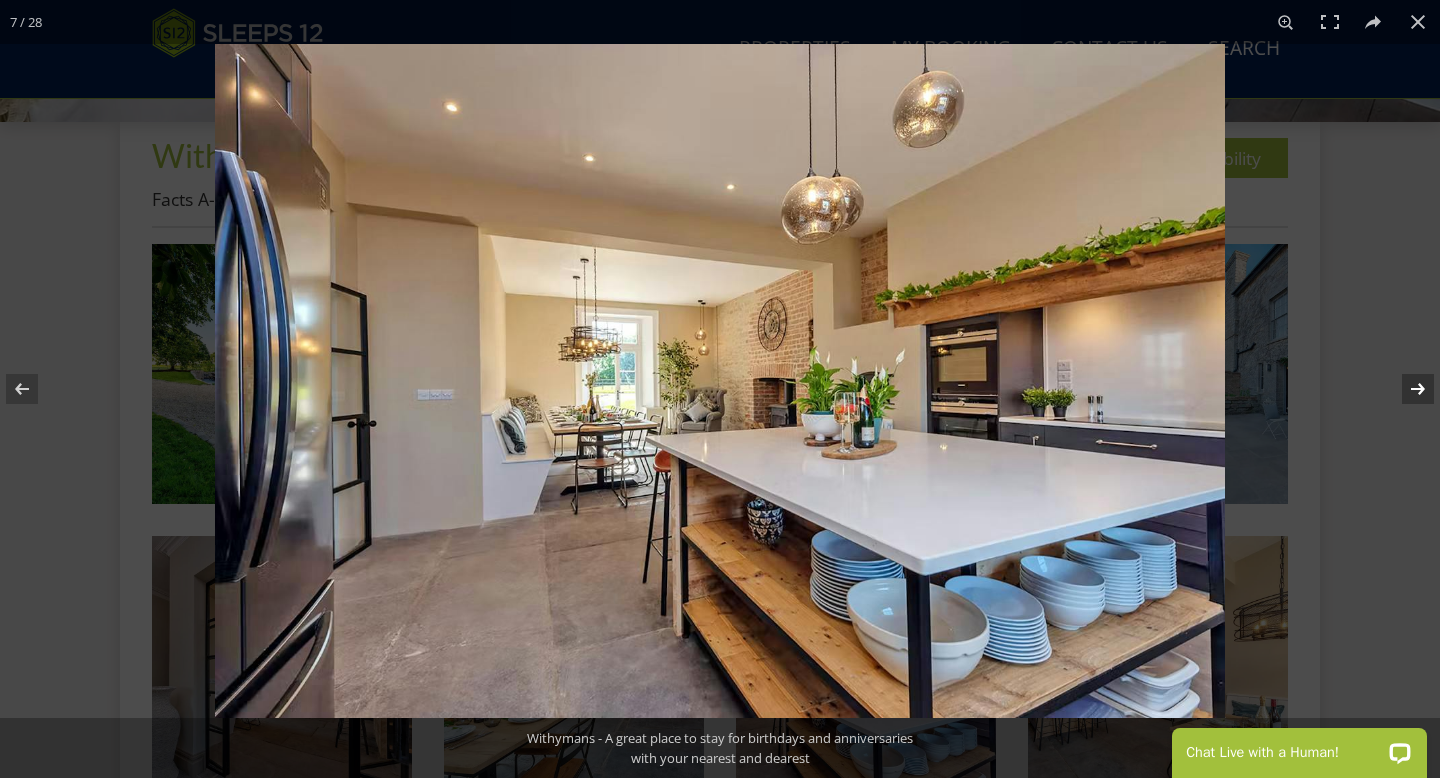 click at bounding box center [1405, 389] 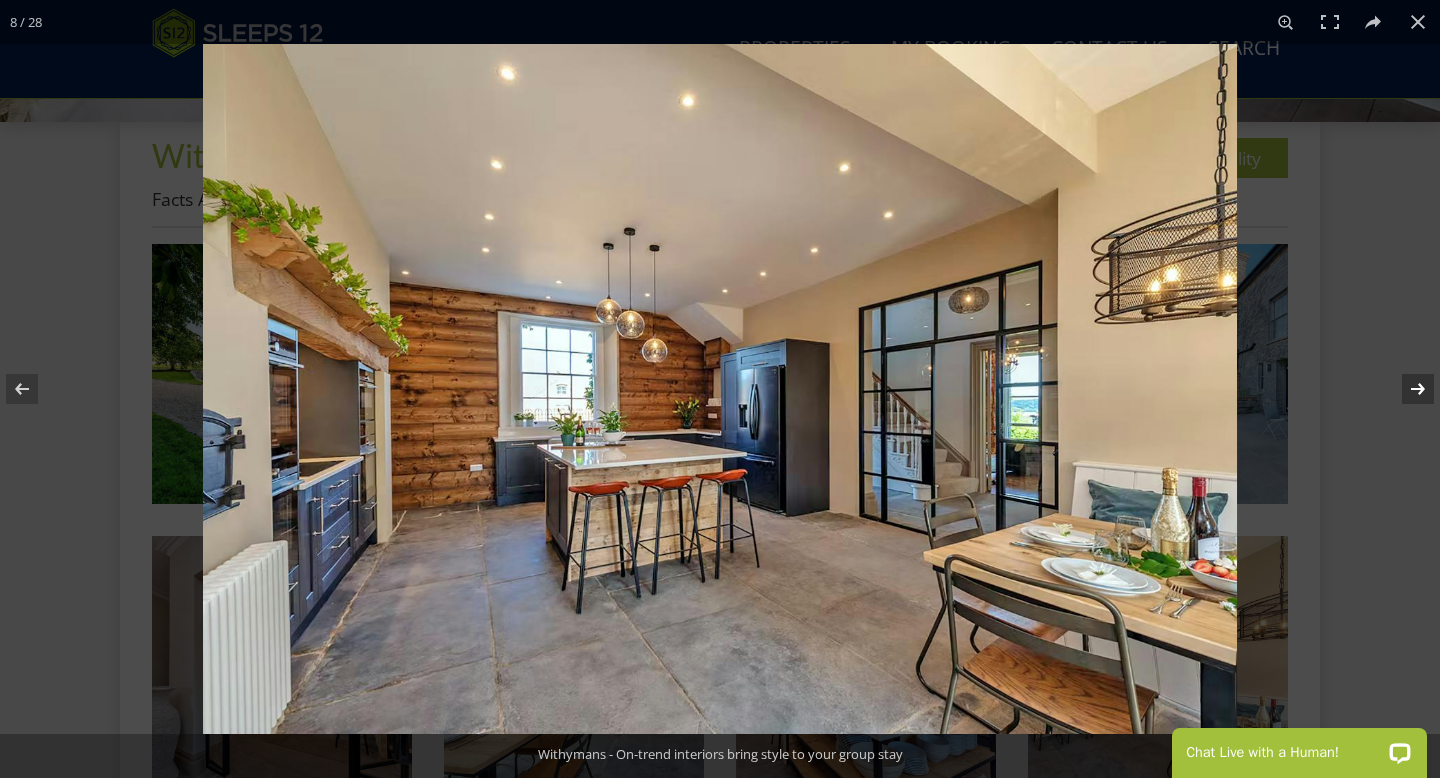 click at bounding box center (1405, 389) 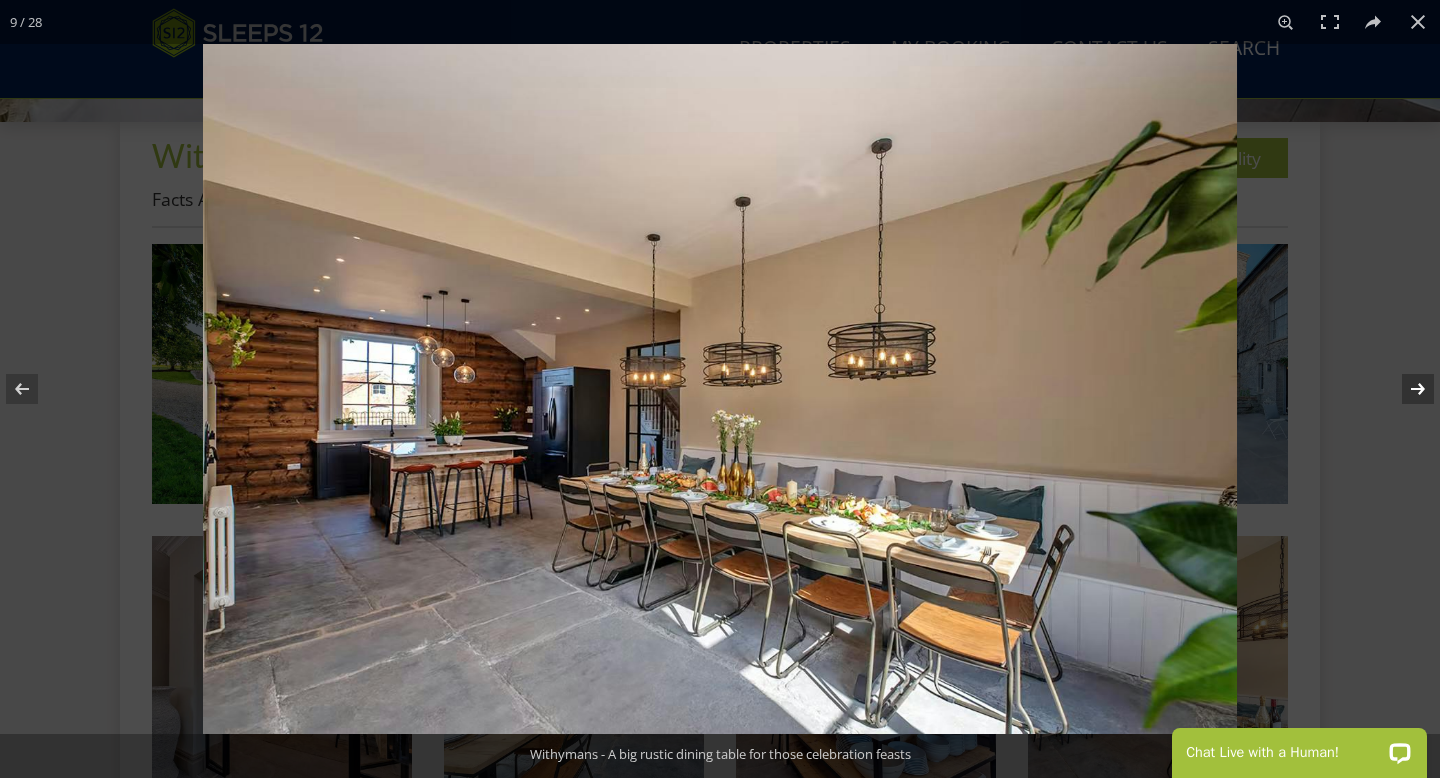 click at bounding box center [1405, 389] 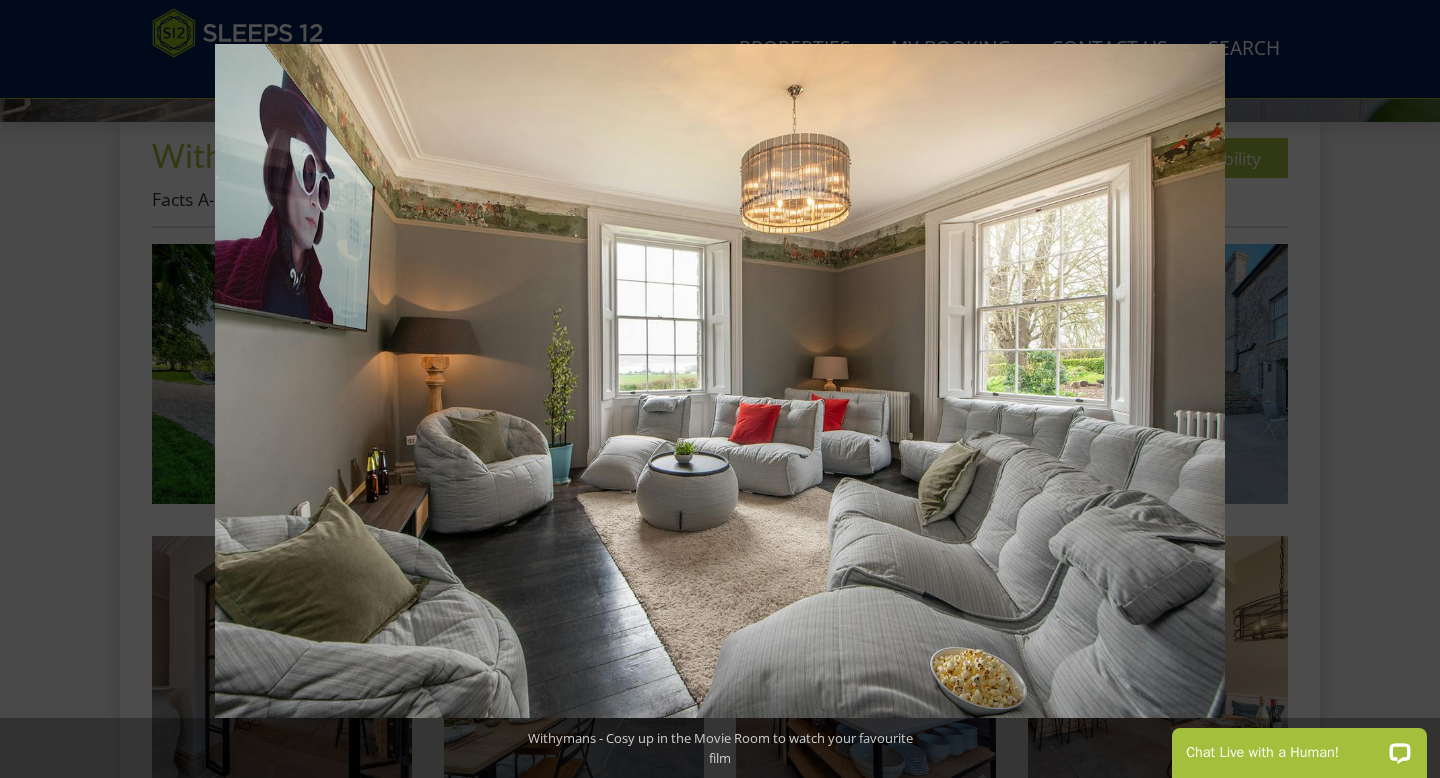 click at bounding box center (1405, 389) 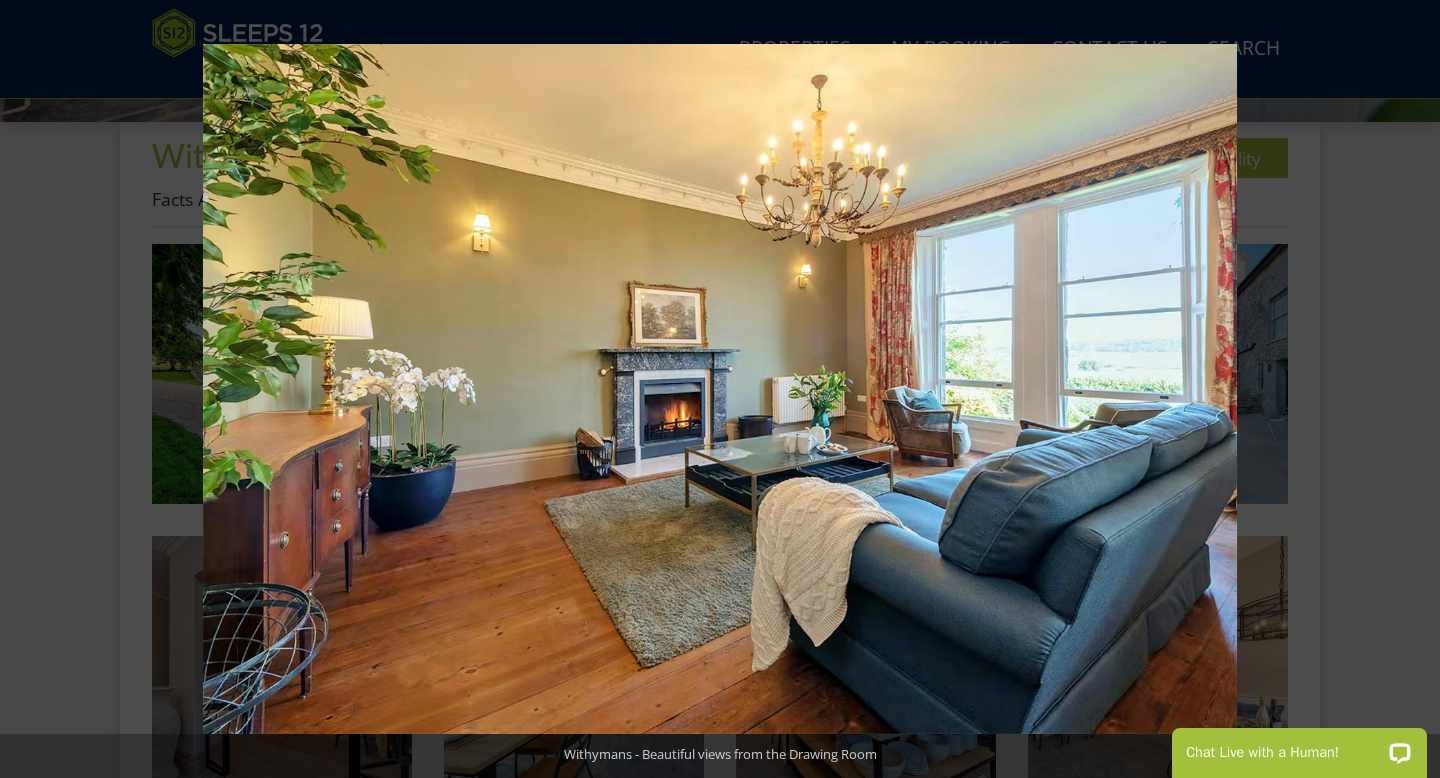 click at bounding box center [1405, 389] 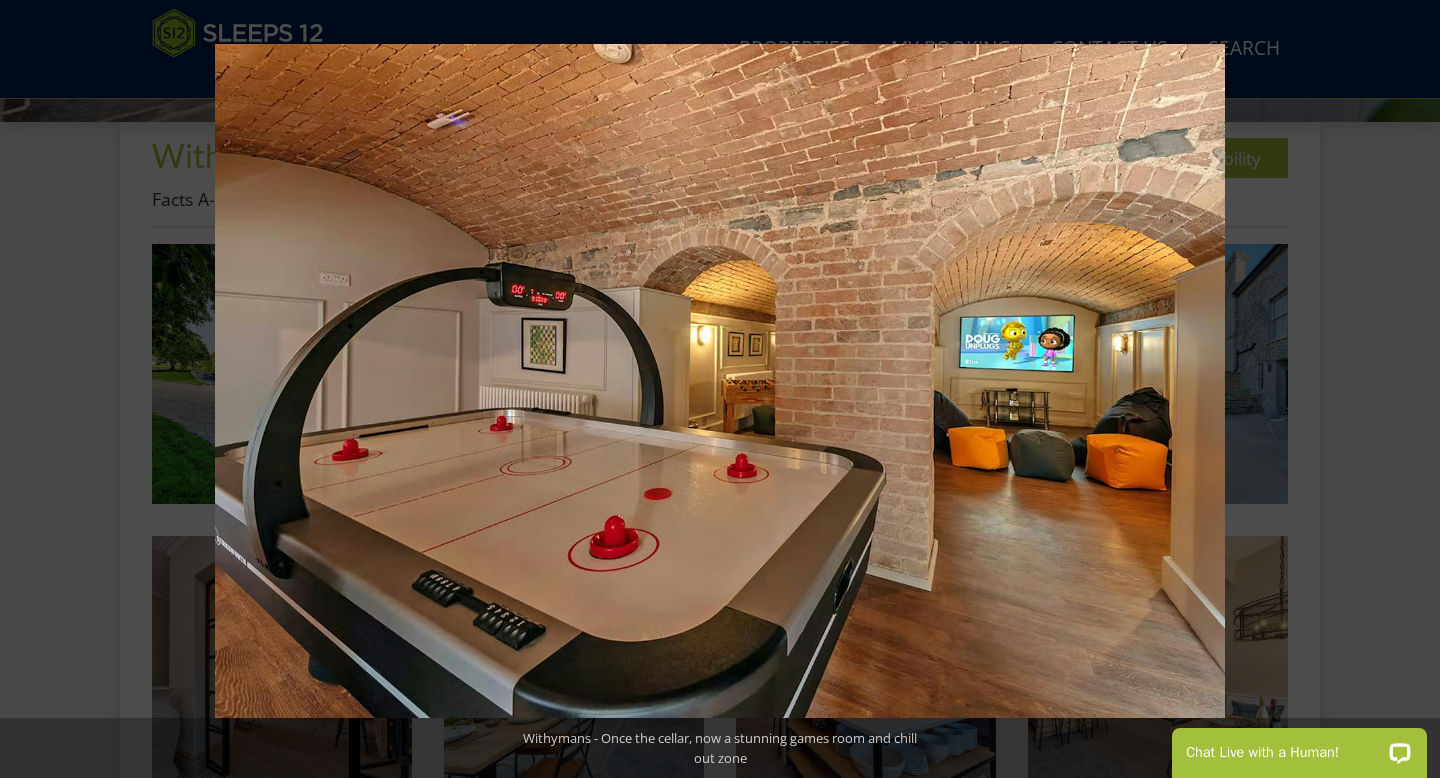 click at bounding box center [1405, 389] 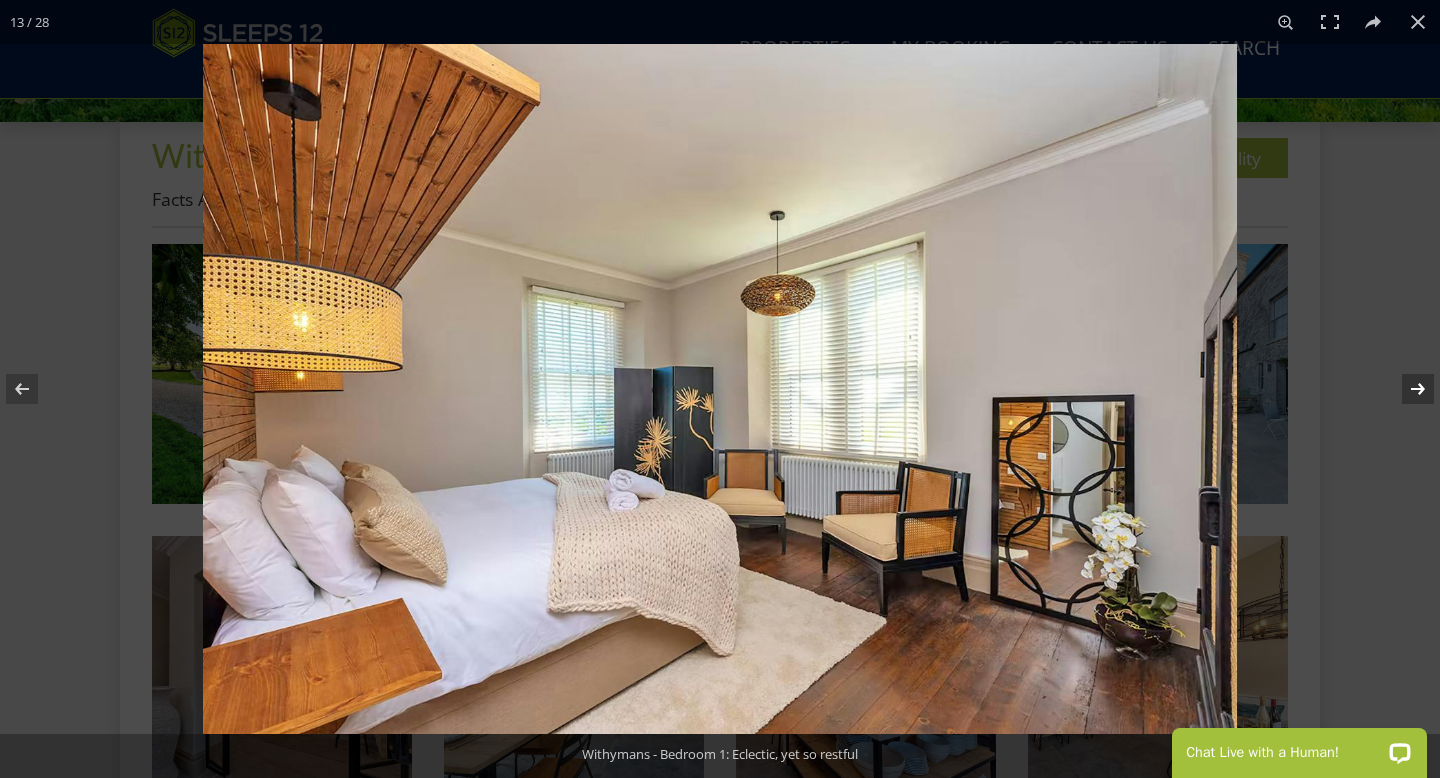 click at bounding box center [1405, 389] 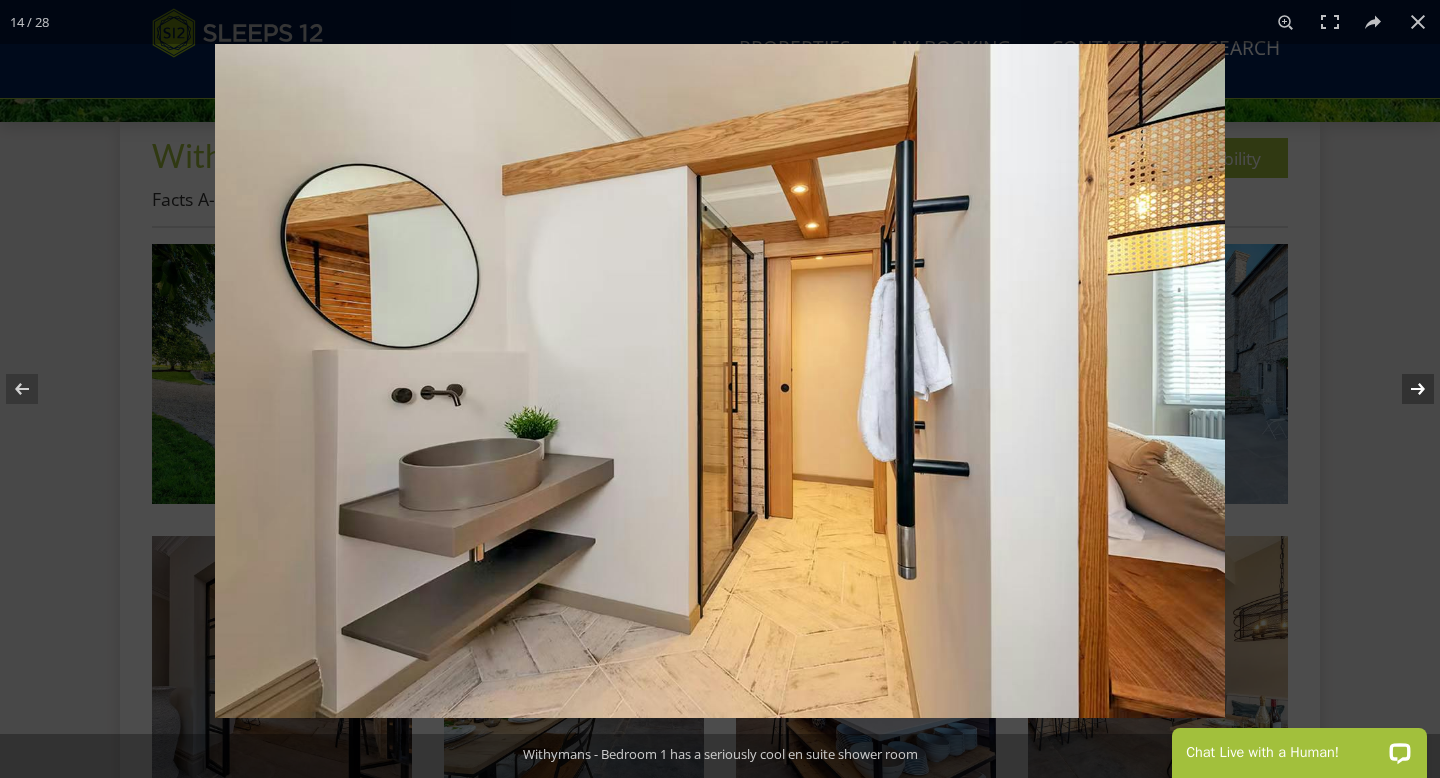 click at bounding box center (1405, 389) 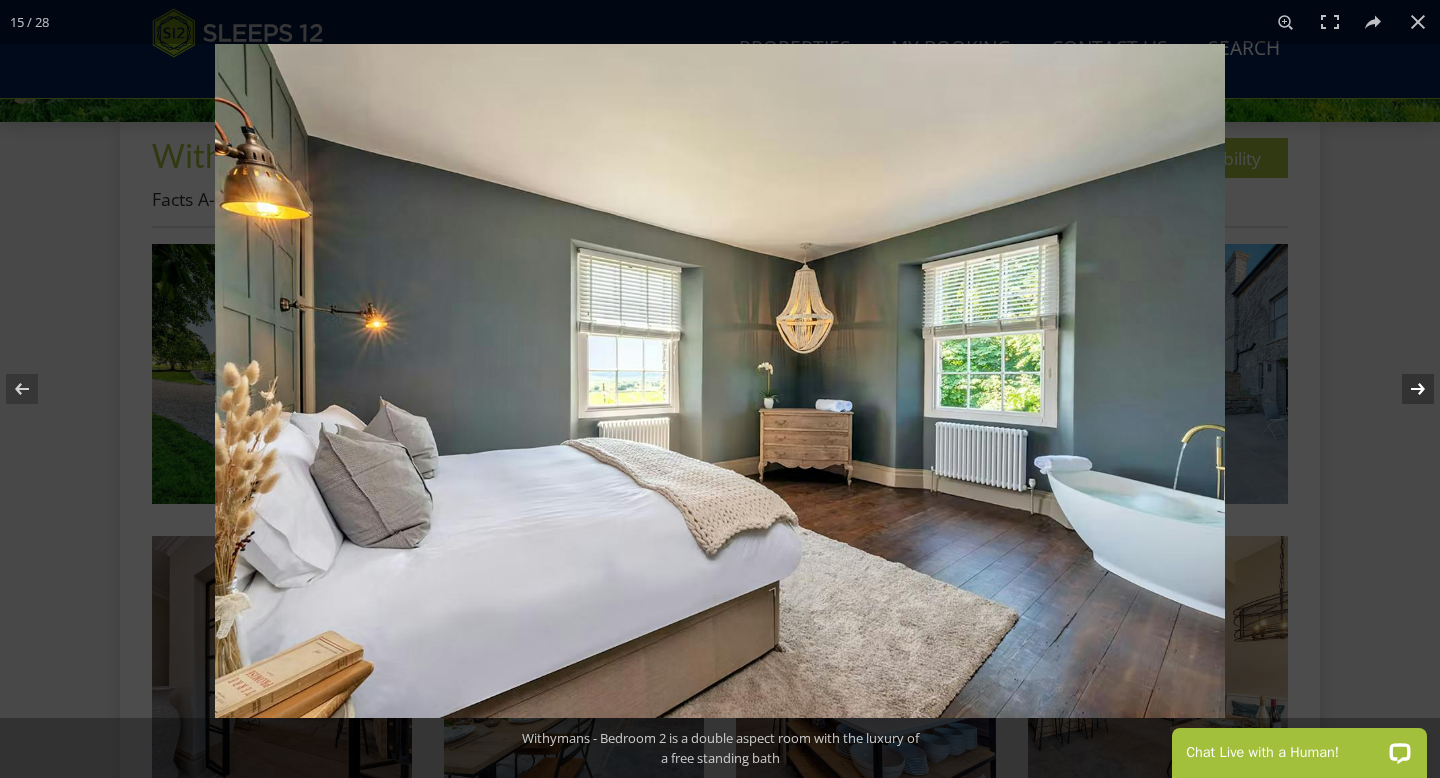 click at bounding box center [1405, 389] 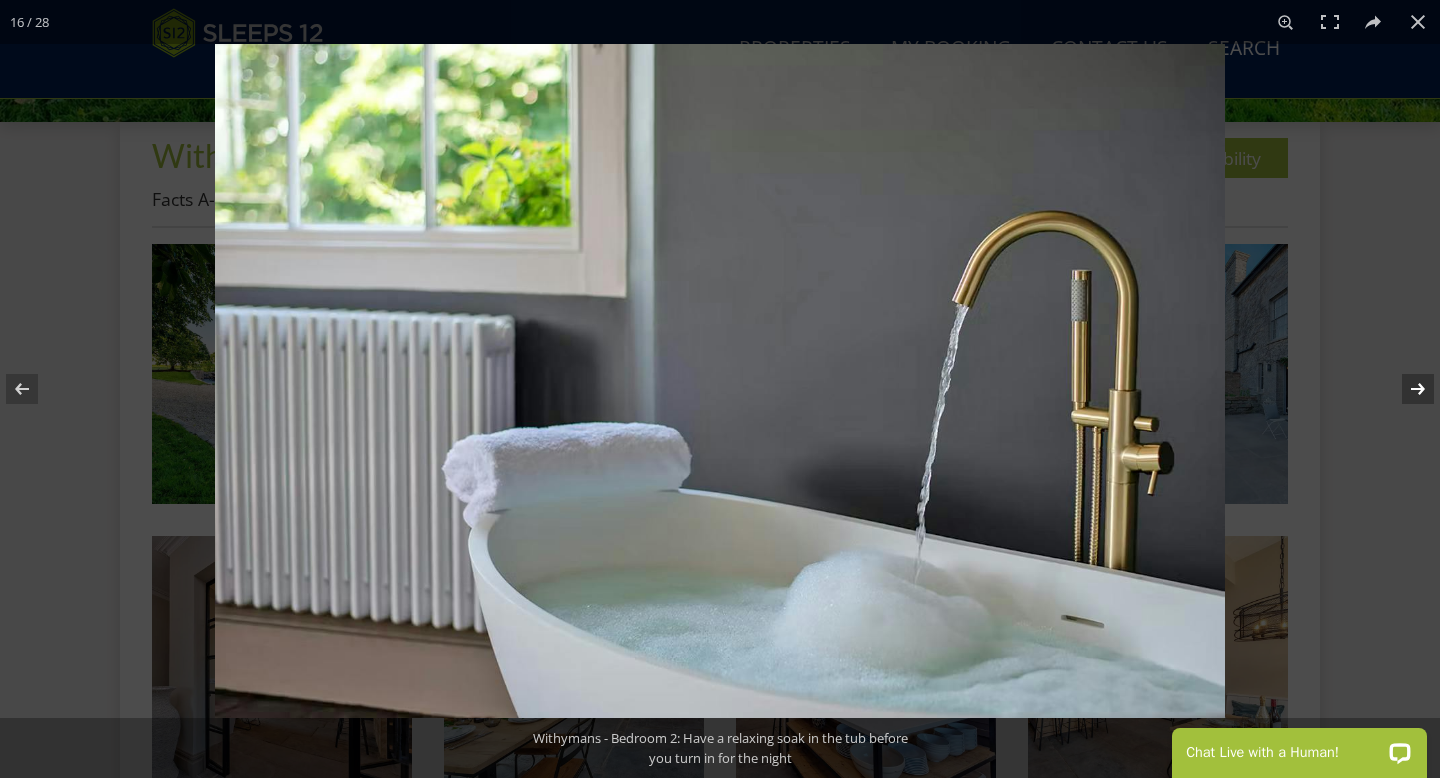 click at bounding box center [1405, 389] 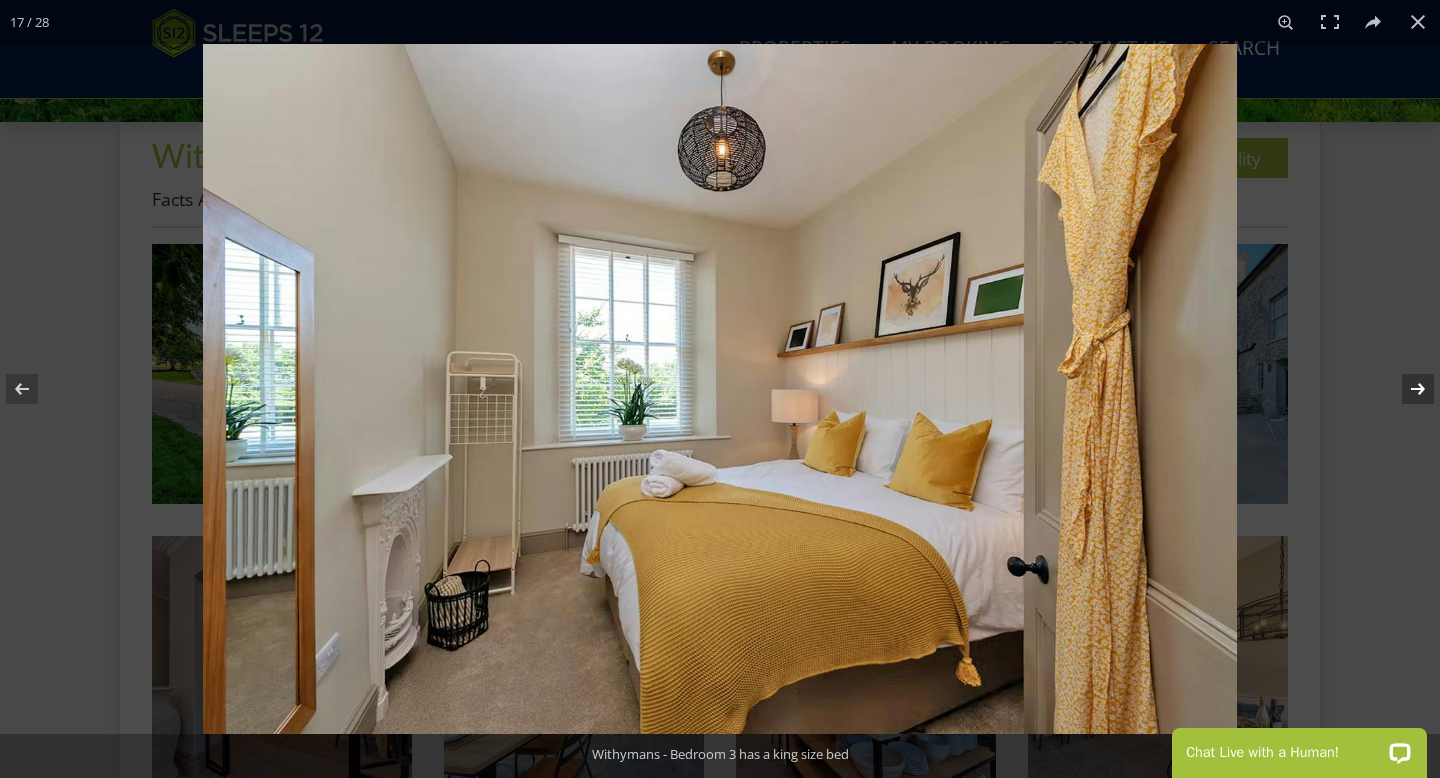 click at bounding box center [1405, 389] 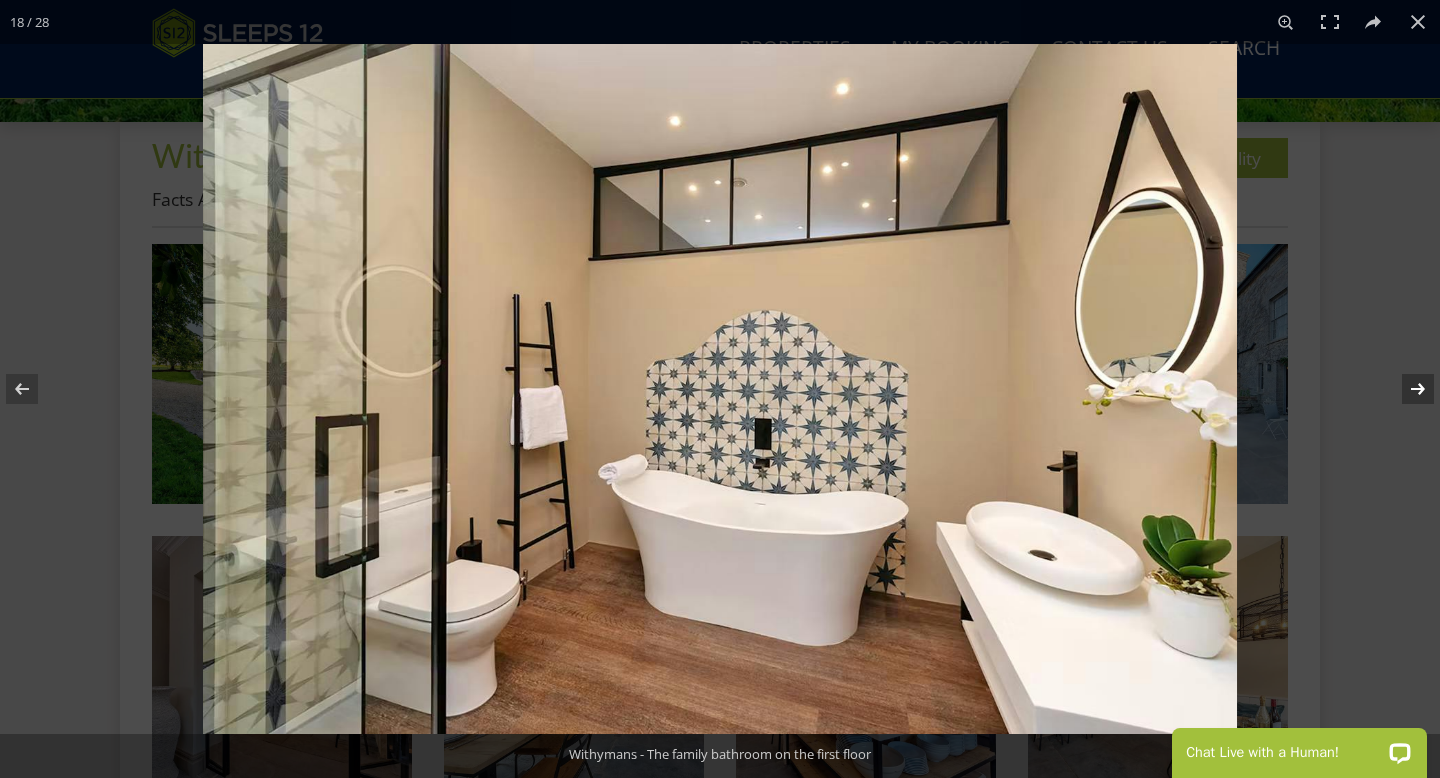 click at bounding box center [1405, 389] 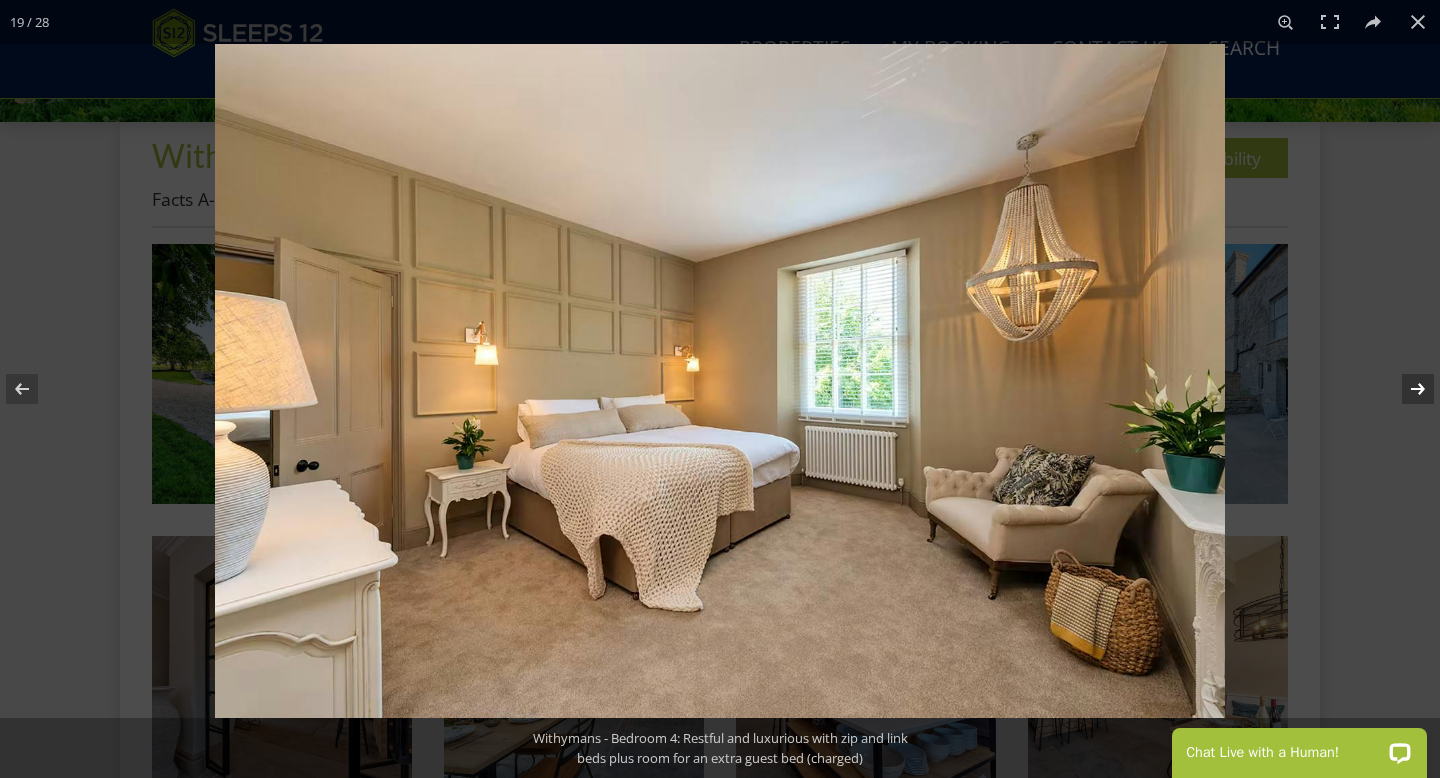 click at bounding box center (1405, 389) 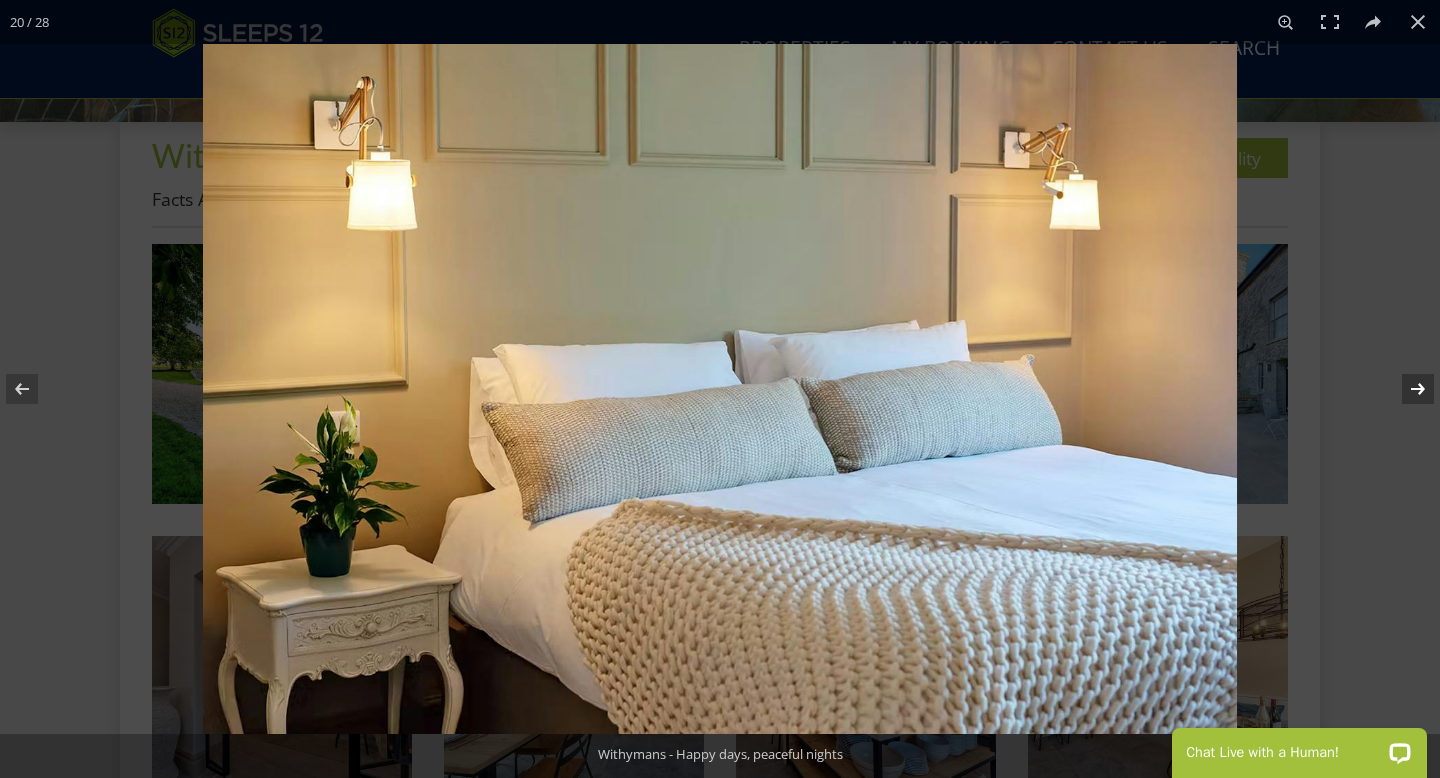click at bounding box center [1405, 389] 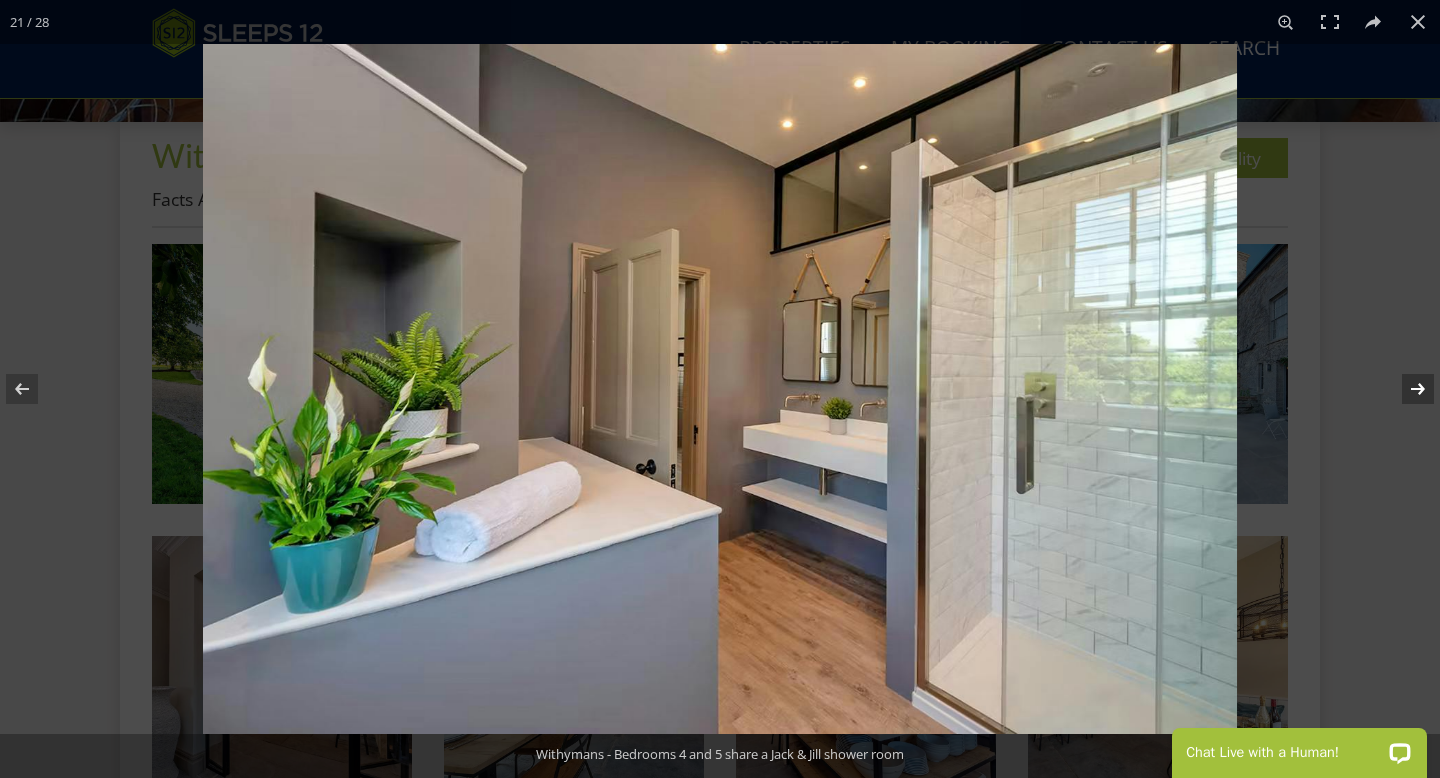 click at bounding box center (1405, 389) 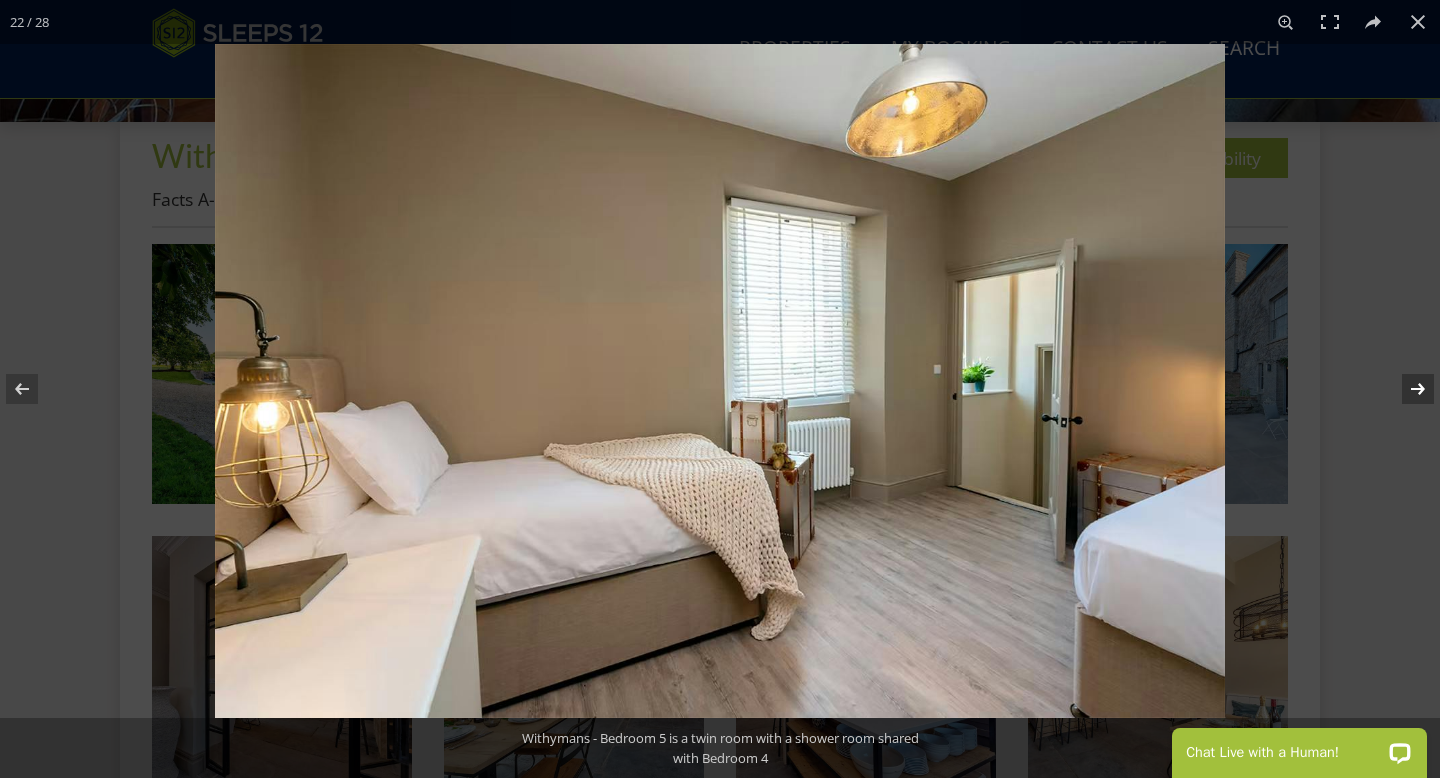 click at bounding box center (1405, 389) 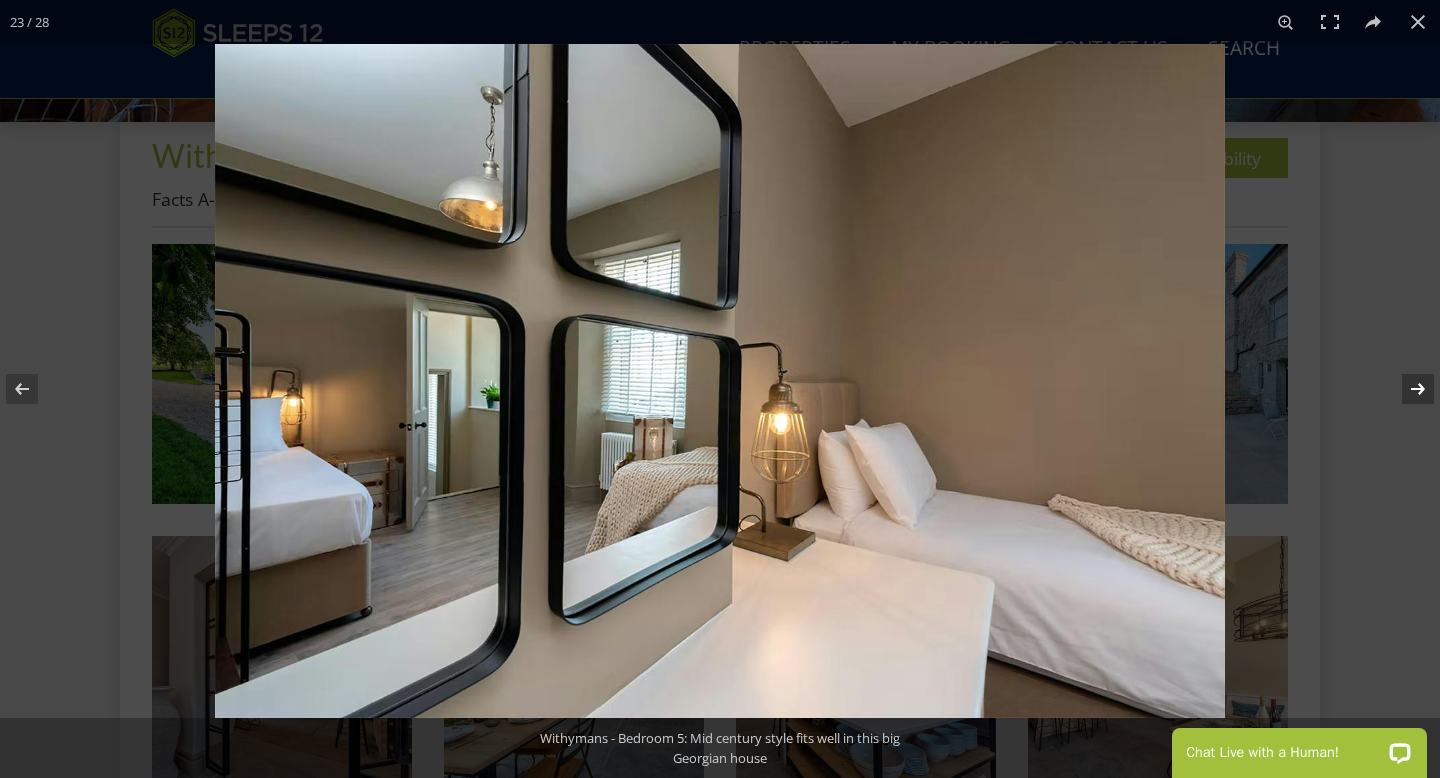click at bounding box center [1405, 389] 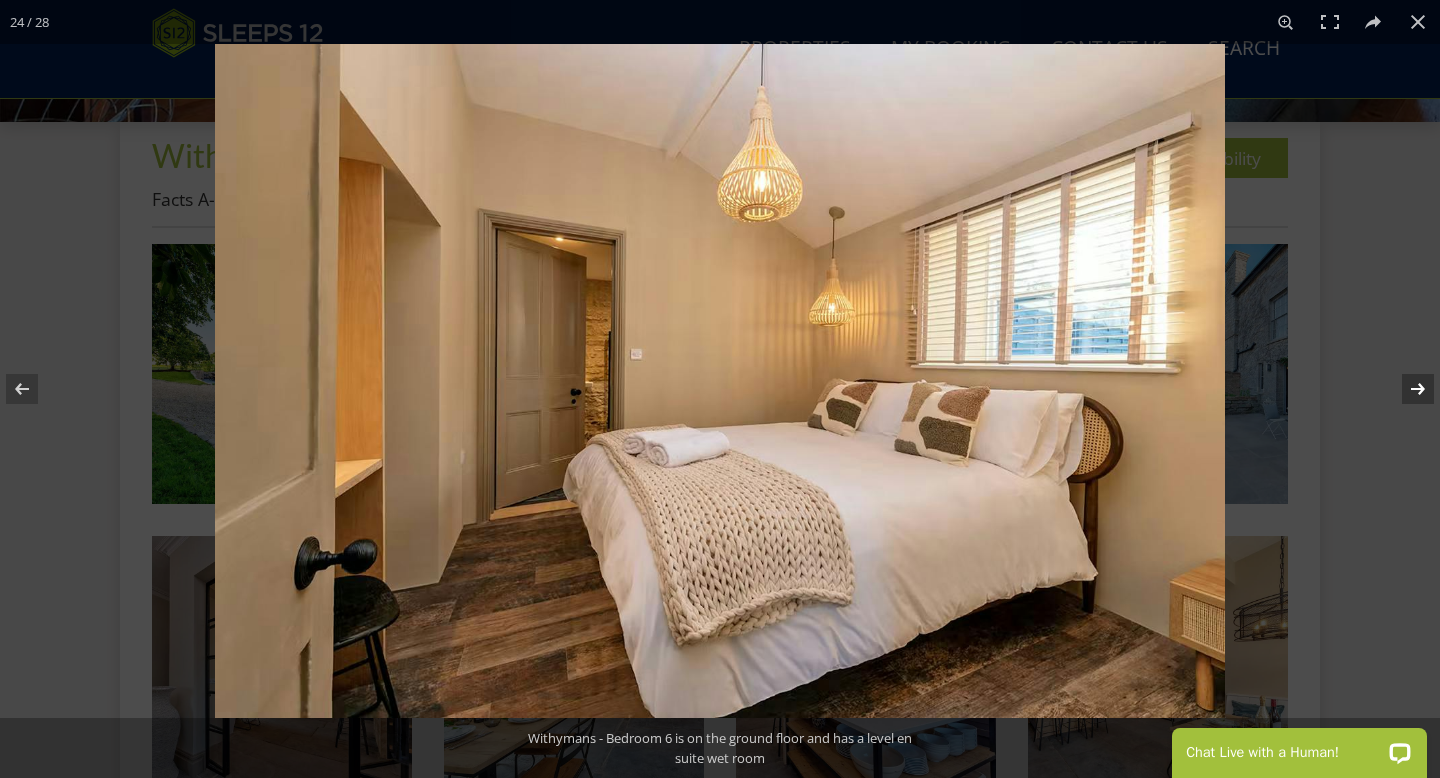 click at bounding box center [1405, 389] 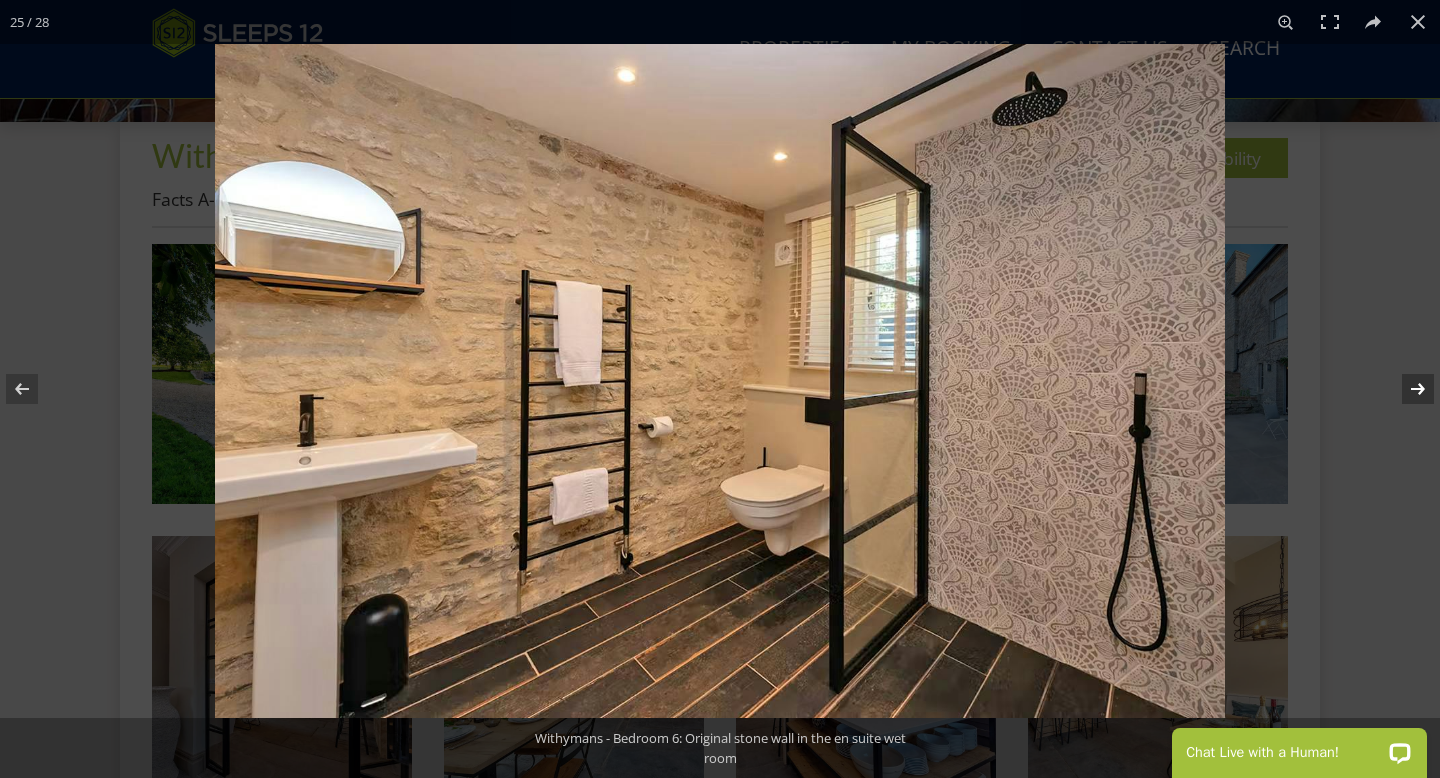 click at bounding box center [1405, 389] 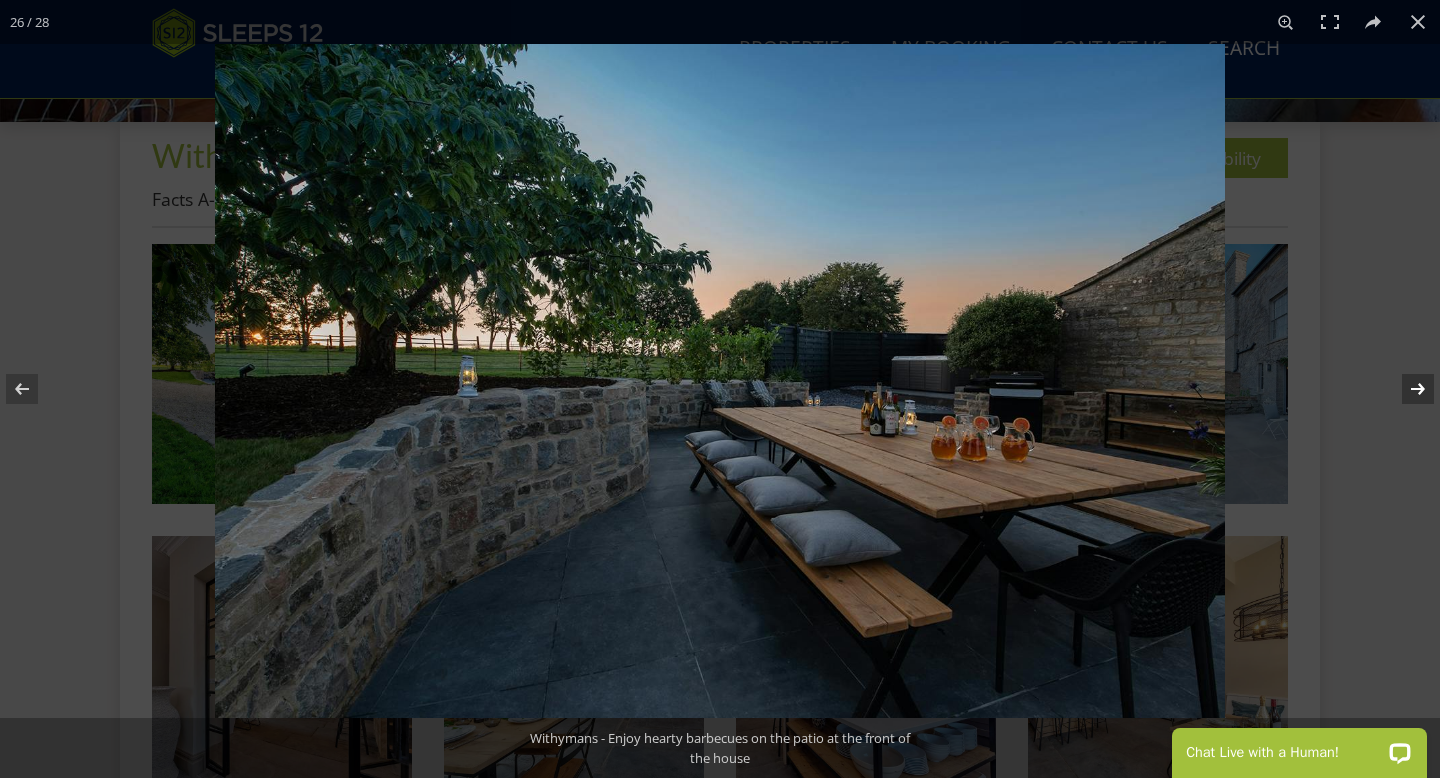 click at bounding box center [1405, 389] 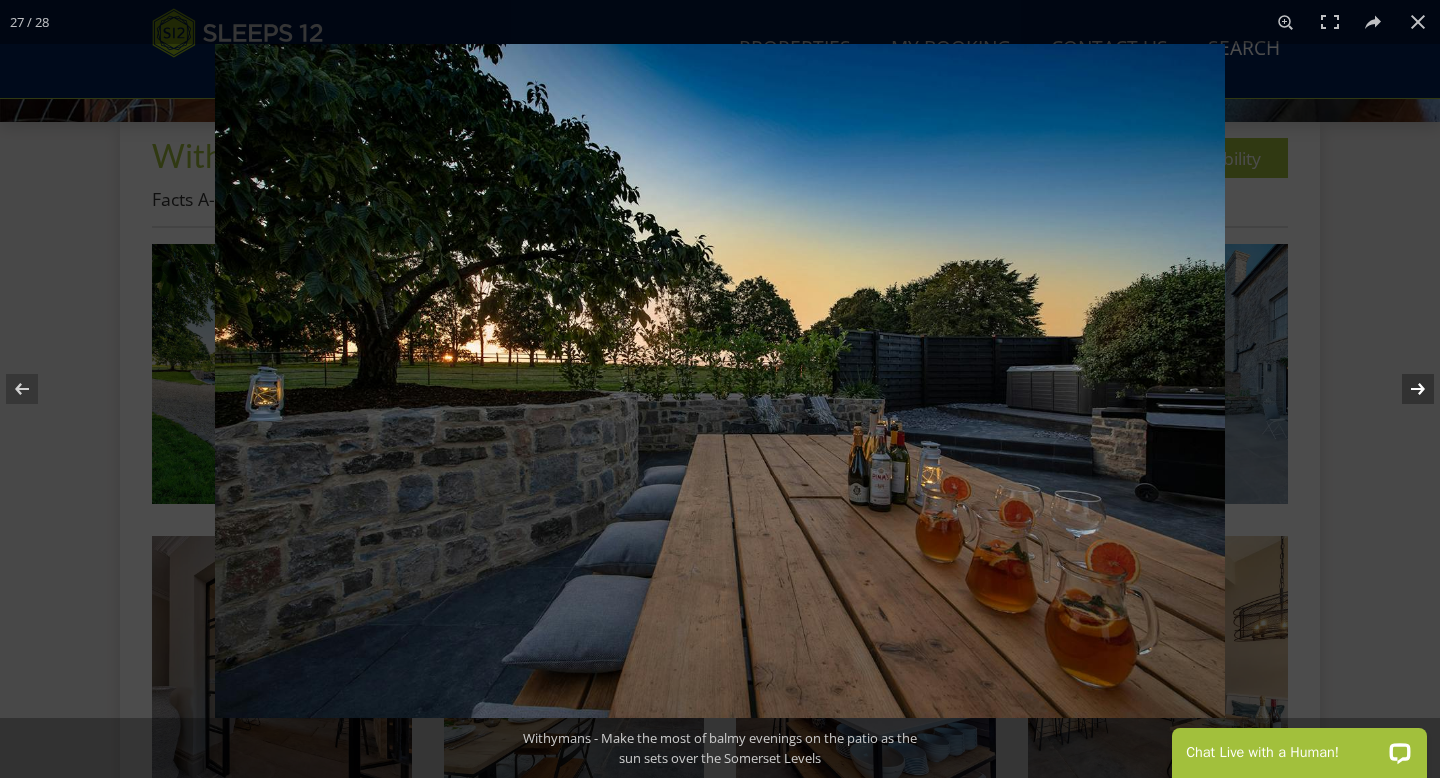 click at bounding box center (1405, 389) 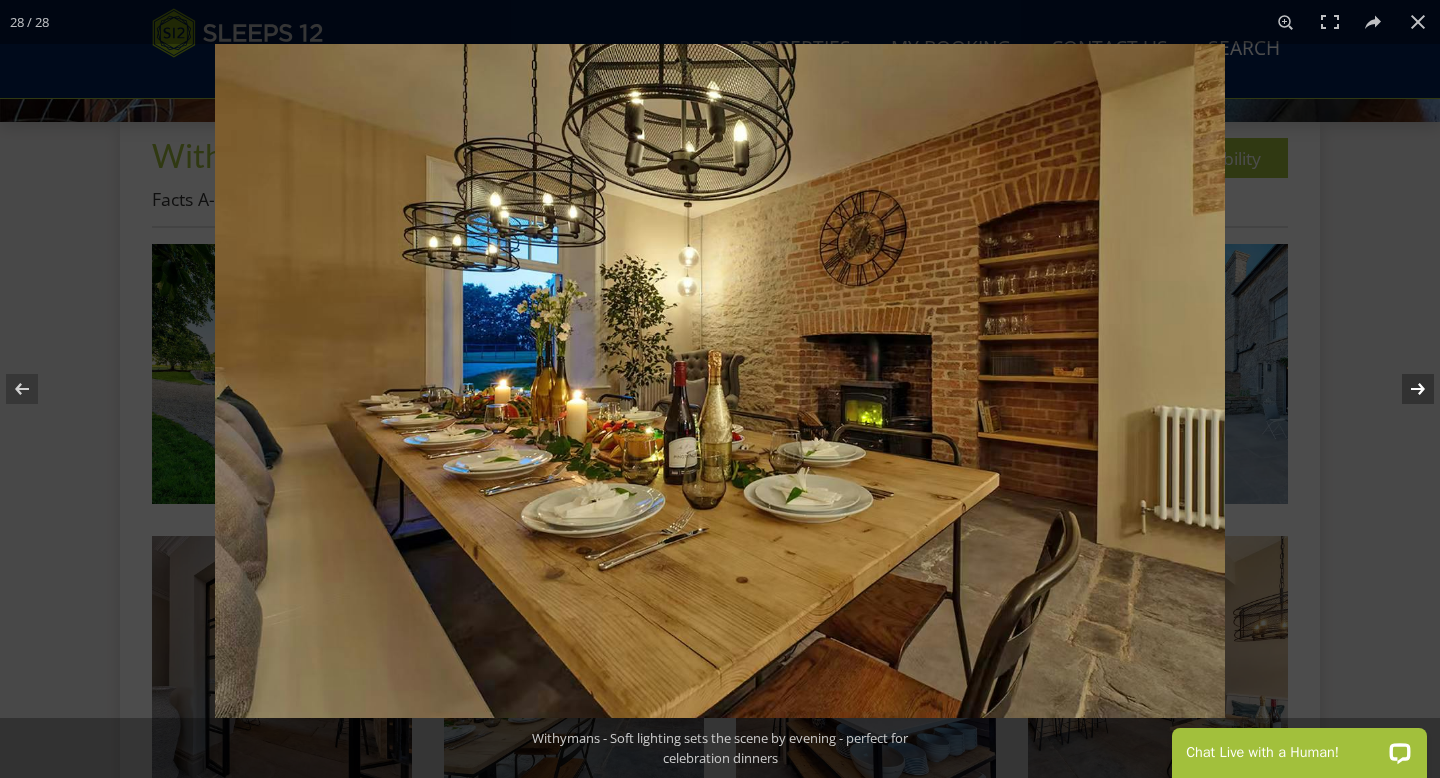 click at bounding box center [1405, 389] 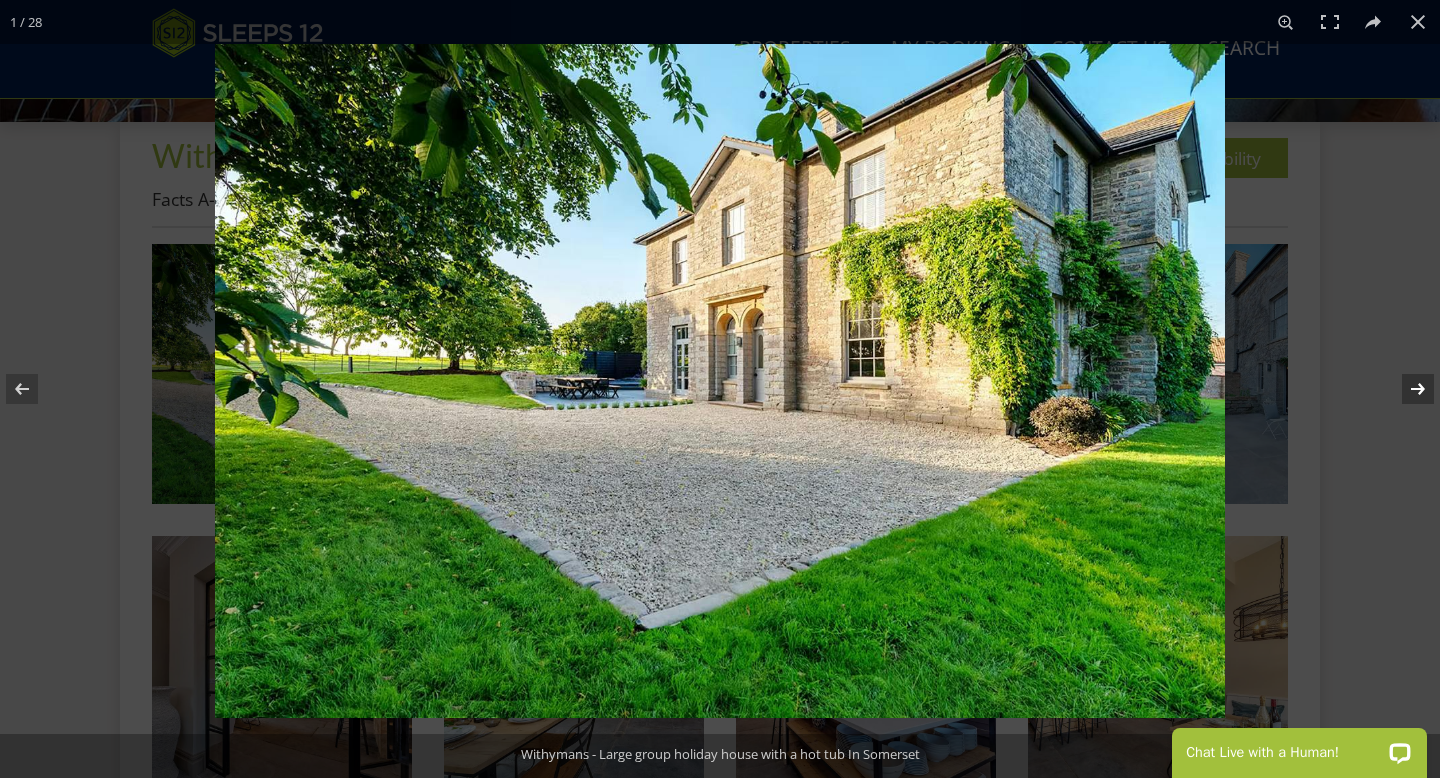click at bounding box center [1405, 389] 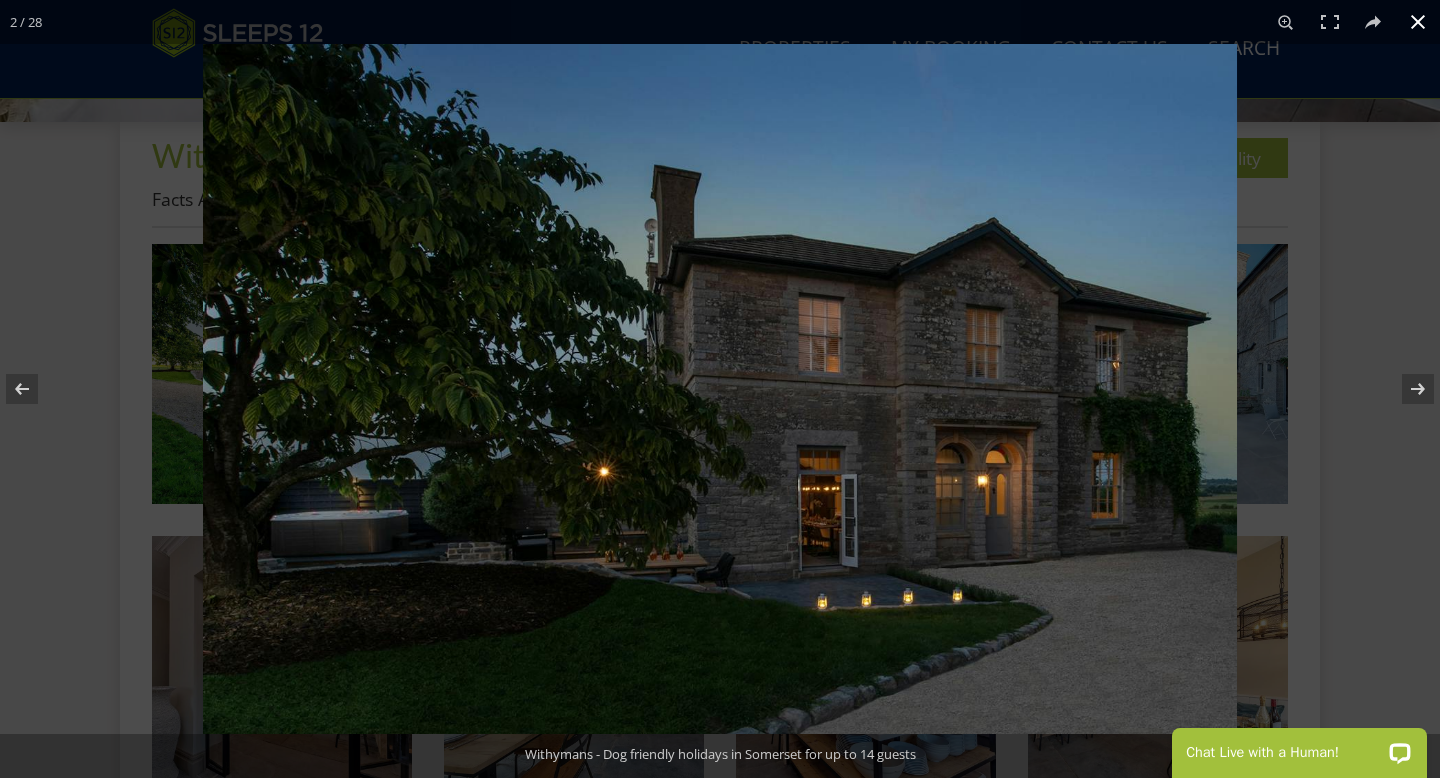 click at bounding box center [923, 433] 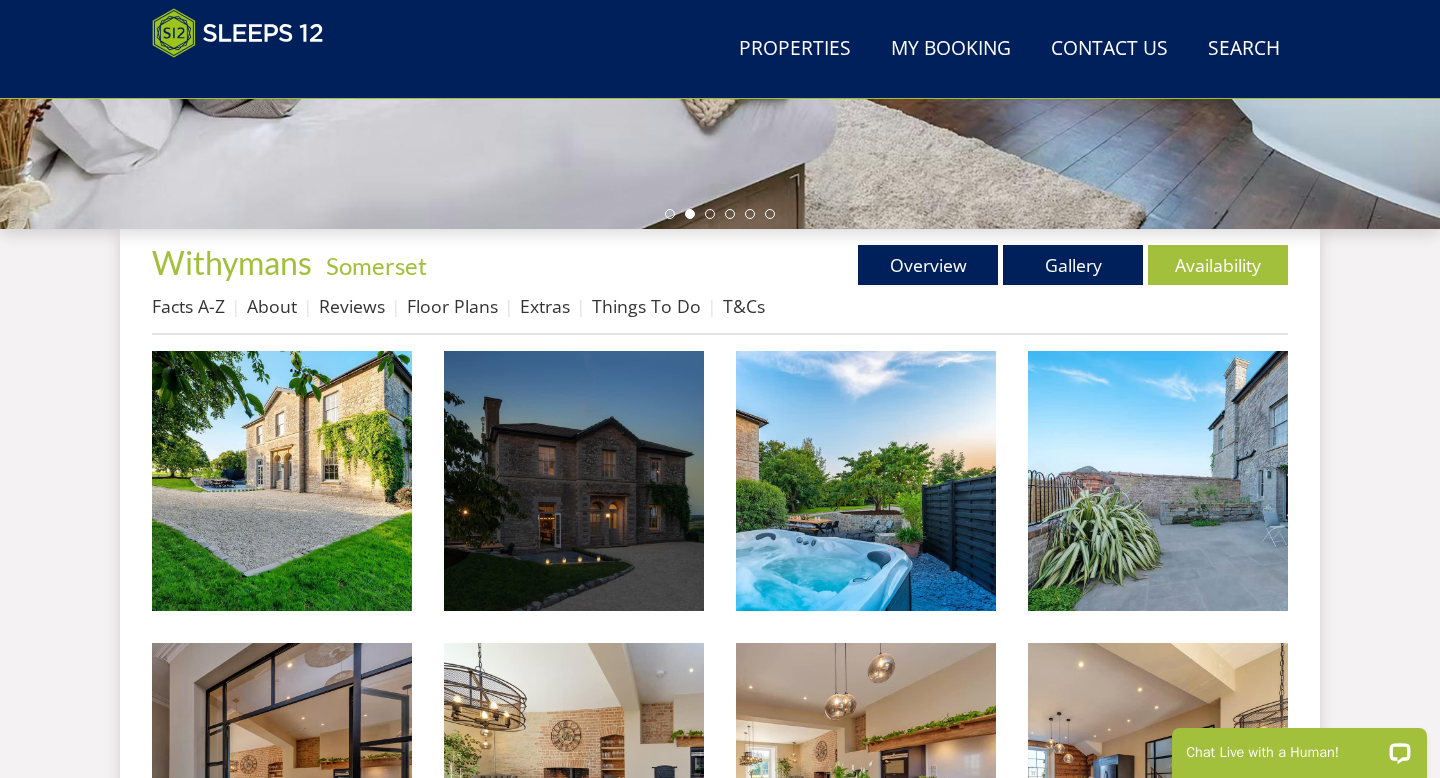 scroll, scrollTop: 585, scrollLeft: 0, axis: vertical 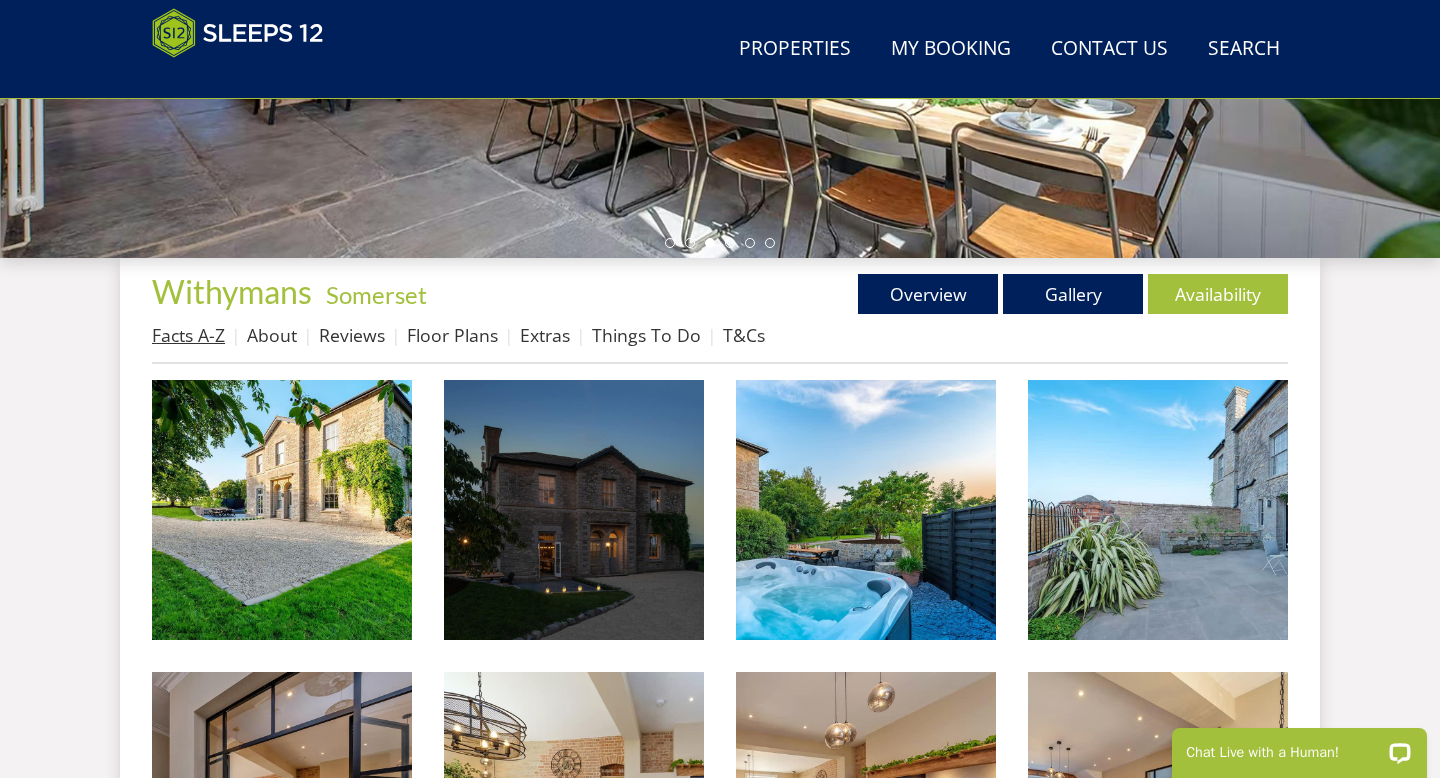 click on "Facts A-Z" at bounding box center [188, 335] 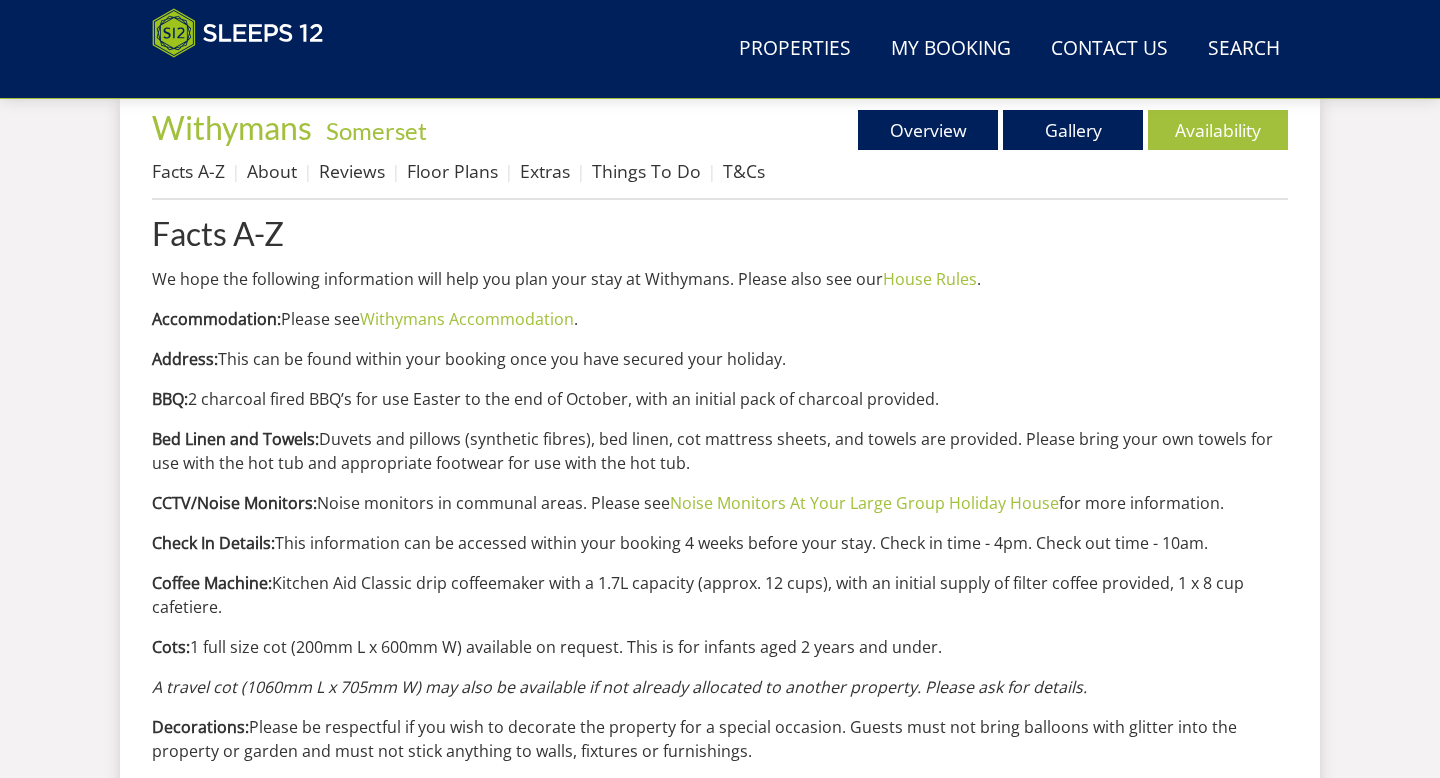 scroll, scrollTop: 756, scrollLeft: 0, axis: vertical 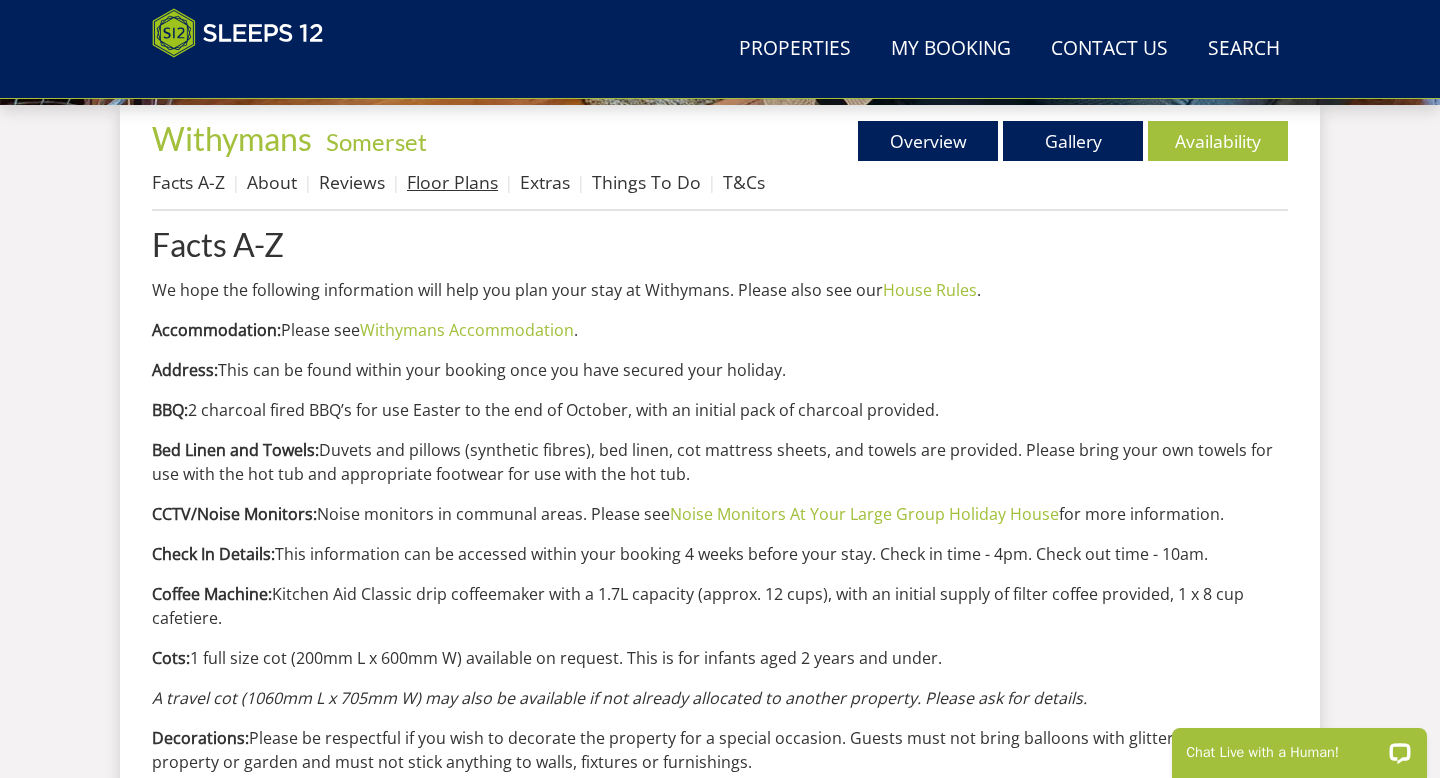 click on "Floor Plans" at bounding box center [452, 182] 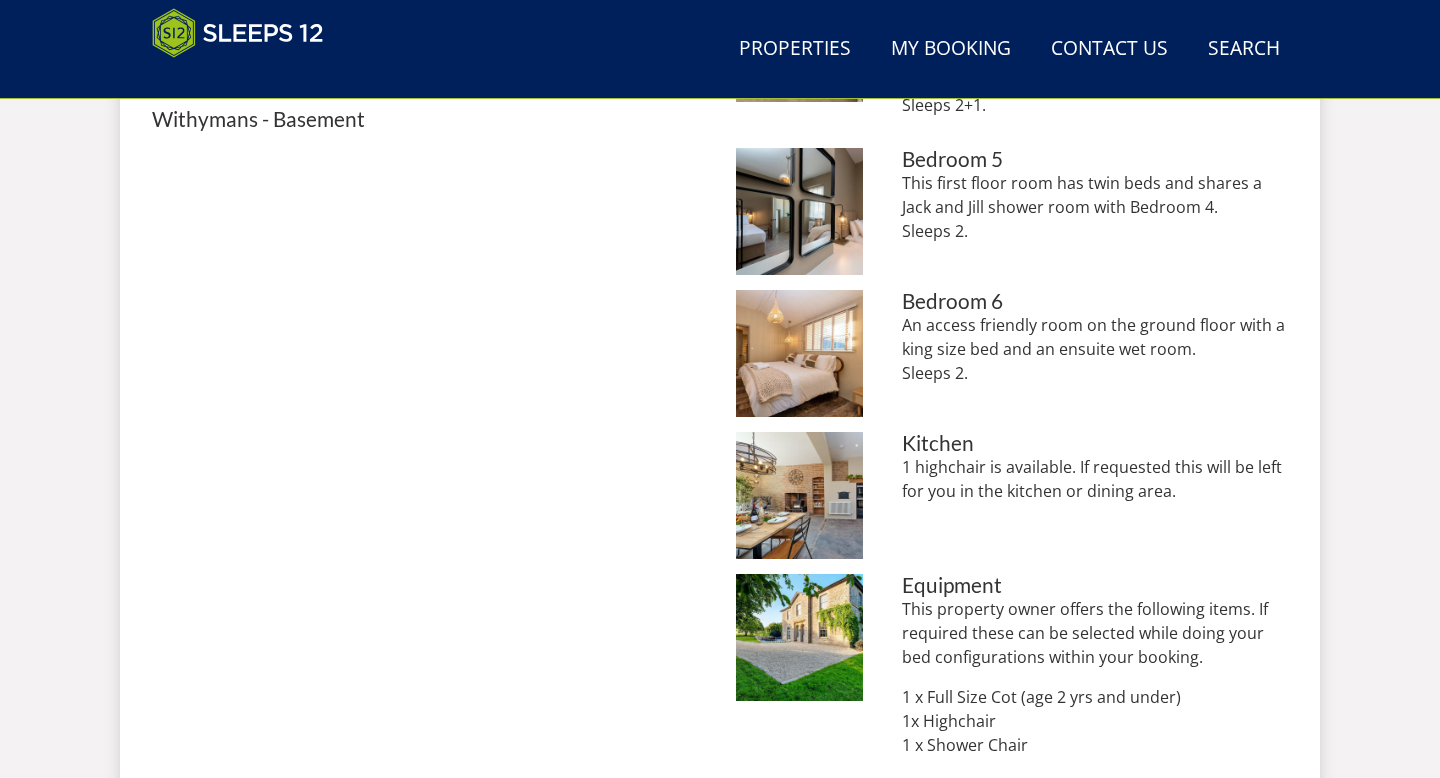 scroll, scrollTop: 1553, scrollLeft: 0, axis: vertical 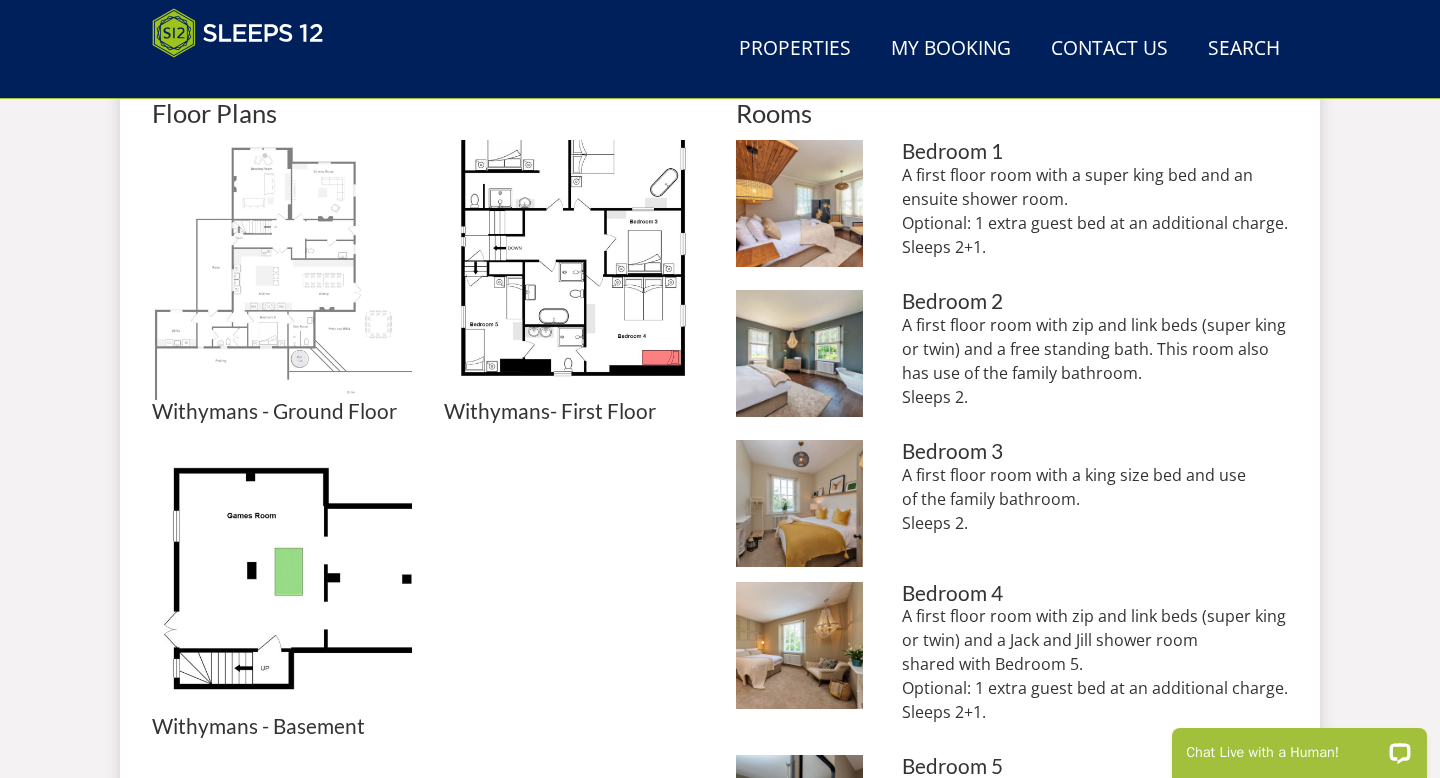click at bounding box center (282, 270) 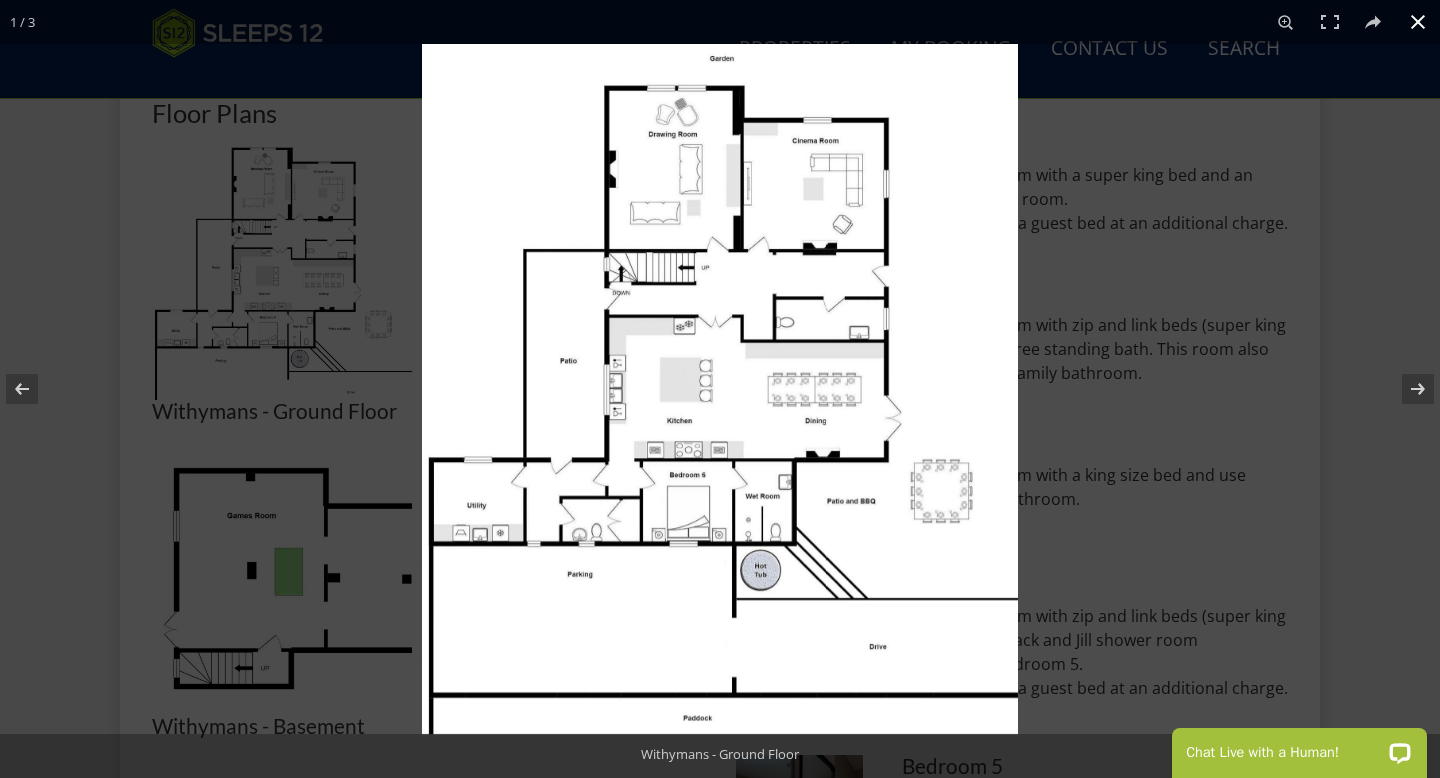 click at bounding box center (720, 389) 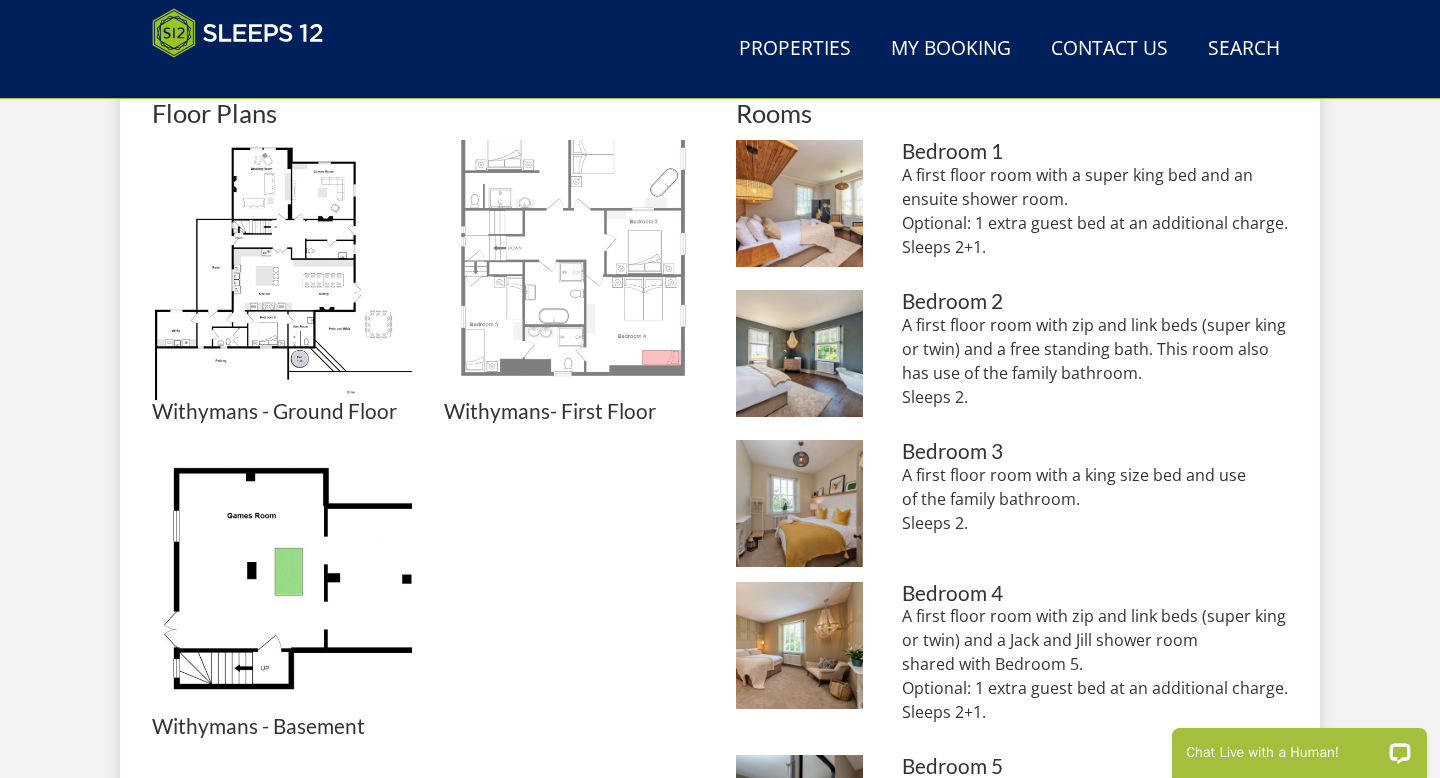 click at bounding box center (574, 270) 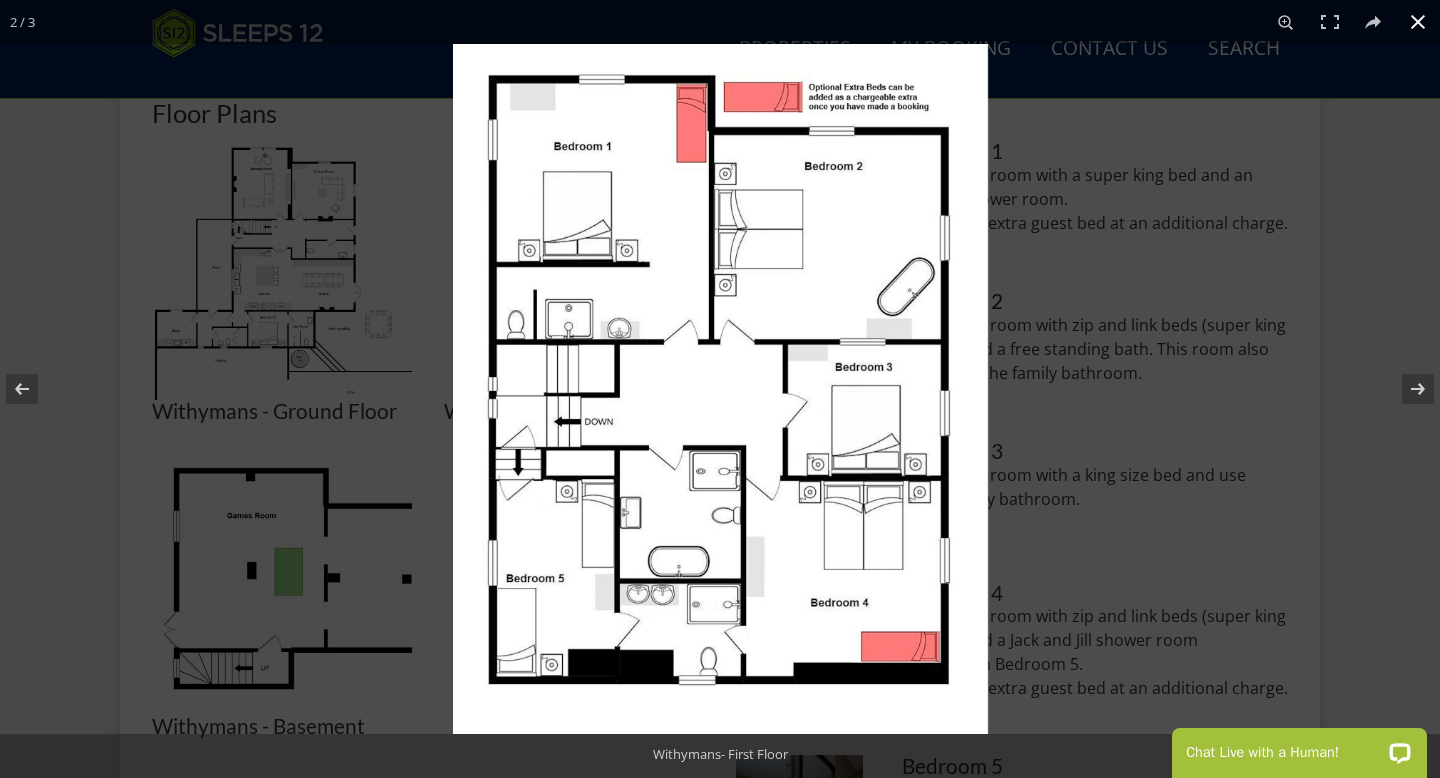 click at bounding box center [1173, 433] 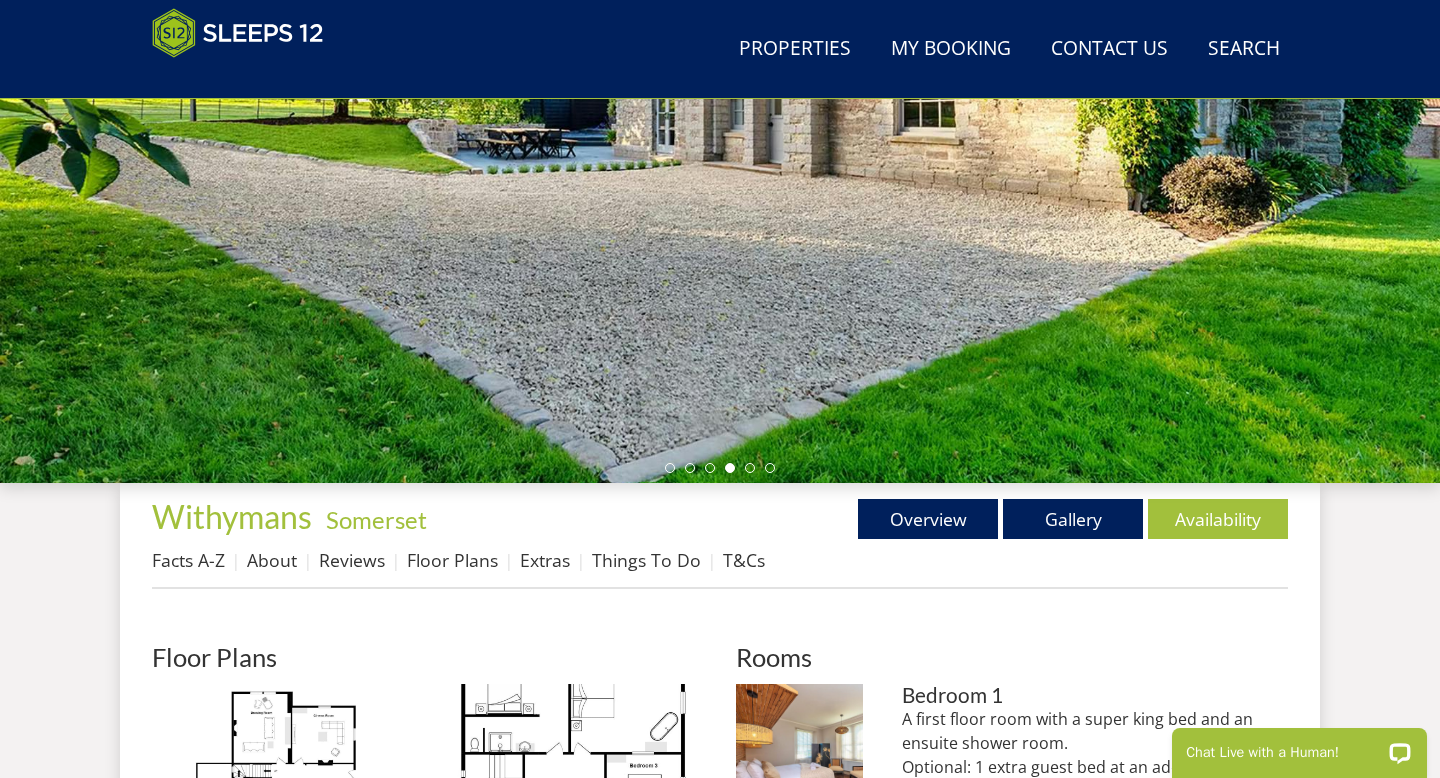 scroll, scrollTop: 361, scrollLeft: 0, axis: vertical 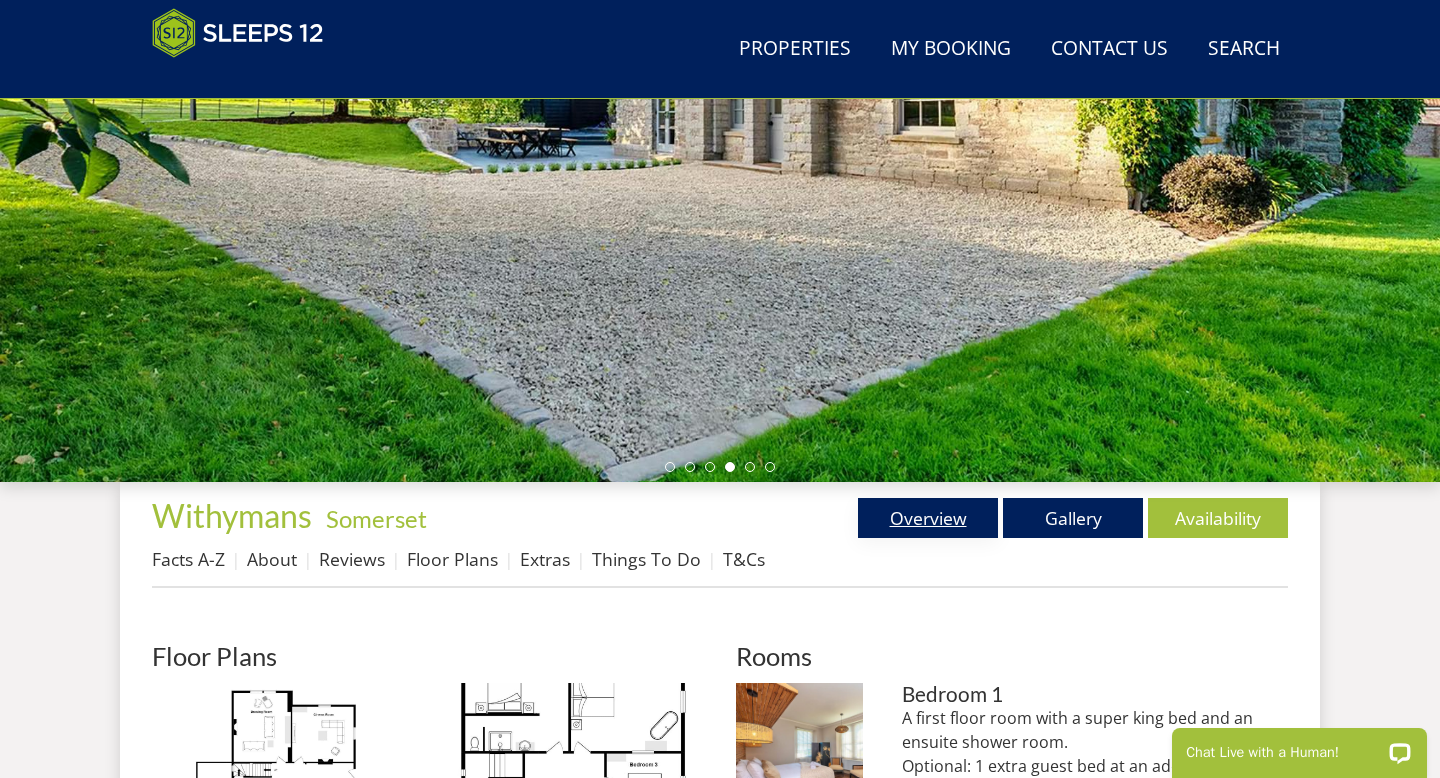 click on "Overview" at bounding box center [928, 518] 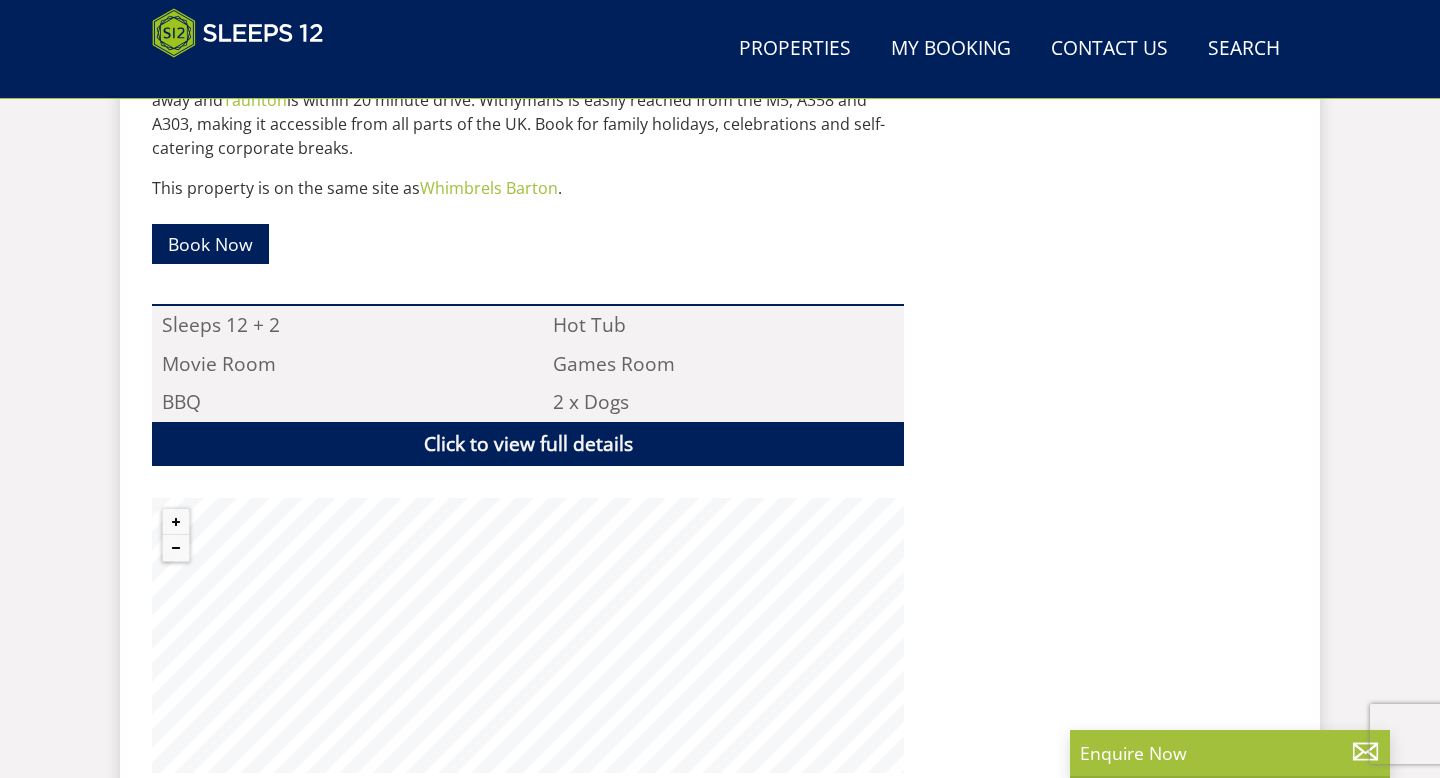 scroll, scrollTop: 1234, scrollLeft: 0, axis: vertical 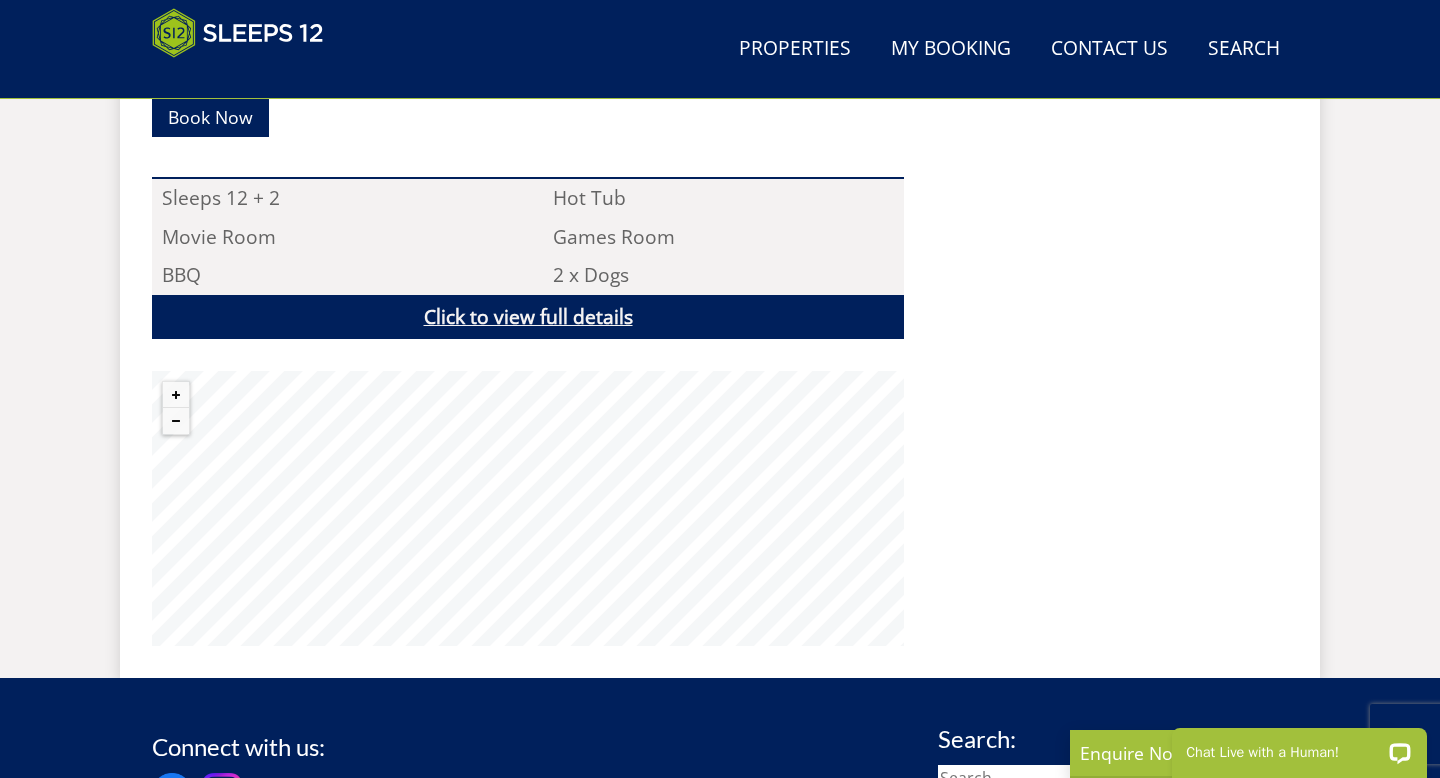 click on "Click to view full details" at bounding box center [528, 317] 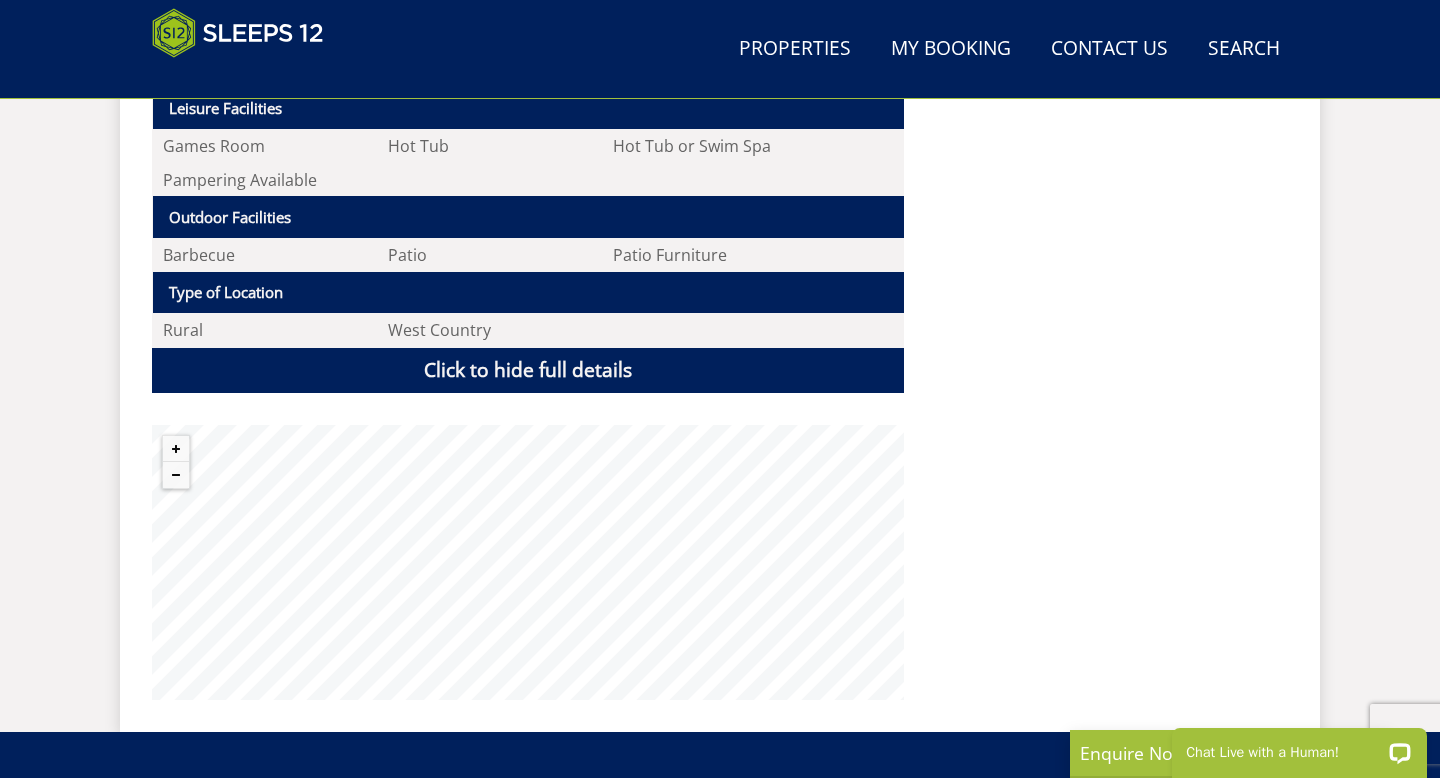 scroll, scrollTop: 2082, scrollLeft: 0, axis: vertical 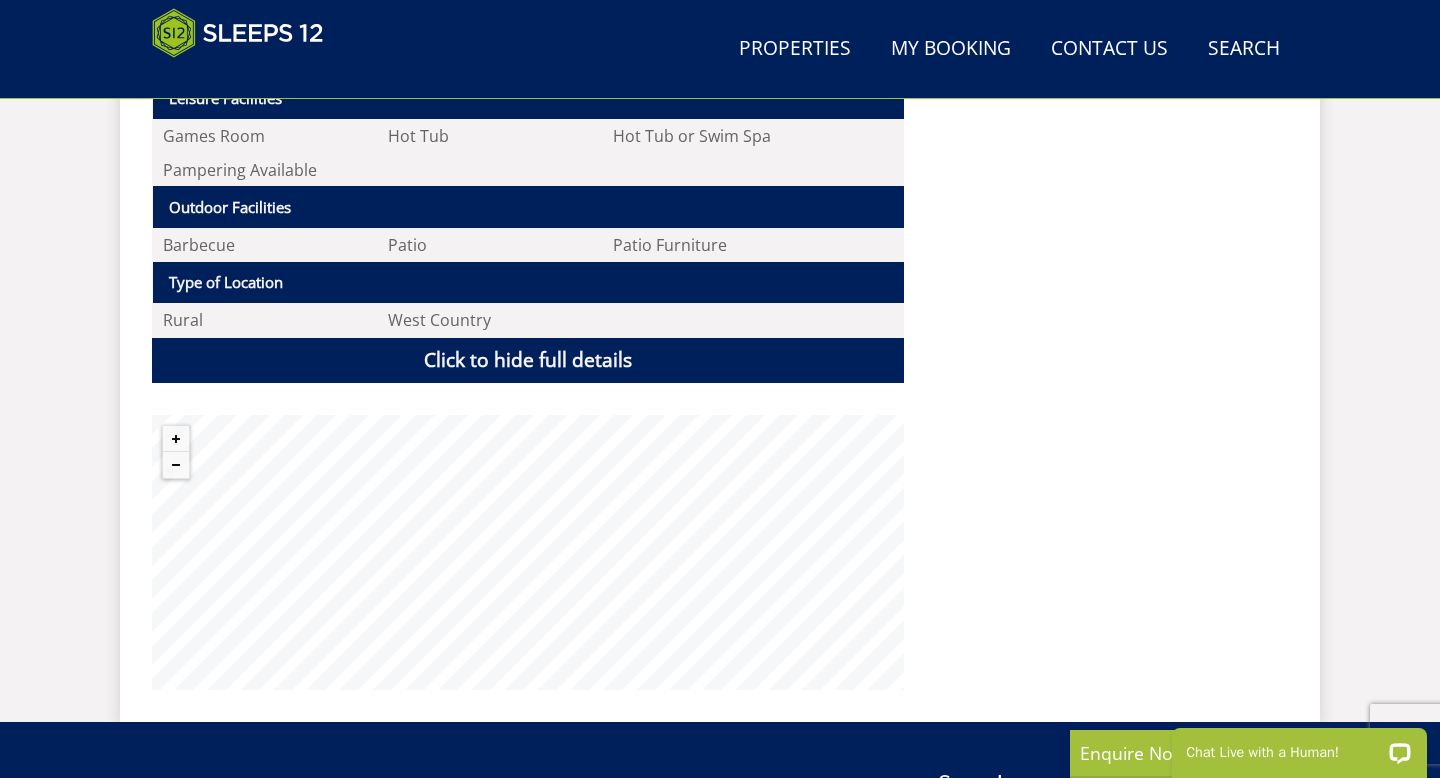 click on "Summer200 – Save £200 on any stay 31st March to 31st August* Terms apply
Search
Menu
Properties
My Booking
Contact Us  01823 665500
Search  Check Availability
Guests
1
2
3
4
5
6
7
8
9
10
11
12
13
14
15
16
17
18
19
20
21
22
23
24
25
26
27
28
29
30
31
32
Date
04/08/2025
Search
-" at bounding box center (720, -434) 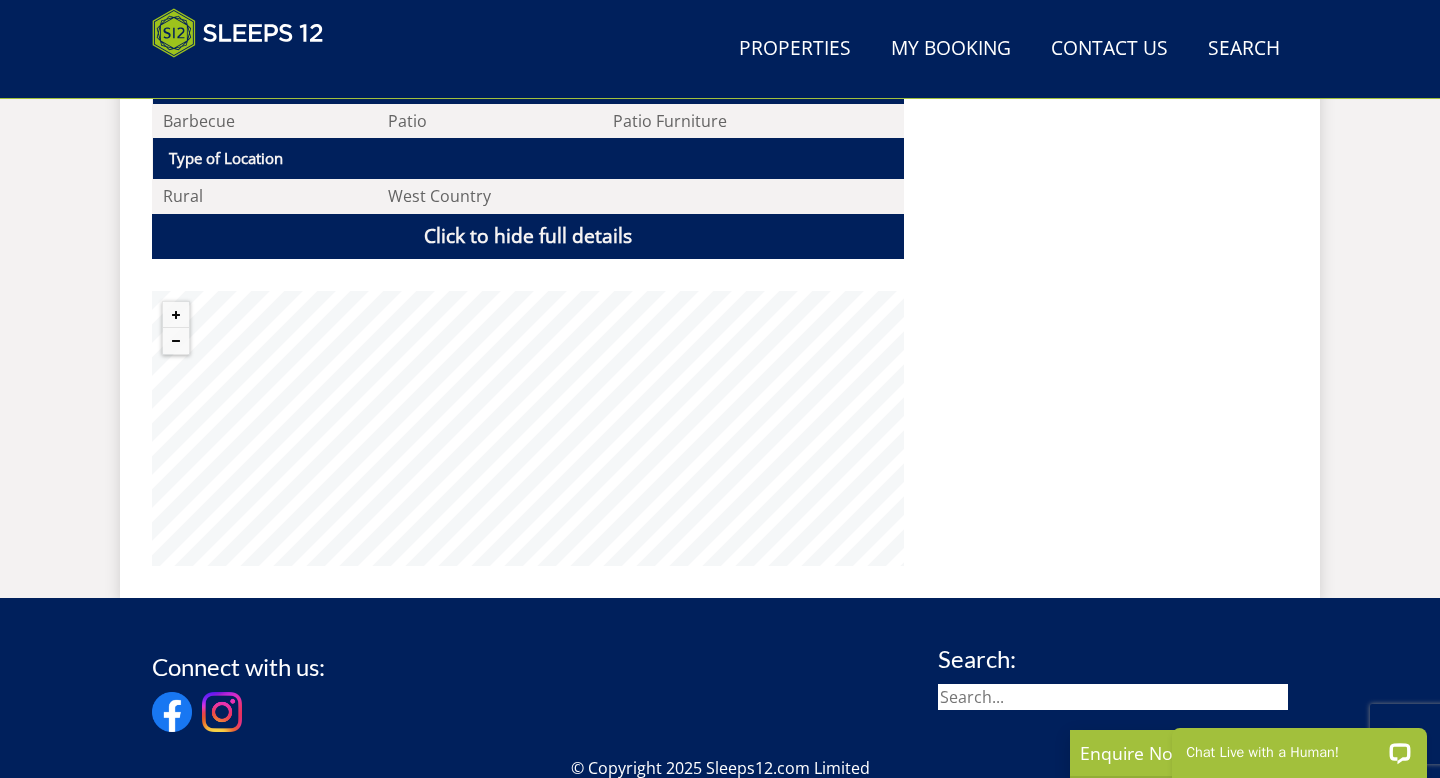 scroll, scrollTop: 2193, scrollLeft: 0, axis: vertical 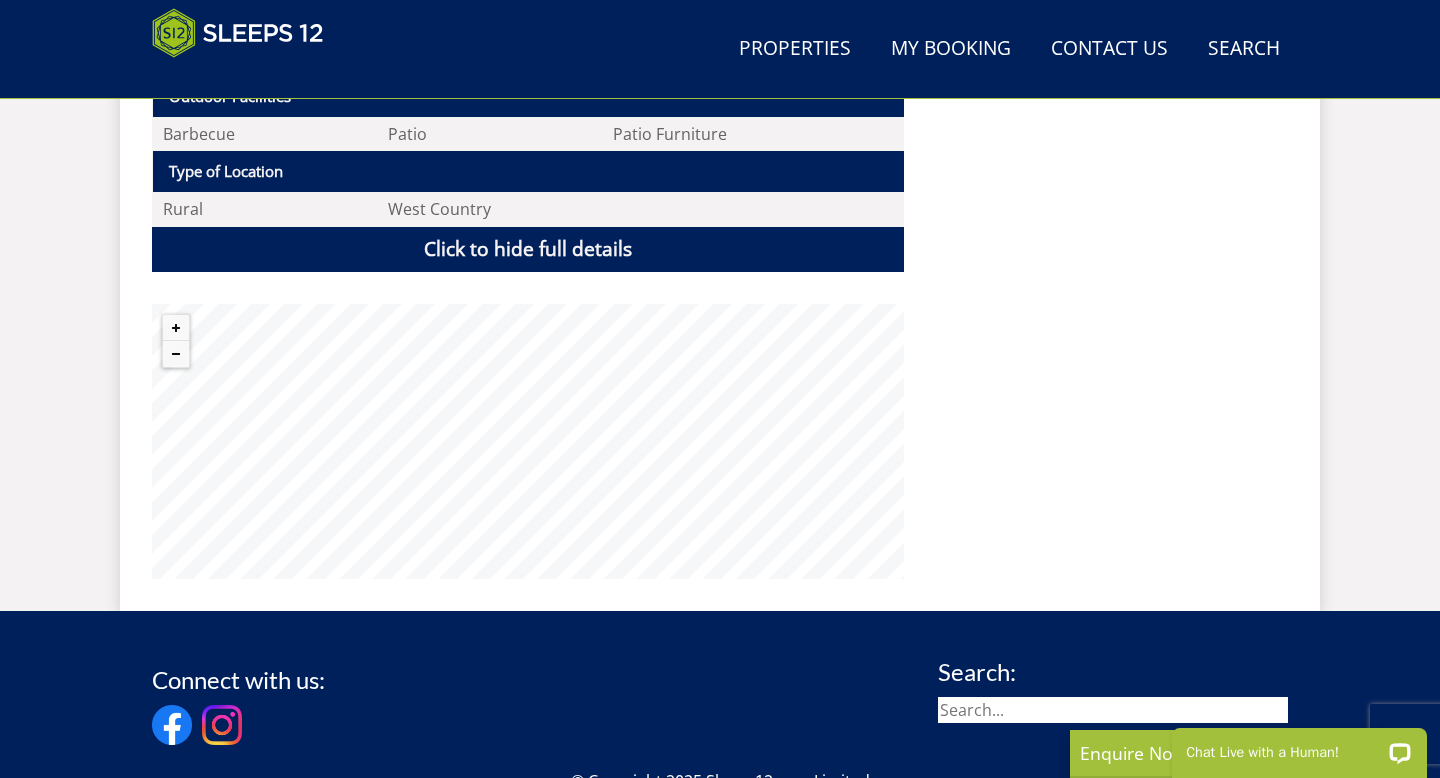 click on "West Country" at bounding box center [490, 209] 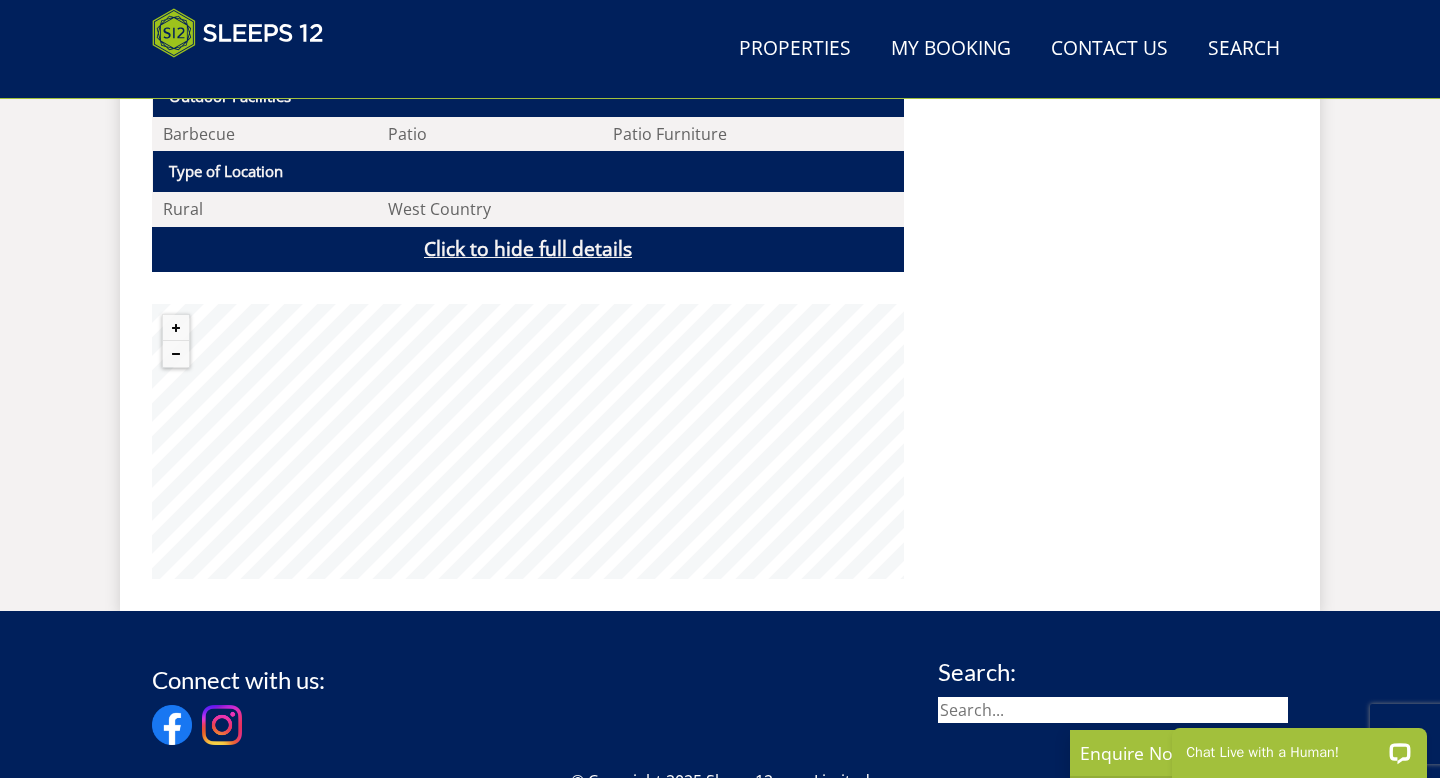 click on "Withymans is a big handsome property that was built in 1840 and served as a farmhouse for three generations. Set in a quiet hamlet on the beautiful  Somerset Levels , it’s now been given a new lease of life as a stunning large group holiday house that sleeps 12 in 6 bedrooms, plus there’s room for two more guests at an extra charge per person. There’s a movie room, an elegant drawing room, huge kitchen/dining room, utility room, and in the cellar, a fantastic games room with table football, air hockey, a gaming zone and chill out area.
Langport  is just 4 miles away and  Taunton  is within 20 minute drive. Withymans is easily reached from the M5, A358 and A303, making it accessible from all parts of the UK. Book for family holidays, celebrations and self-catering corporate breaks.
This property is on the same site as  .
BBQ" at bounding box center (528, -325) 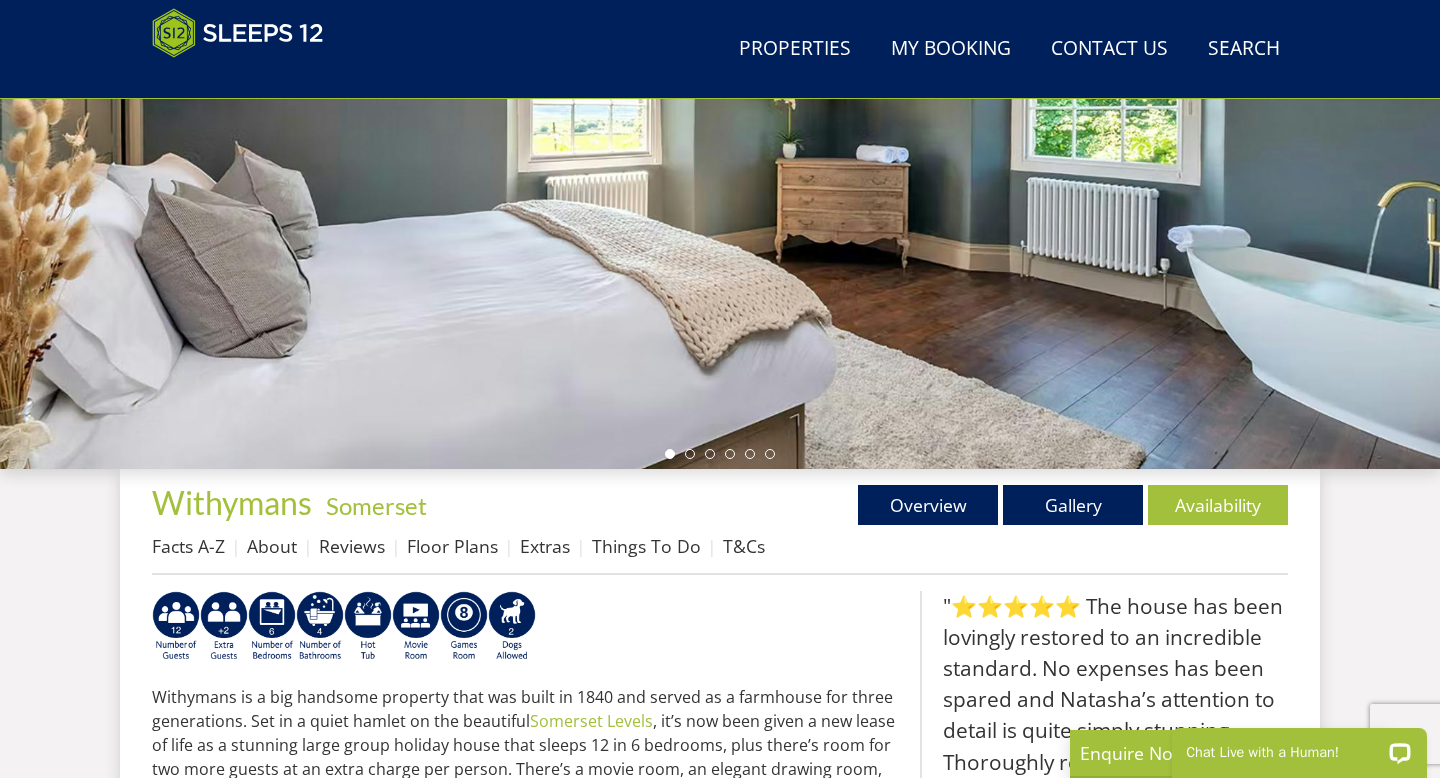 scroll, scrollTop: 174, scrollLeft: 0, axis: vertical 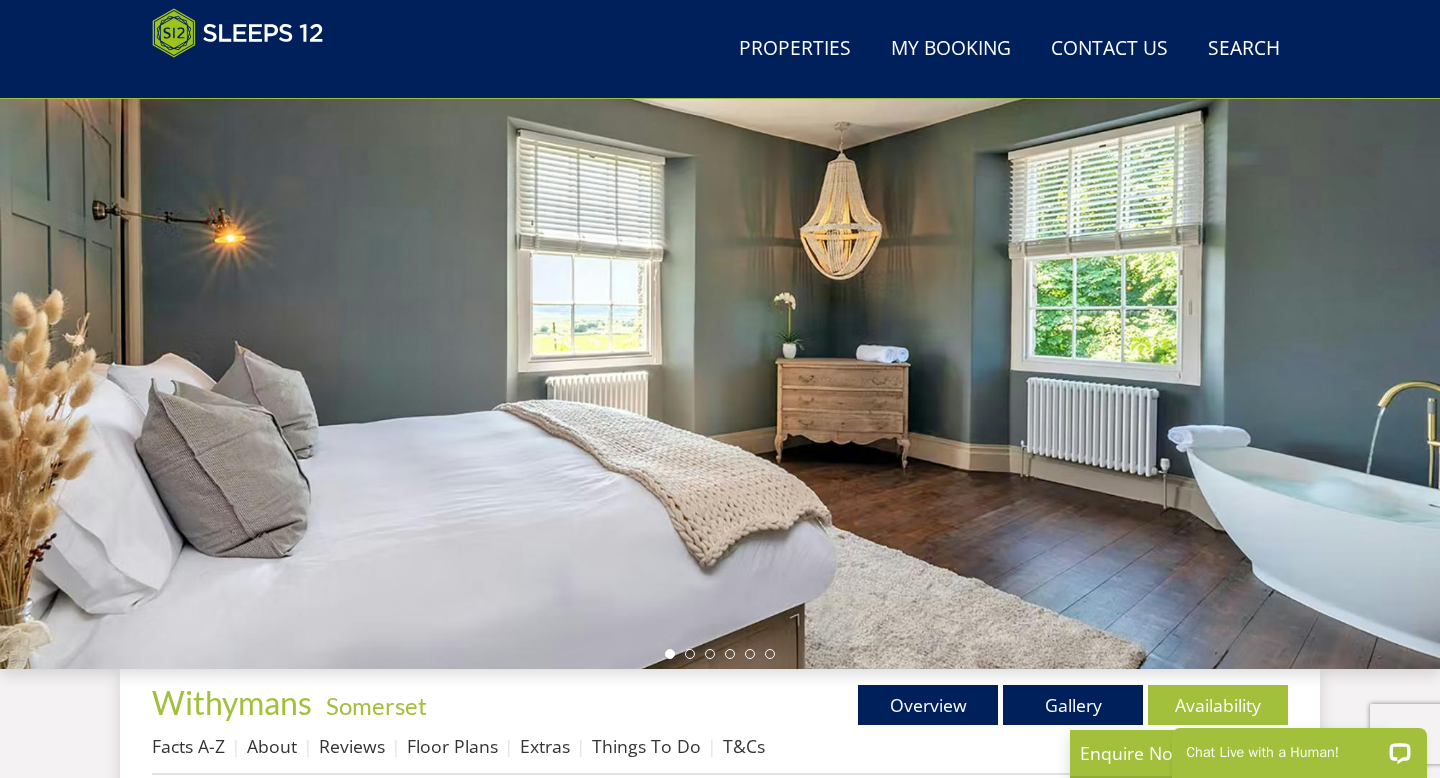 click on "Chat Live with a Human!" at bounding box center (1299, 746) 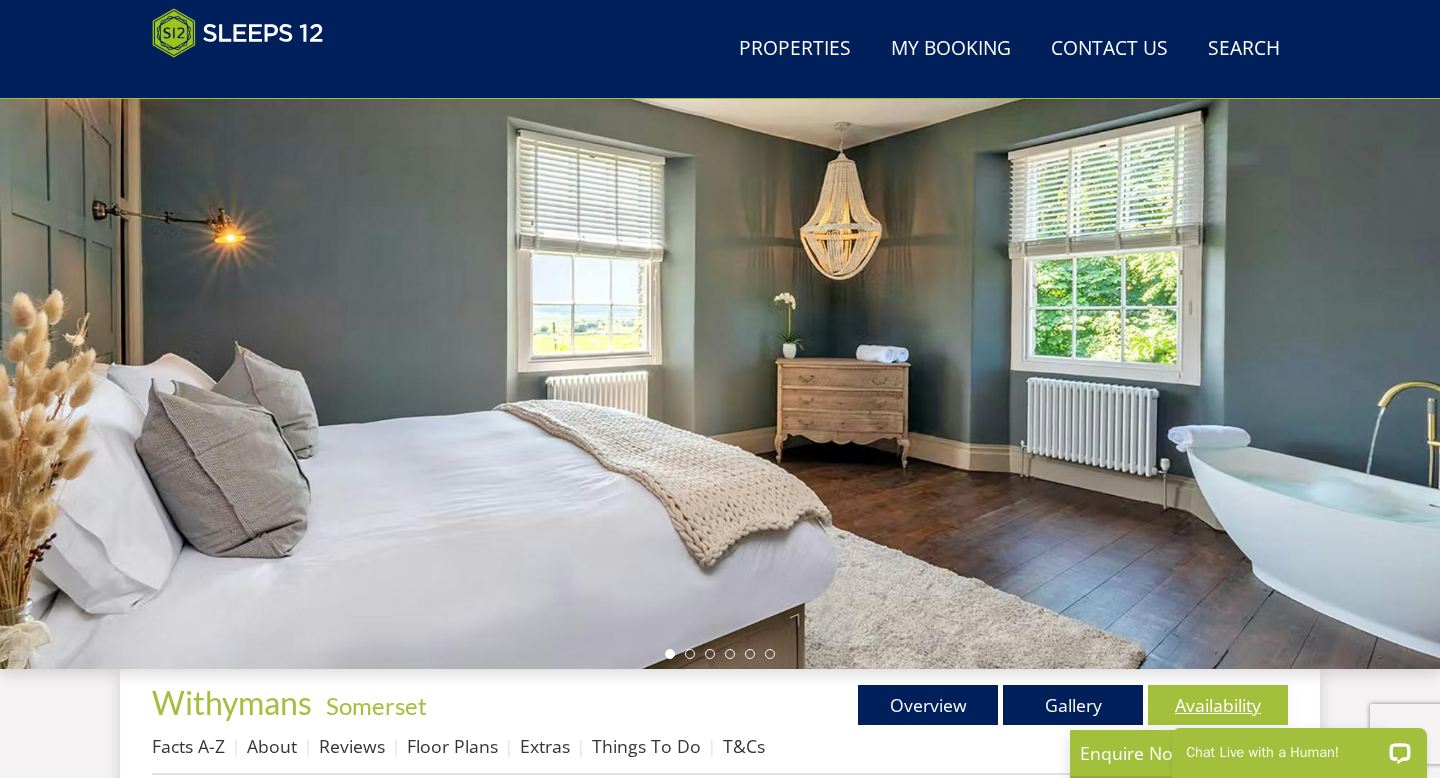 click on "Availability" at bounding box center (1218, 705) 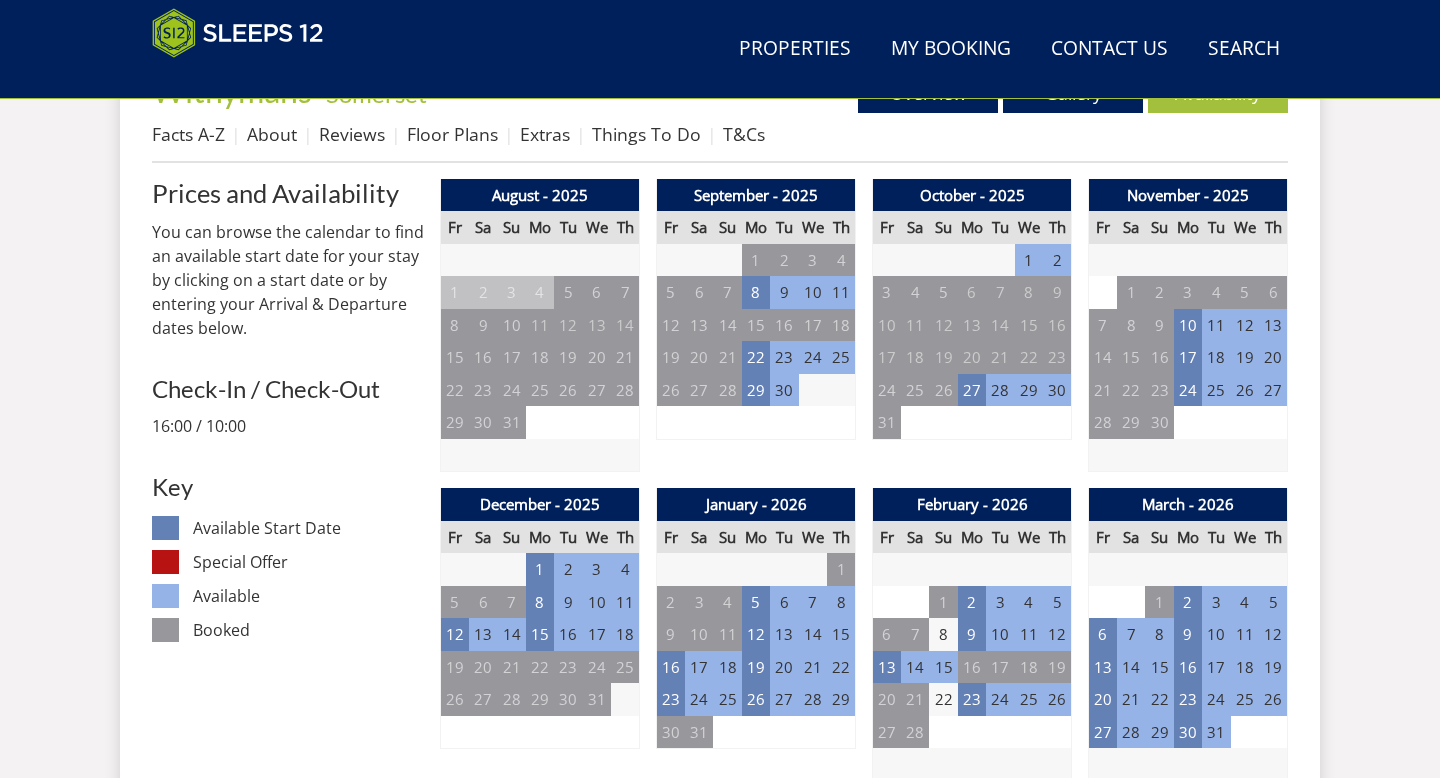 scroll, scrollTop: 799, scrollLeft: 0, axis: vertical 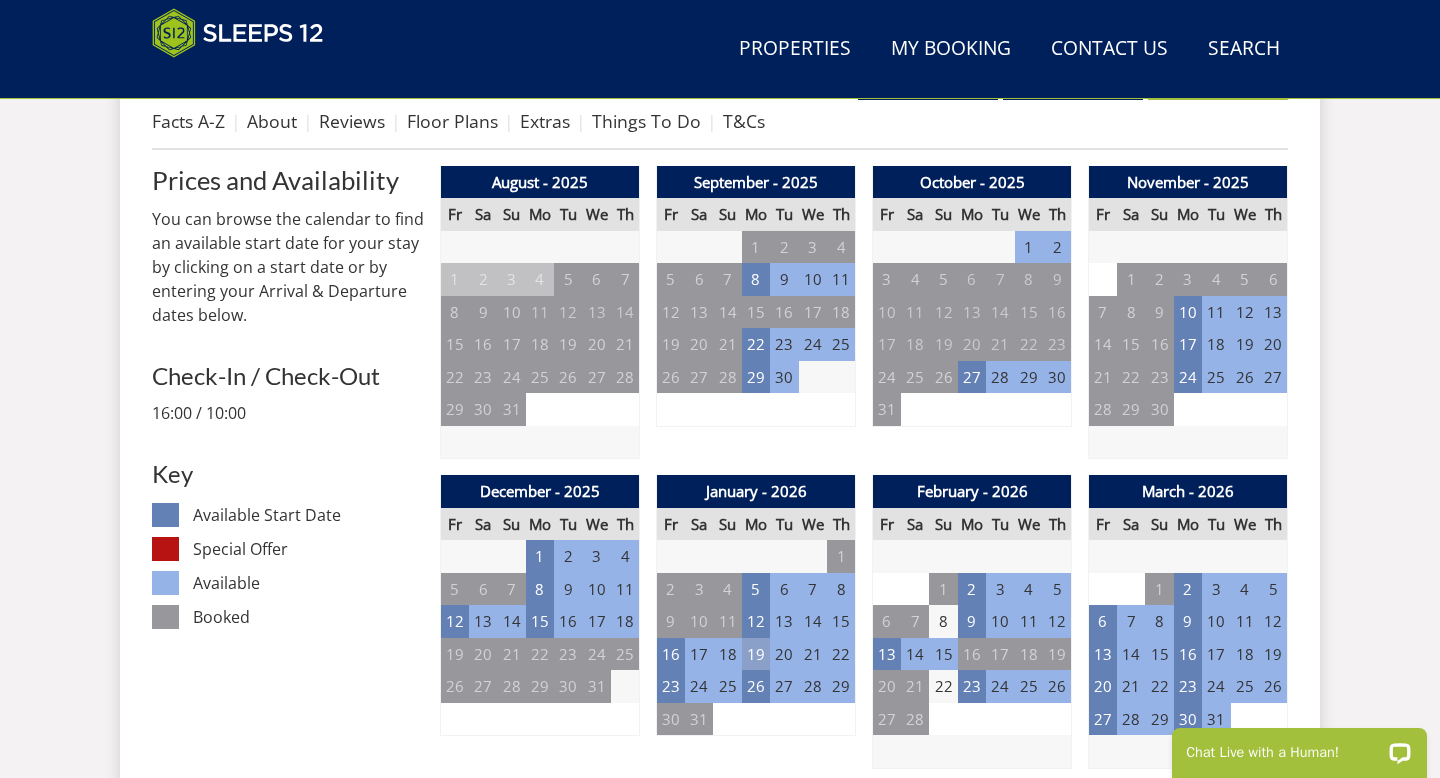 click on "19" at bounding box center [756, 654] 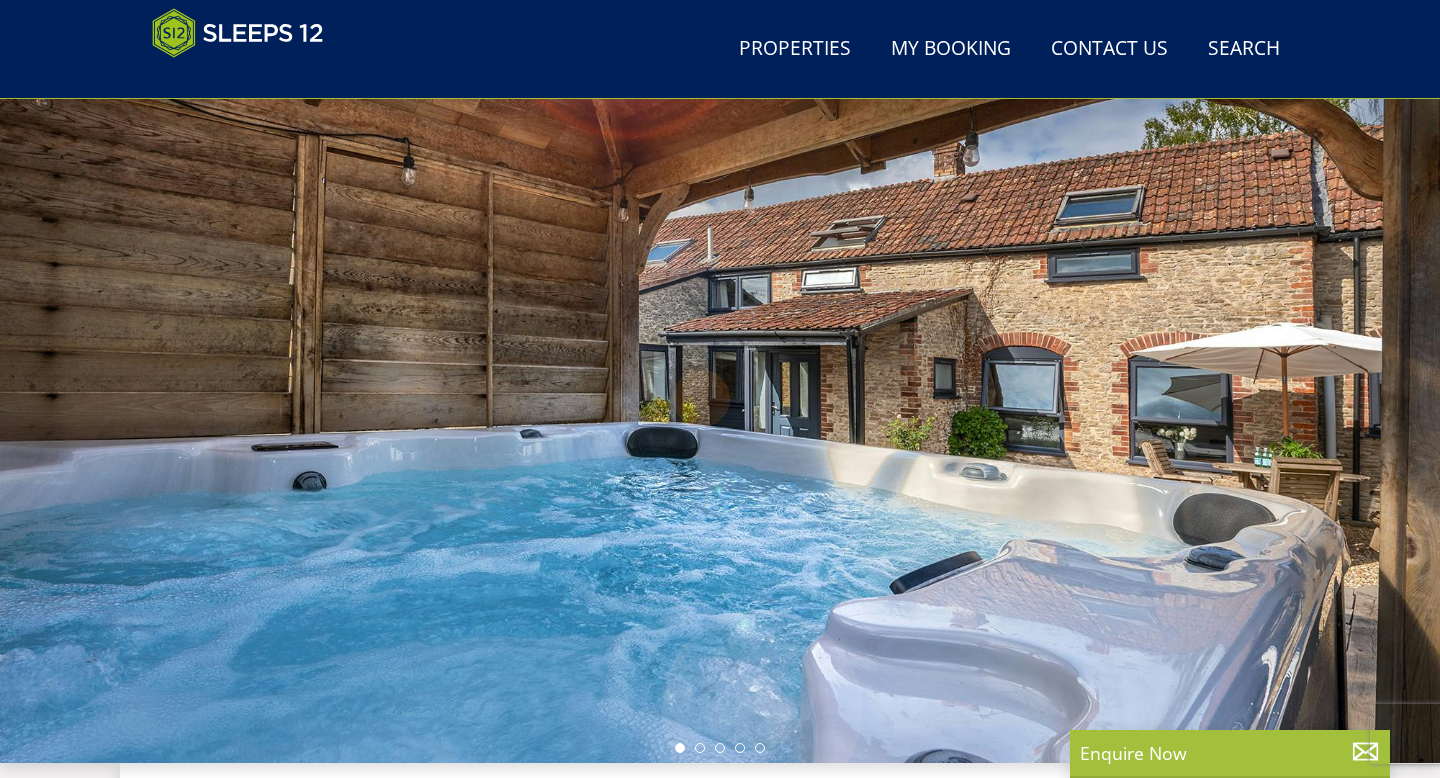 scroll, scrollTop: 176, scrollLeft: 0, axis: vertical 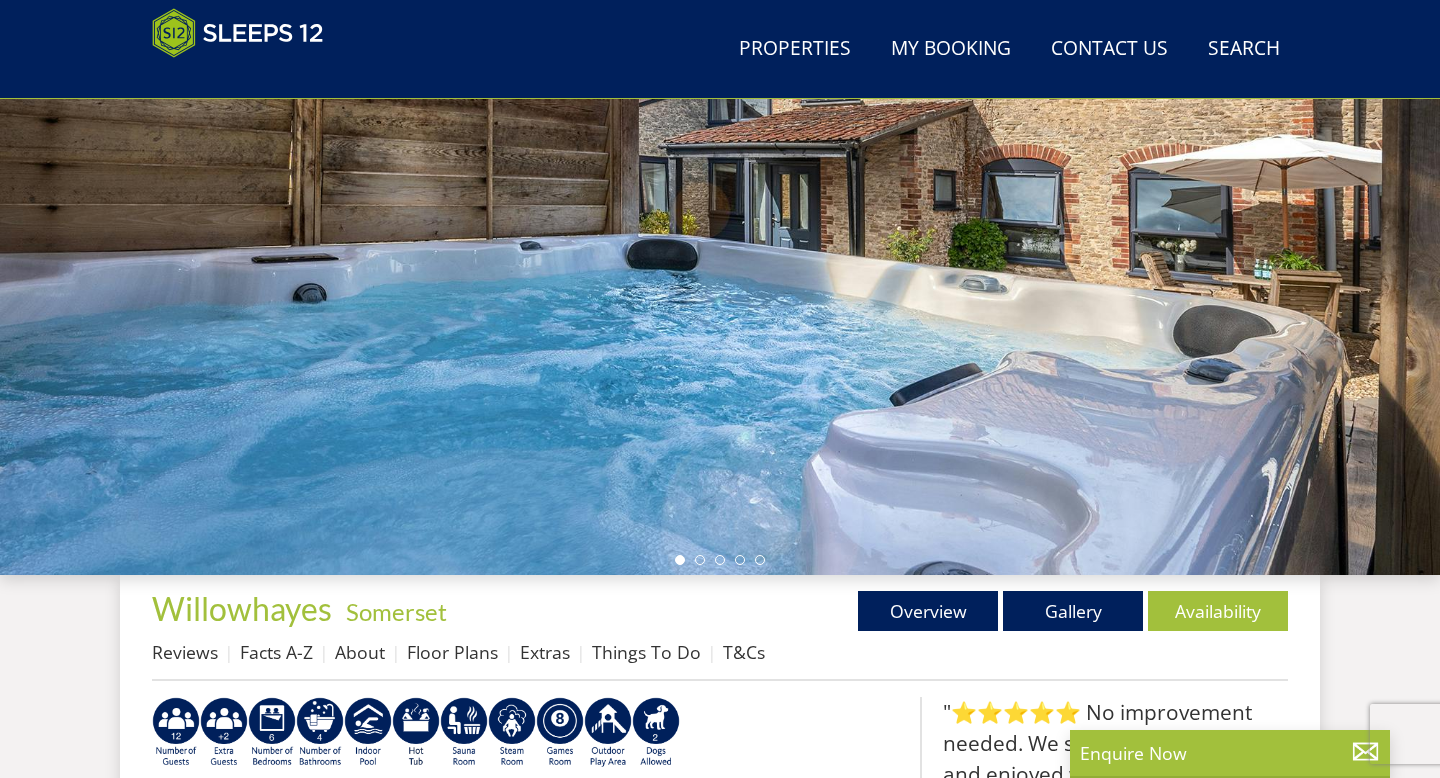 click at bounding box center (720, 225) 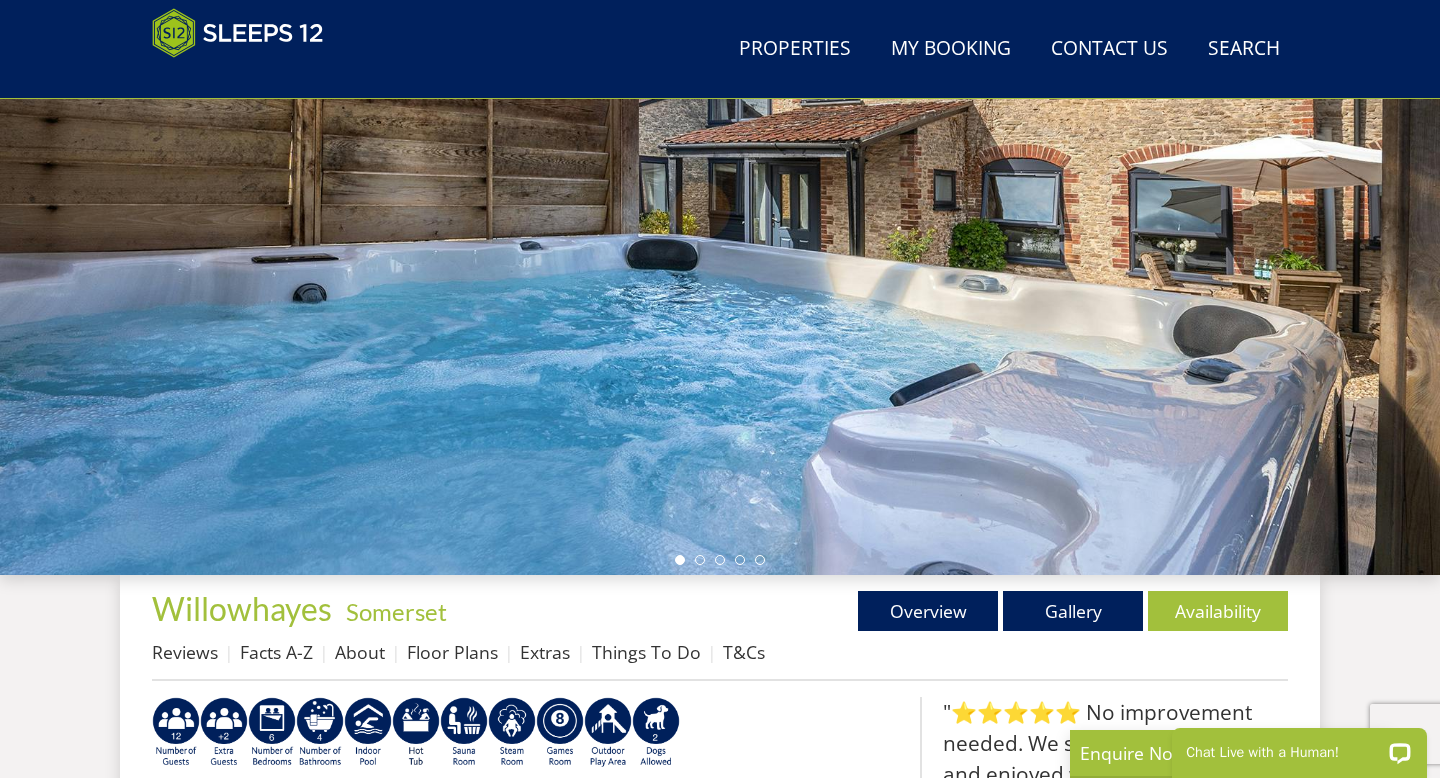 scroll, scrollTop: 0, scrollLeft: 0, axis: both 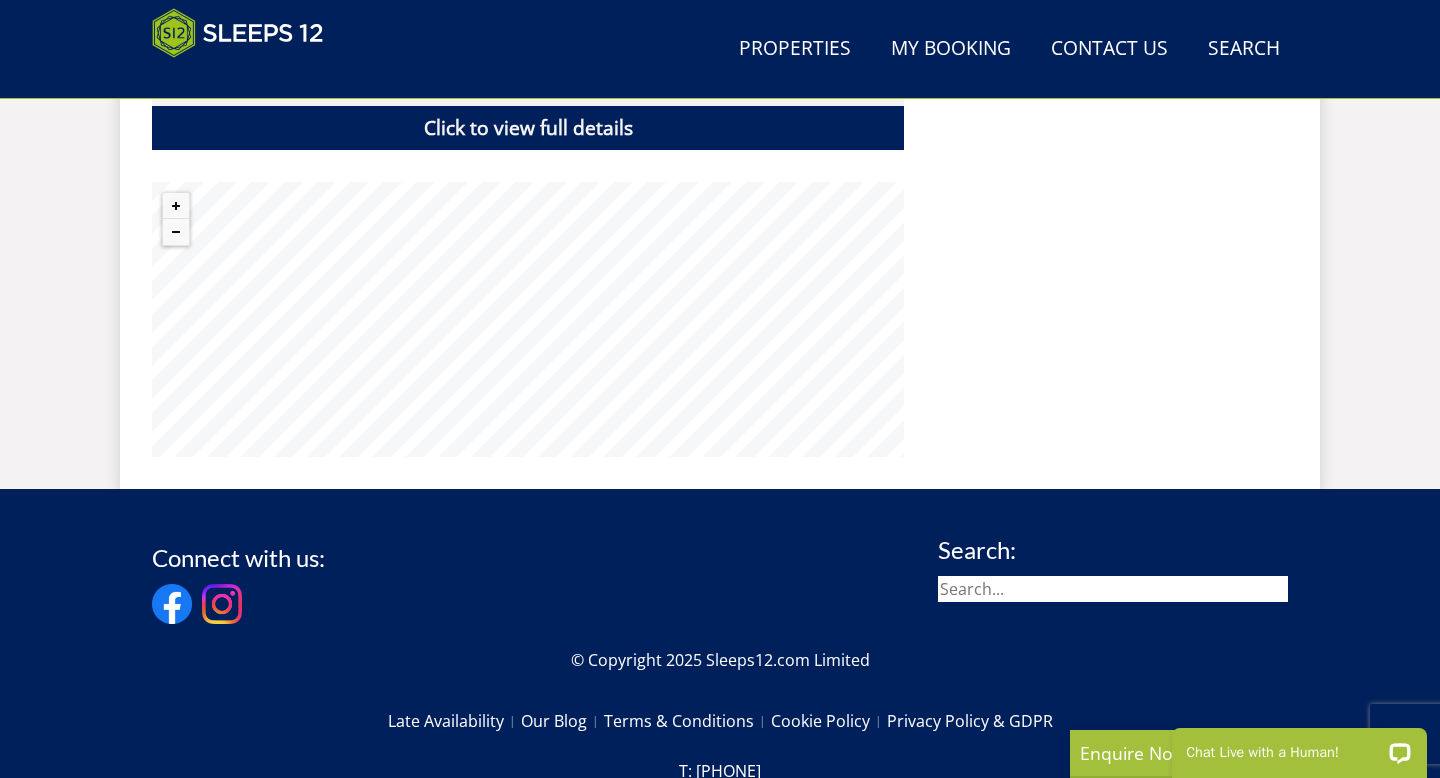 click on "Properties
[PROPERTY_NAME]
-  [STATE]
Overview
Gallery
Availability
Reviews
Facts A-Z
About
Floor Plans
Extras
Things To Do
T&Cs
Situated in the withy growing area of the mystical  [STATE] Levels
Sleeping 12 in 6 double bedrooms, plus 2 more guests at an  extra charge  each, [PROPERTY_NAME] sits in the tiny hamlet of Curload, just outside the village of  [CITY] [CITY]
Book Now
Hot Tub" at bounding box center [720, -66] 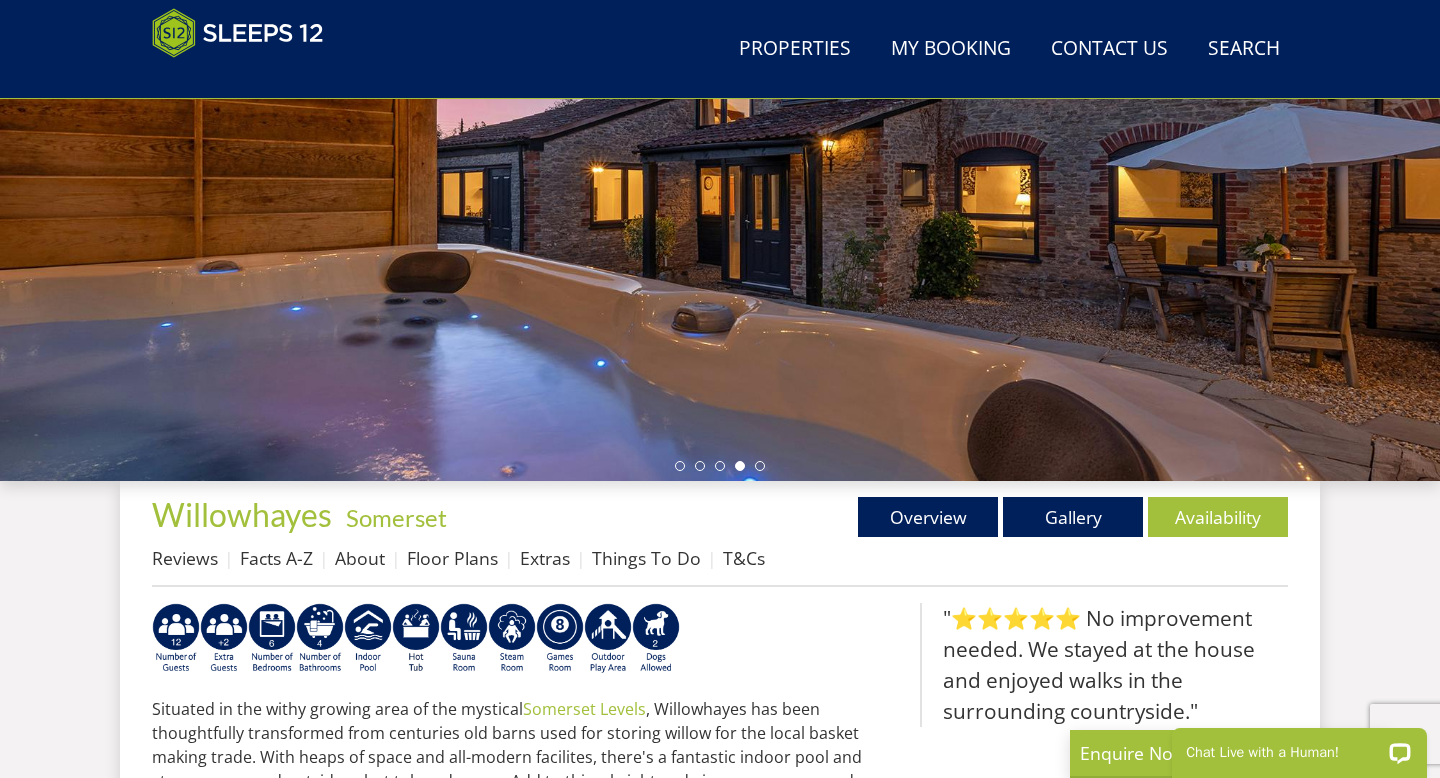 scroll, scrollTop: 361, scrollLeft: 0, axis: vertical 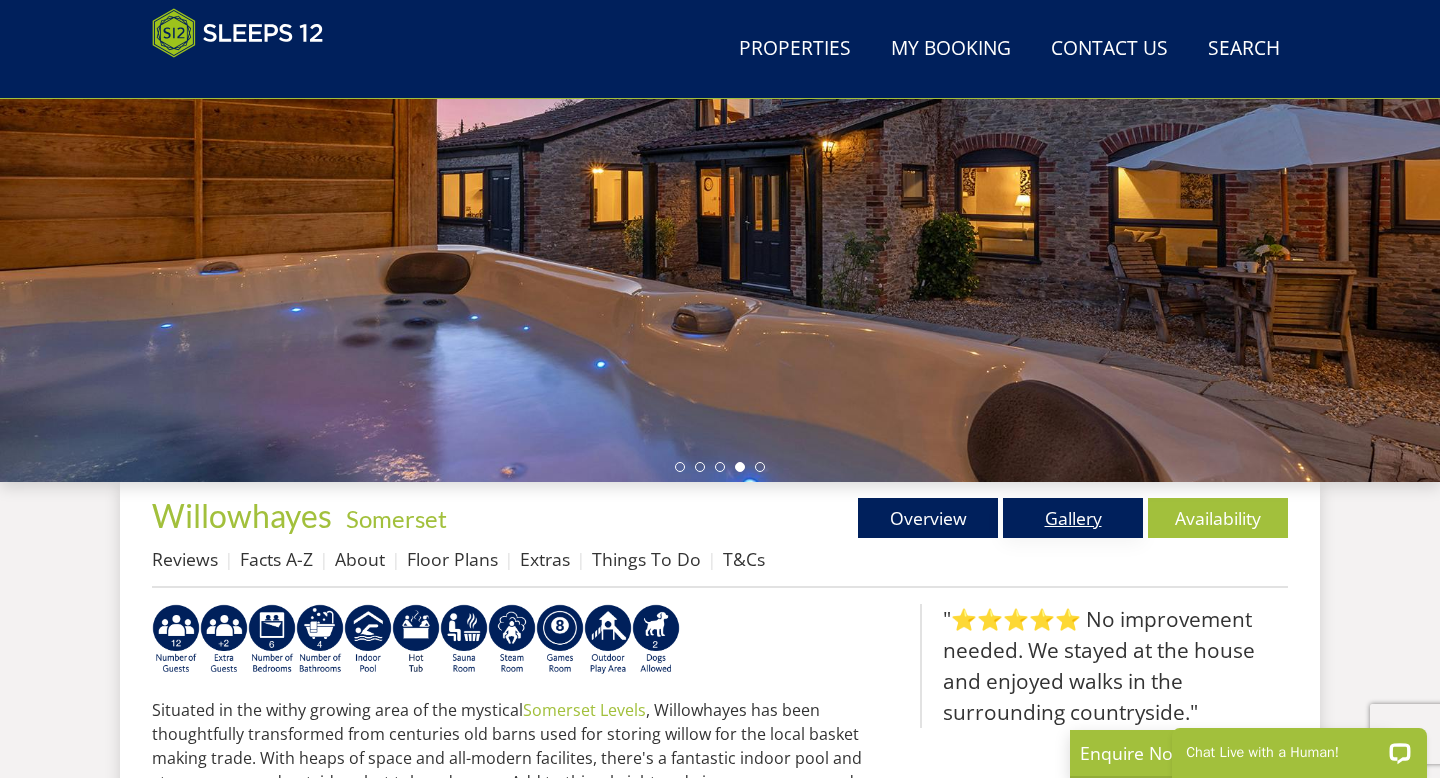 click on "Gallery" at bounding box center [1073, 518] 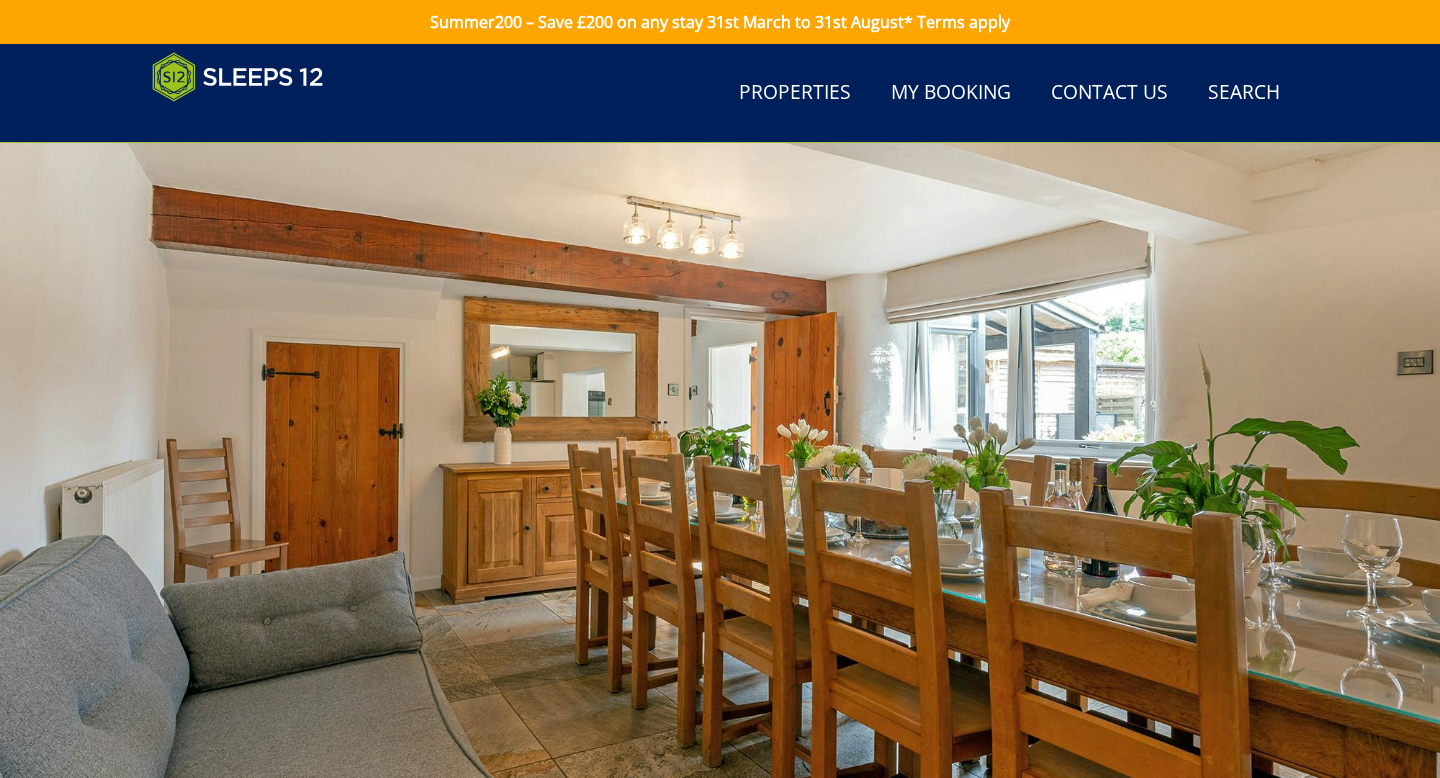 scroll, scrollTop: 218, scrollLeft: 0, axis: vertical 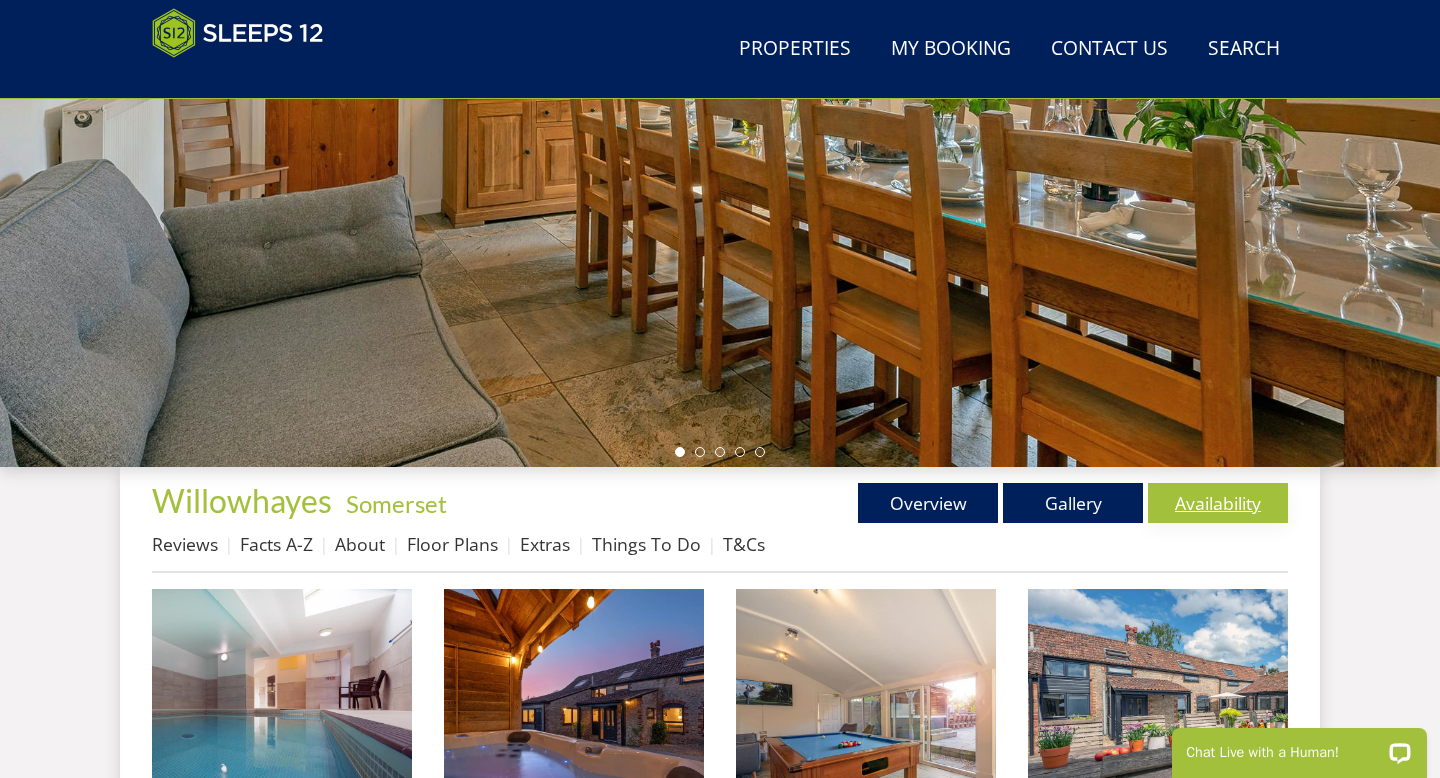 click on "Availability" at bounding box center [1218, 503] 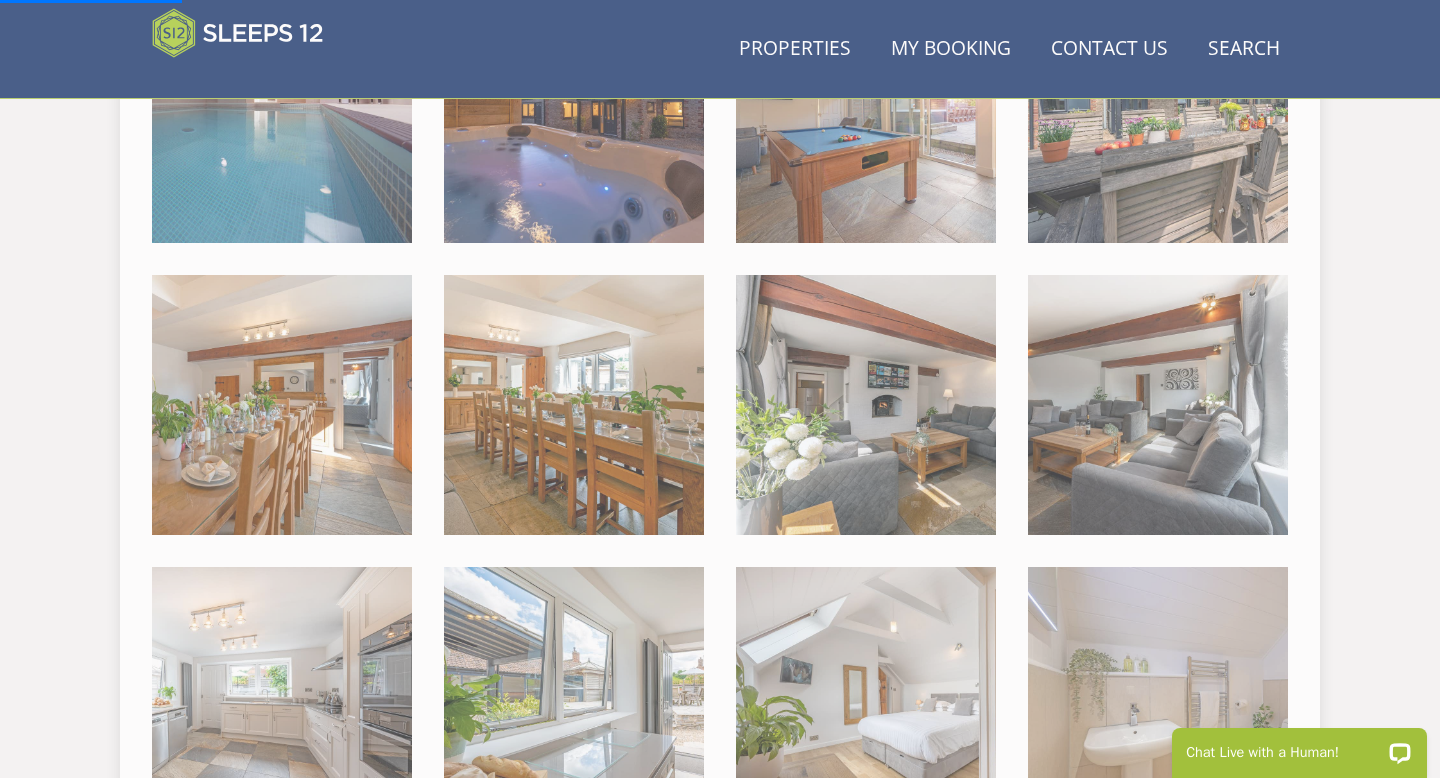 scroll, scrollTop: 988, scrollLeft: 0, axis: vertical 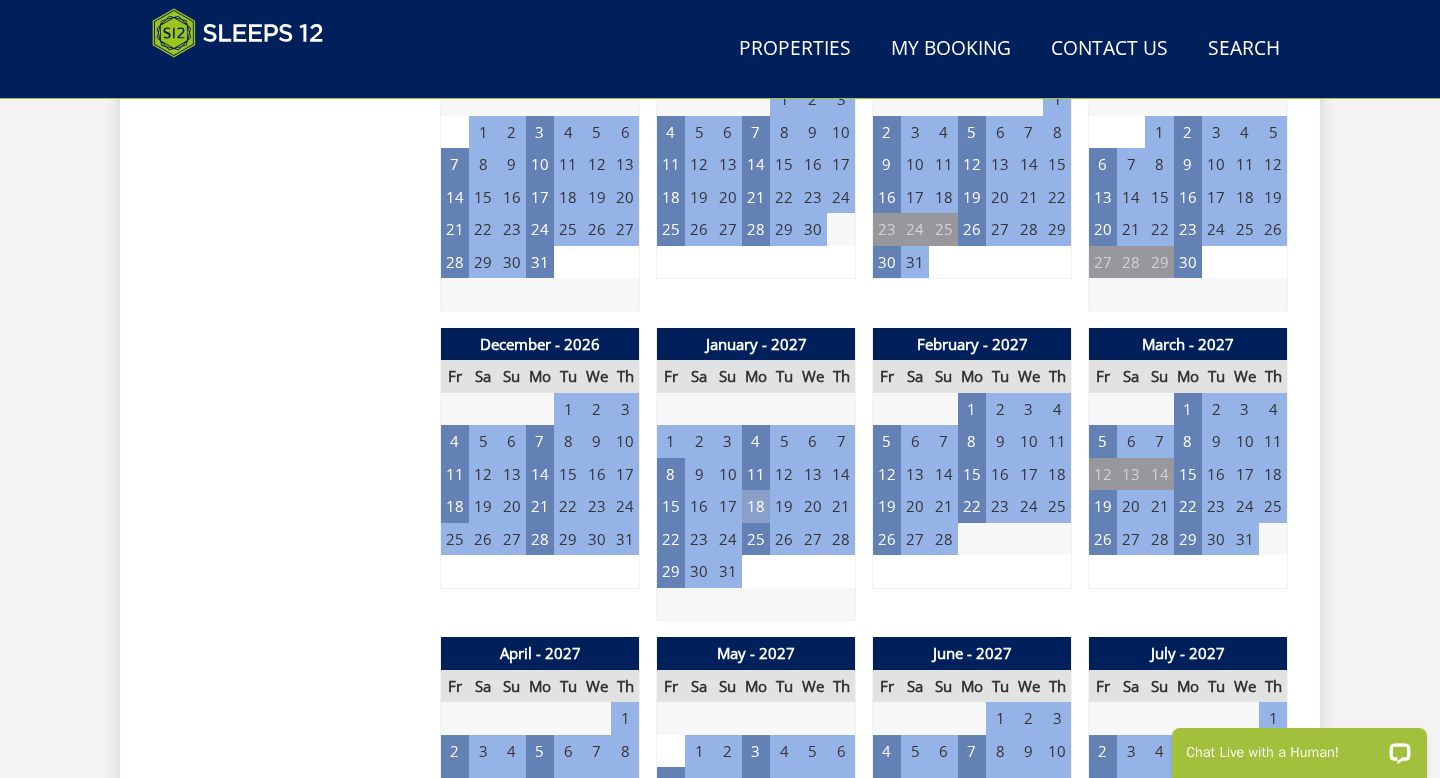 click on "18" at bounding box center [756, 506] 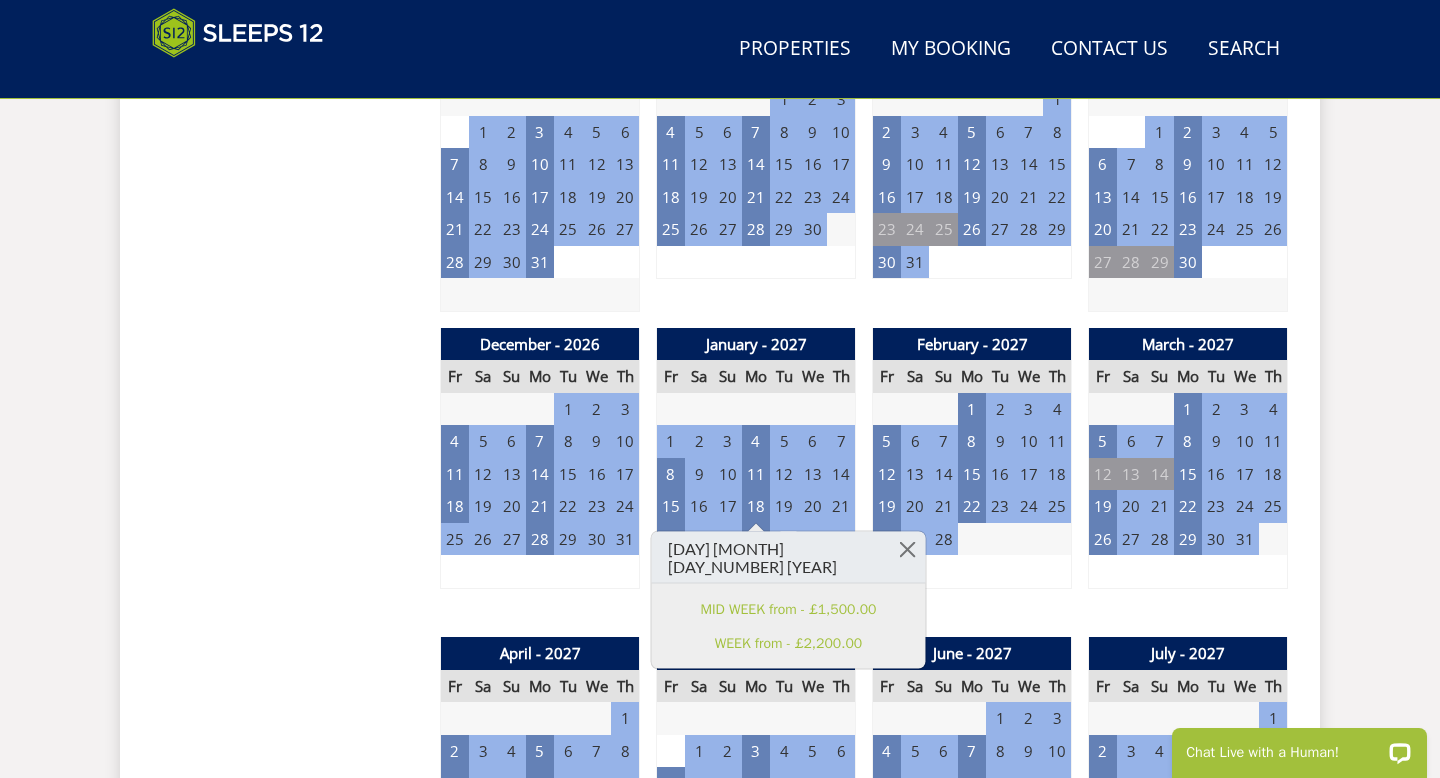 click on "29" at bounding box center (784, 409) 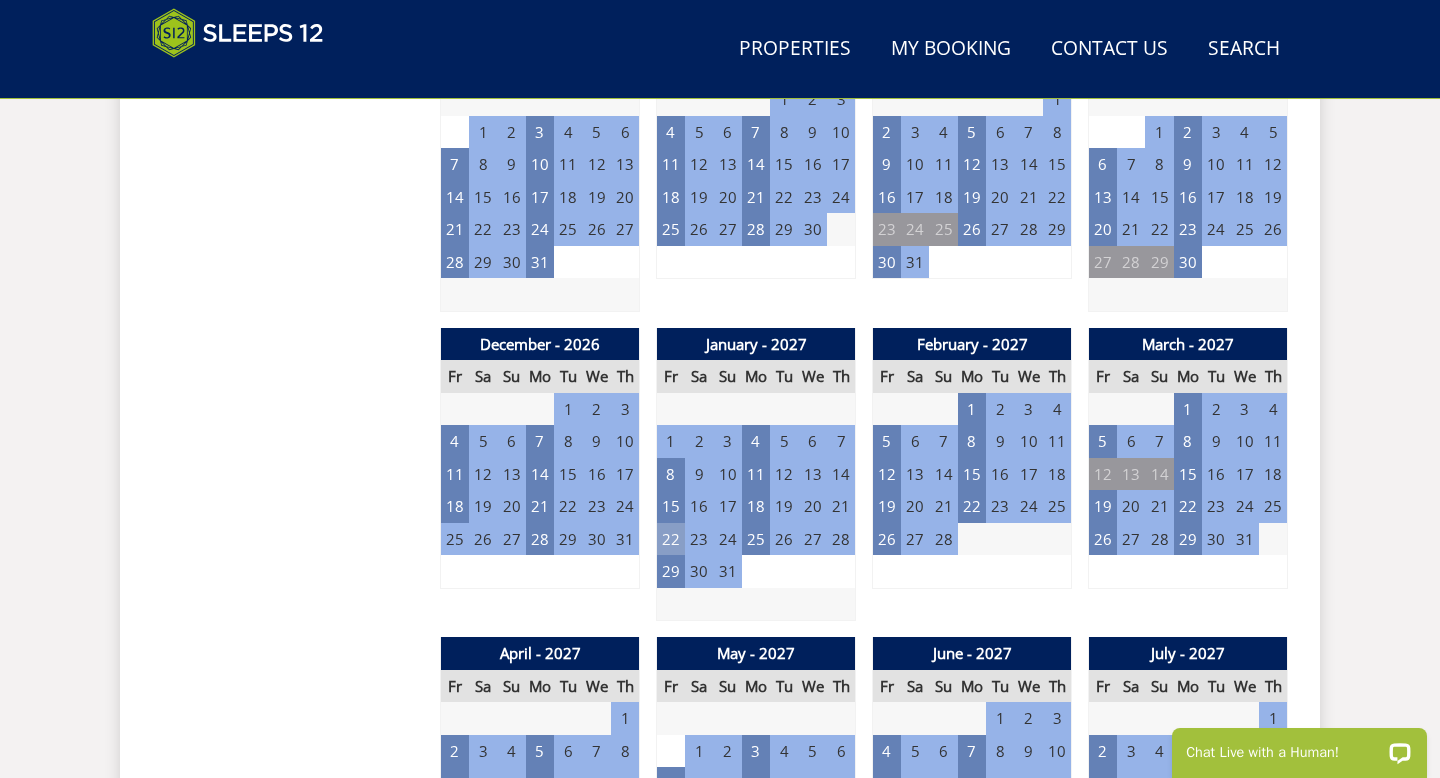 click on "22" at bounding box center [671, 539] 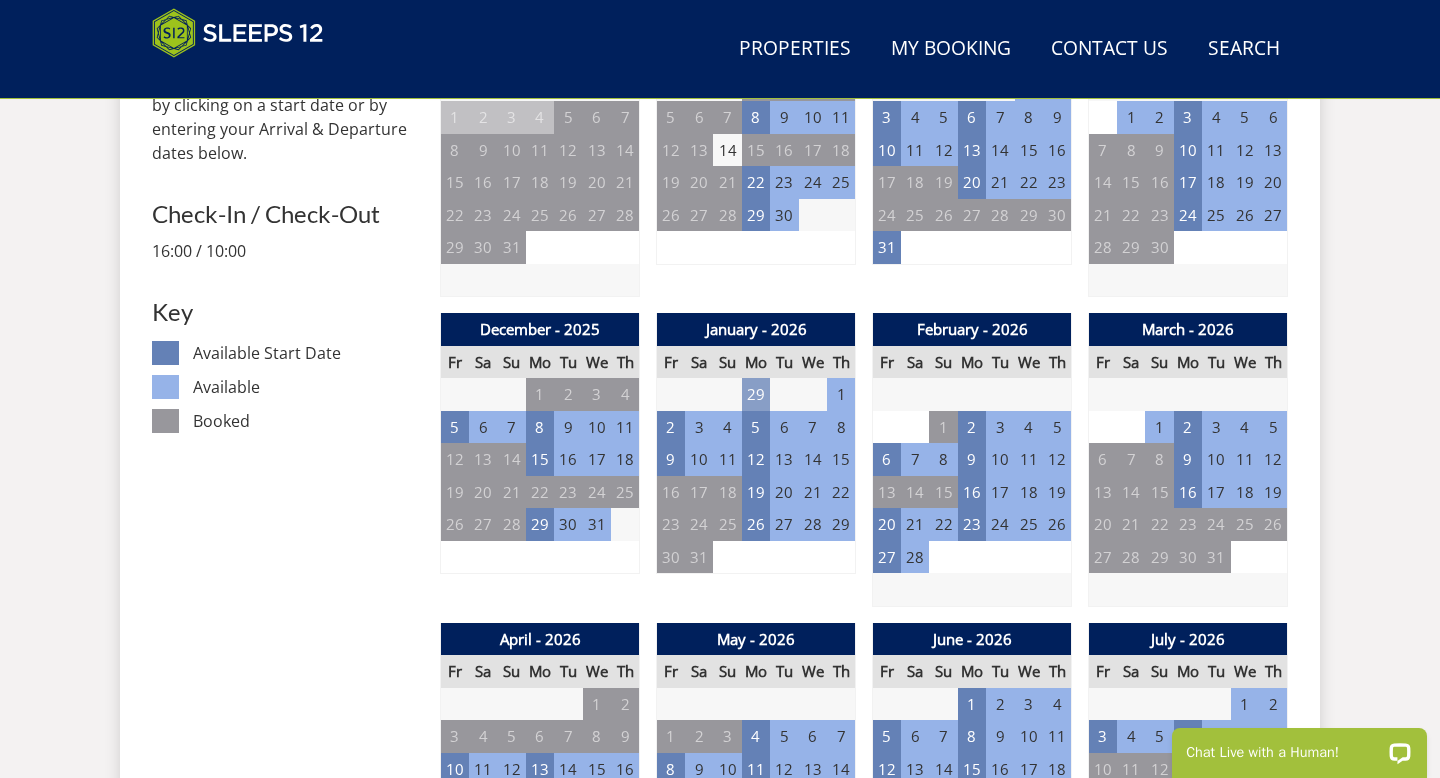 scroll, scrollTop: 955, scrollLeft: 0, axis: vertical 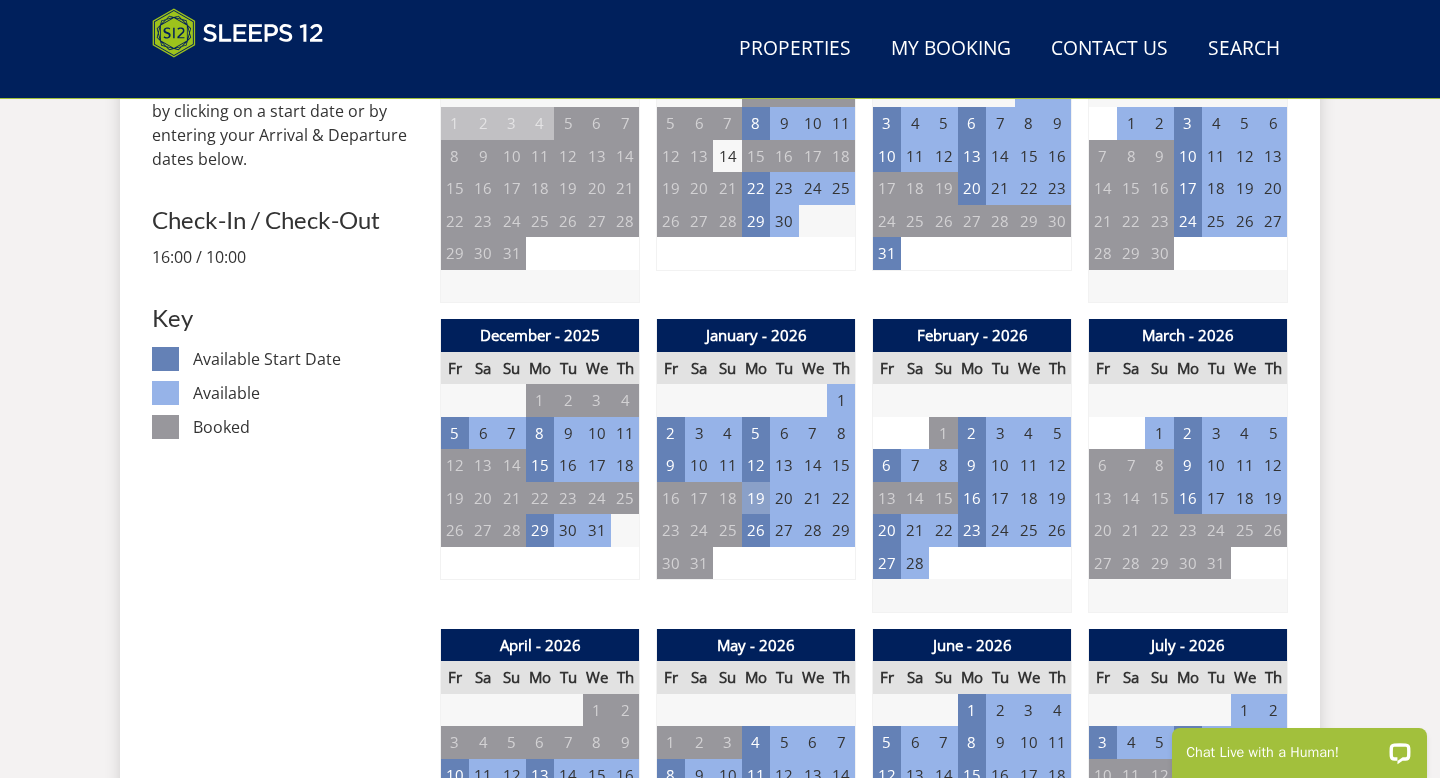 click on "19" at bounding box center [756, 498] 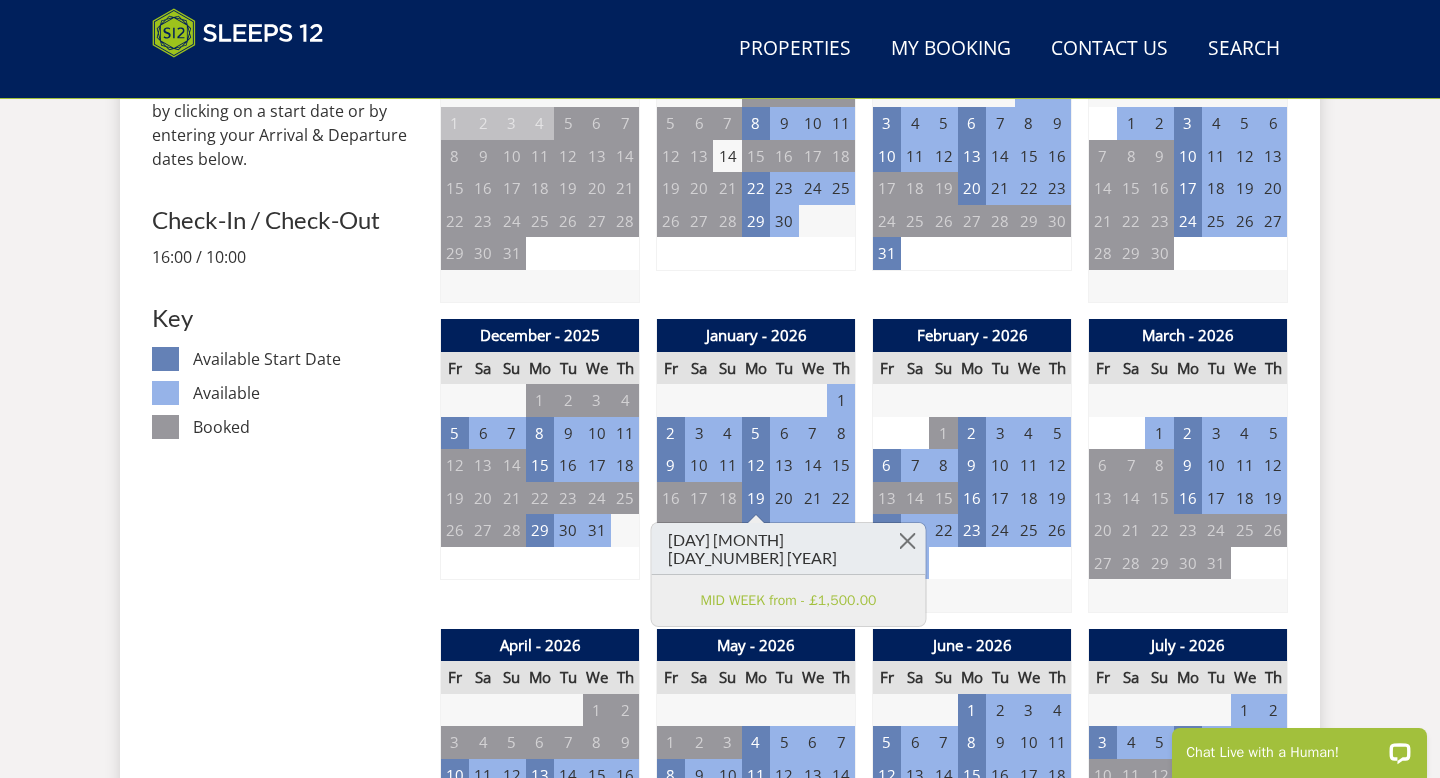 click on "December - 2025
Fr
Sa
Su
Mo
Tu
We
Th
28
29
30
1
2
3
4
5
6
7
8
9
10
11
12
13" at bounding box center (540, 466) 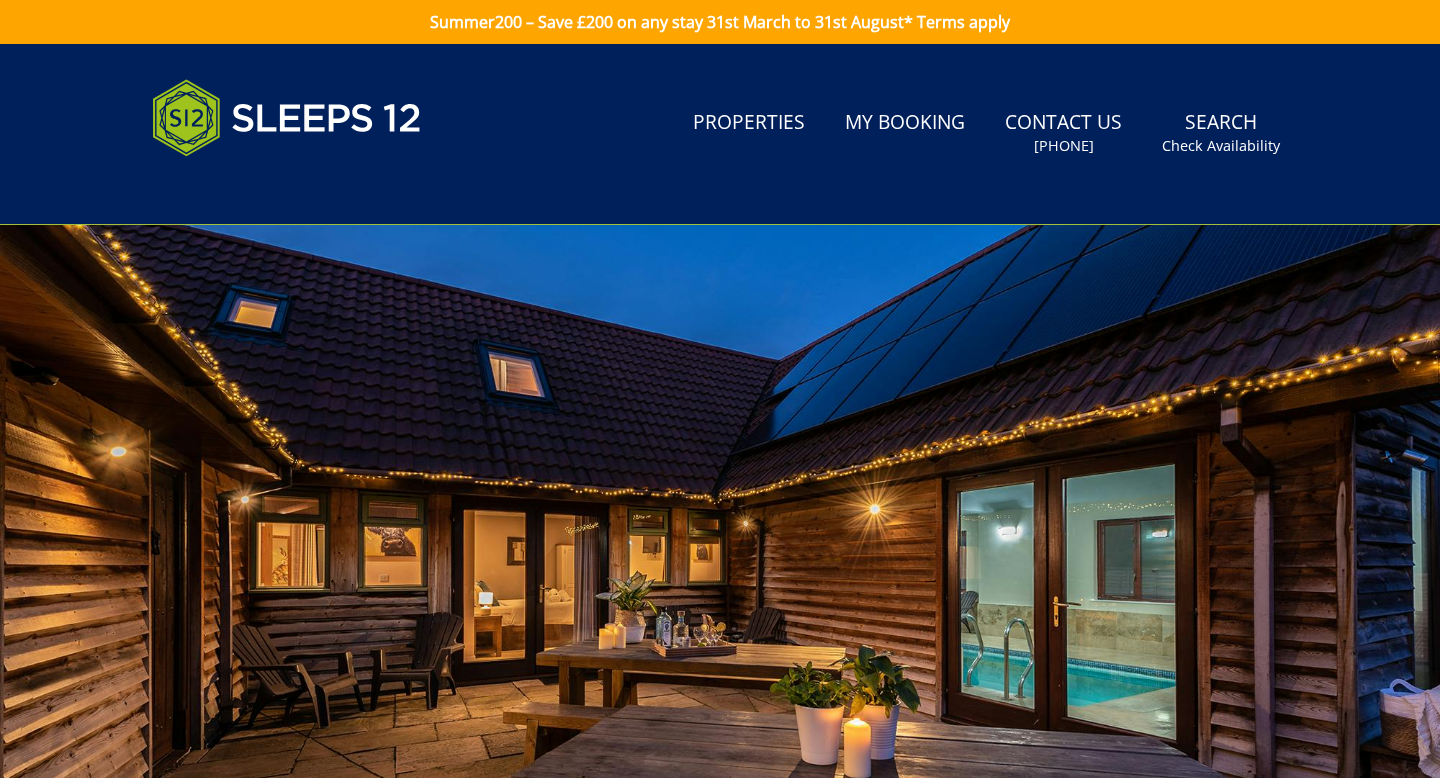 scroll, scrollTop: 0, scrollLeft: 0, axis: both 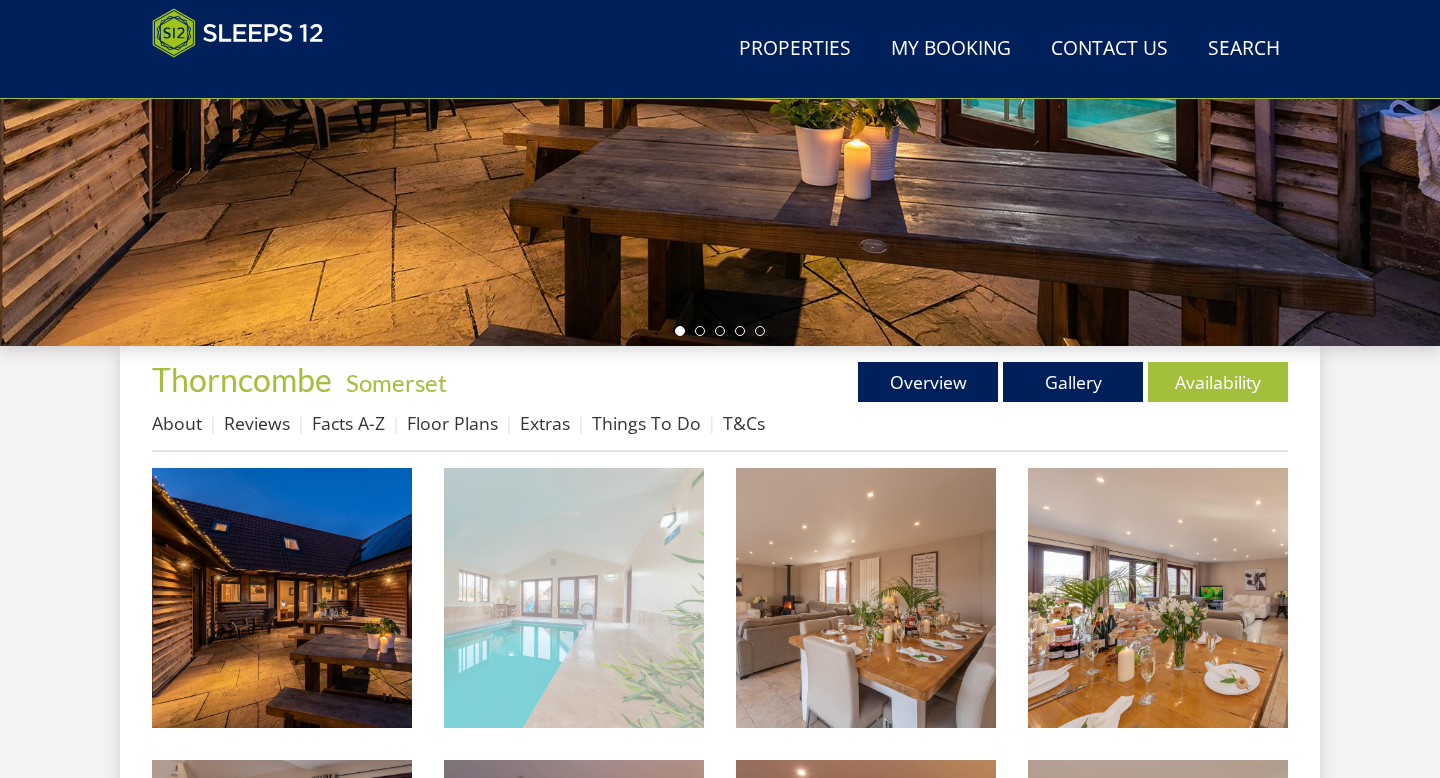 click at bounding box center [574, 598] 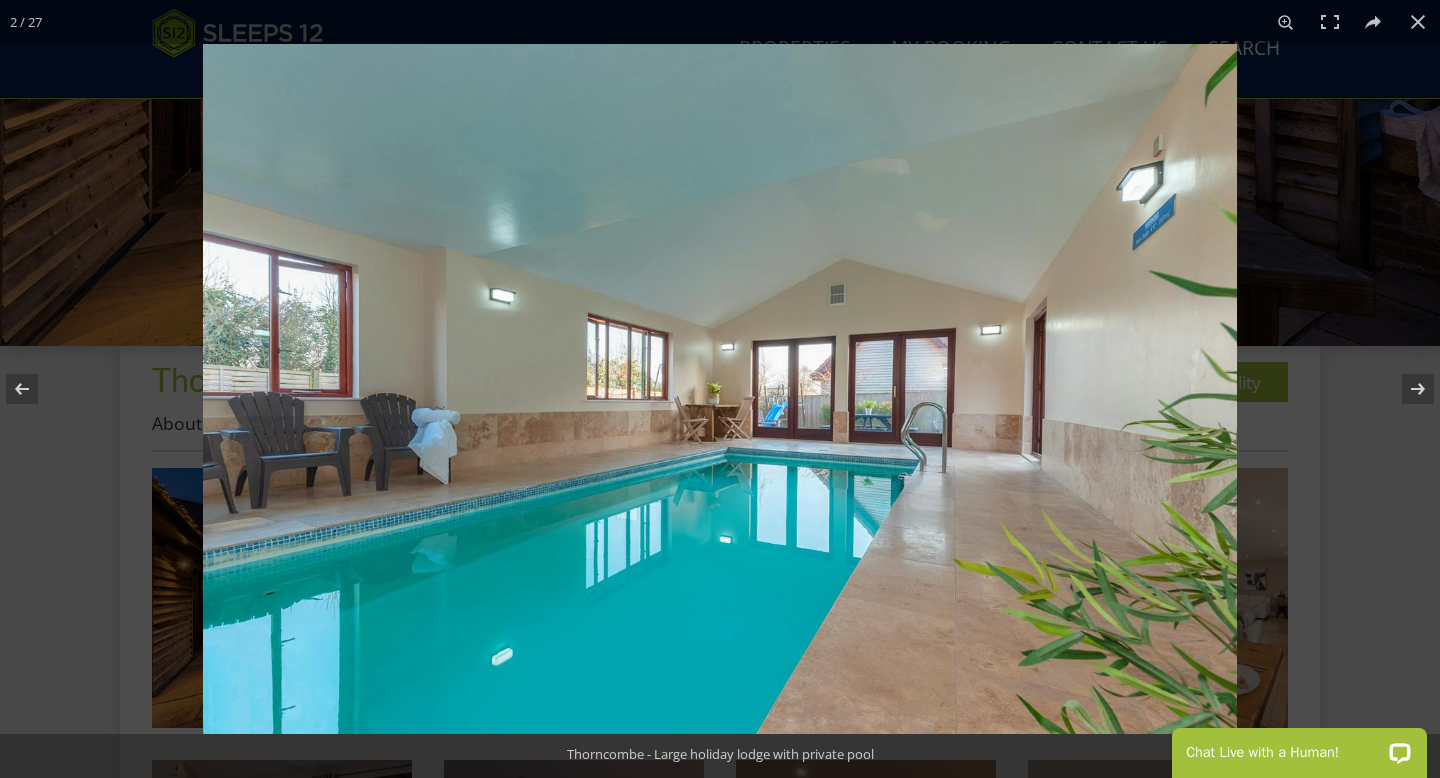 scroll, scrollTop: 0, scrollLeft: 0, axis: both 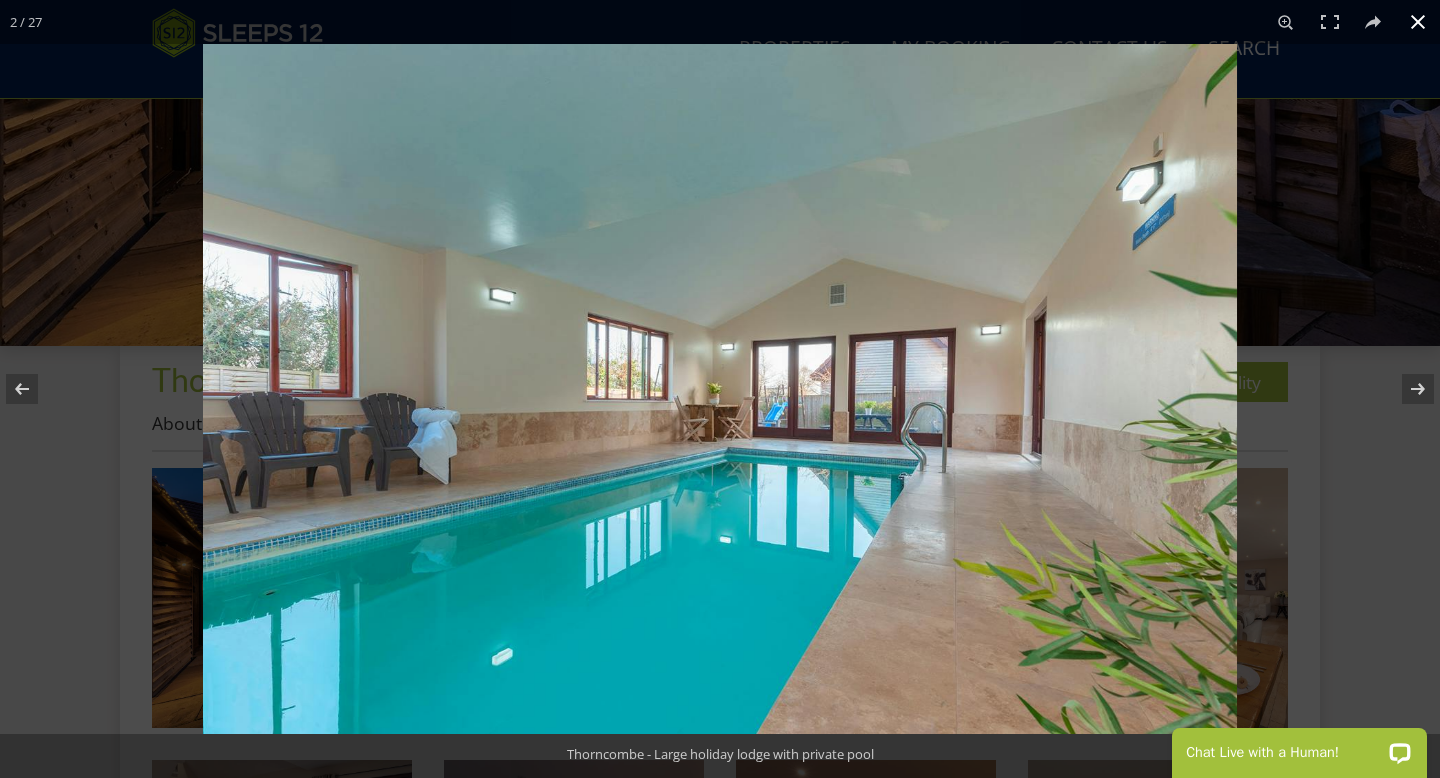 click at bounding box center [923, 433] 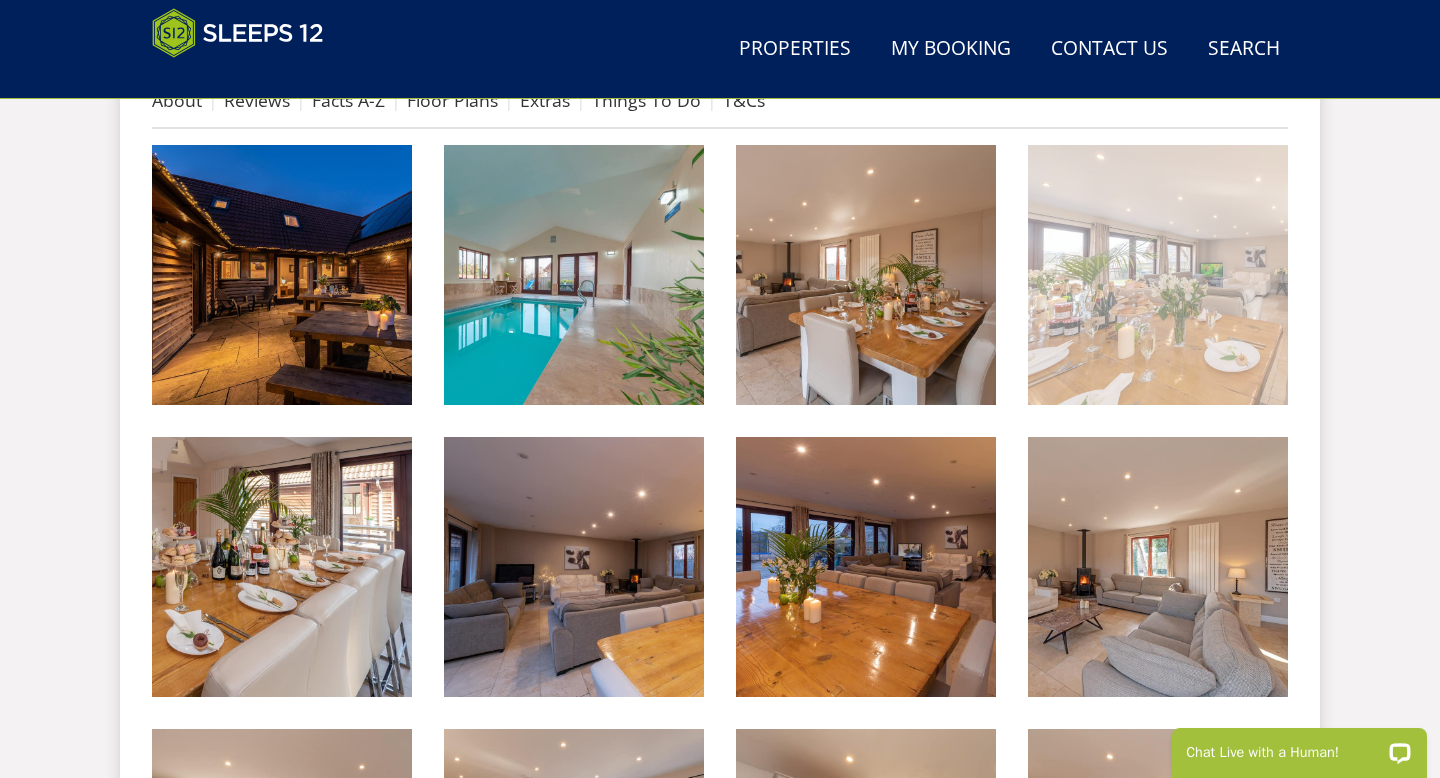 scroll, scrollTop: 725, scrollLeft: 0, axis: vertical 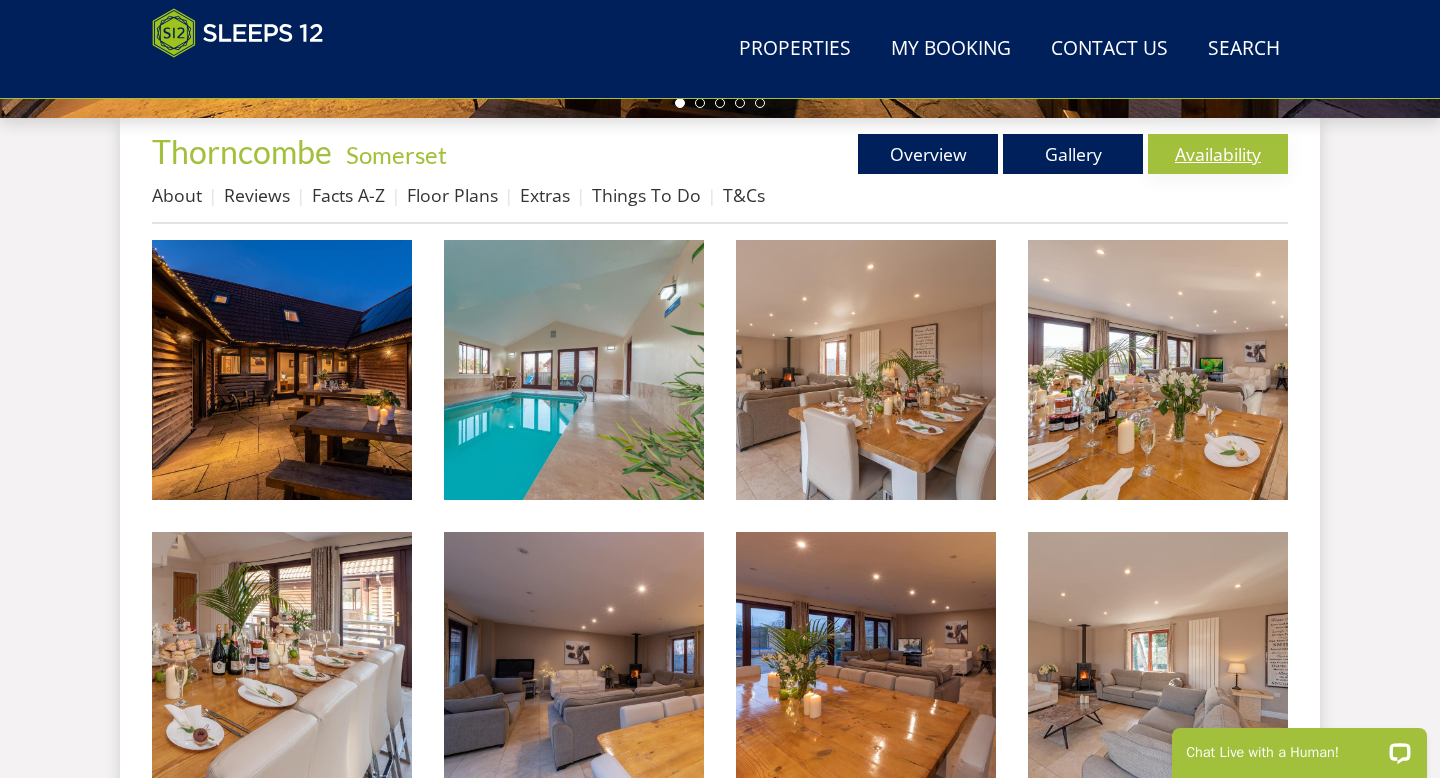 click on "Availability" at bounding box center (1218, 154) 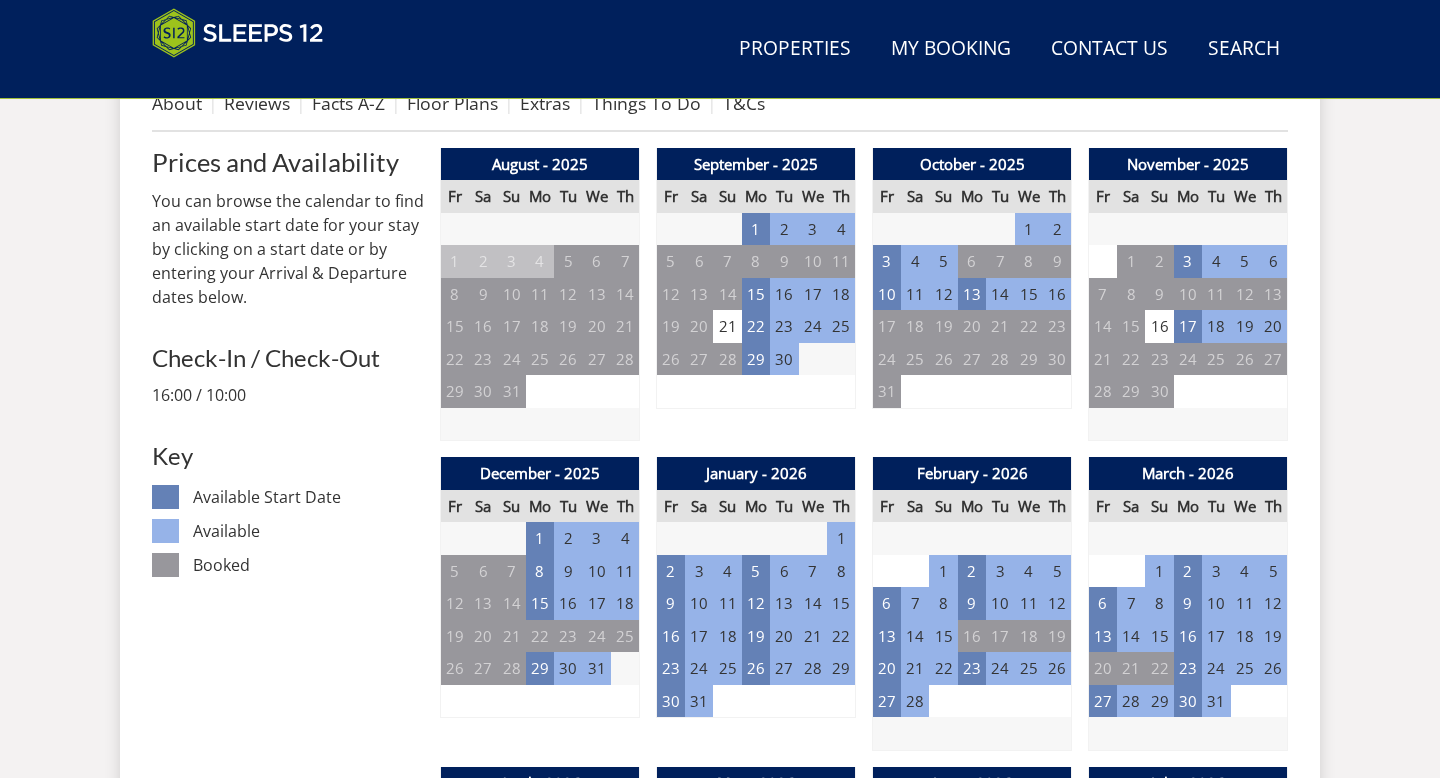 scroll, scrollTop: 821, scrollLeft: 0, axis: vertical 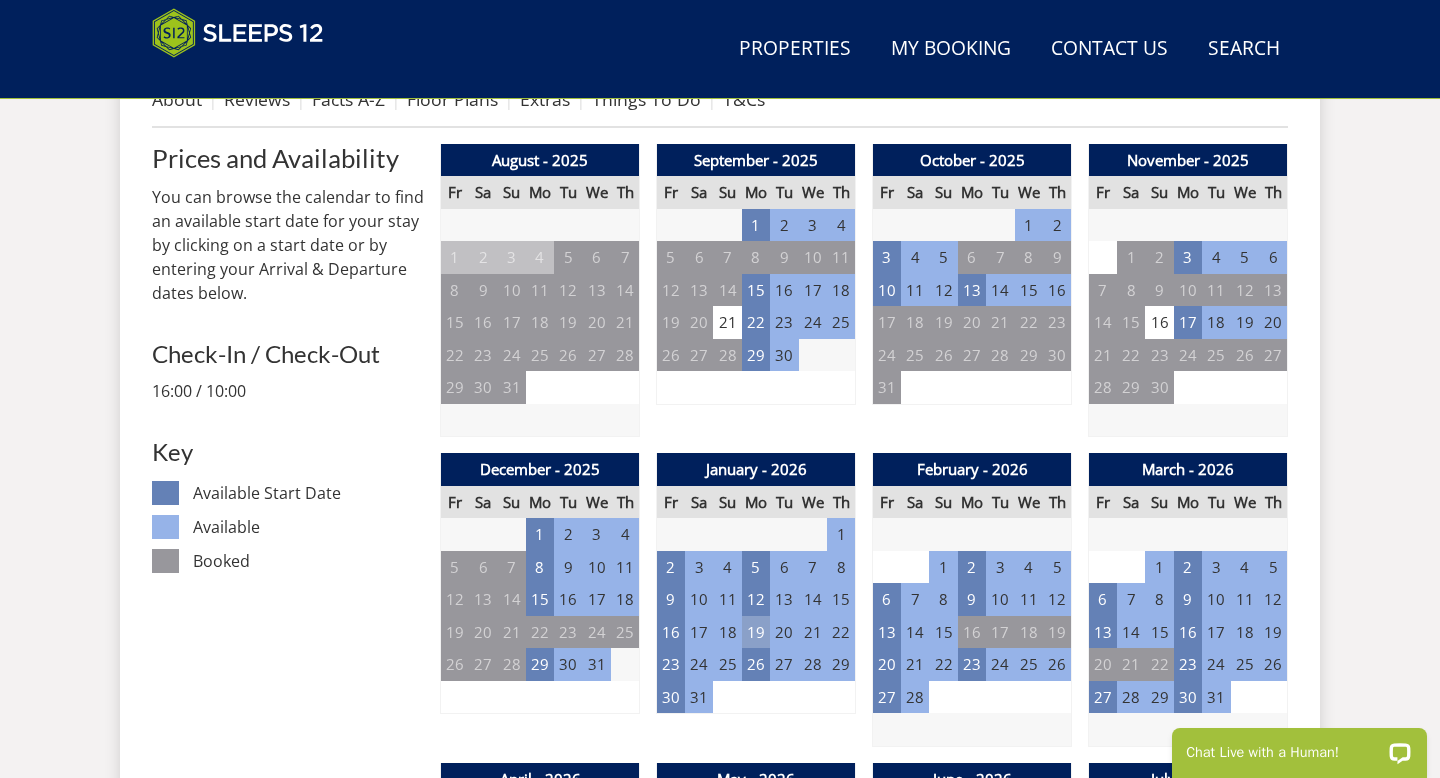 click on "19" at bounding box center (756, 632) 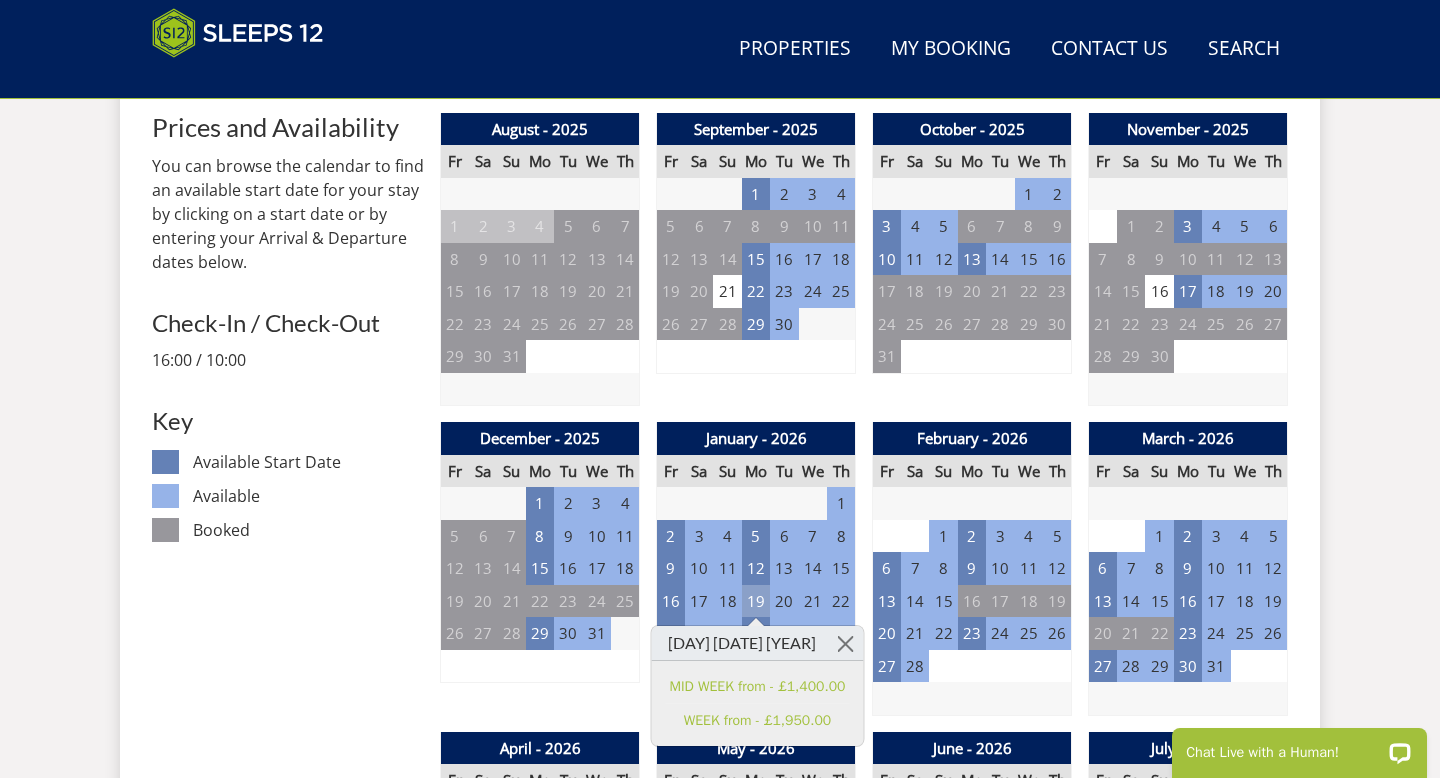 scroll, scrollTop: 848, scrollLeft: 0, axis: vertical 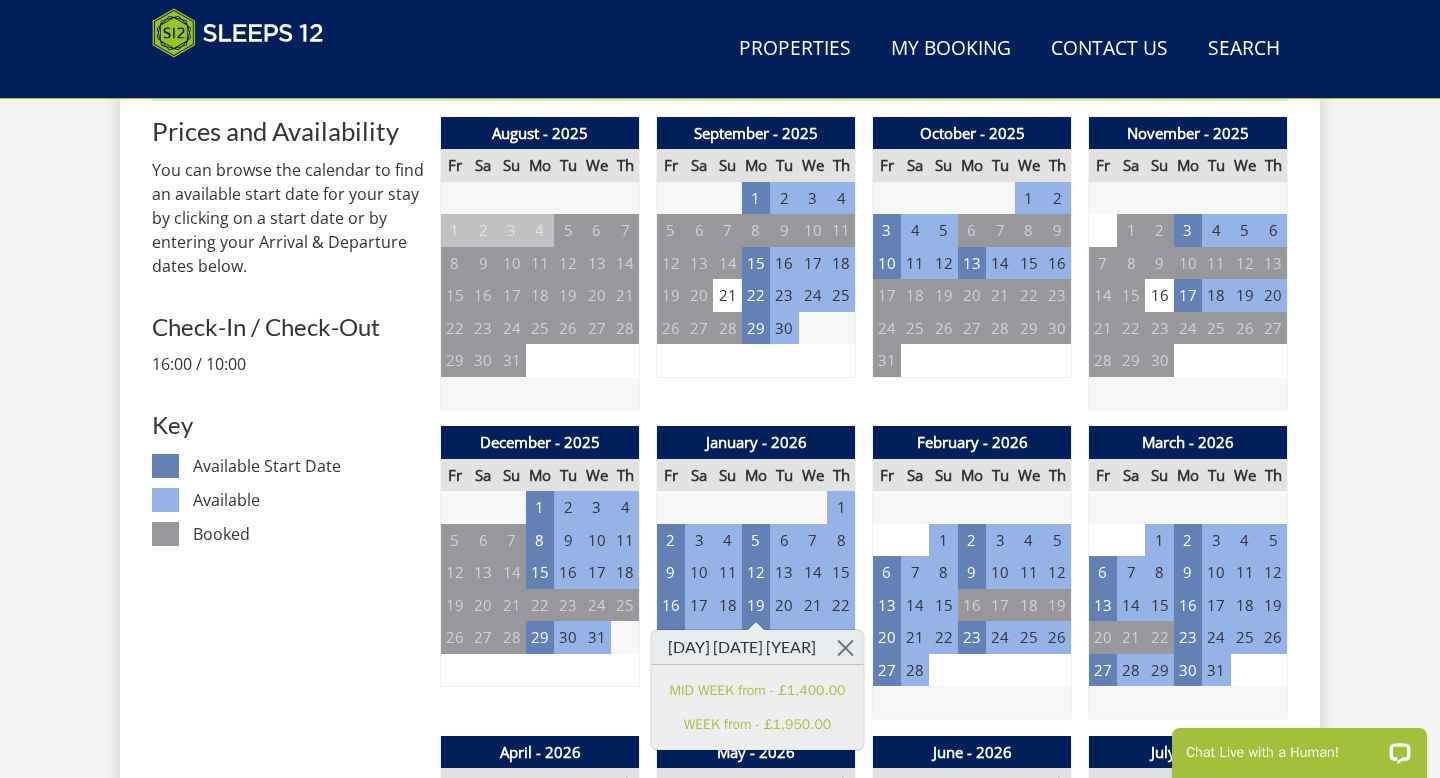 click on "September - 2025
Fr
Sa
Su
Mo
Tu
We
Th
29
30
31
1
2
3
4
5
6
7
8
9
10
11
12
13" at bounding box center [756, 264] 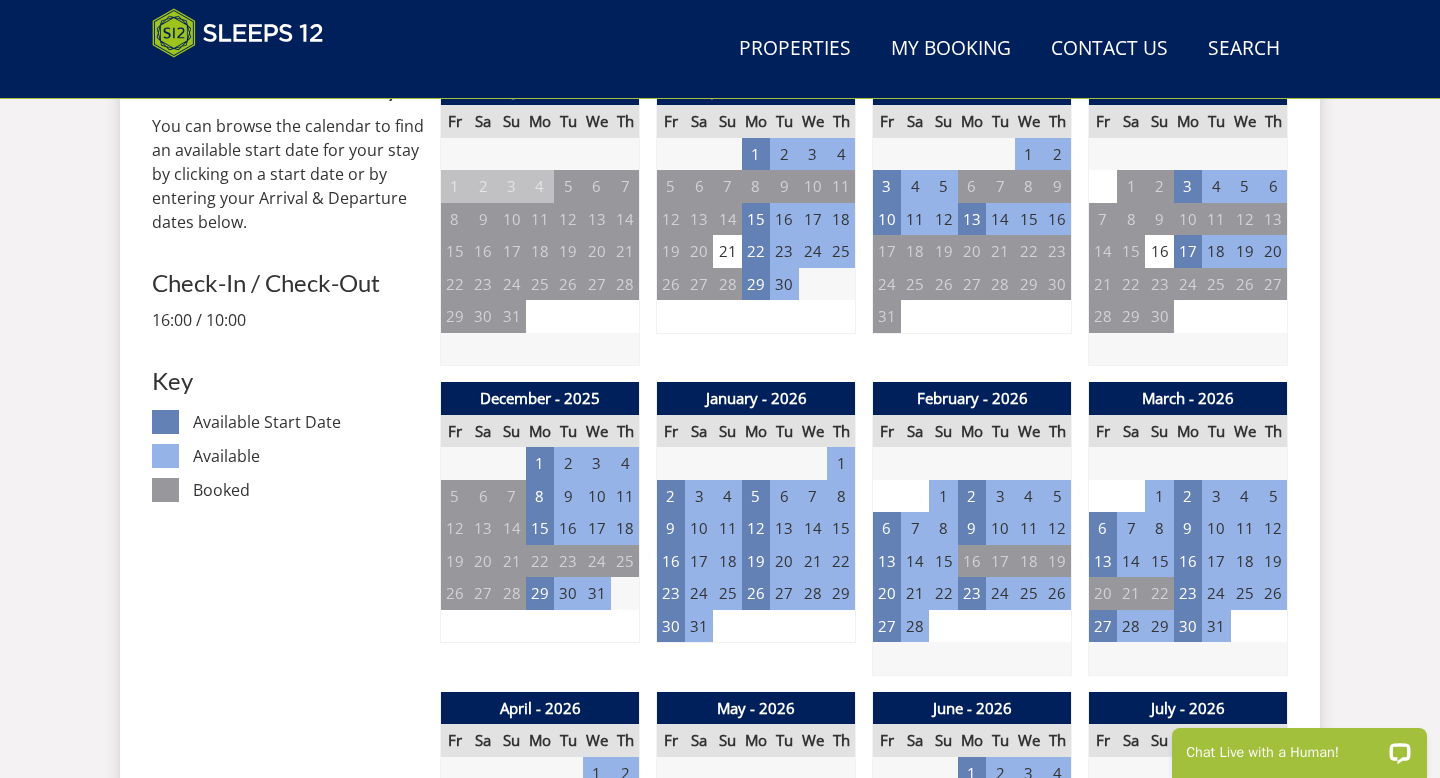 scroll, scrollTop: 897, scrollLeft: 0, axis: vertical 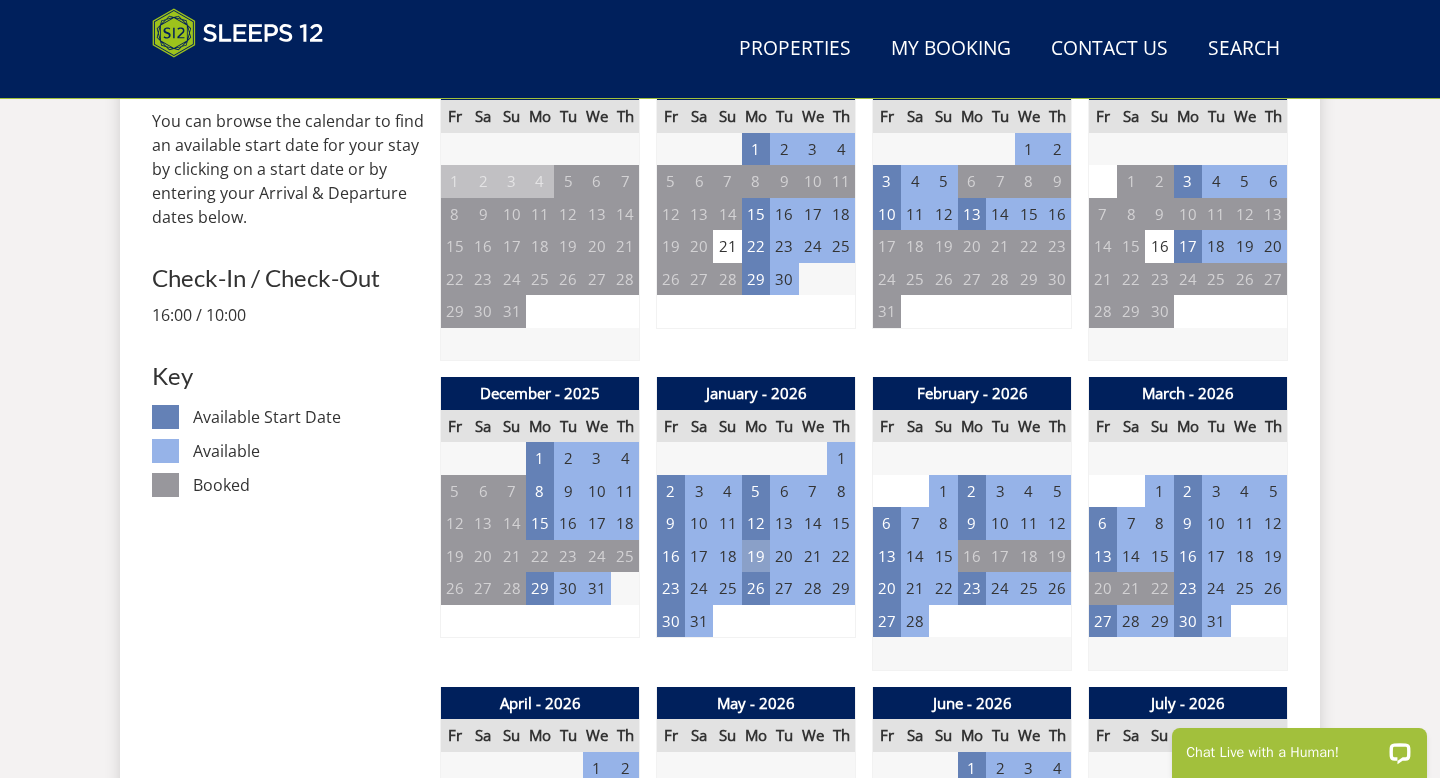 click on "19" at bounding box center [756, 556] 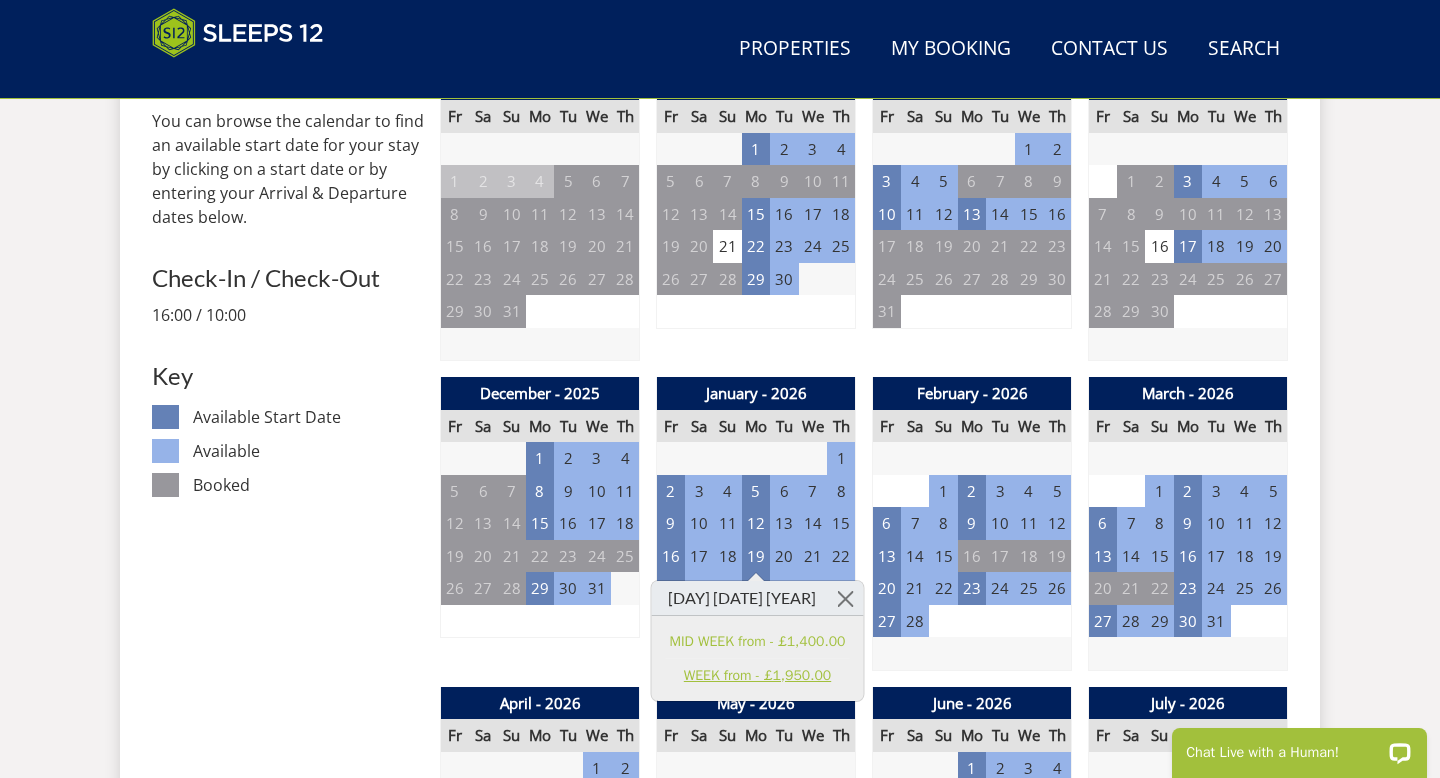 click on "WEEK from  - £1,950.00" at bounding box center (758, 675) 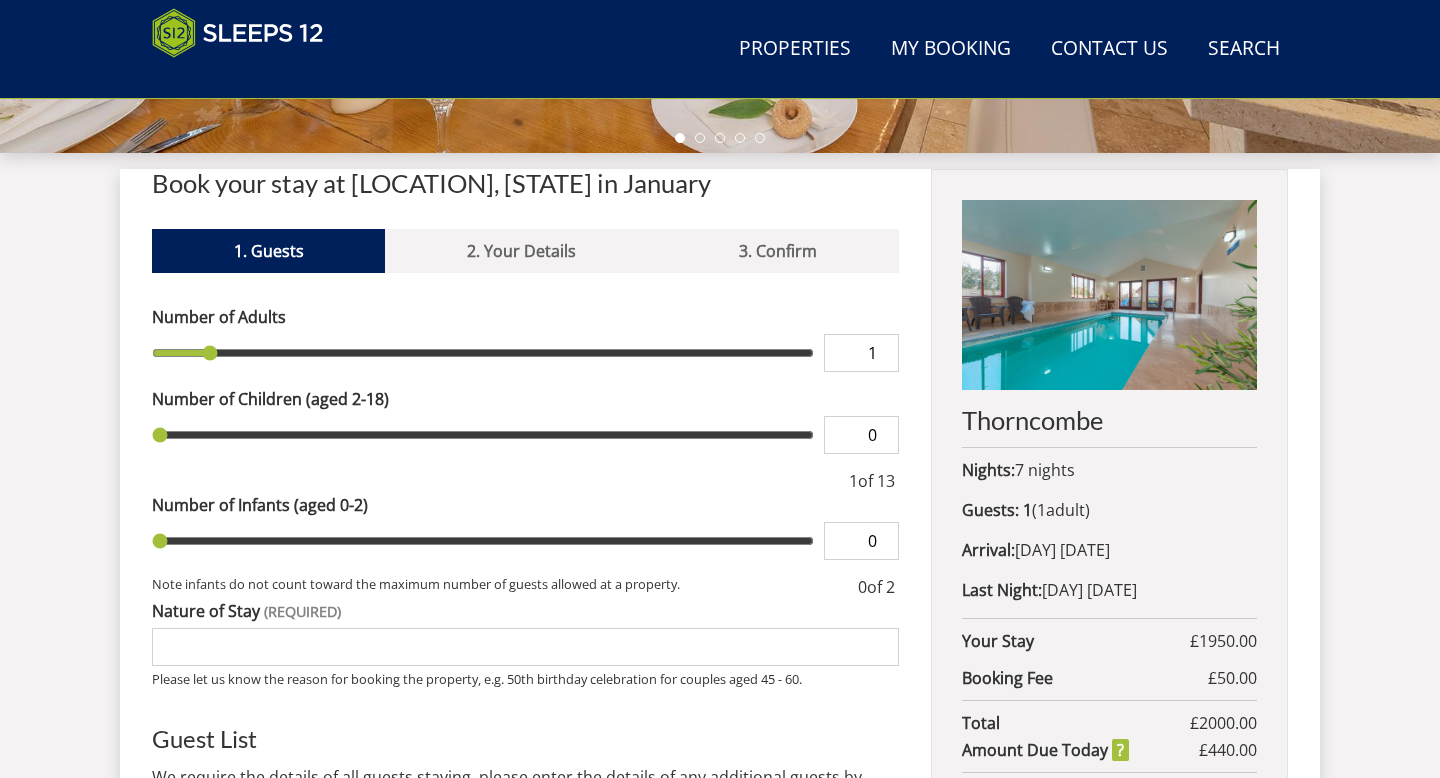 scroll, scrollTop: 715, scrollLeft: 0, axis: vertical 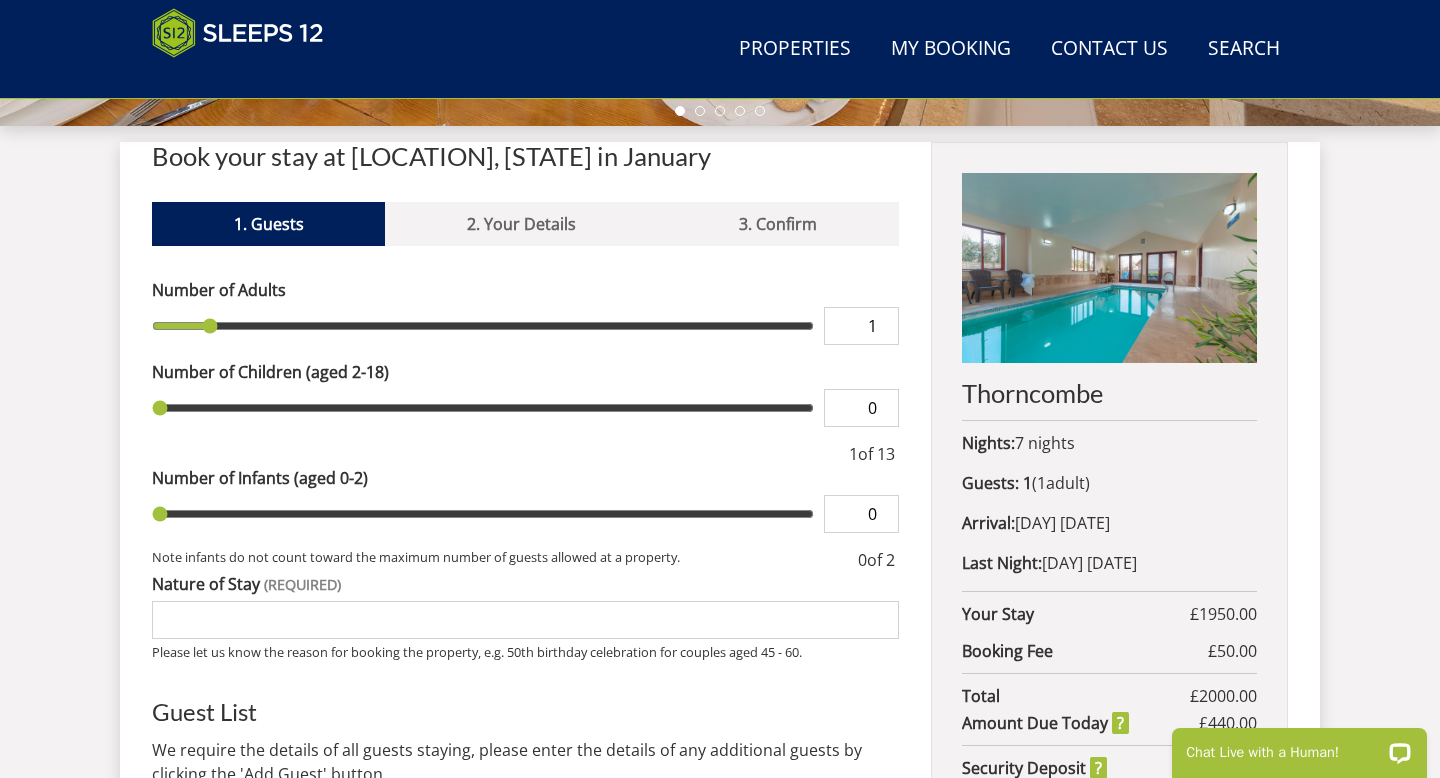 type on "2" 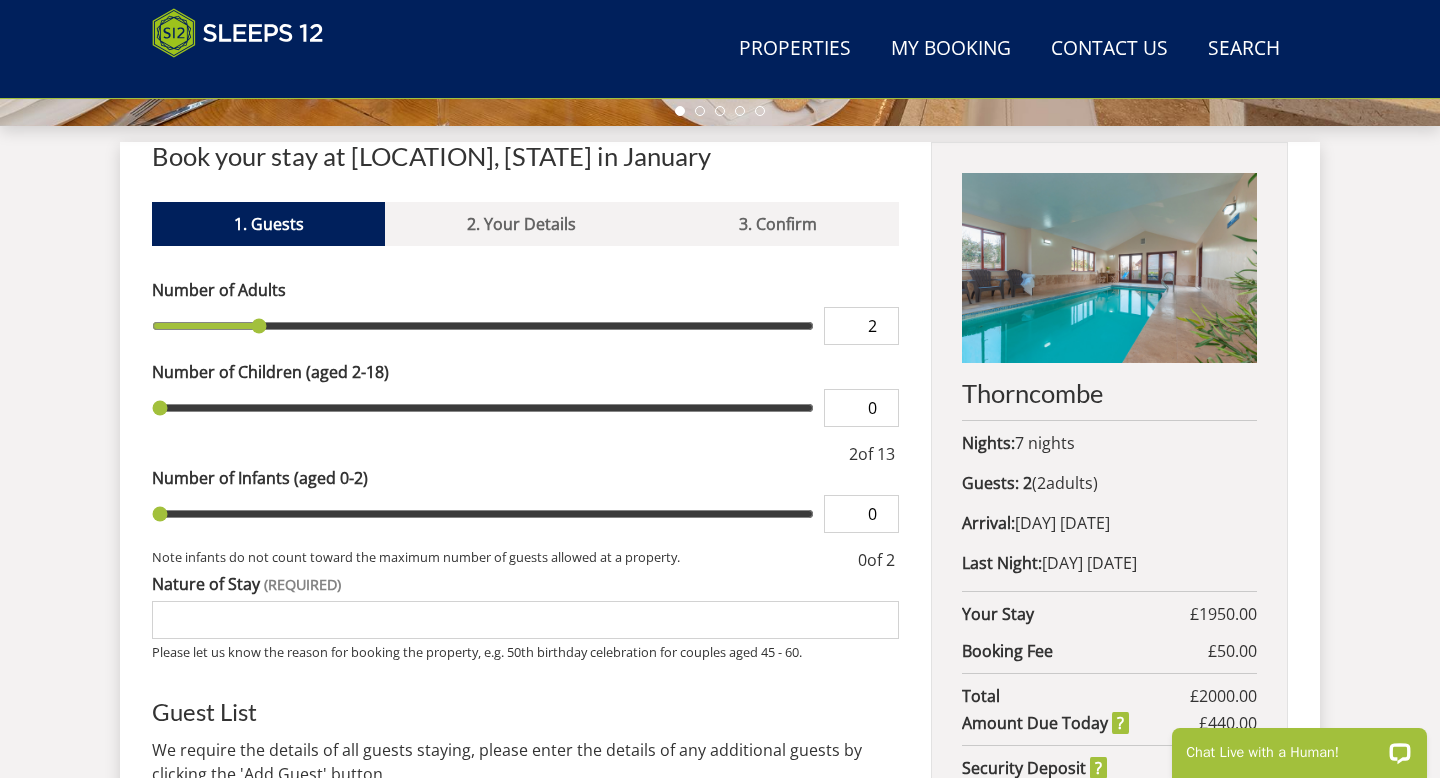 type on "3" 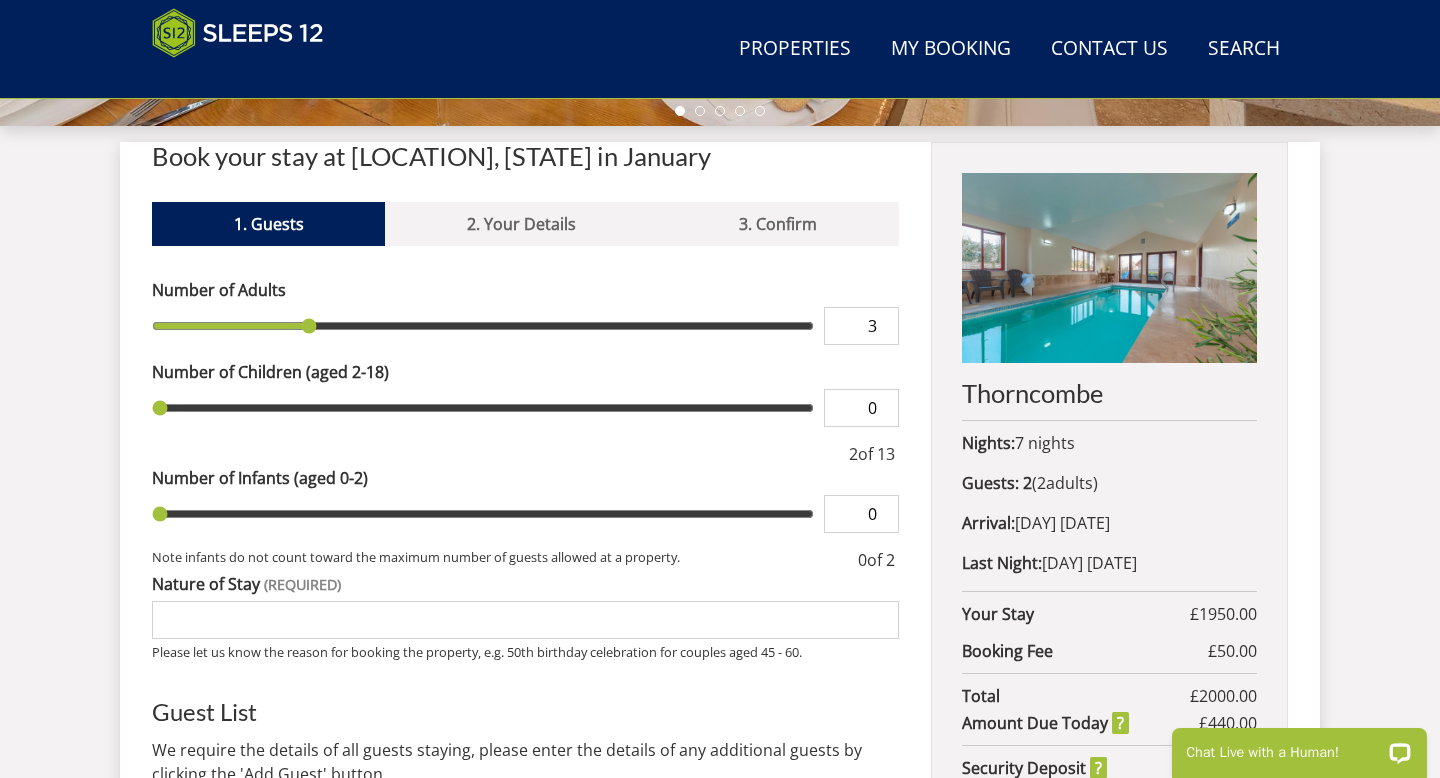 type on "4" 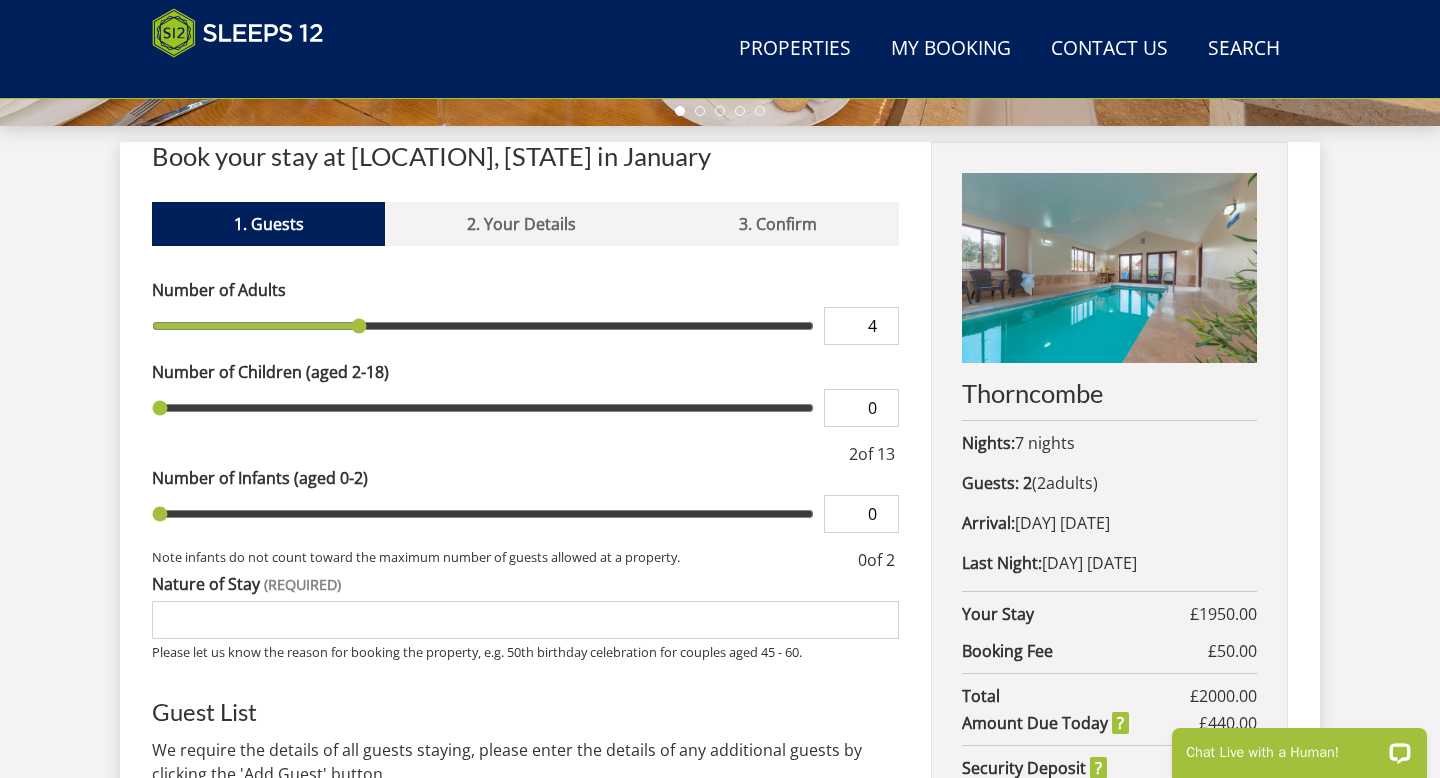 type on "6" 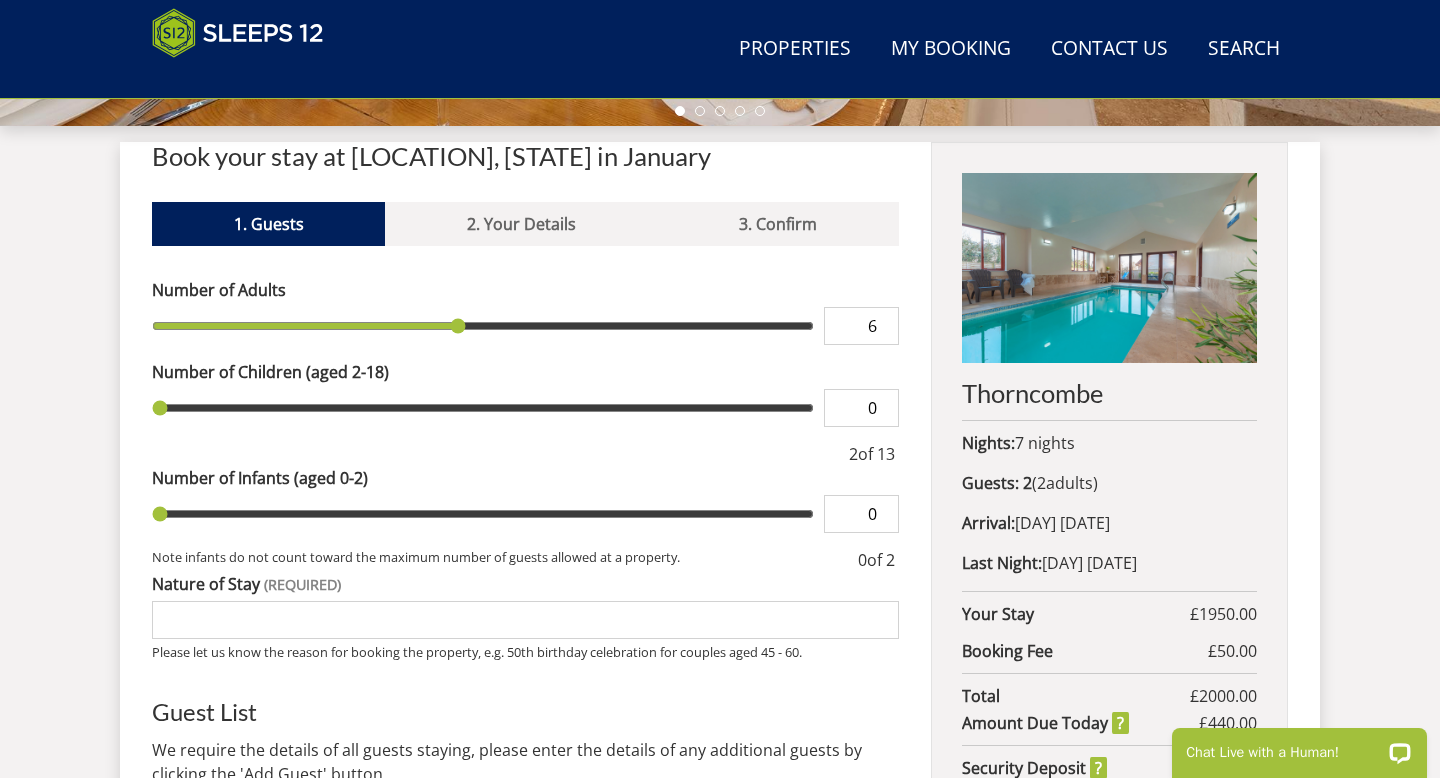 type on "7" 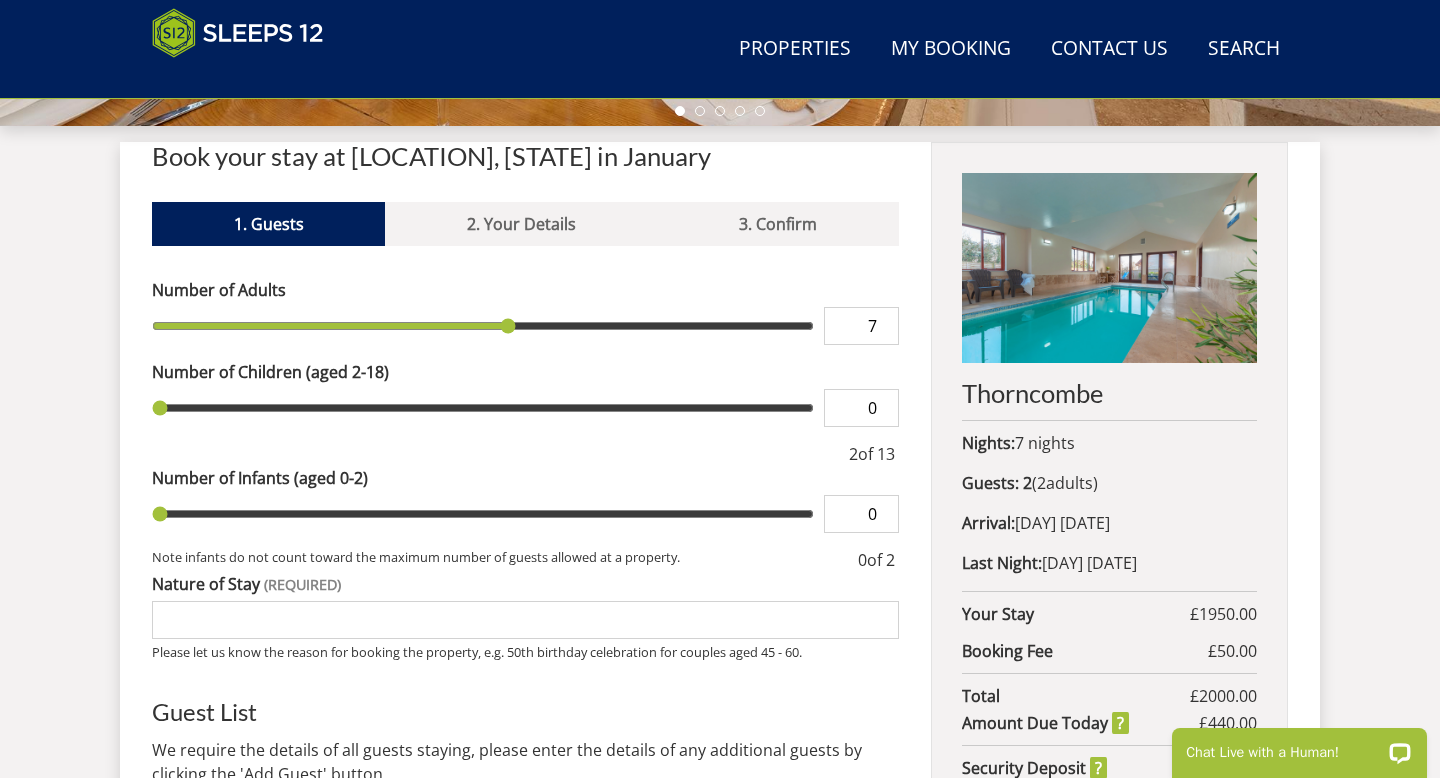 type on "8" 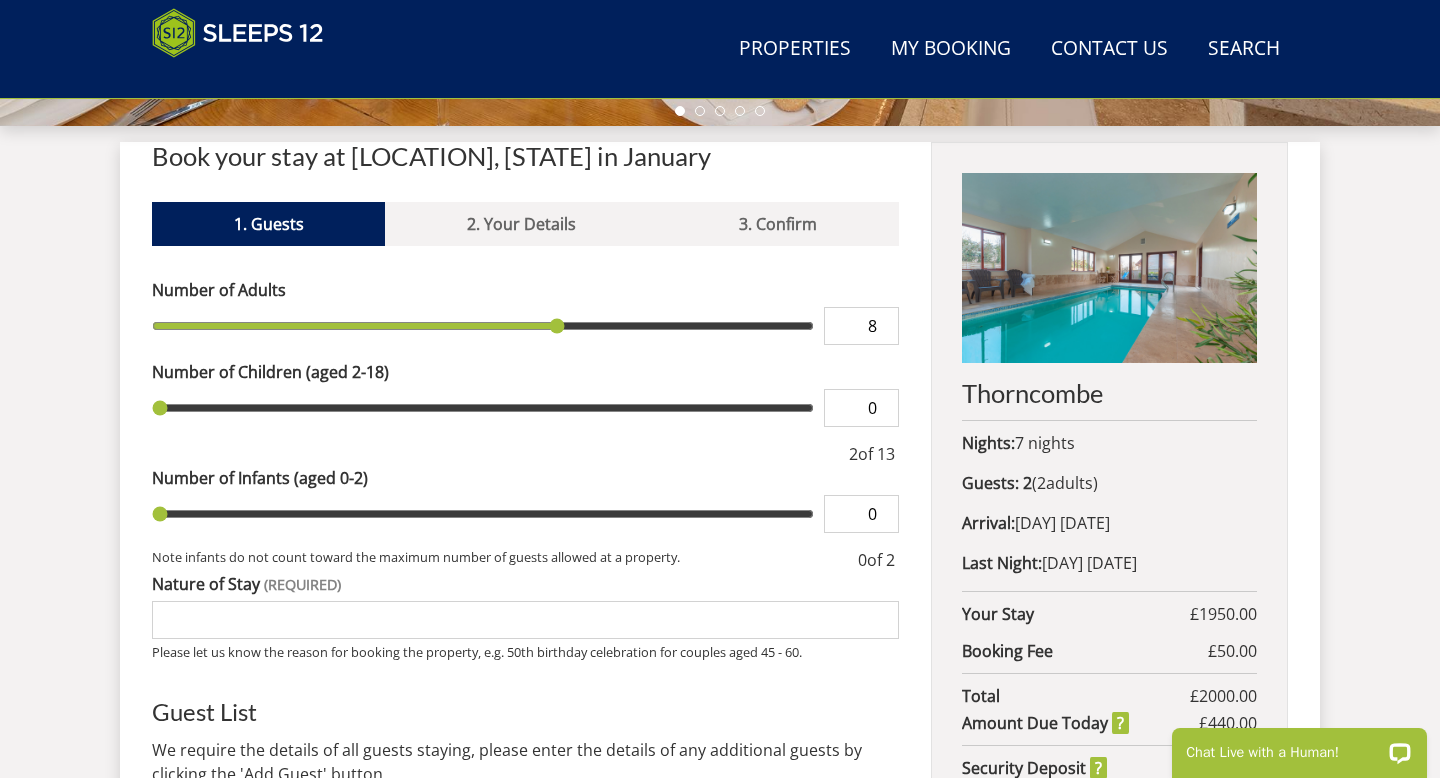 type on "9" 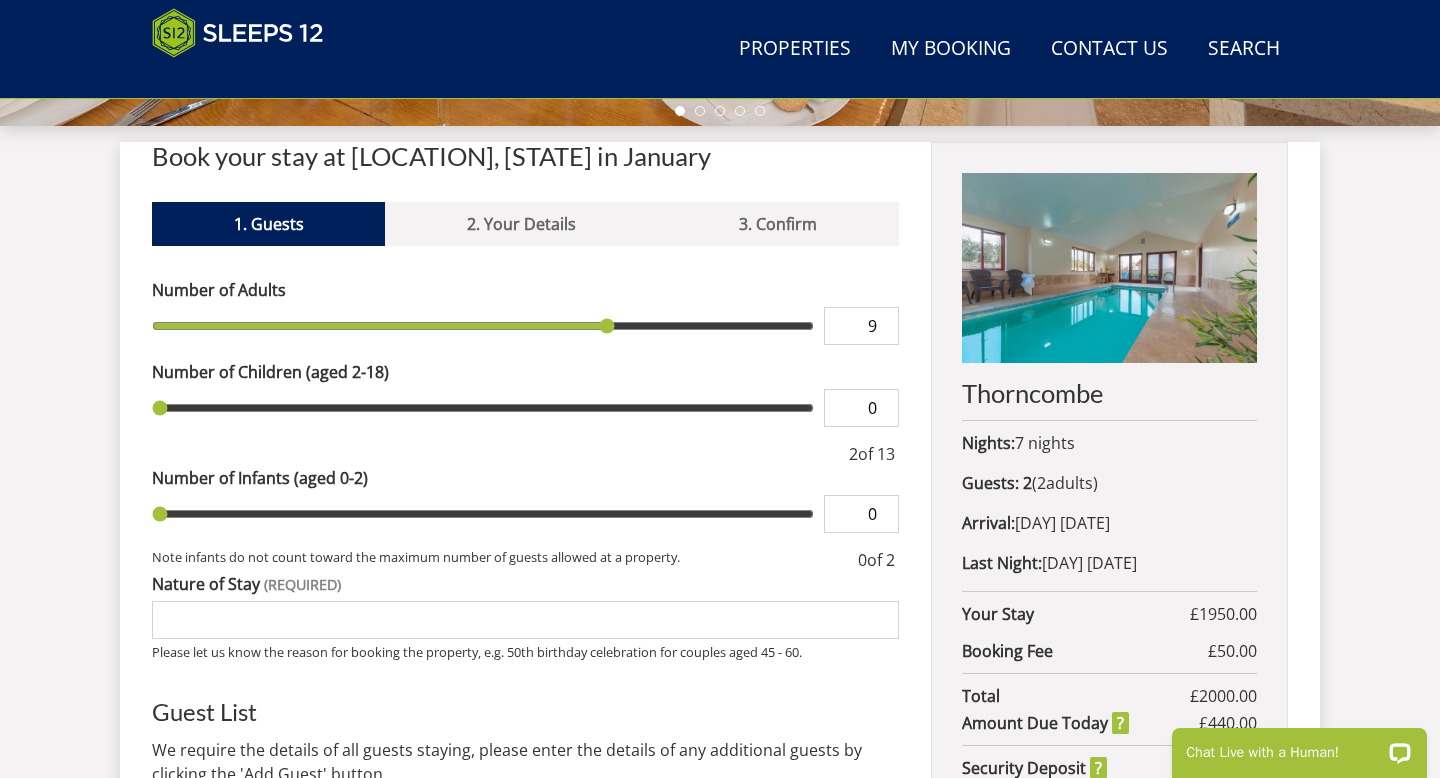 type on "10" 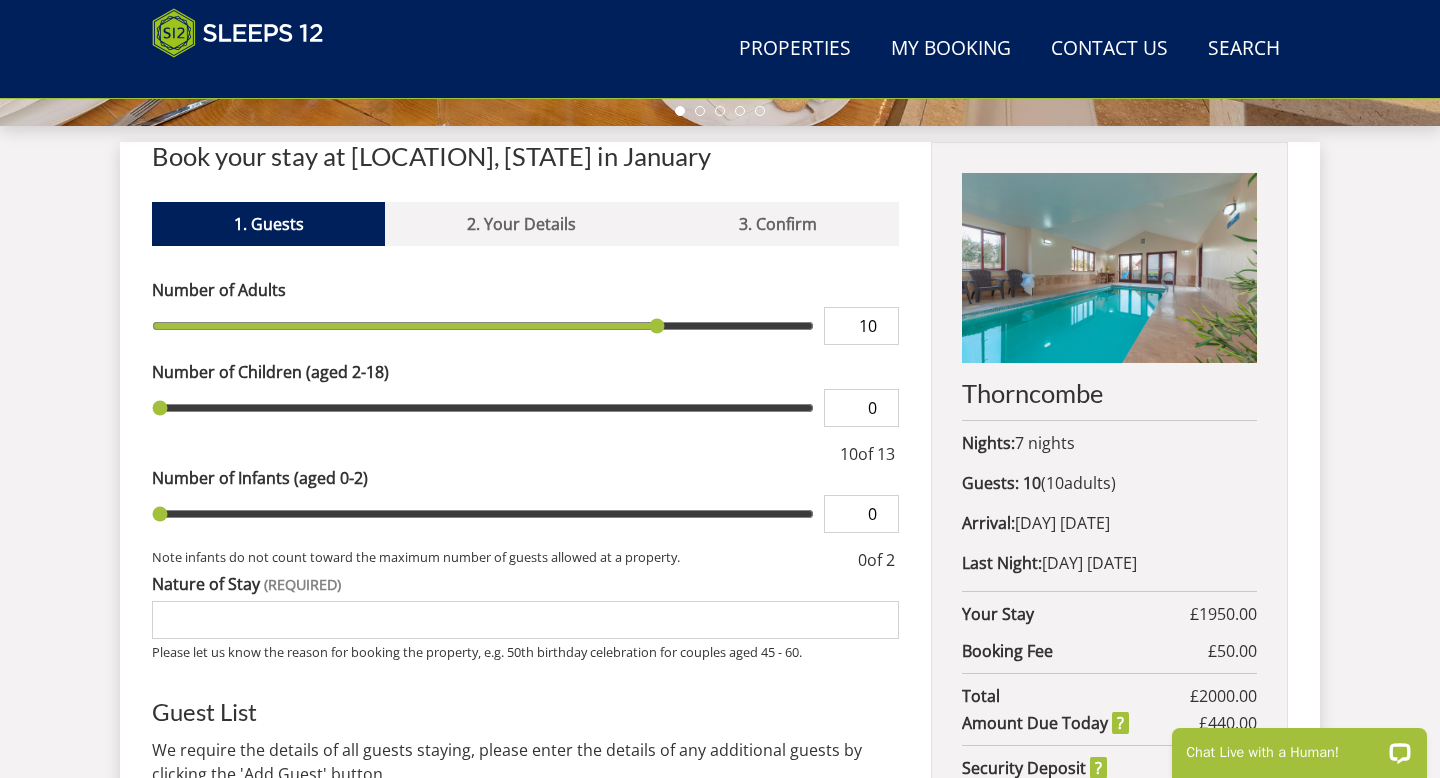 type on "11" 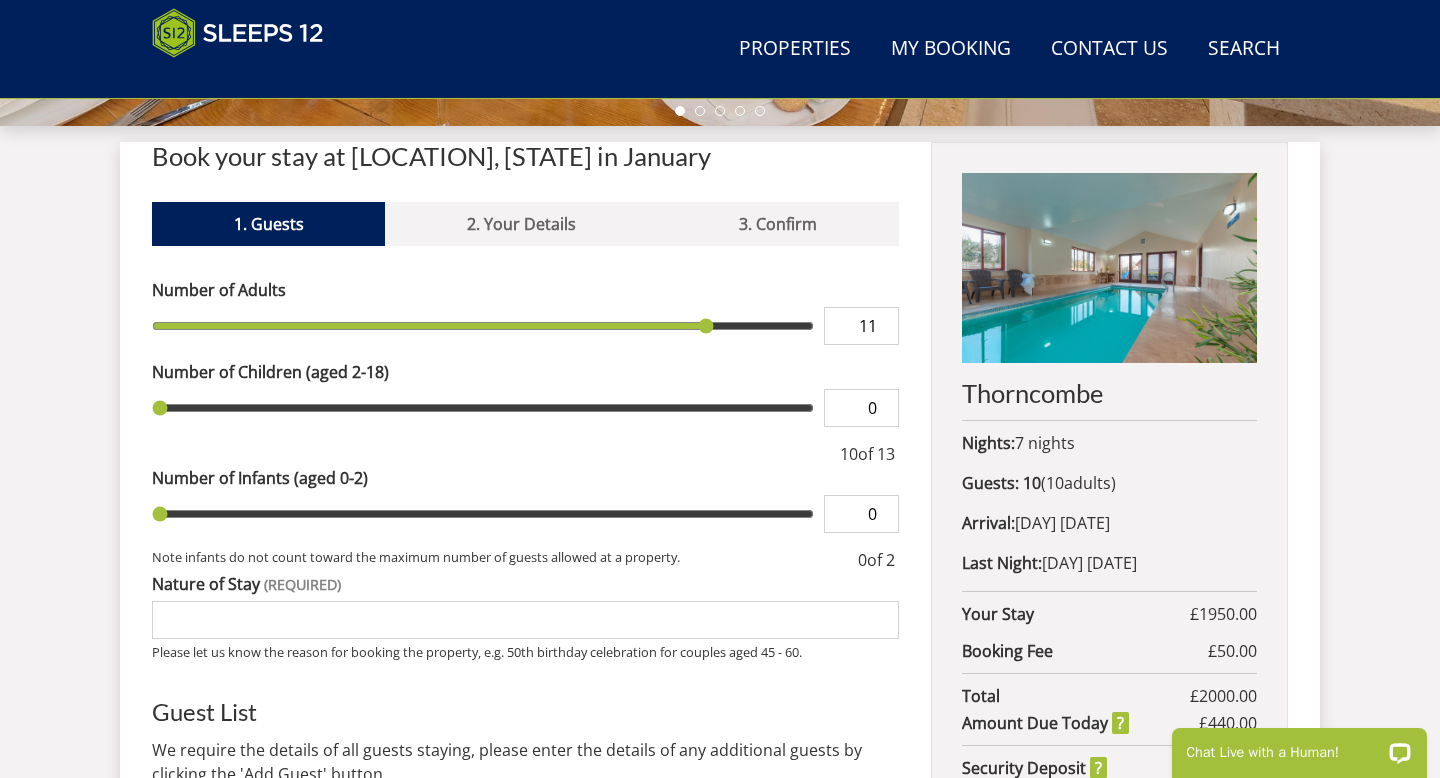 type on "12" 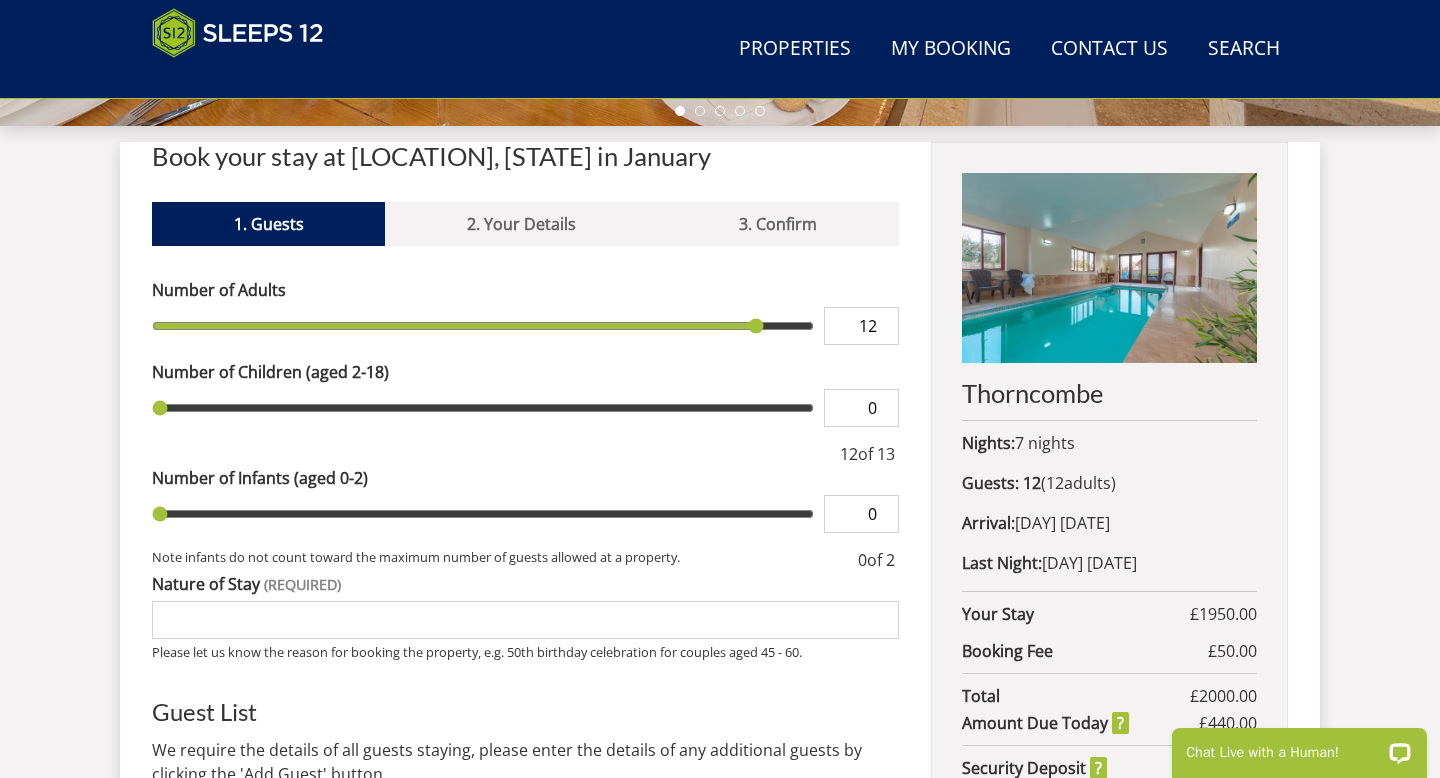 type on "13" 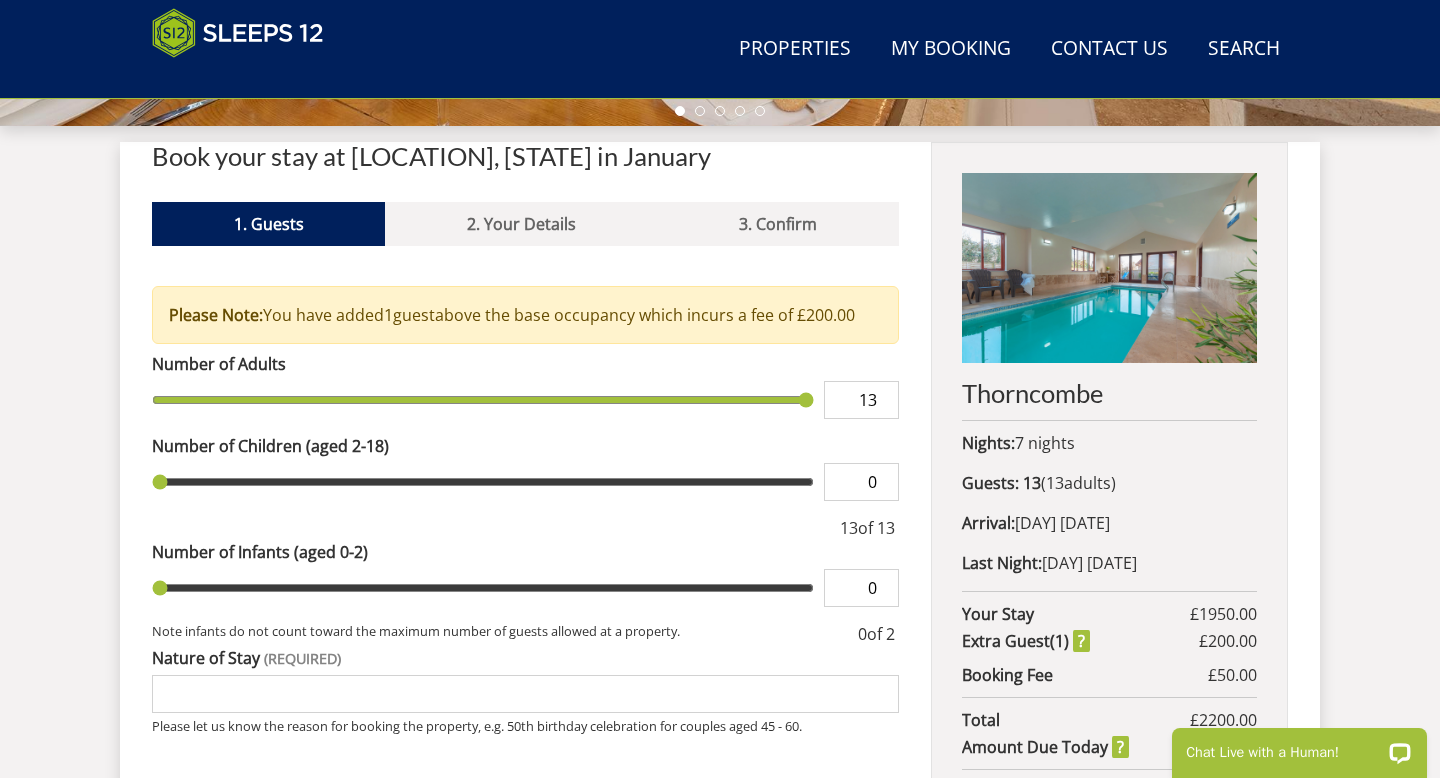 drag, startPoint x: 216, startPoint y: 317, endPoint x: 820, endPoint y: 333, distance: 604.21185 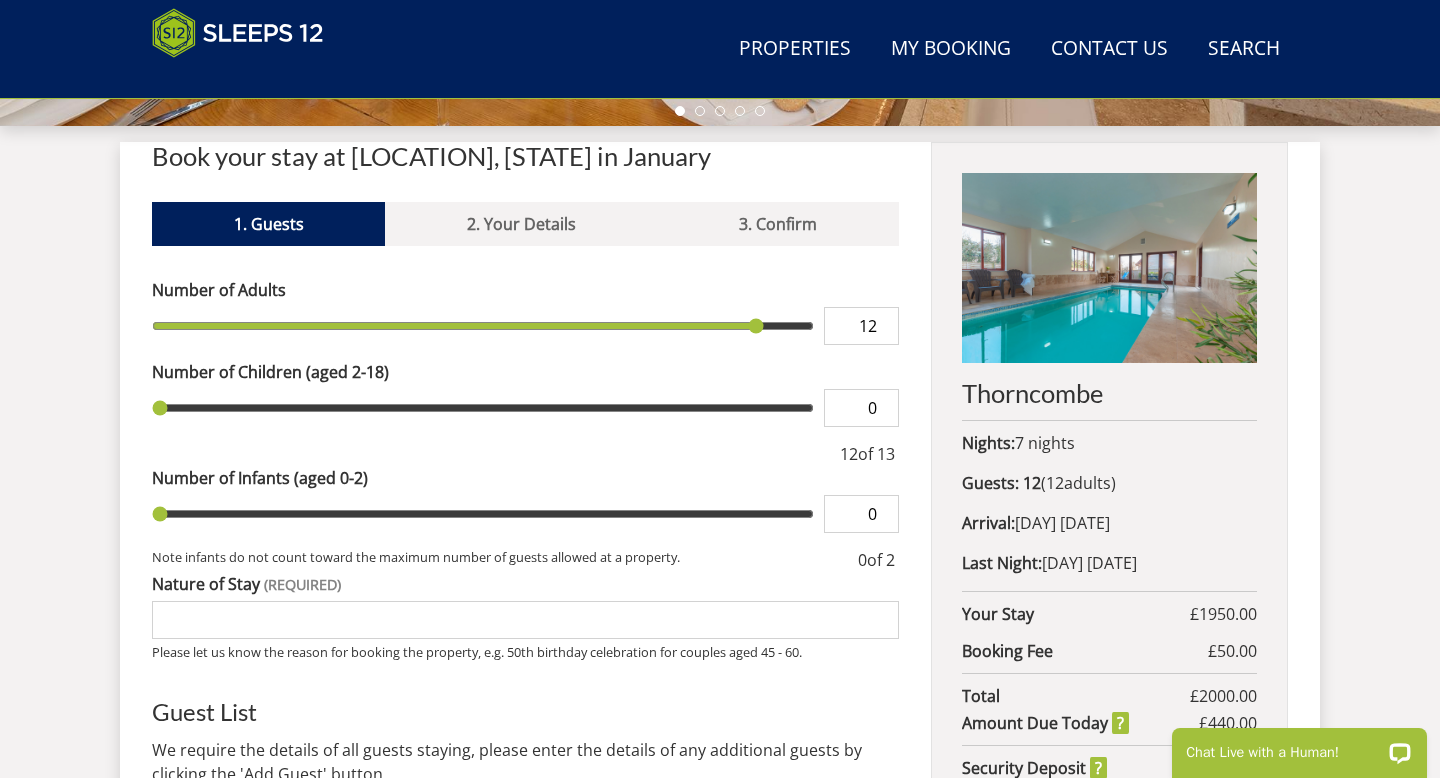 drag, startPoint x: 803, startPoint y: 399, endPoint x: 772, endPoint y: 398, distance: 31.016125 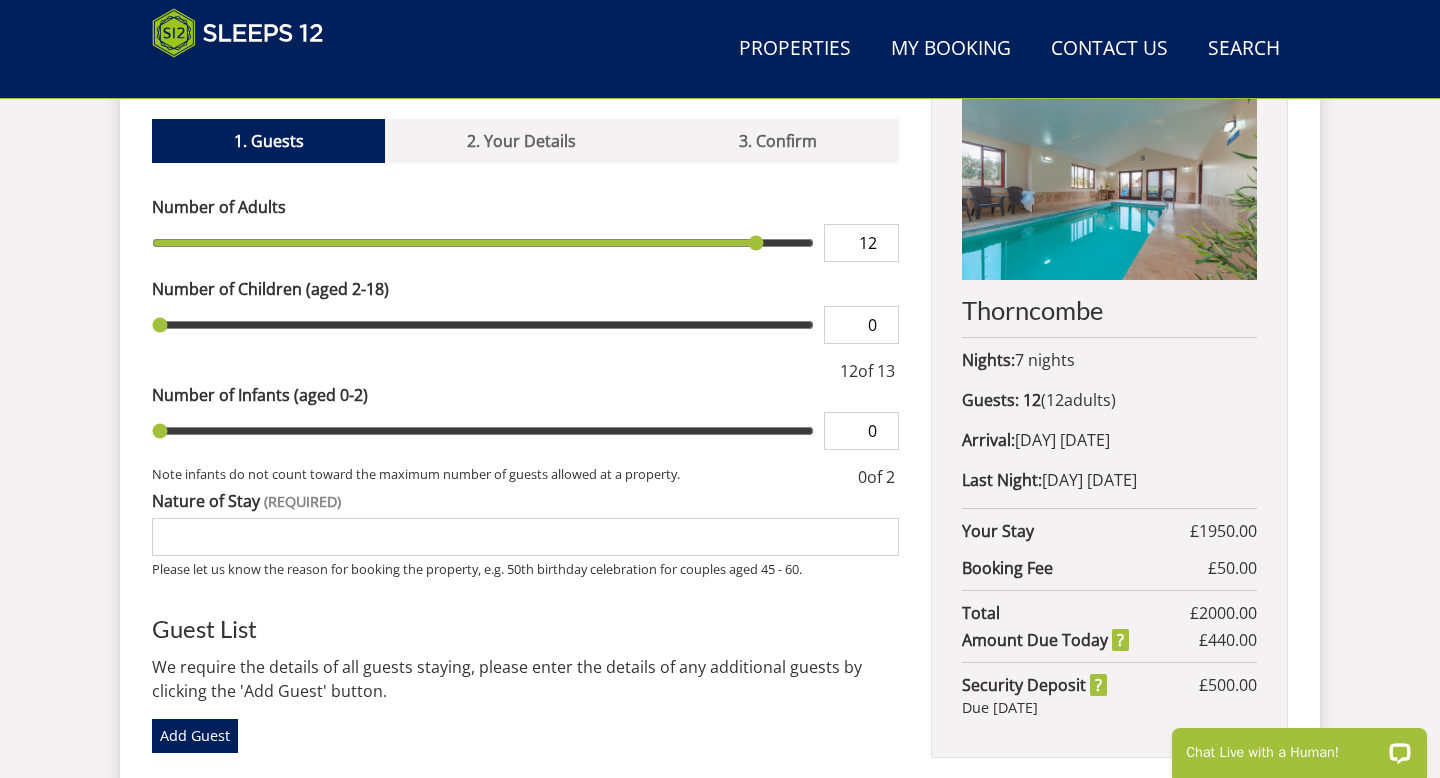 scroll, scrollTop: 743, scrollLeft: 0, axis: vertical 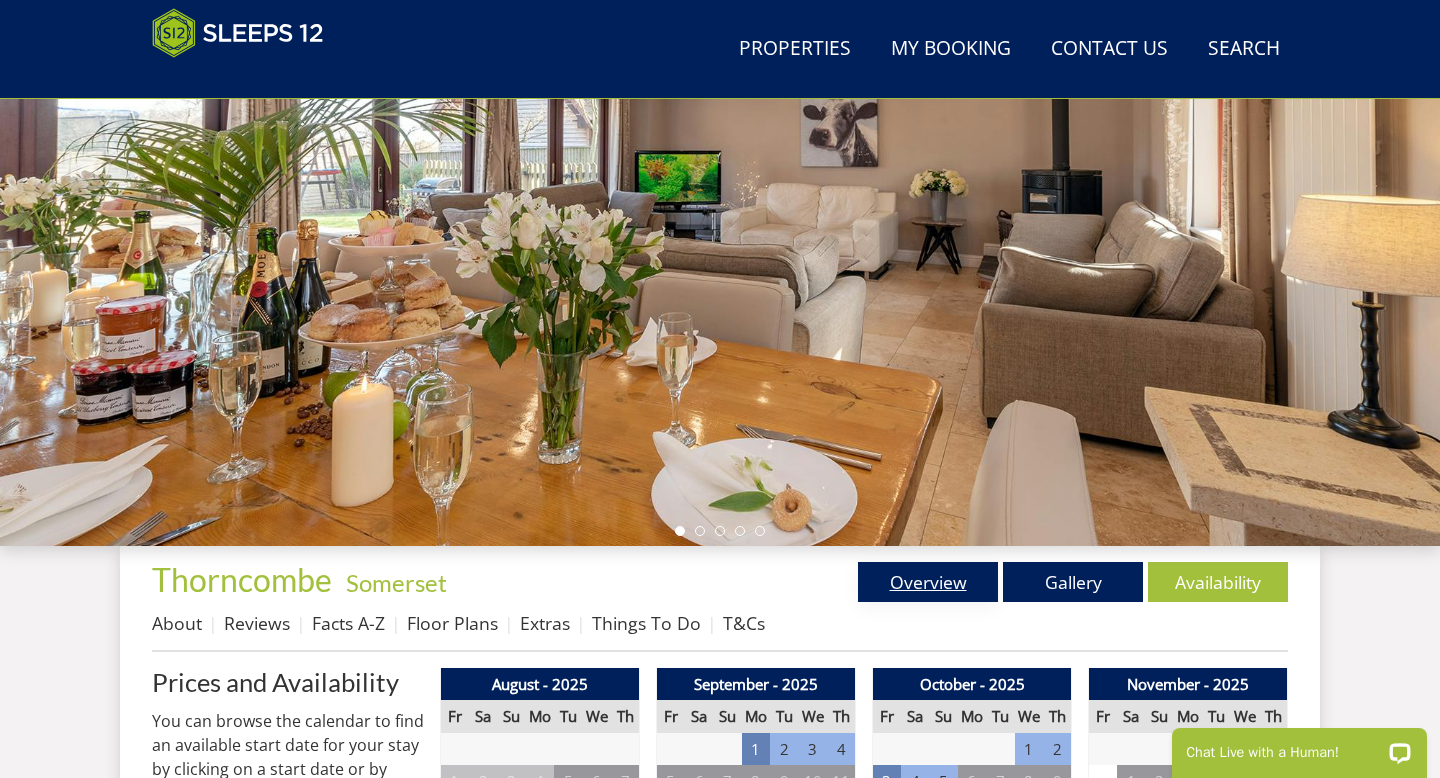 click on "Overview" at bounding box center (928, 582) 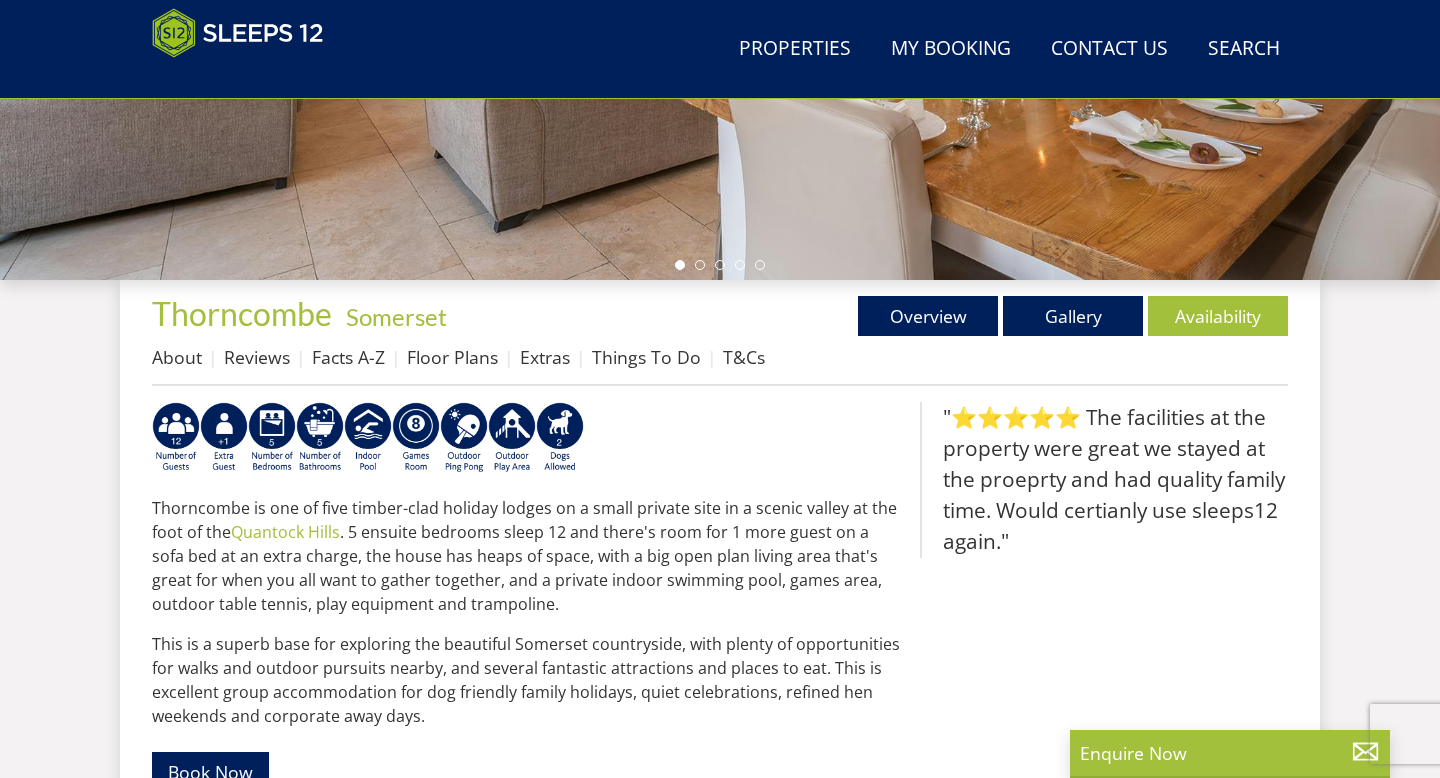 scroll, scrollTop: 440, scrollLeft: 0, axis: vertical 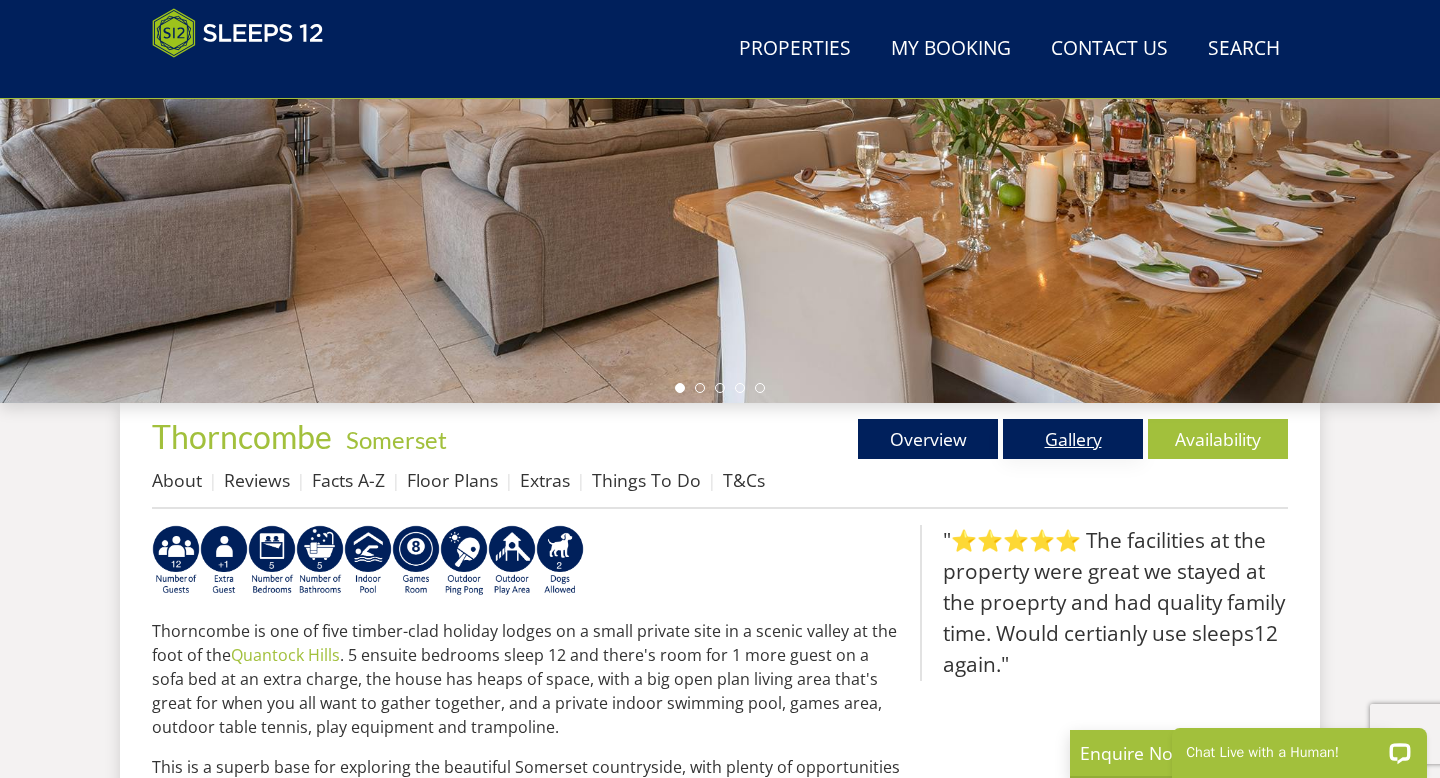 click on "Gallery" at bounding box center (1073, 439) 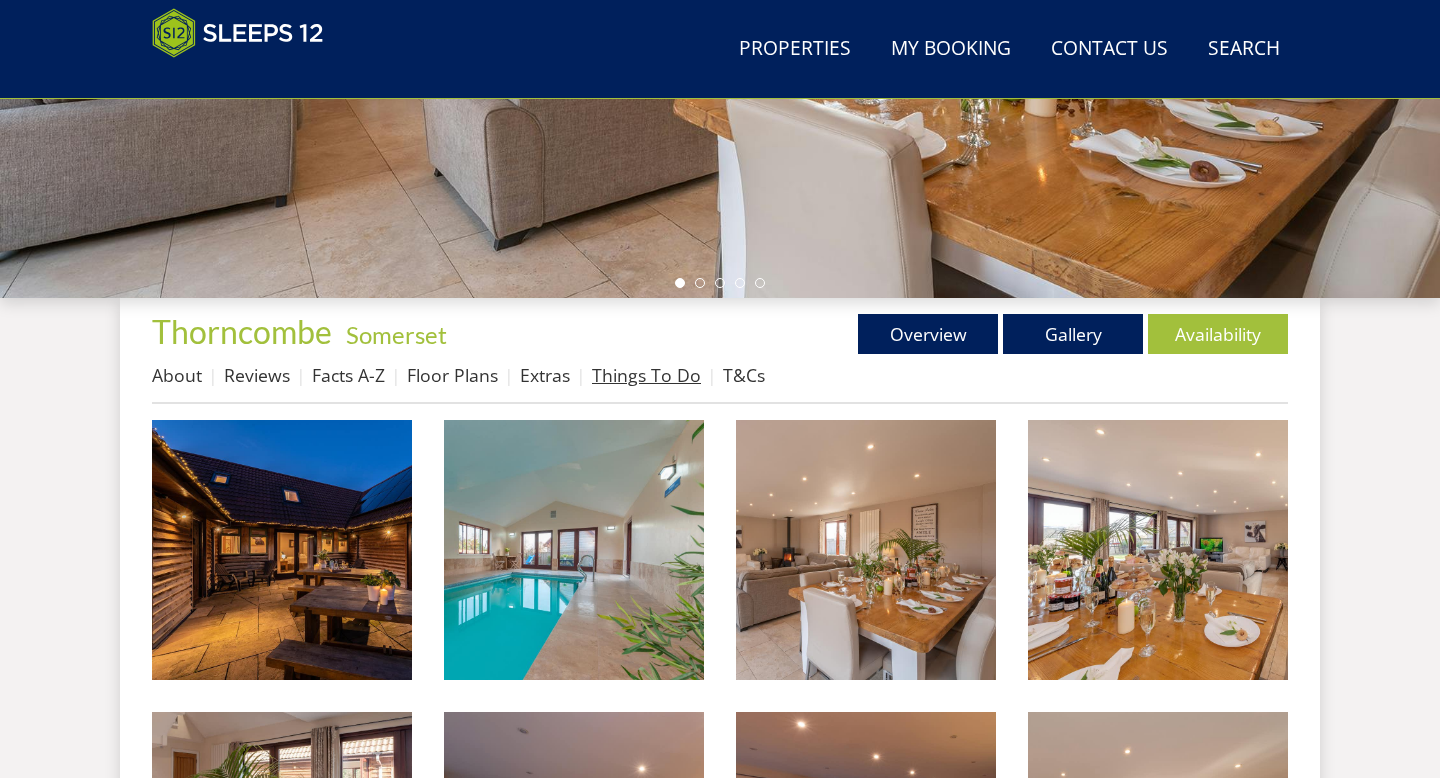 scroll, scrollTop: 689, scrollLeft: 0, axis: vertical 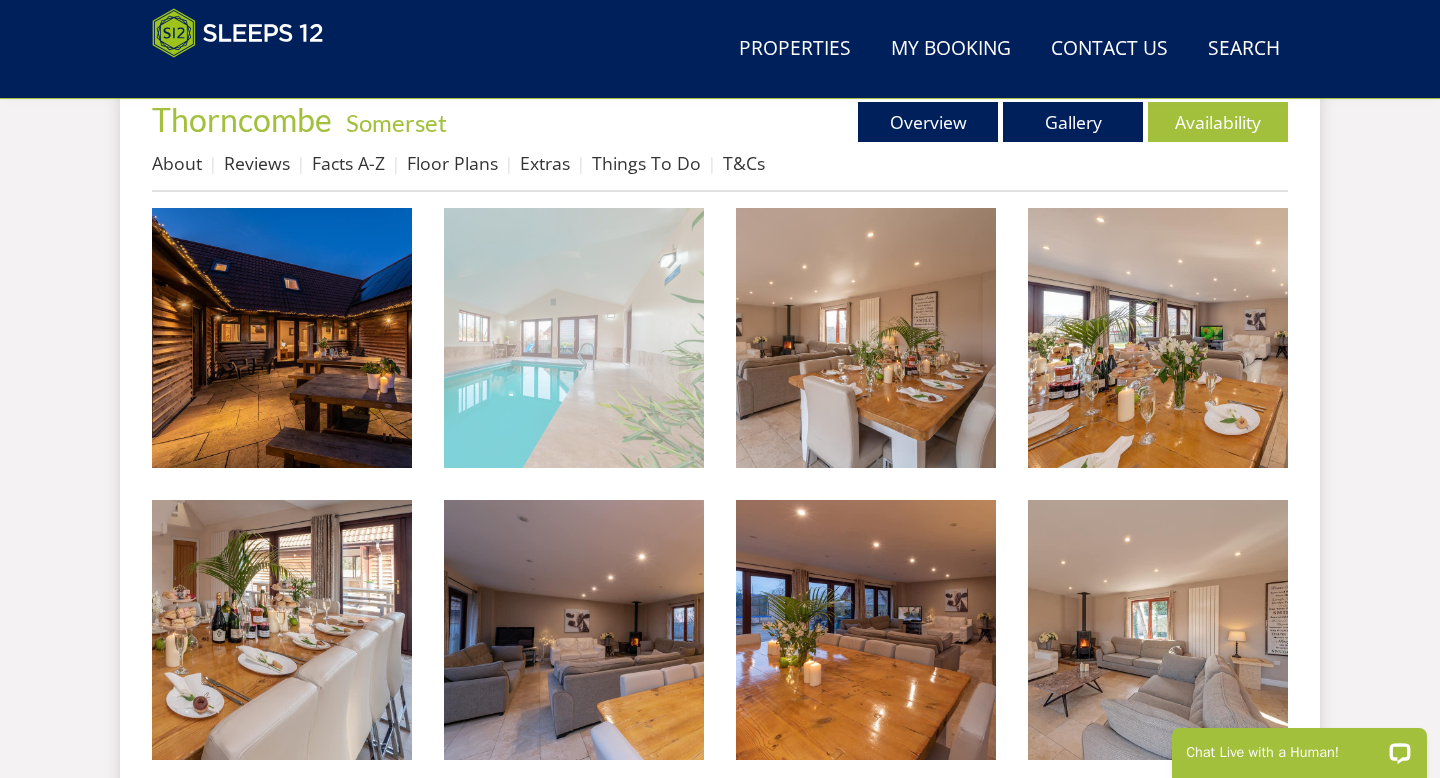 click at bounding box center [574, 338] 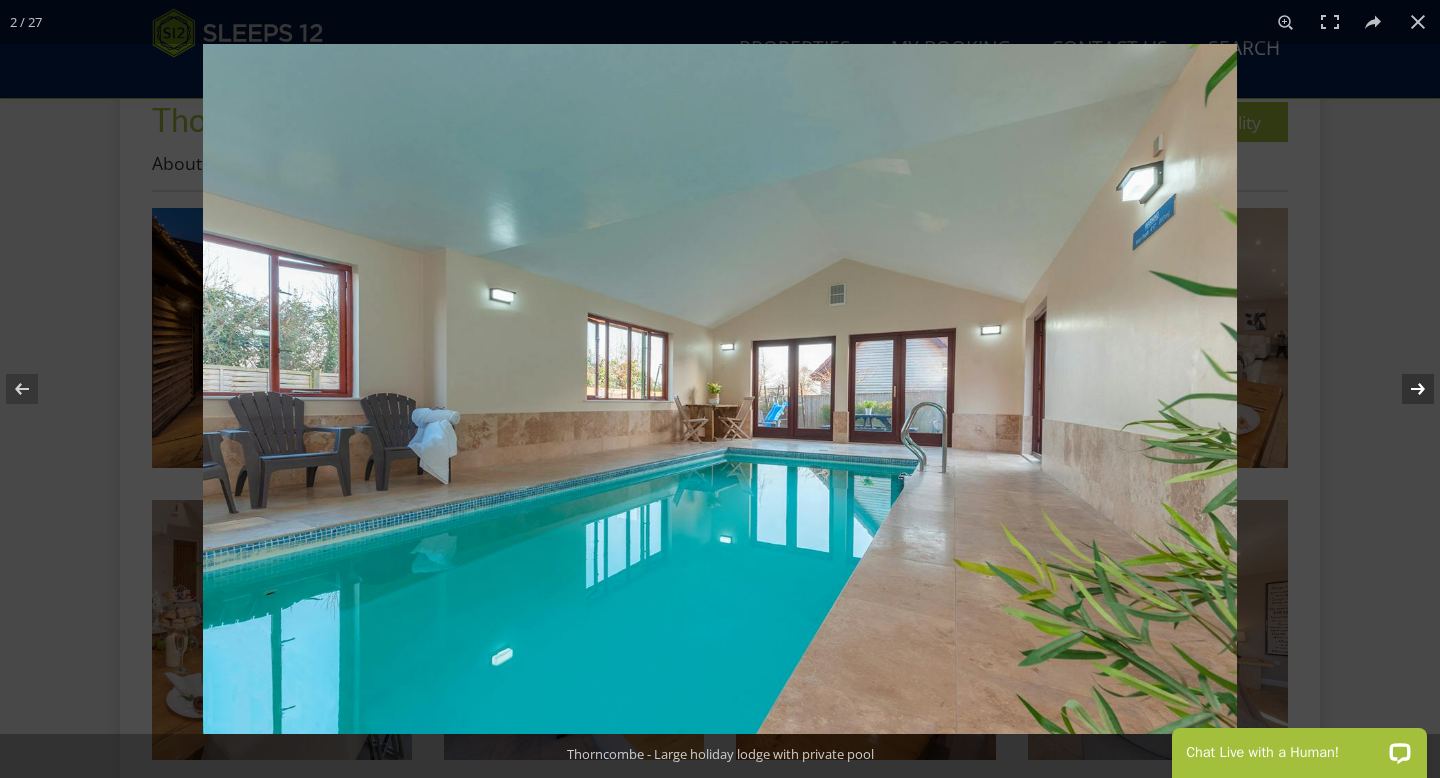 click at bounding box center (1405, 389) 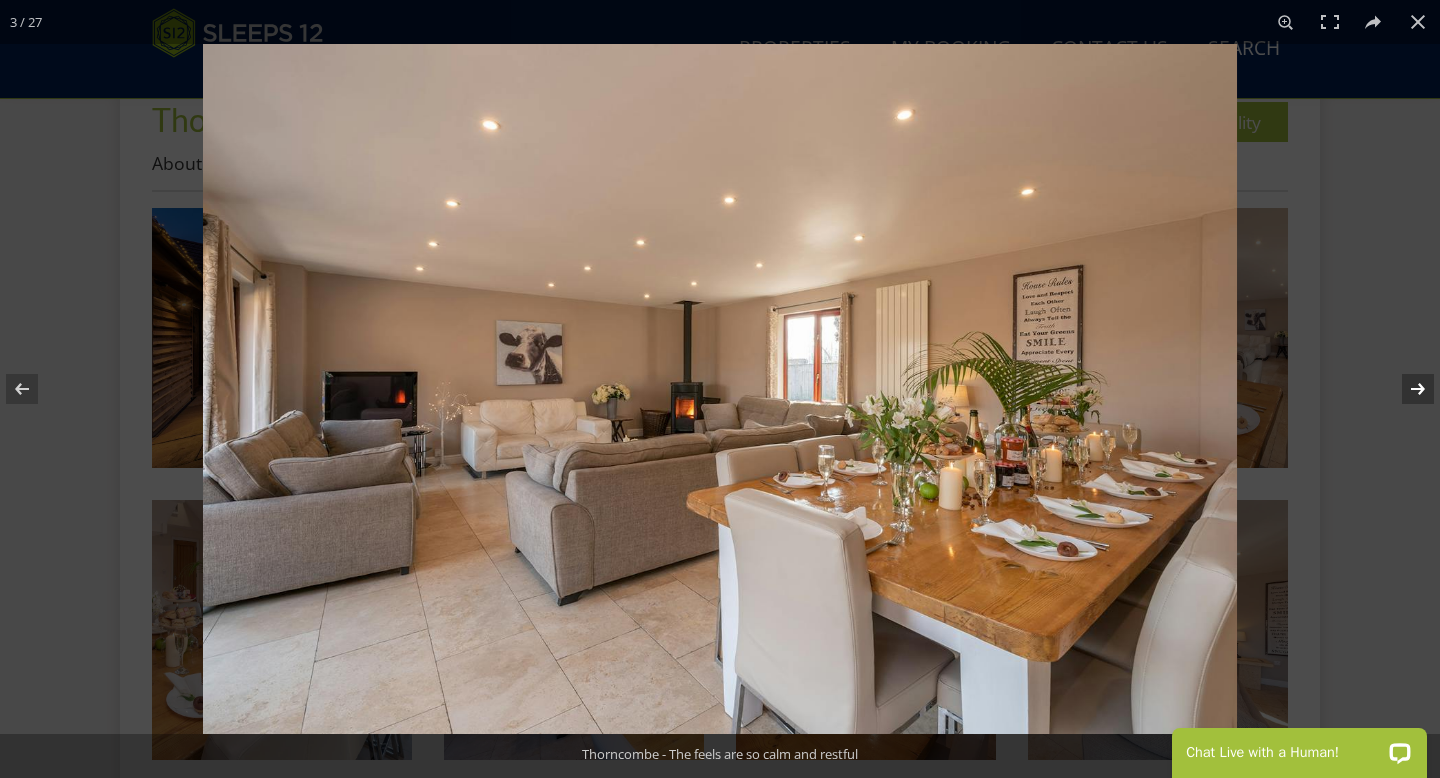 click at bounding box center [1405, 389] 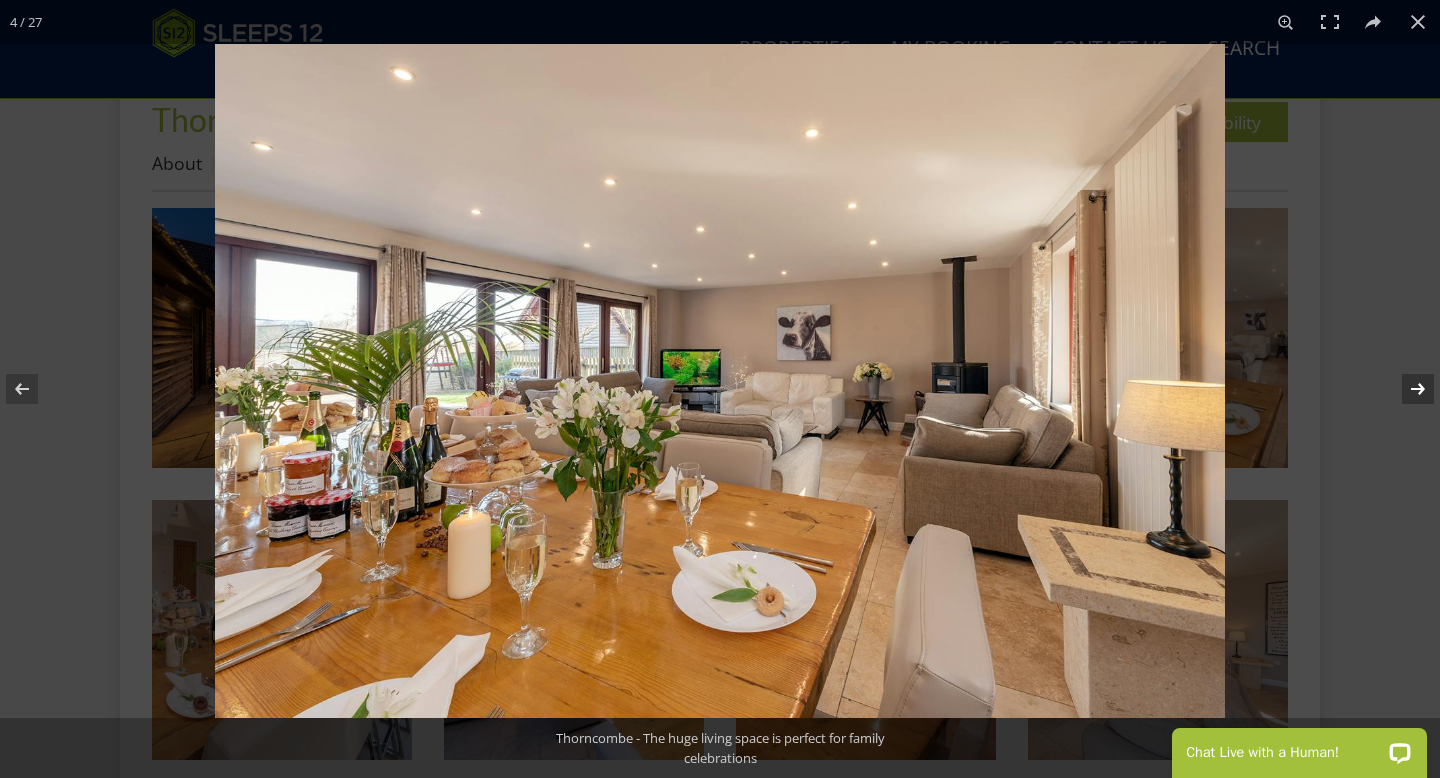 click at bounding box center [1405, 389] 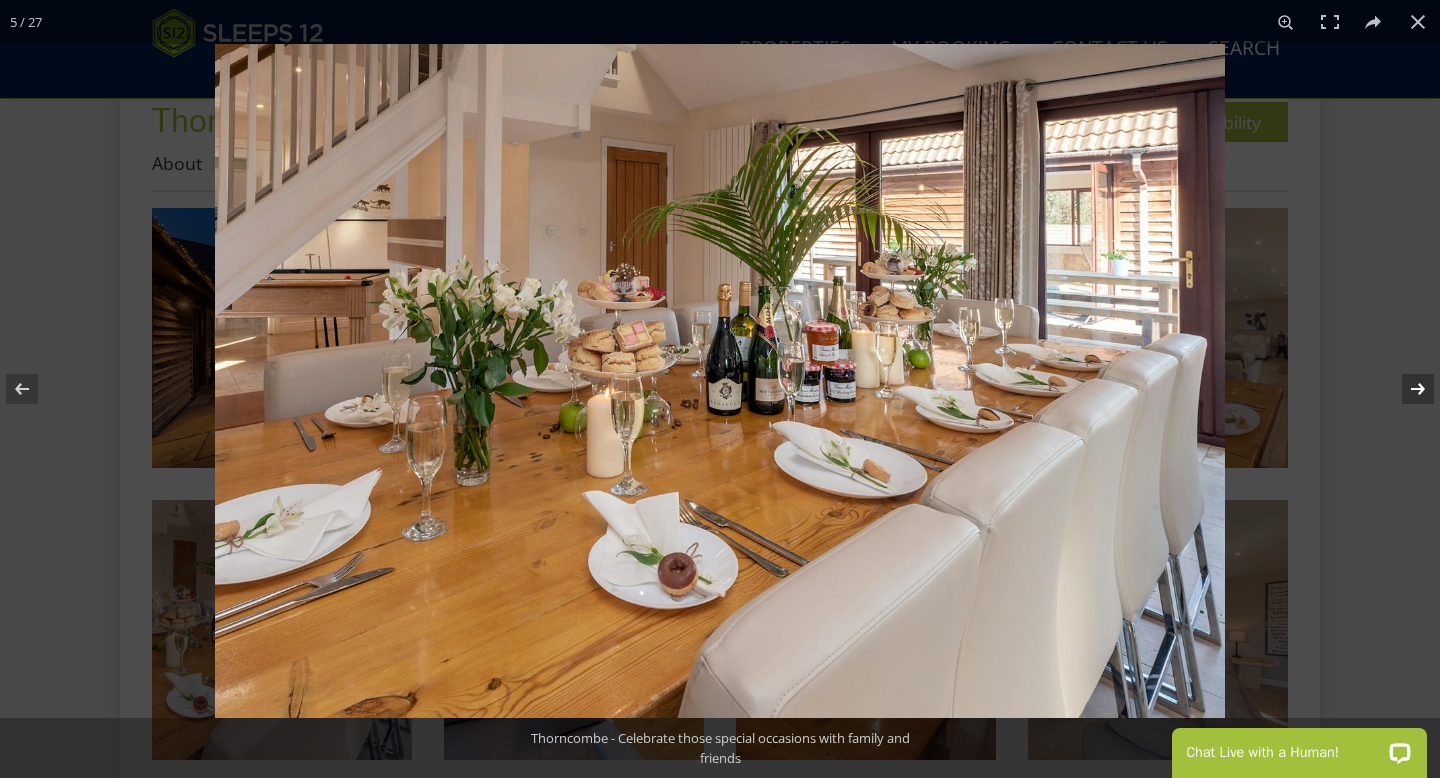 click at bounding box center (1405, 389) 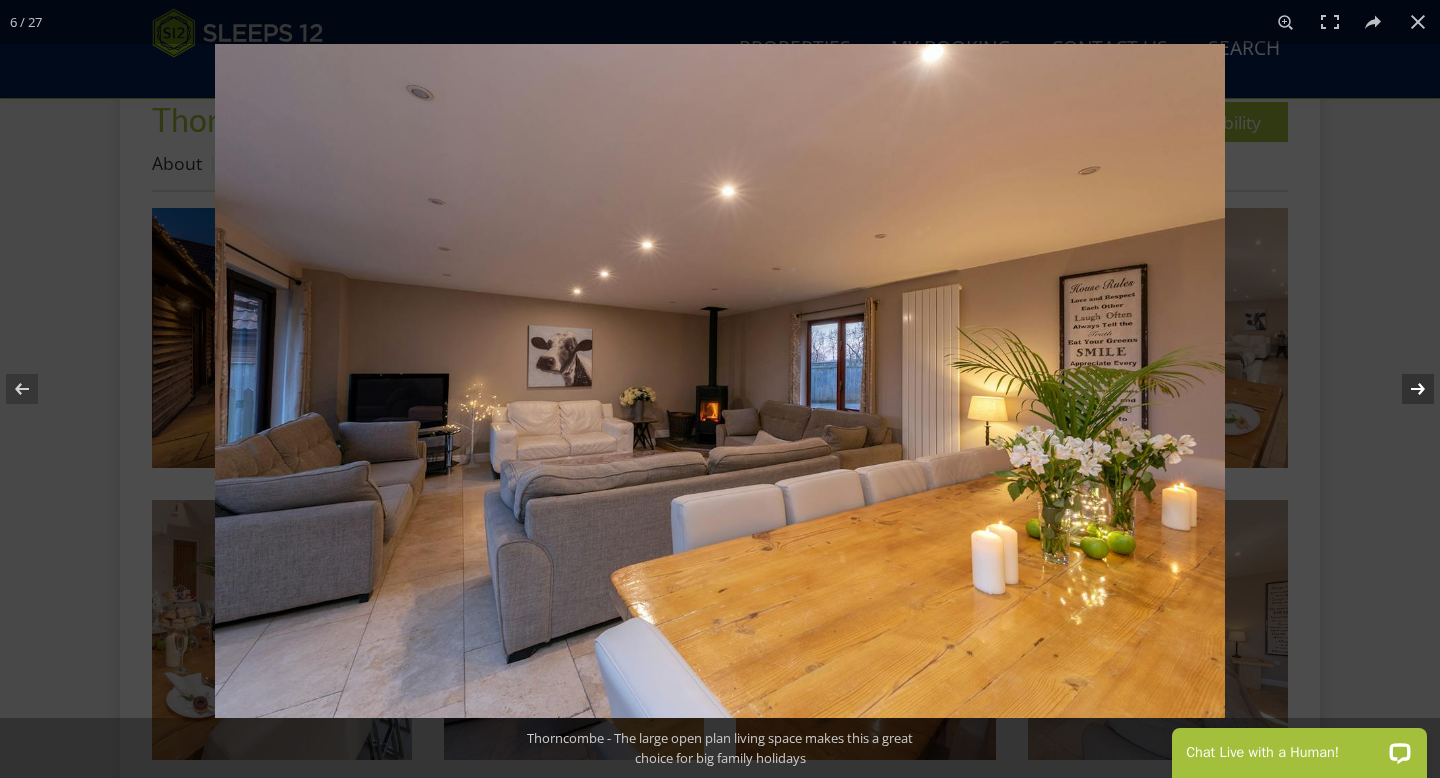 click at bounding box center (1405, 389) 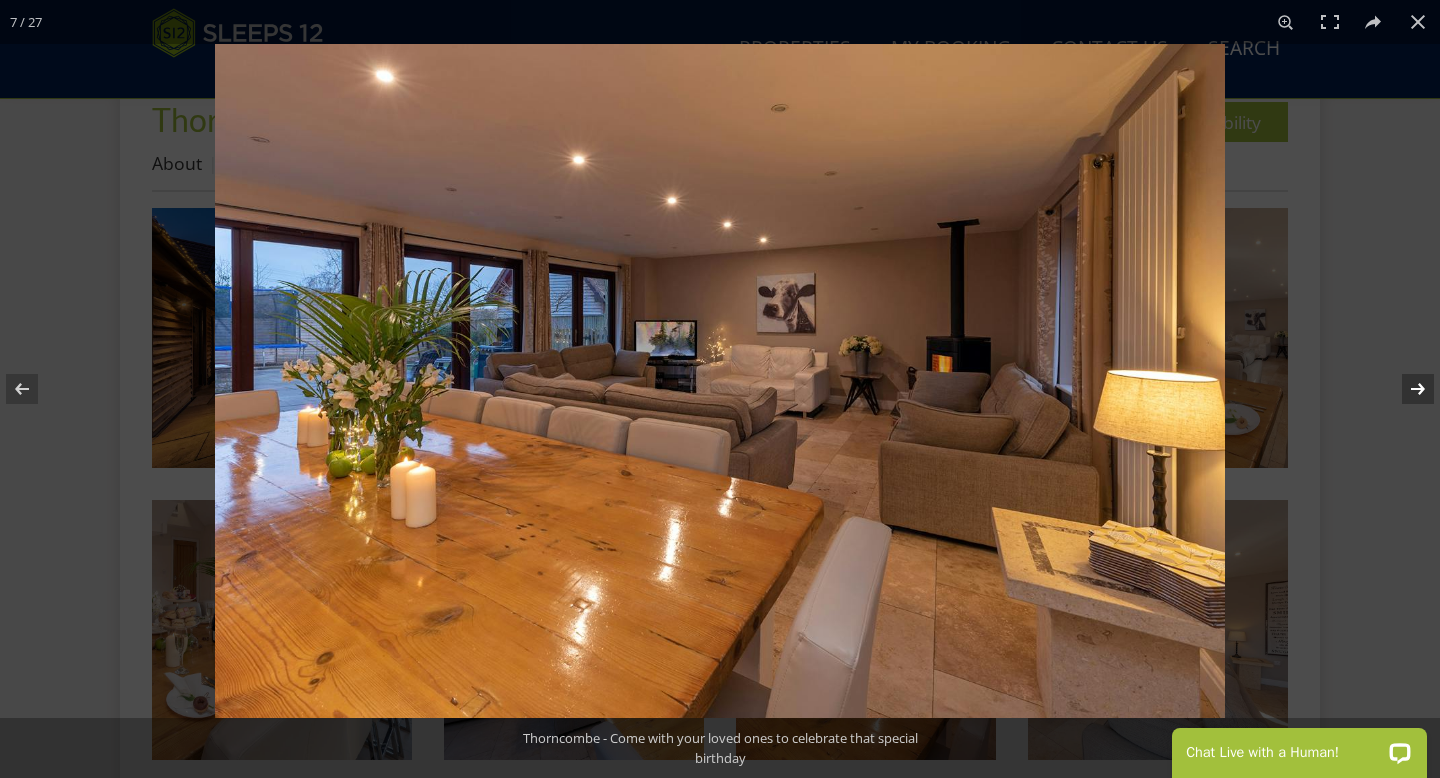 click at bounding box center (1405, 389) 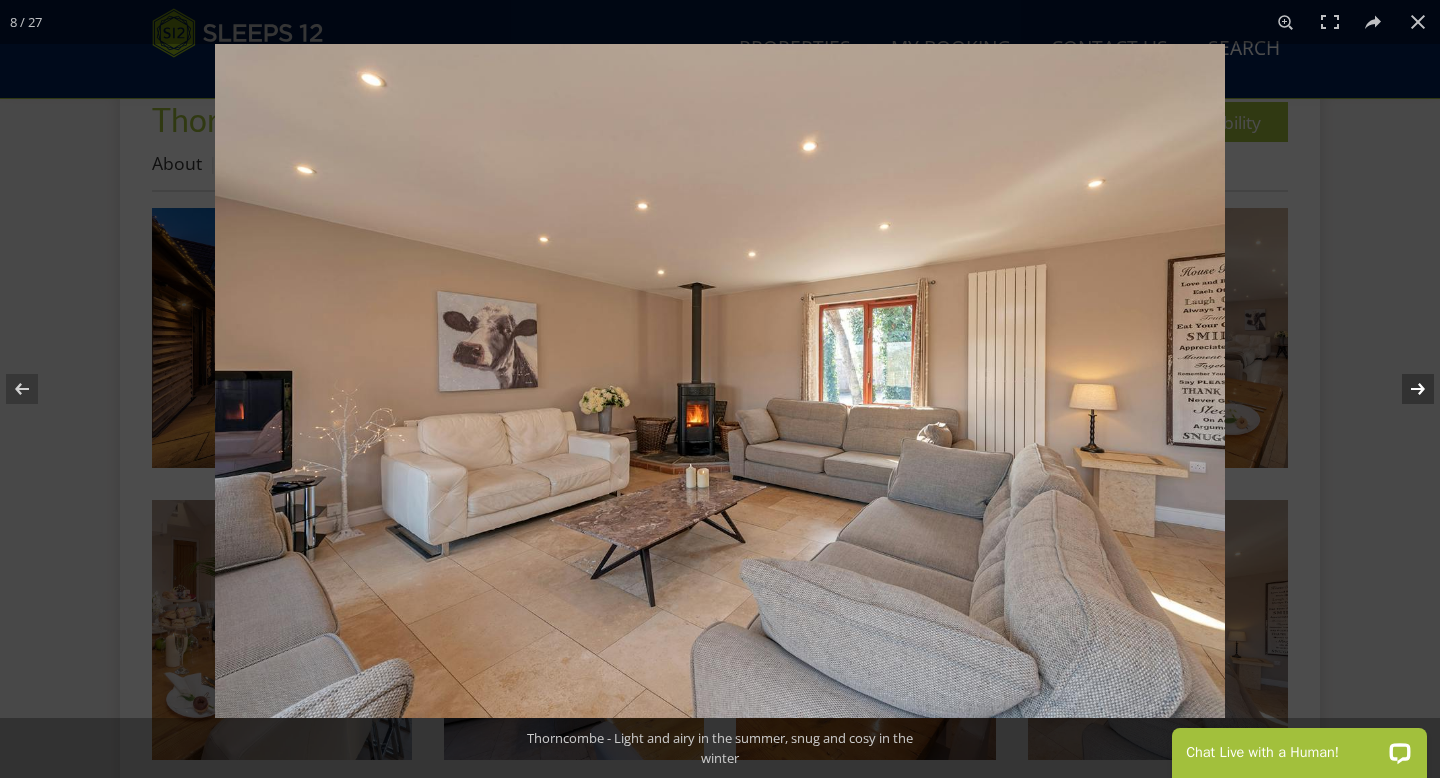 click at bounding box center [1405, 389] 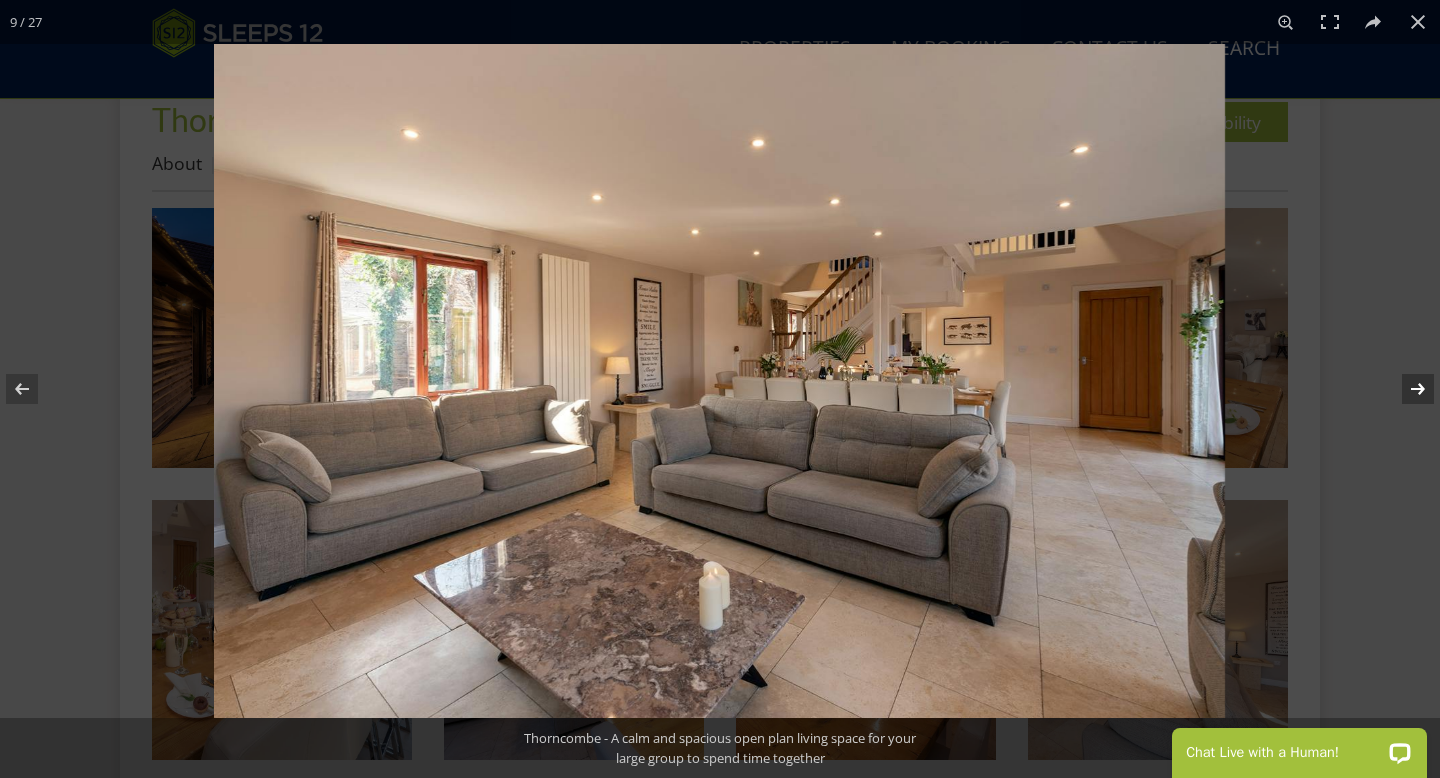 click at bounding box center [1405, 389] 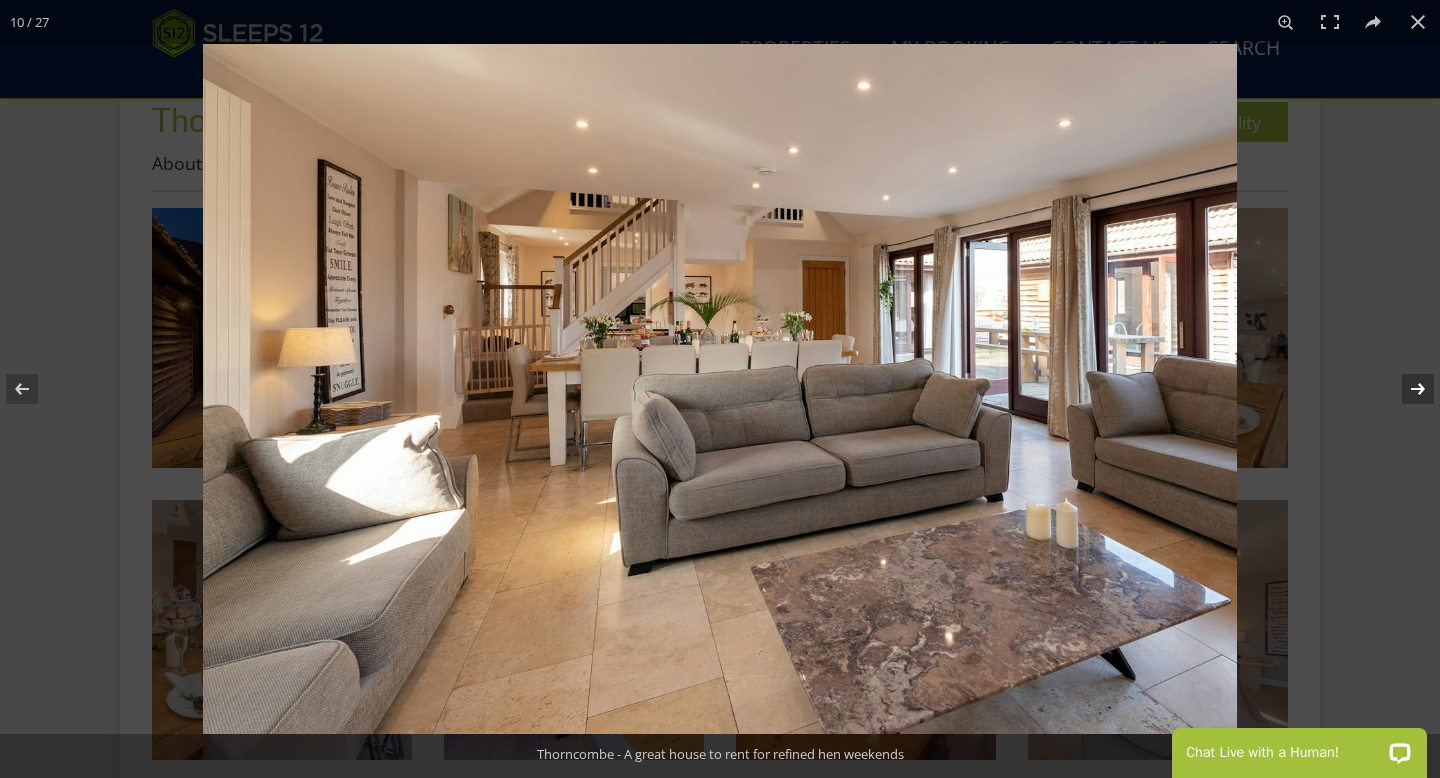 click at bounding box center (1405, 389) 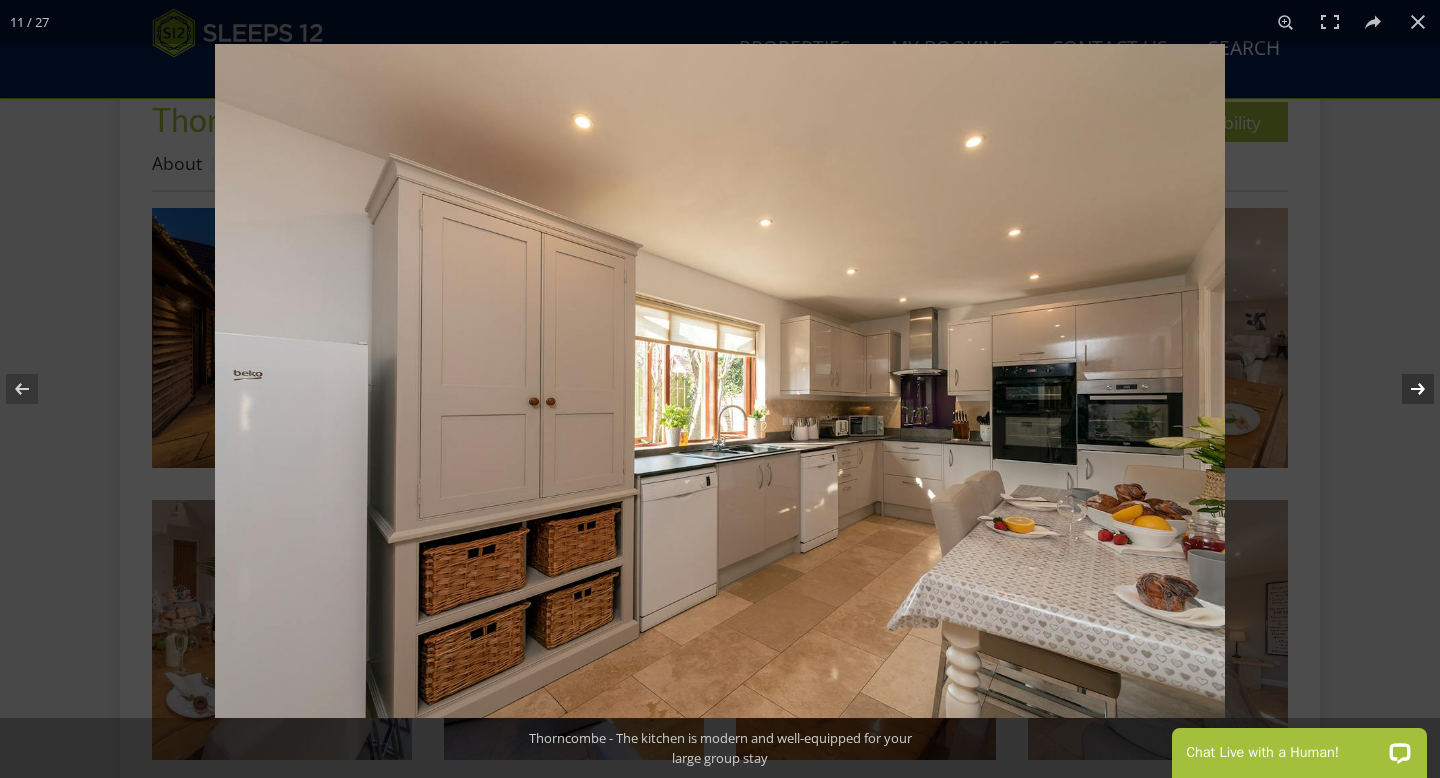click at bounding box center (1405, 389) 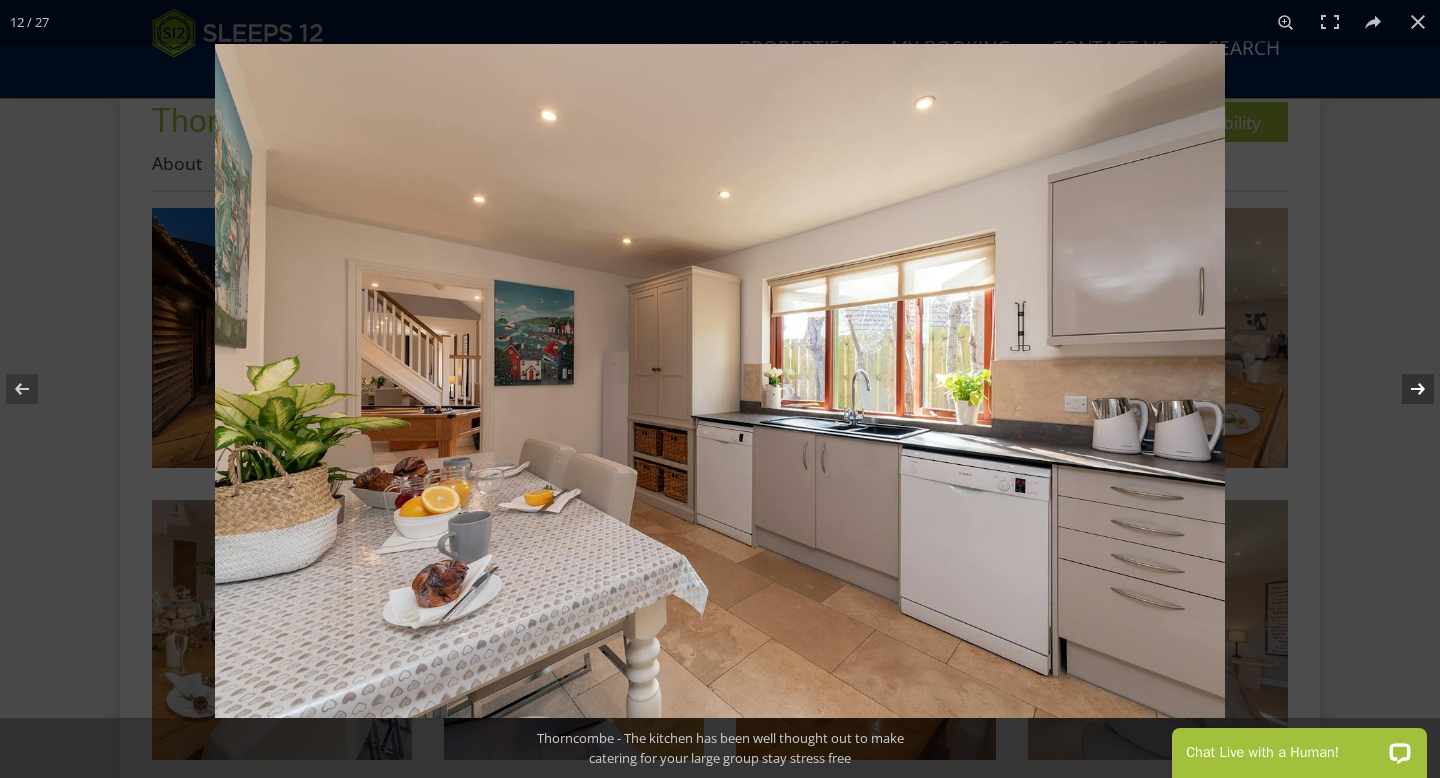 click at bounding box center (1405, 389) 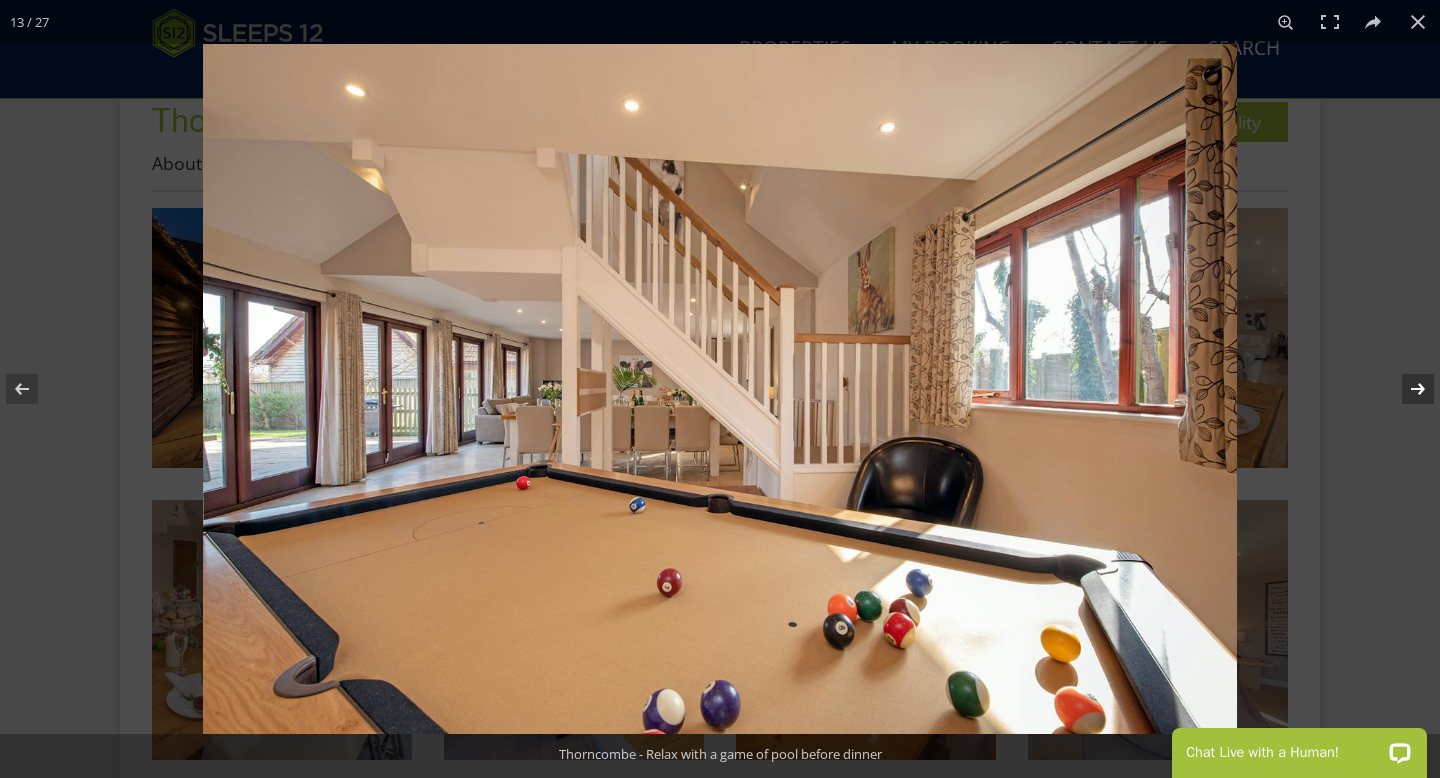 click at bounding box center [1405, 389] 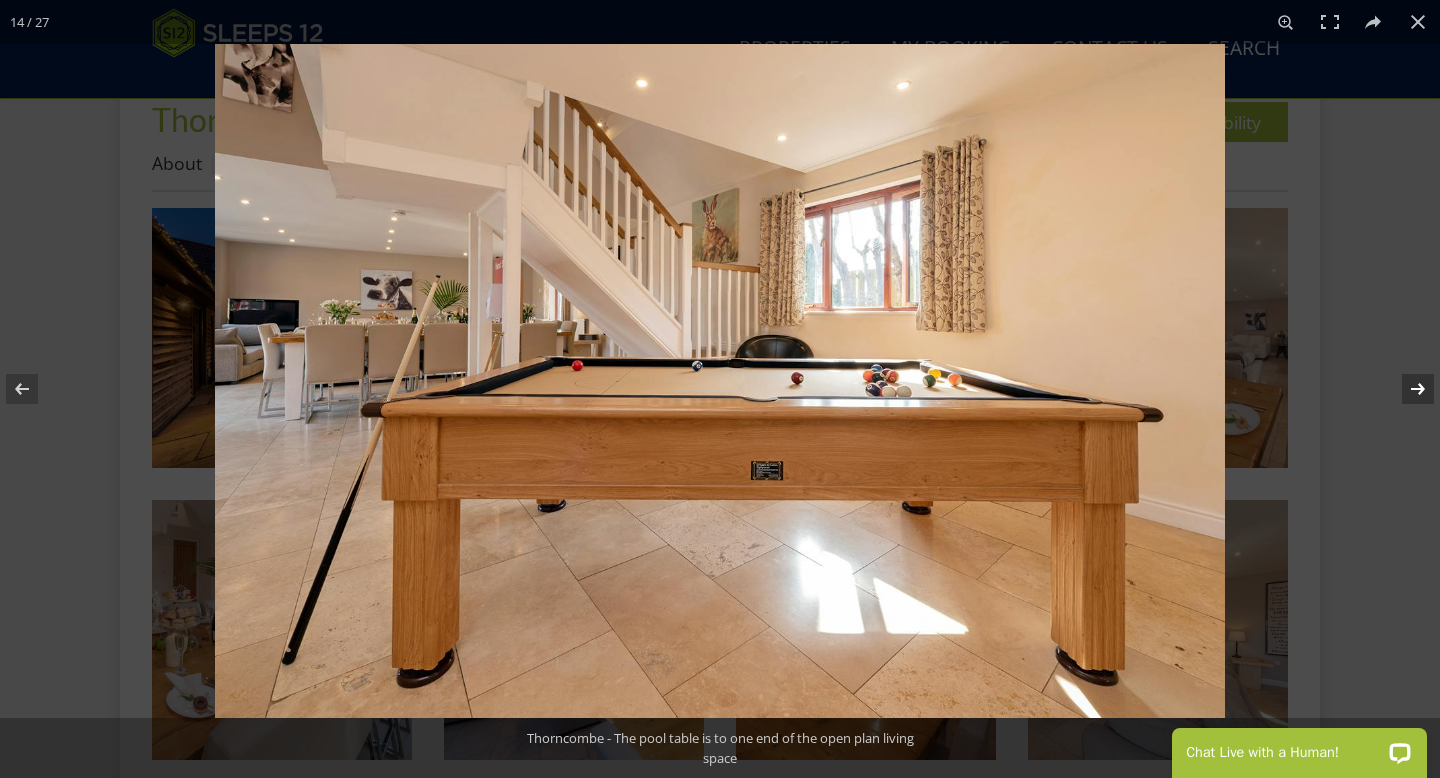 click at bounding box center [1405, 389] 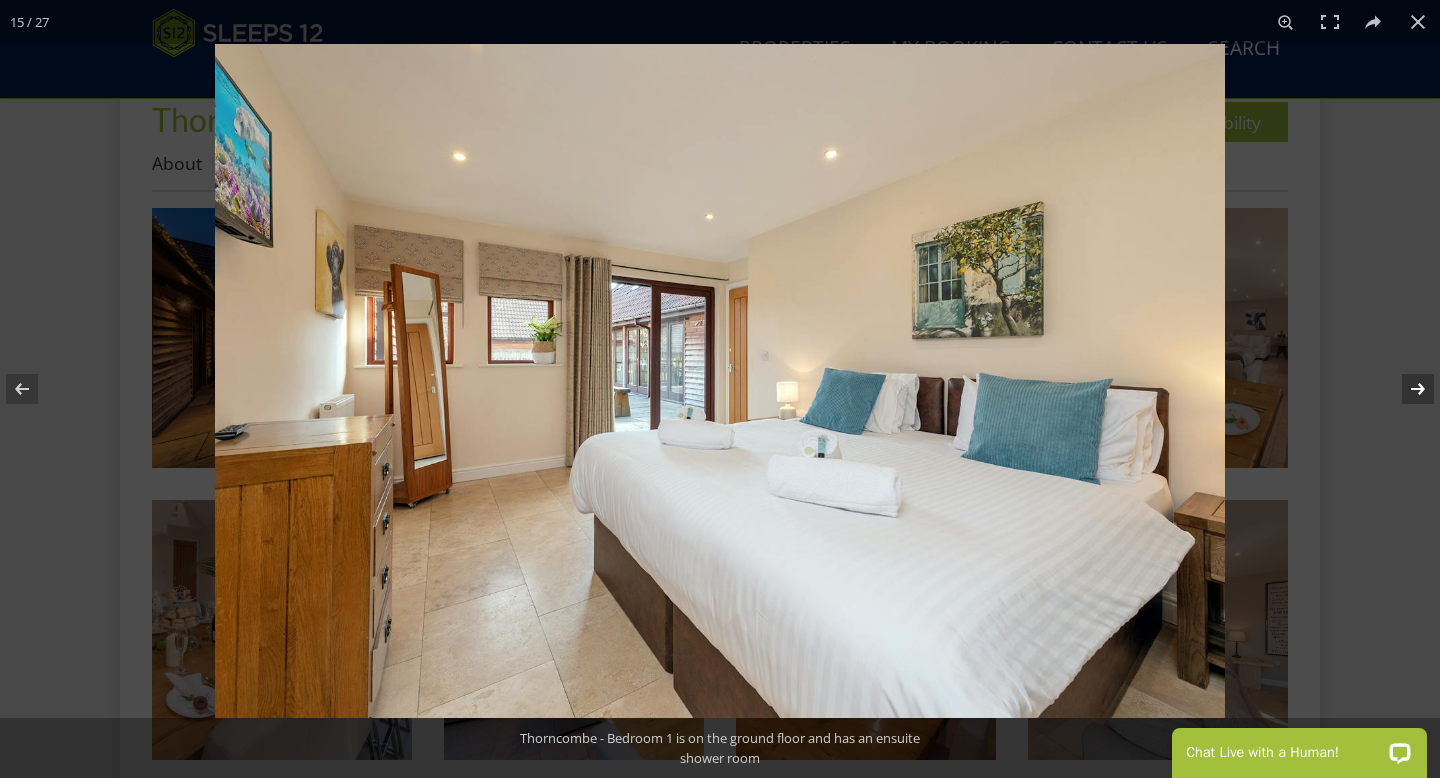 click at bounding box center [1405, 389] 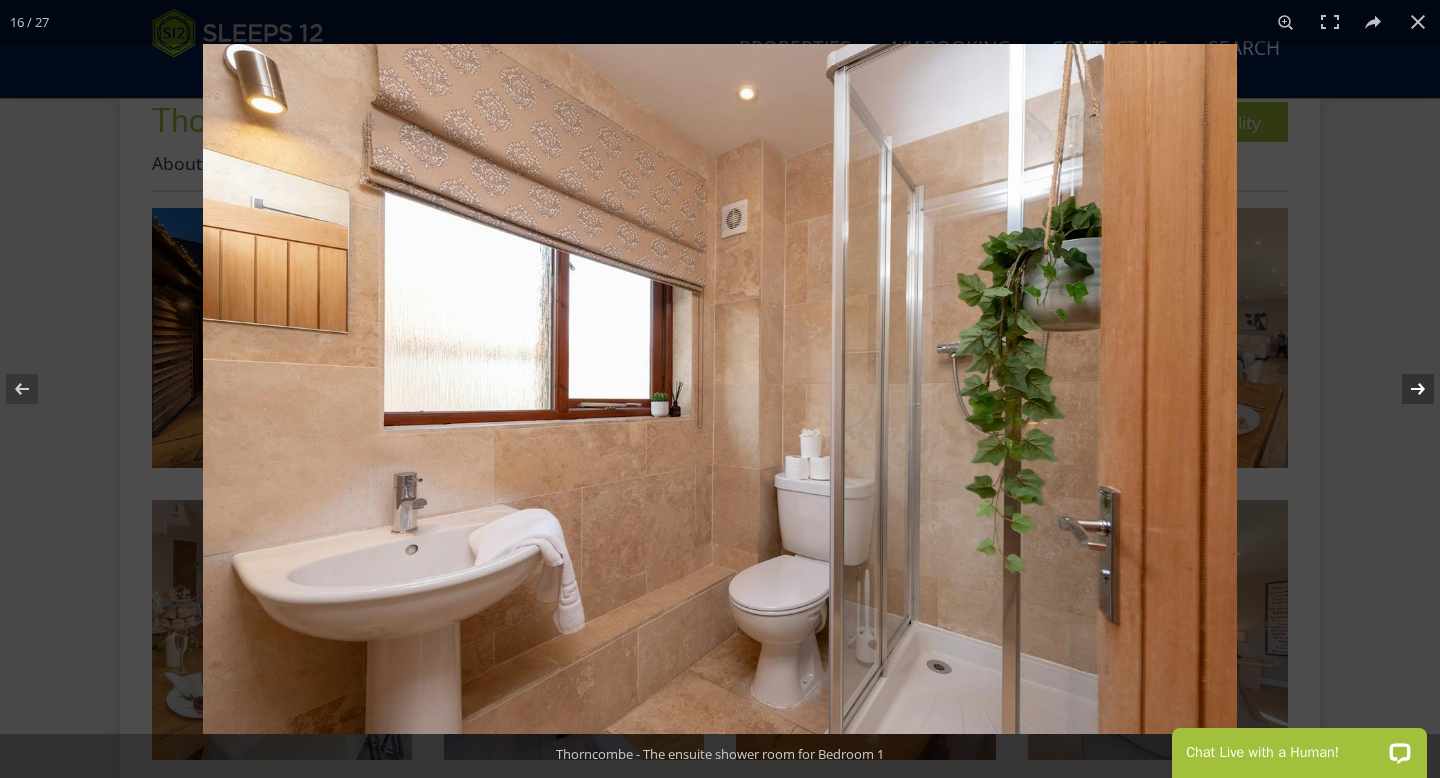 click at bounding box center [1405, 389] 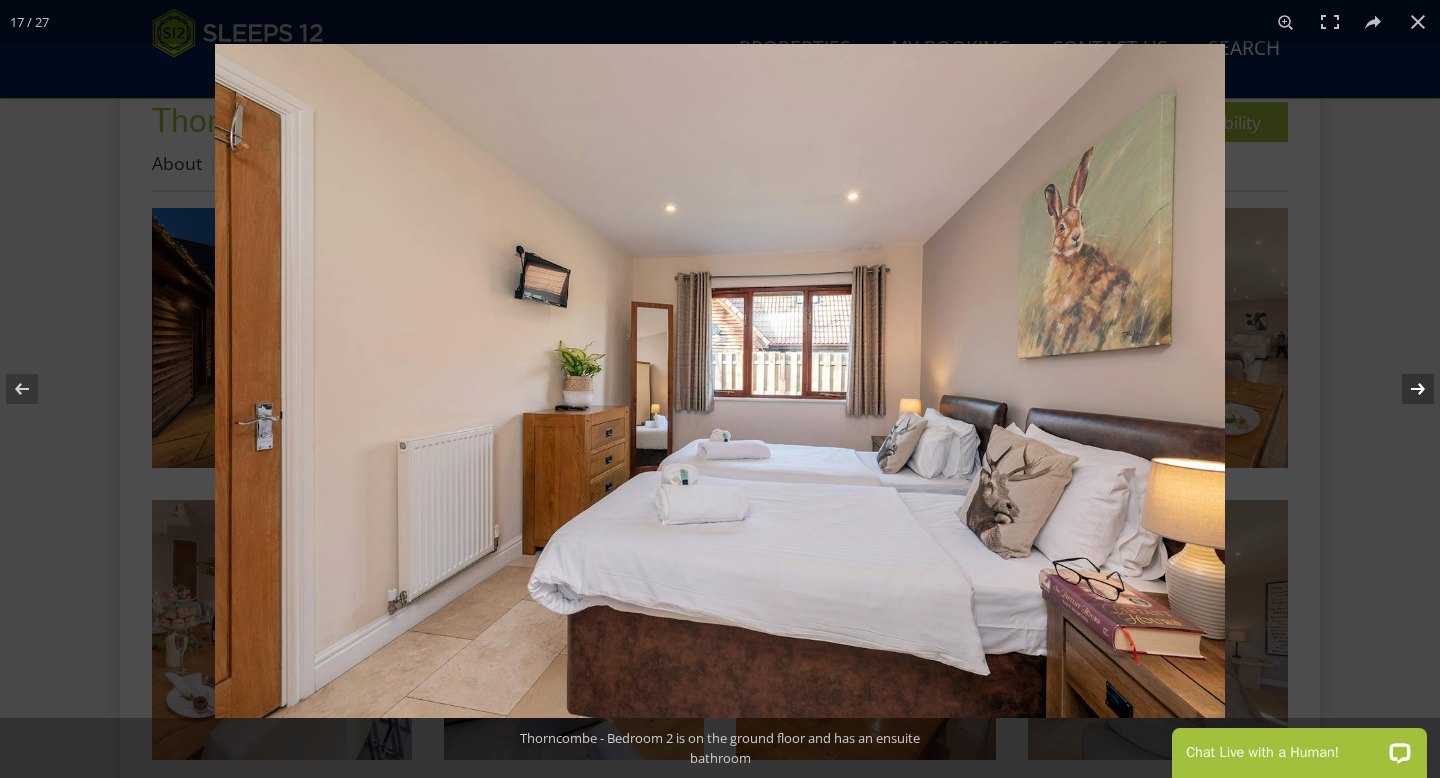 click at bounding box center [1405, 389] 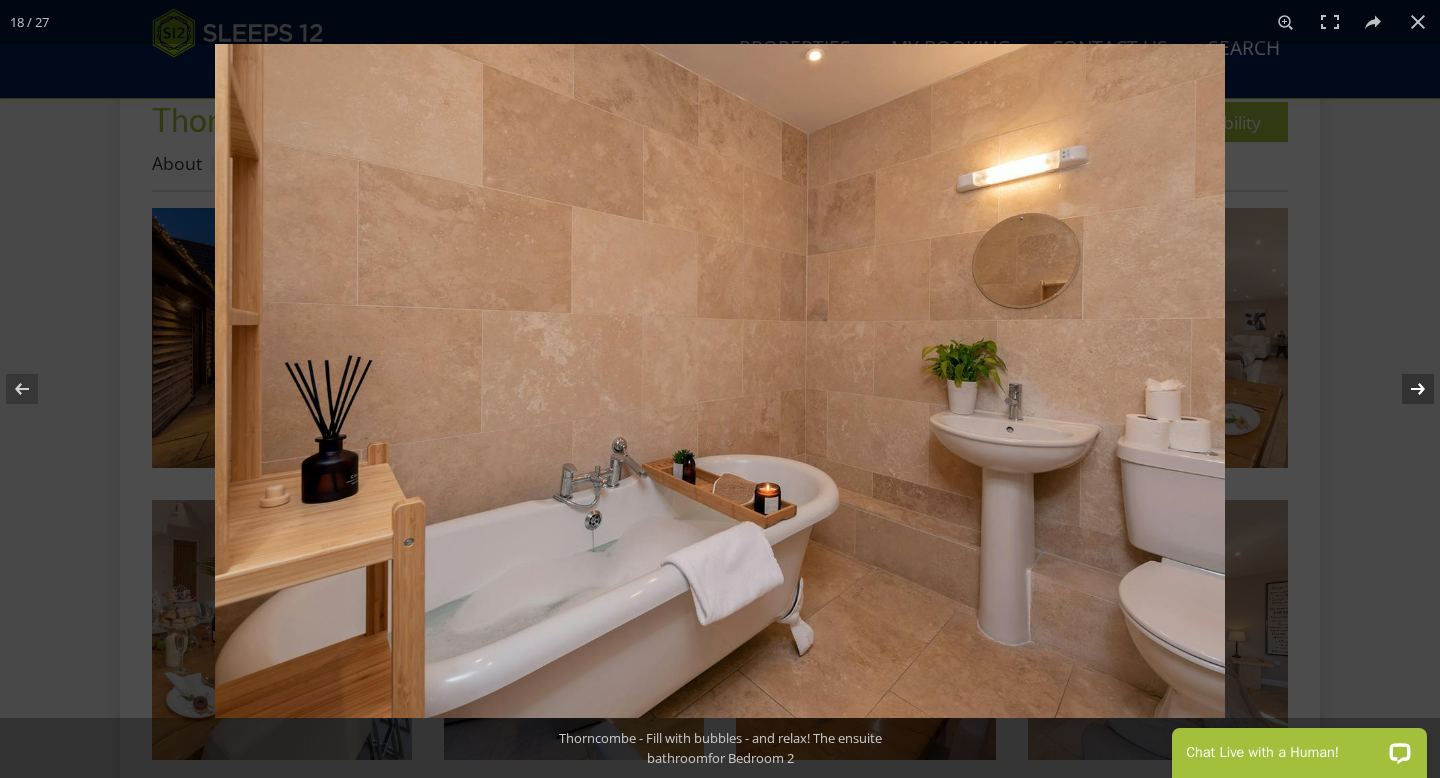 click at bounding box center (1405, 389) 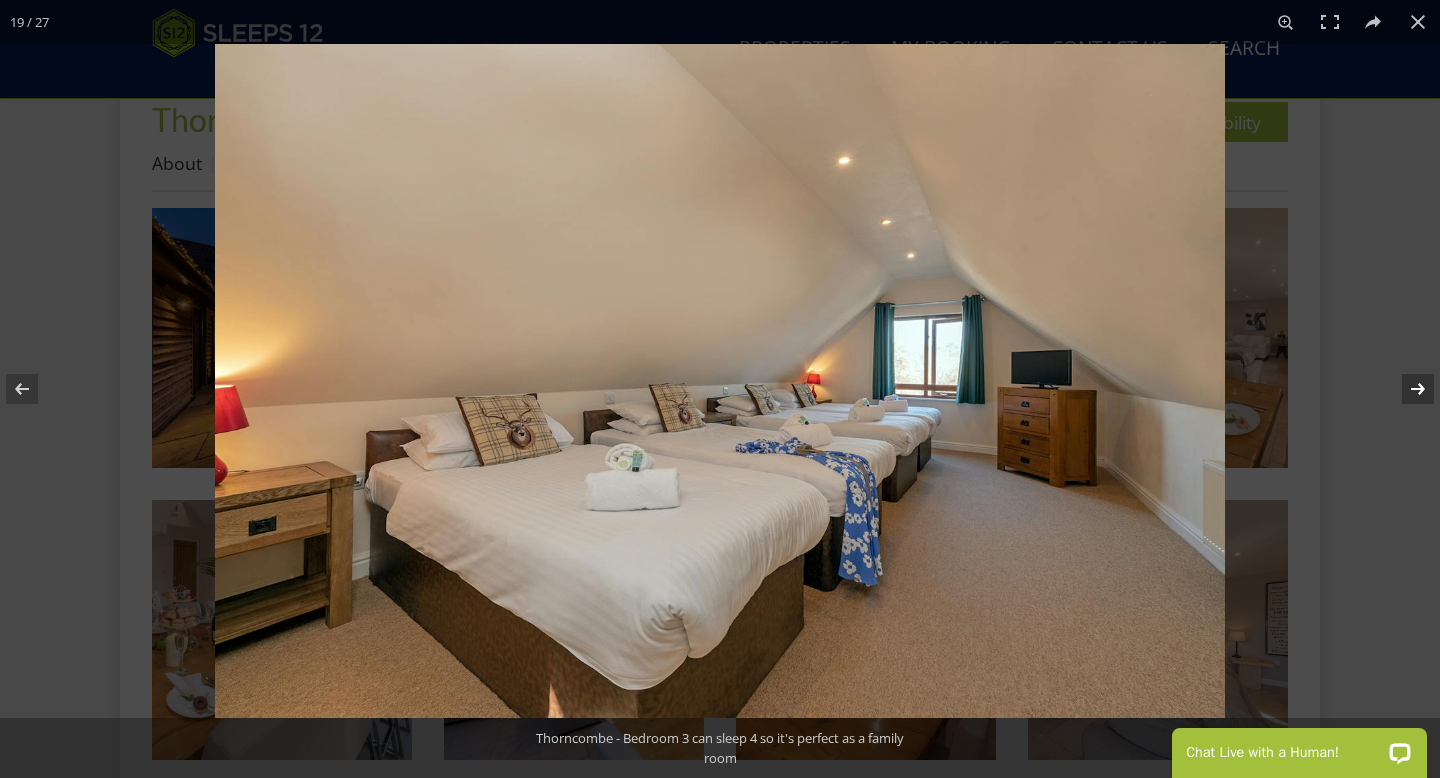 click at bounding box center [1405, 389] 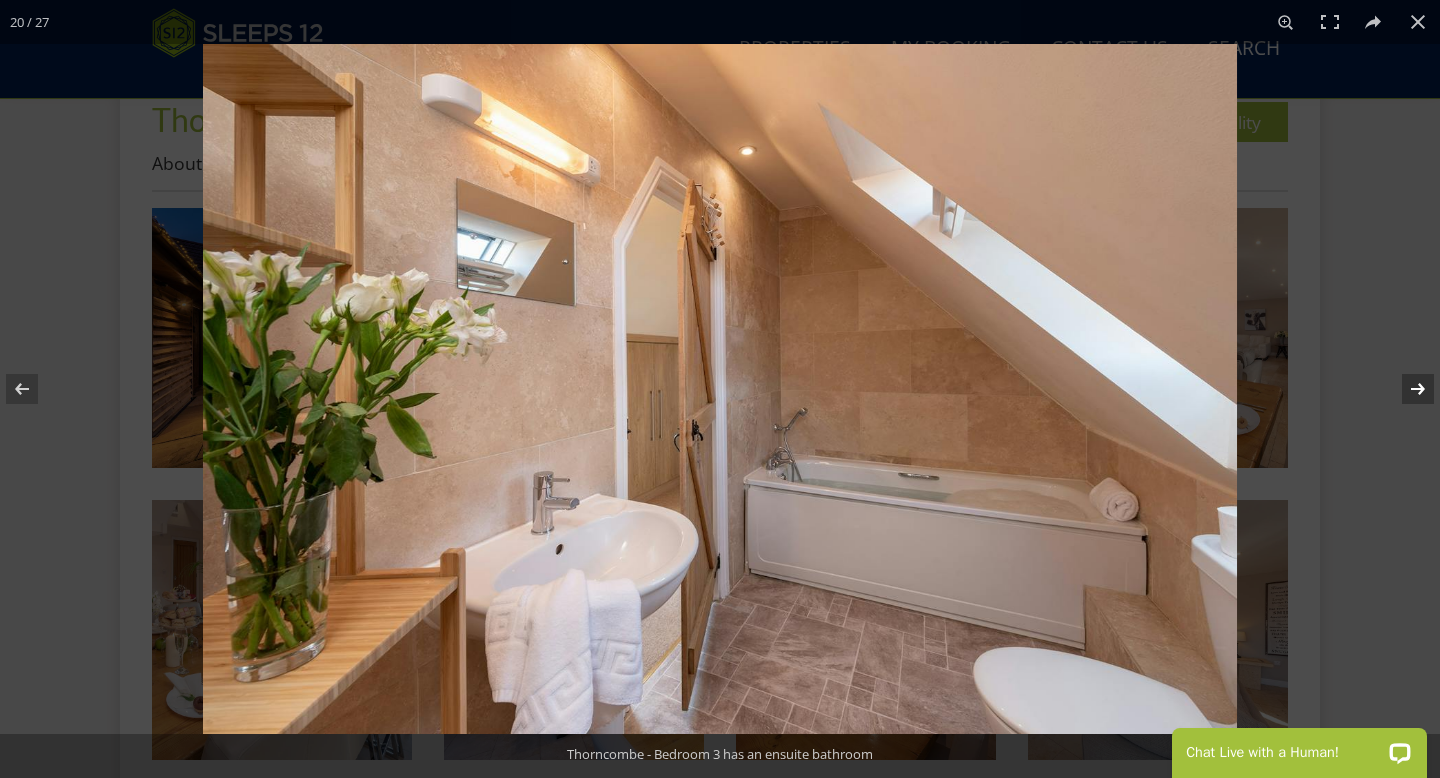 click at bounding box center [1405, 389] 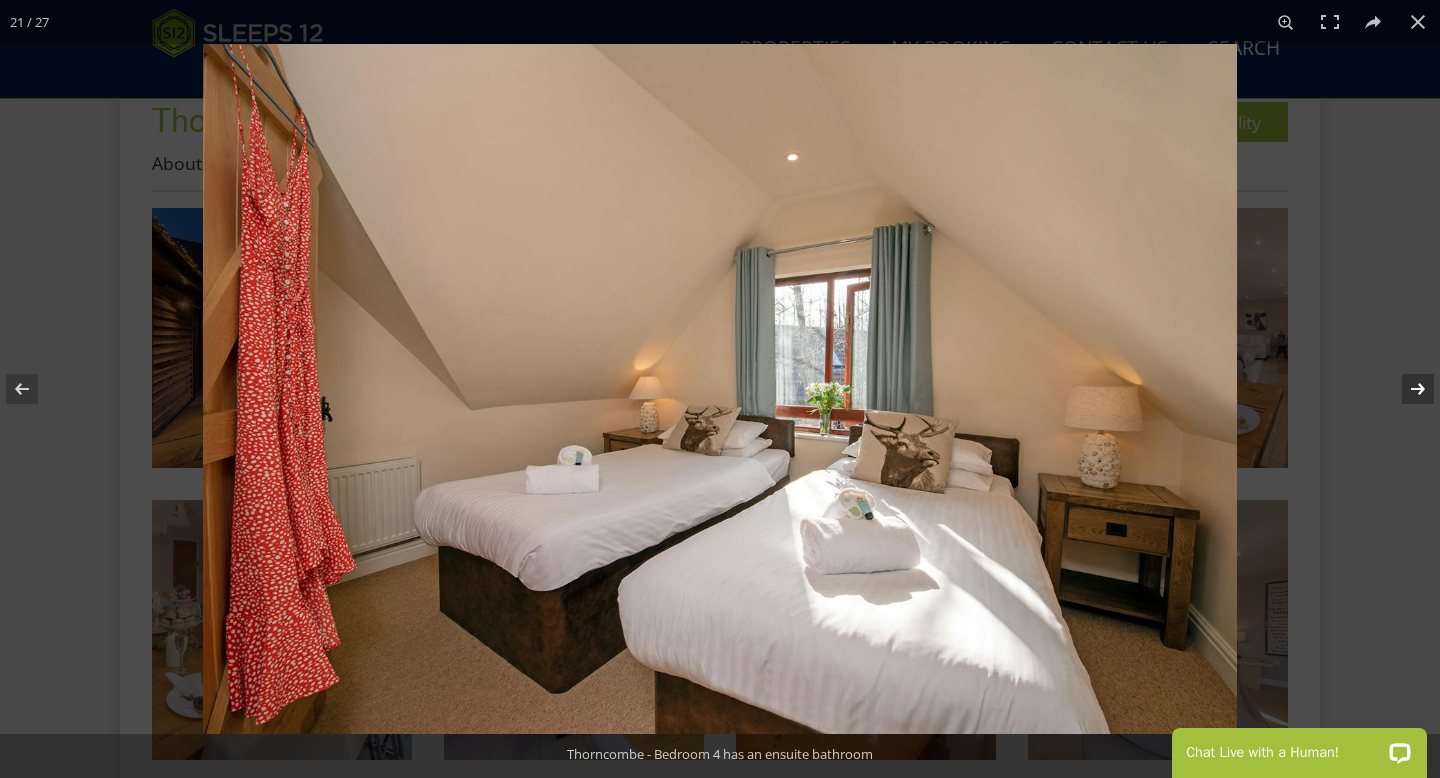 click at bounding box center (1405, 389) 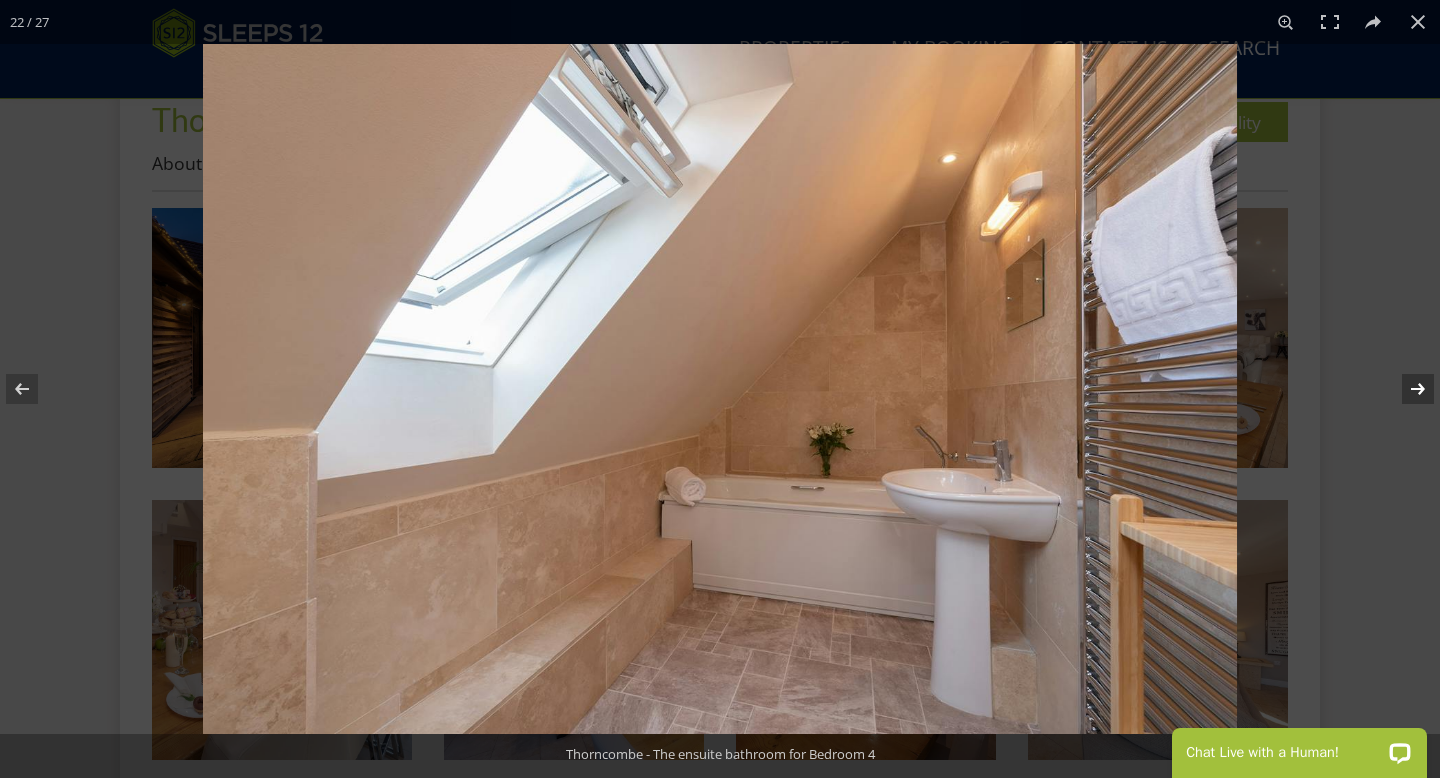 click at bounding box center (1405, 389) 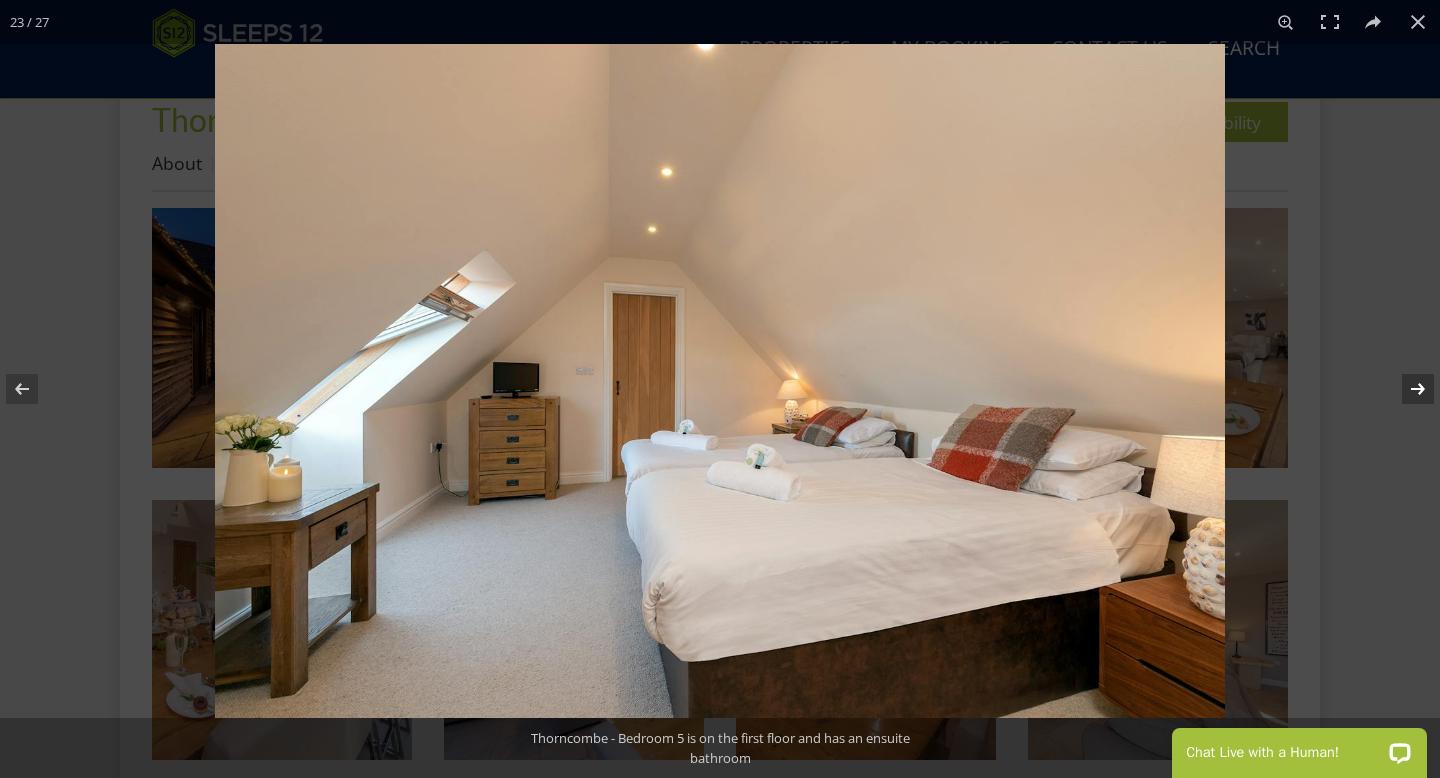 click at bounding box center (1405, 389) 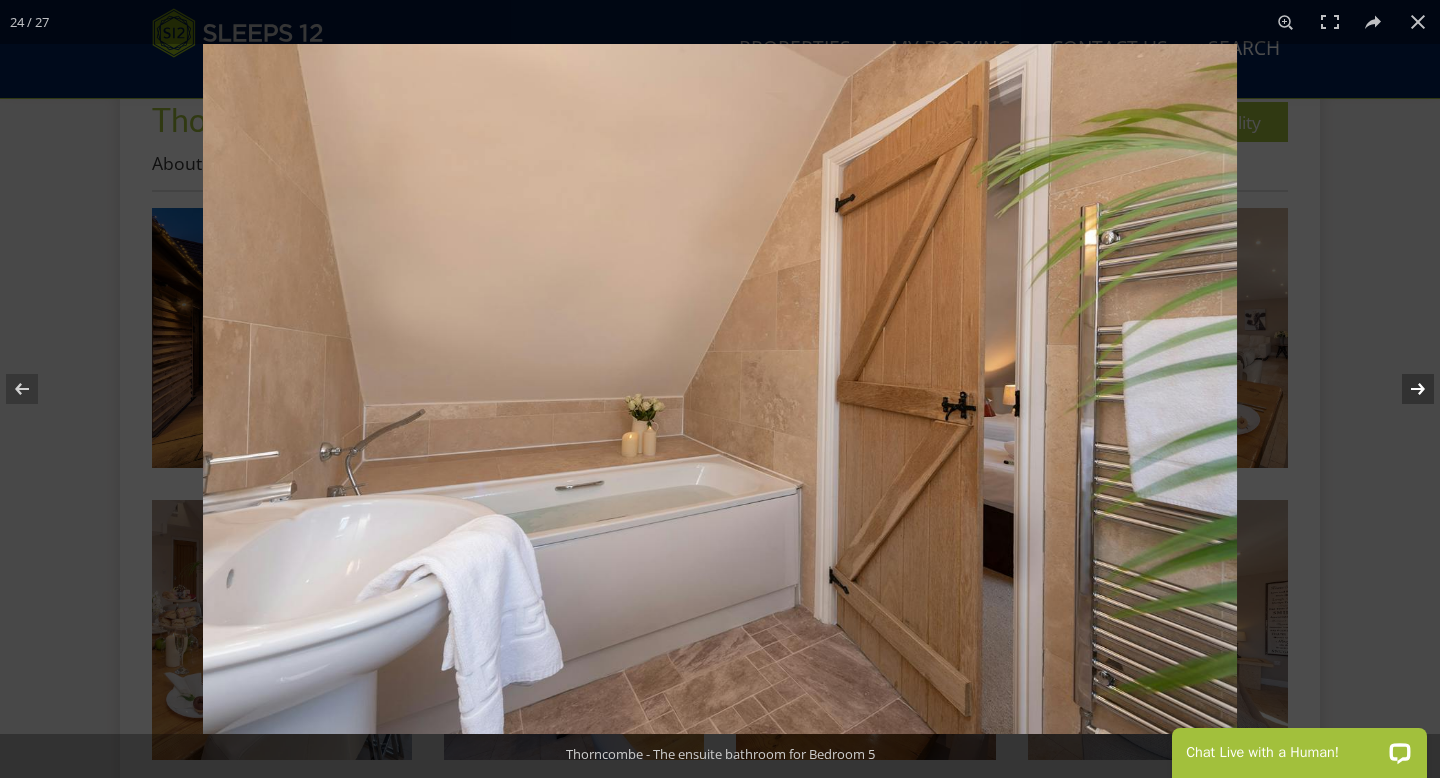 click at bounding box center (1405, 389) 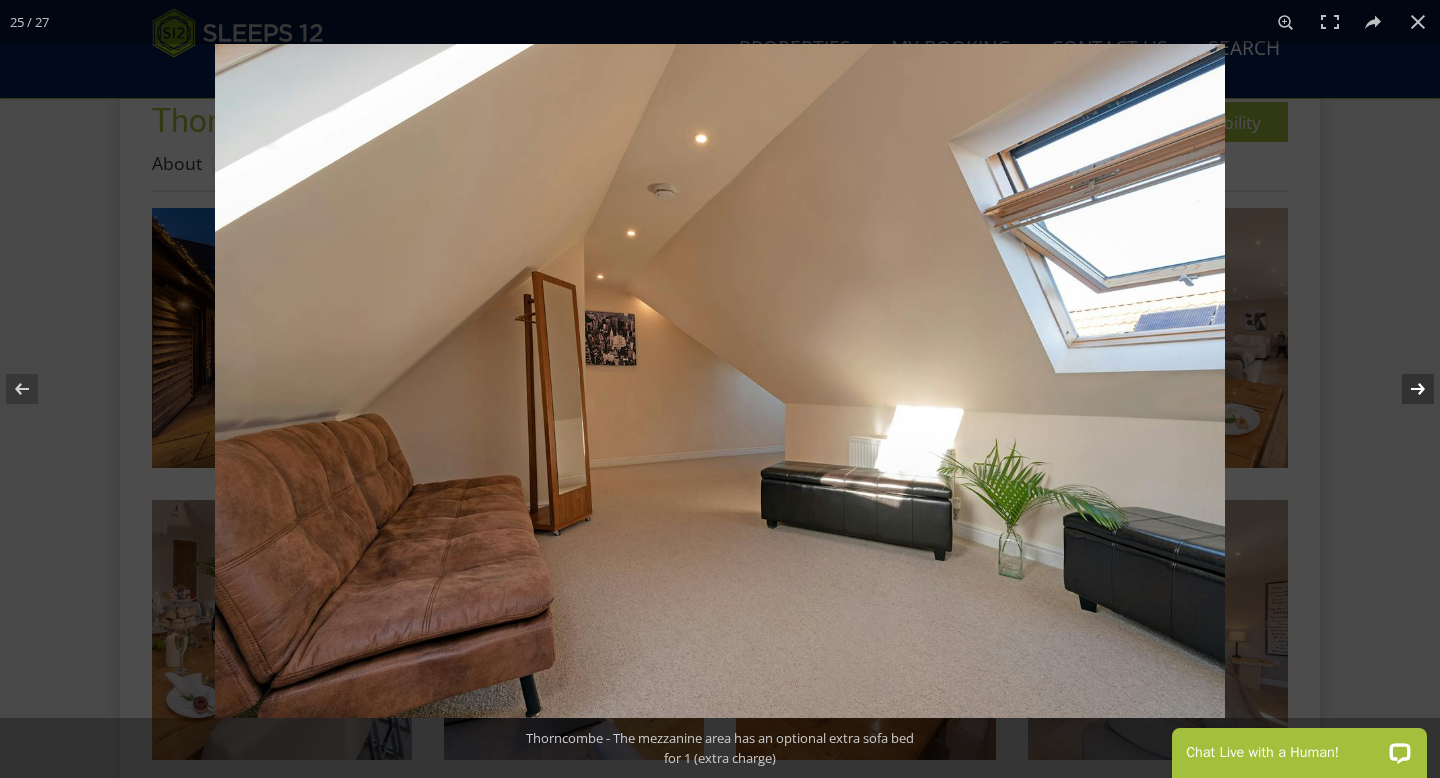 click at bounding box center (1405, 389) 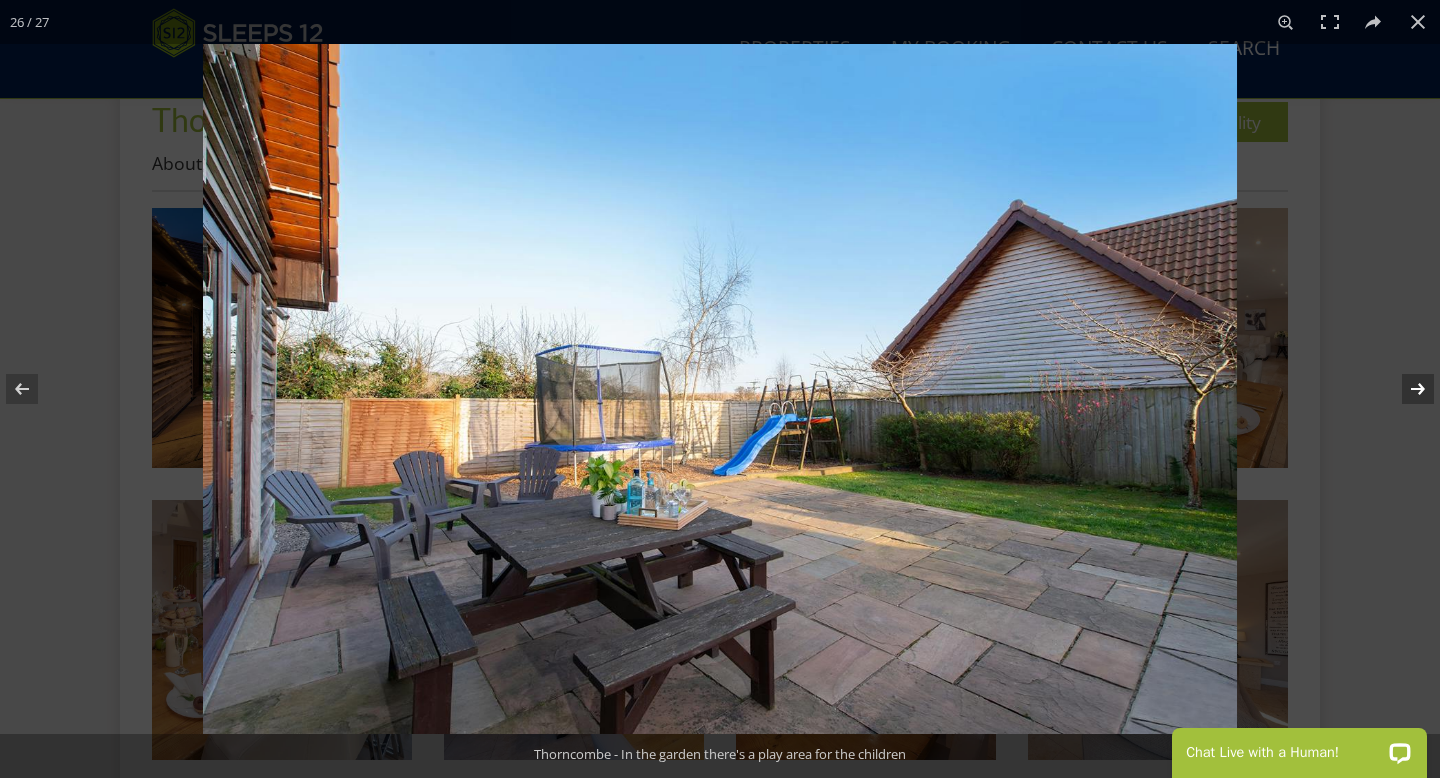 click at bounding box center (1405, 389) 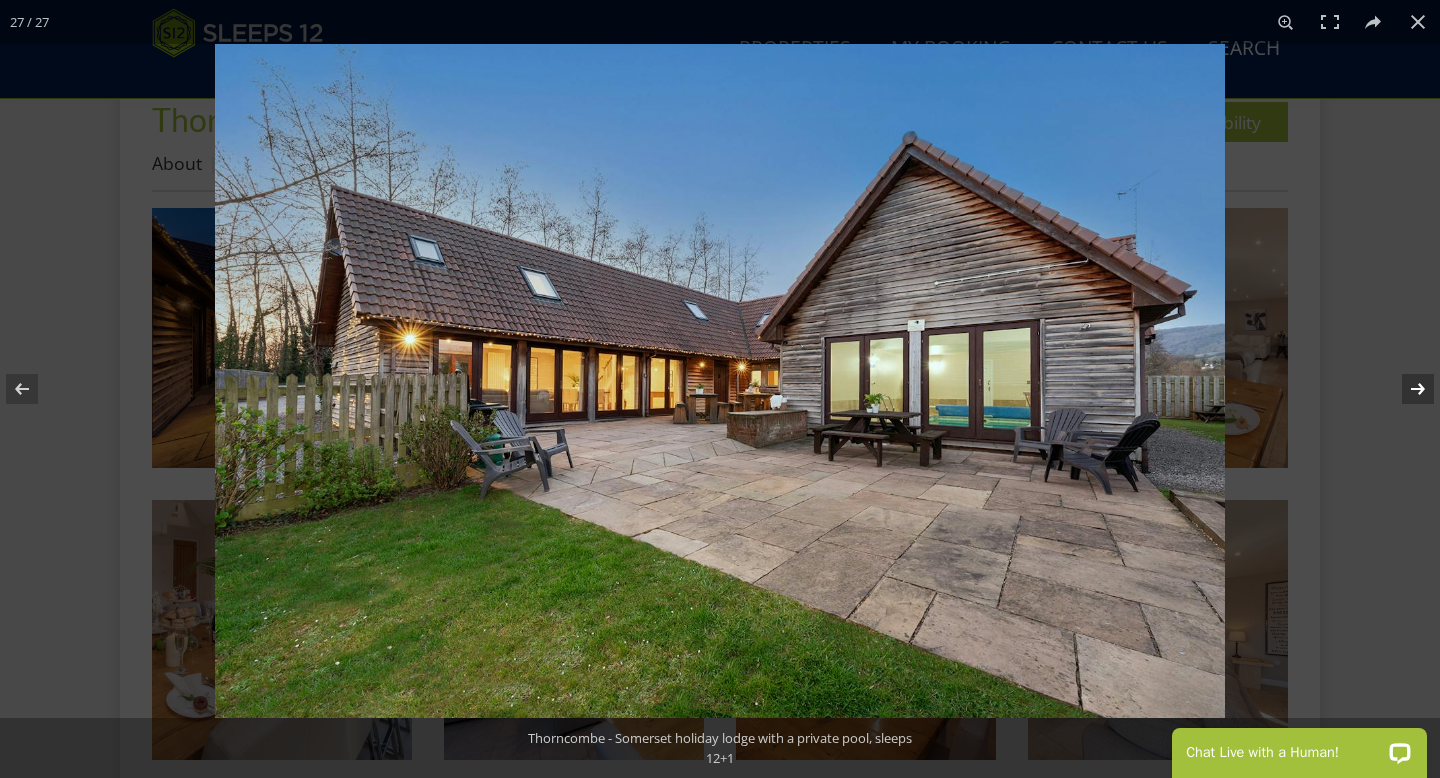 click at bounding box center (1405, 389) 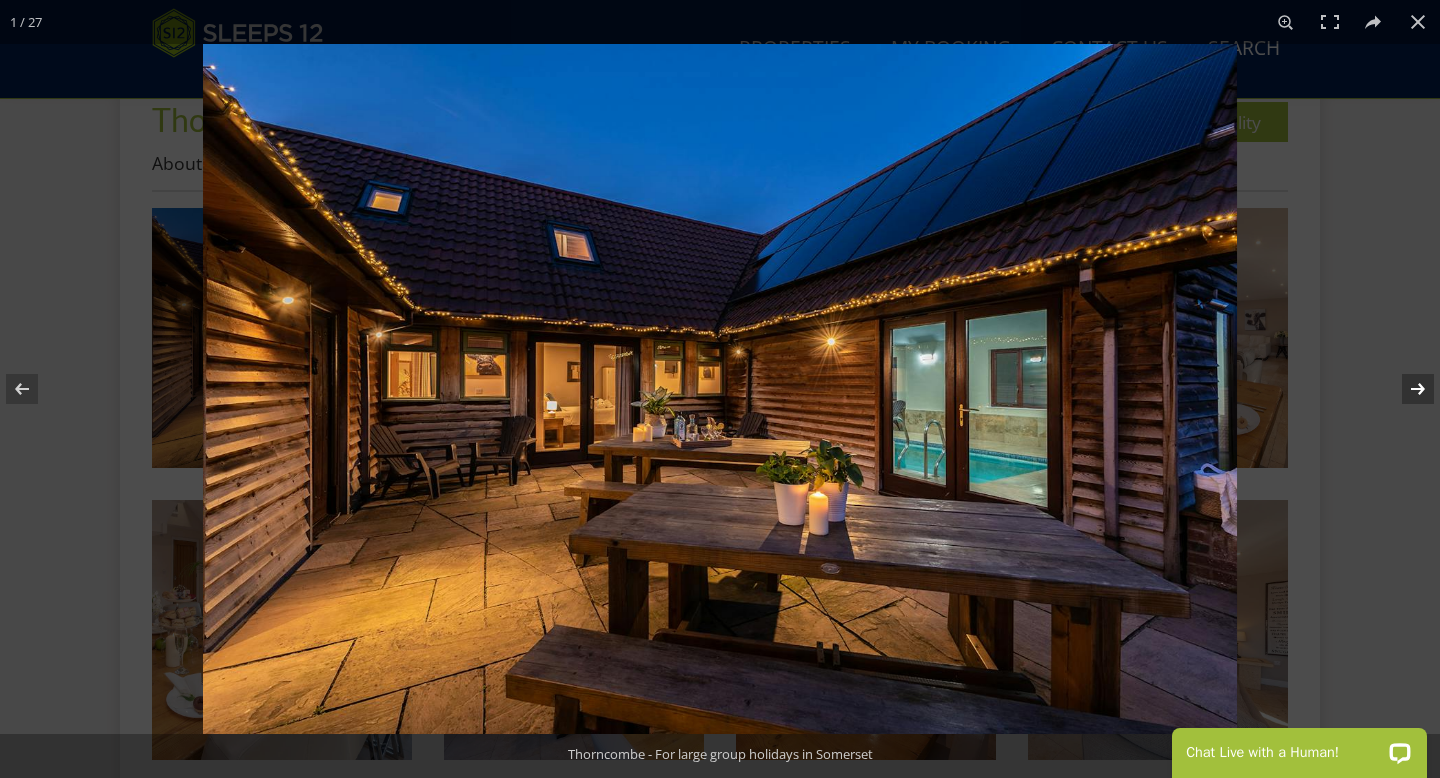 click at bounding box center [1405, 389] 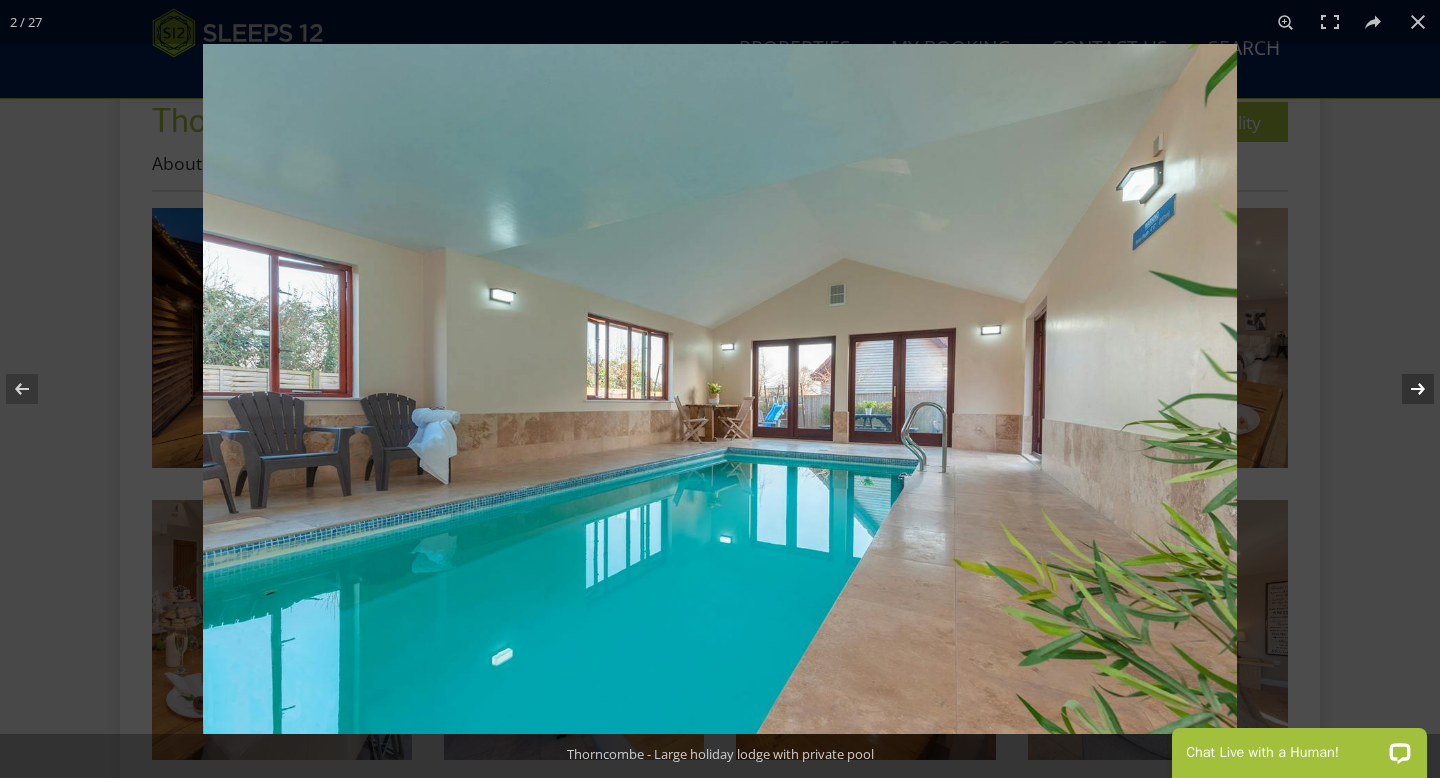 click at bounding box center (1405, 389) 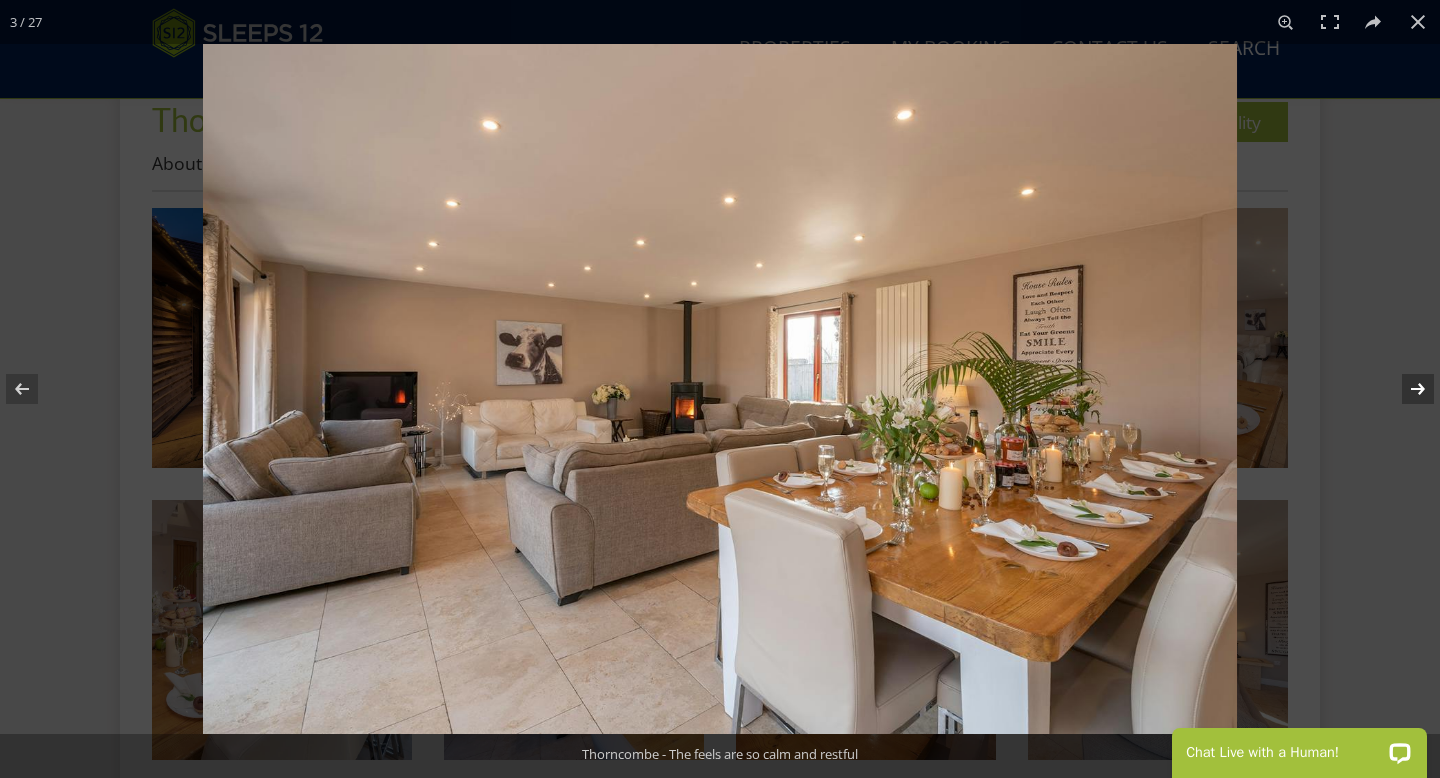 click at bounding box center [1405, 389] 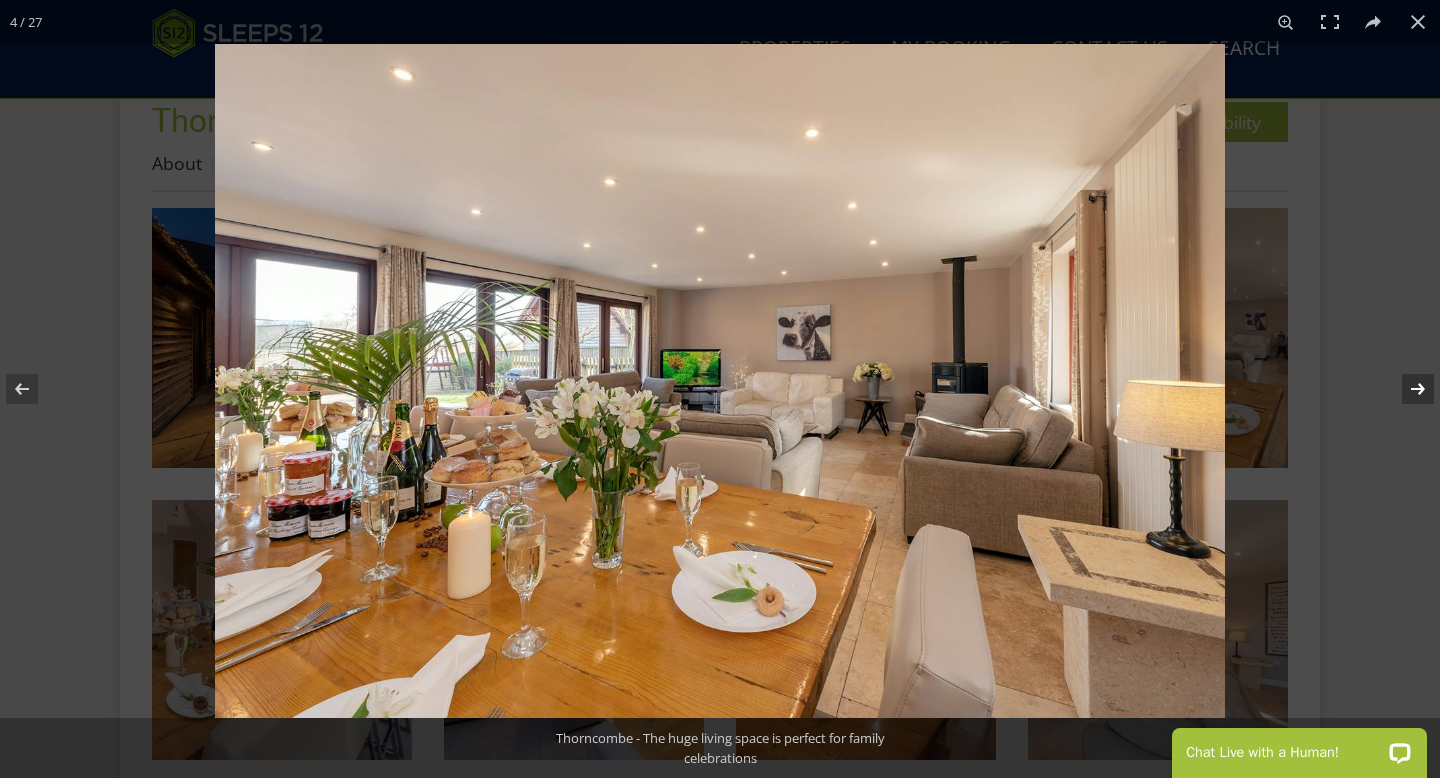 click at bounding box center (1405, 389) 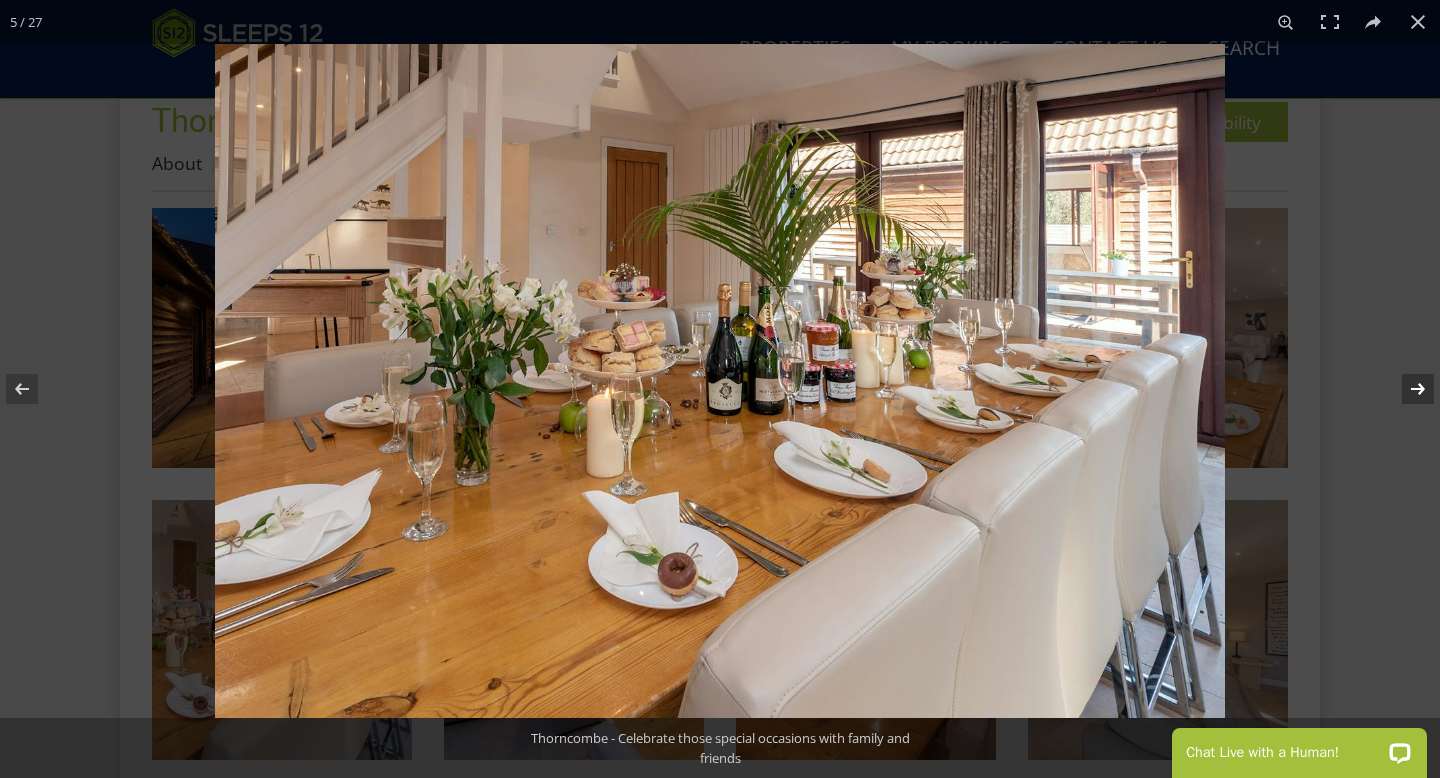 click at bounding box center [1405, 389] 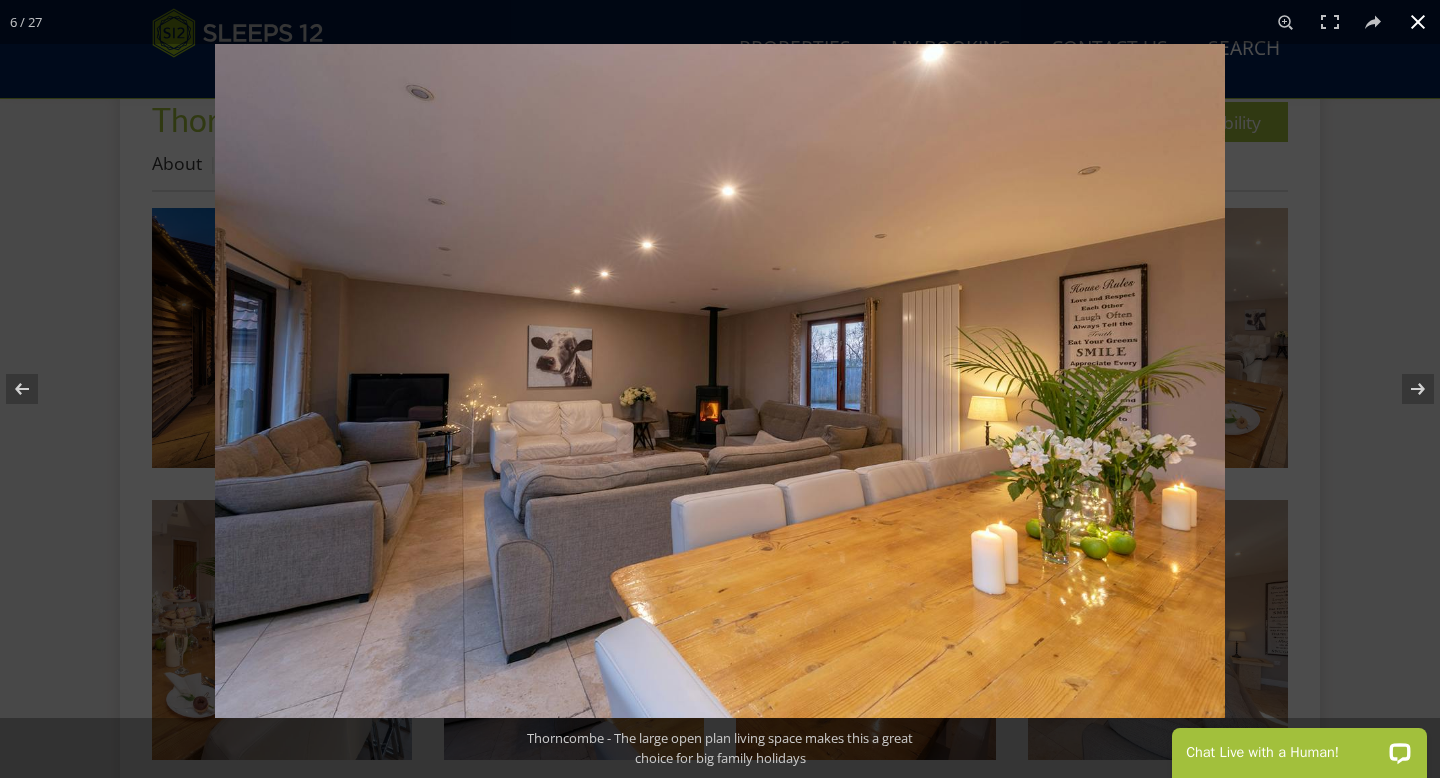 click at bounding box center [935, 433] 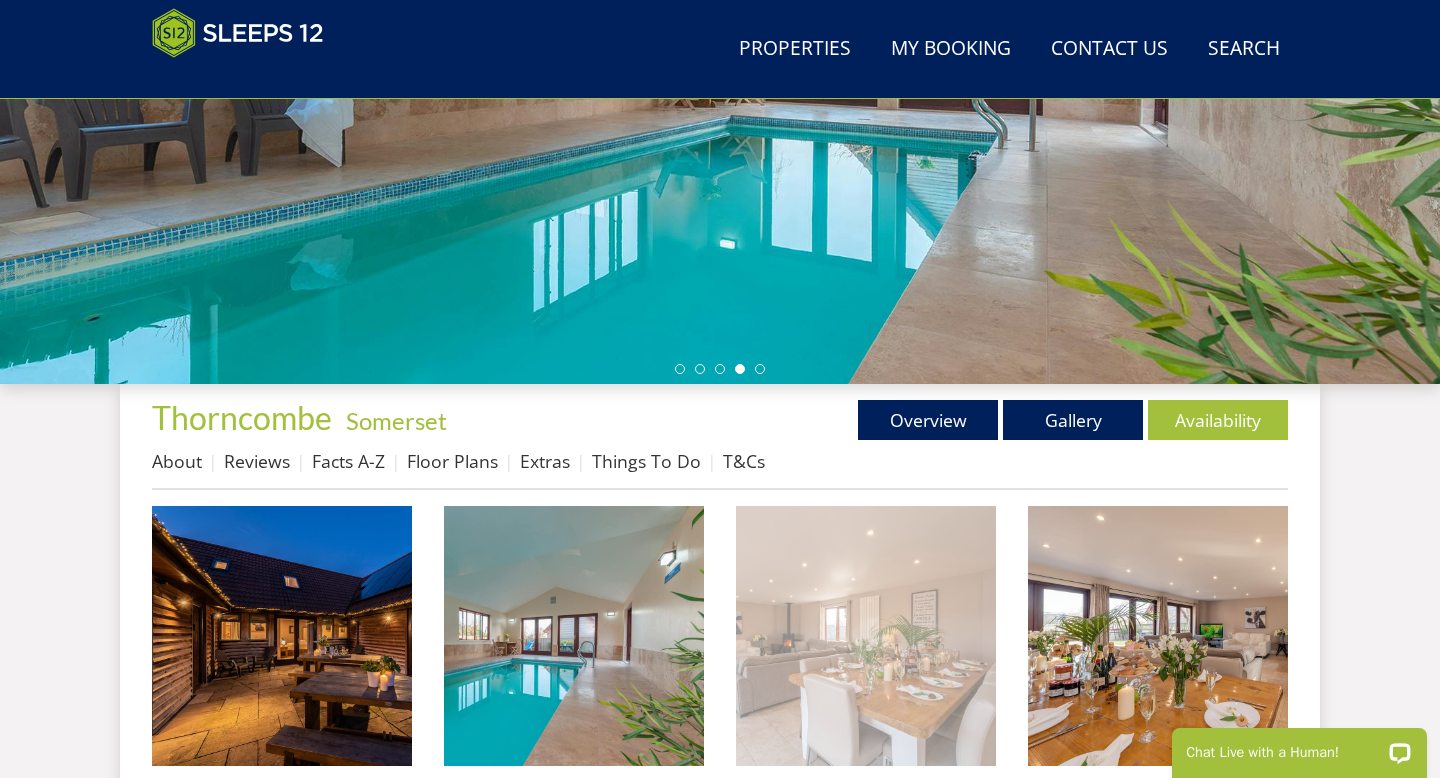 scroll, scrollTop: 386, scrollLeft: 0, axis: vertical 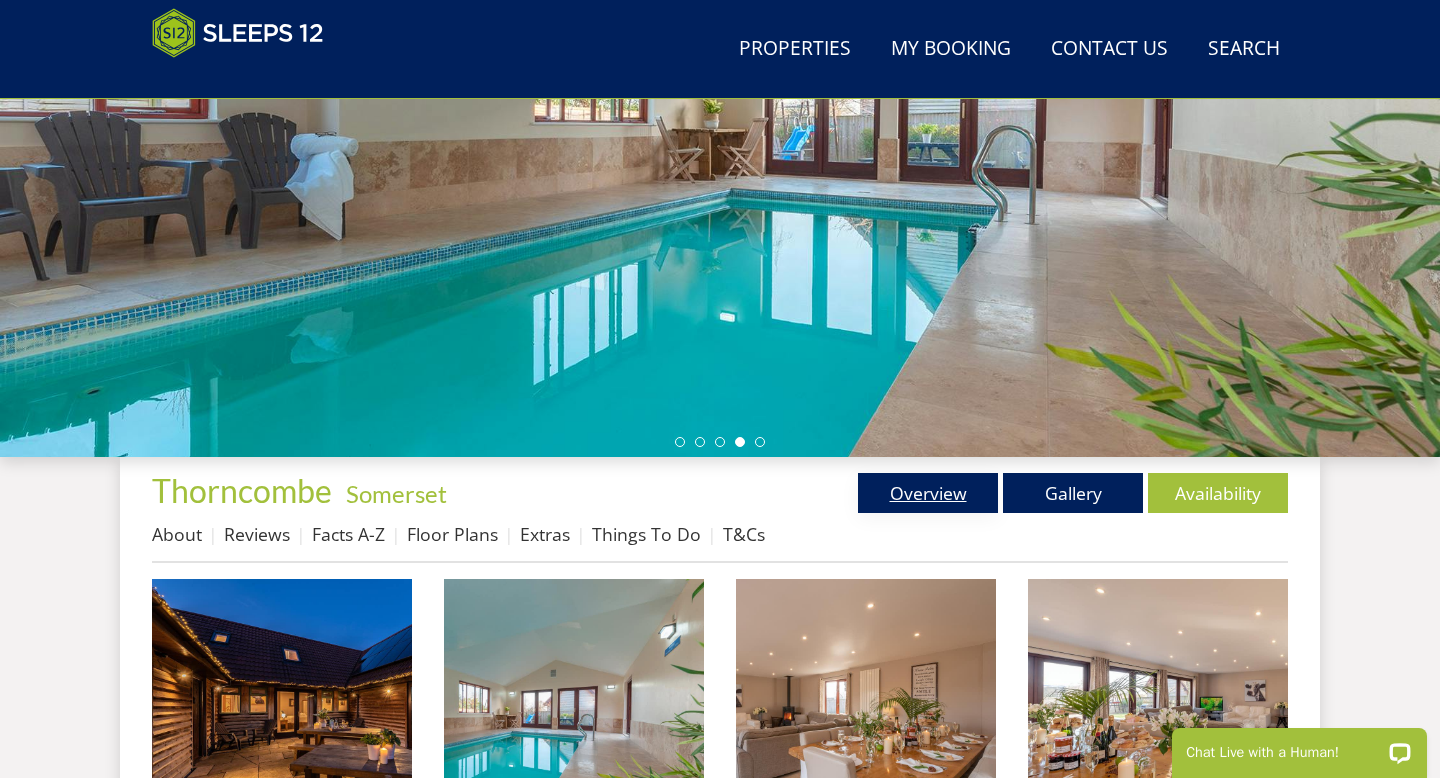 click on "Overview" at bounding box center (928, 493) 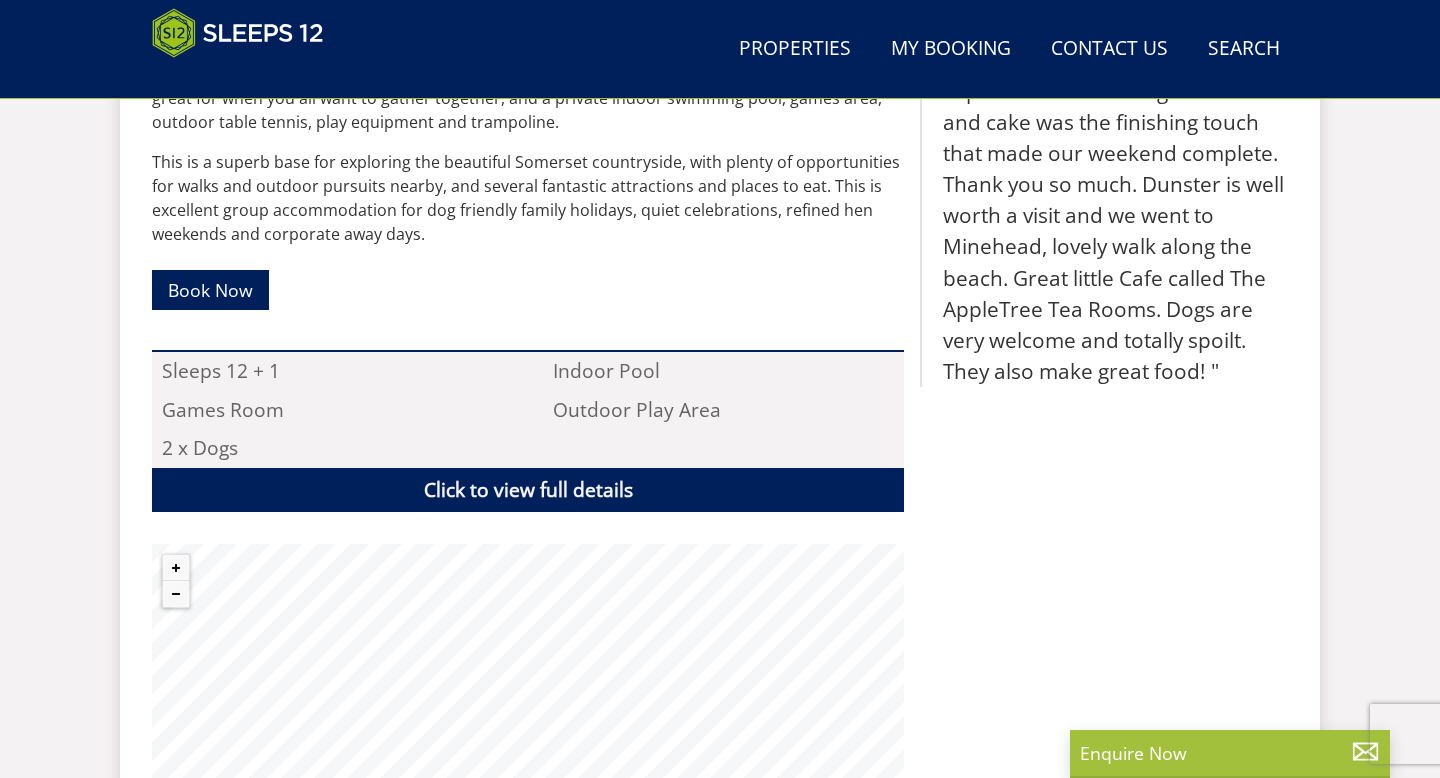 scroll, scrollTop: 1047, scrollLeft: 0, axis: vertical 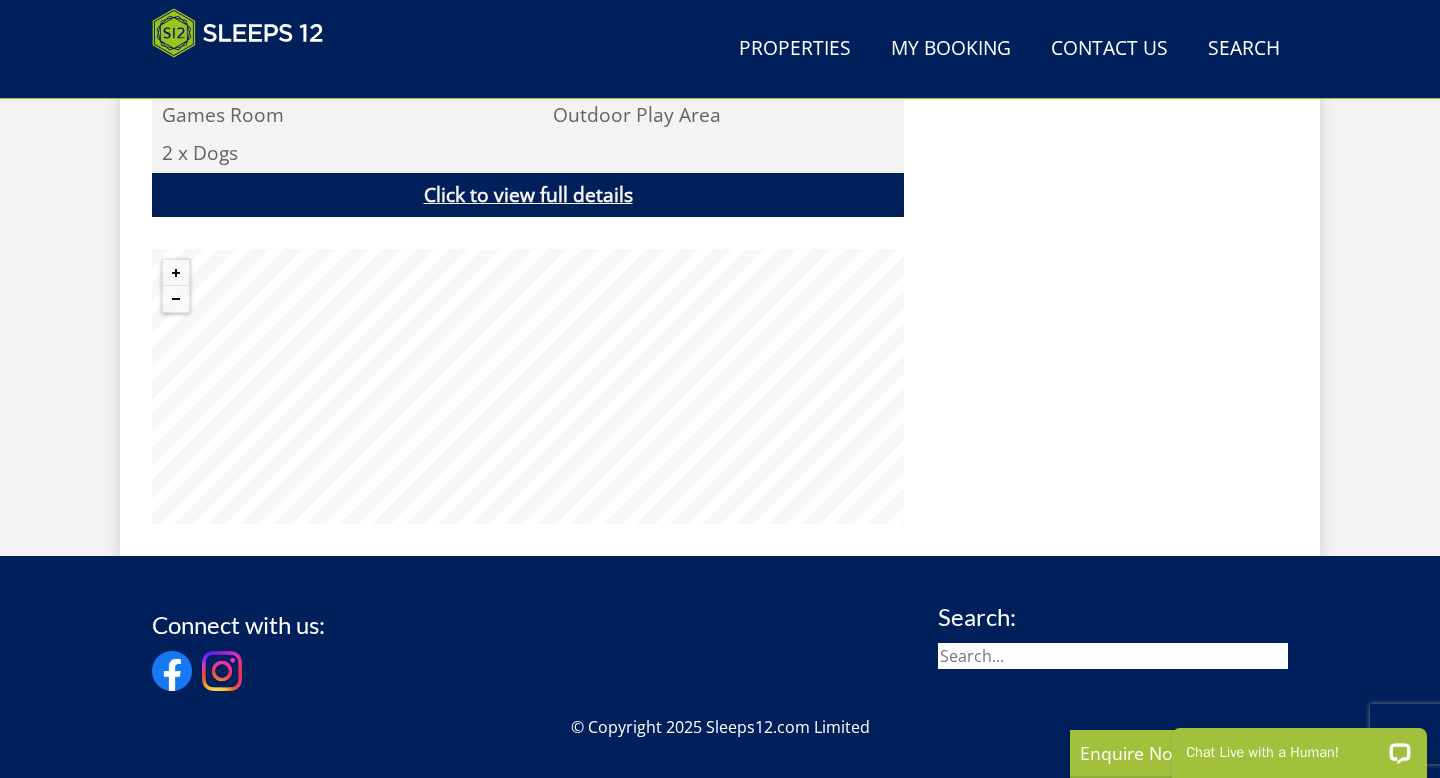 click on "Click to view full details" at bounding box center (528, 195) 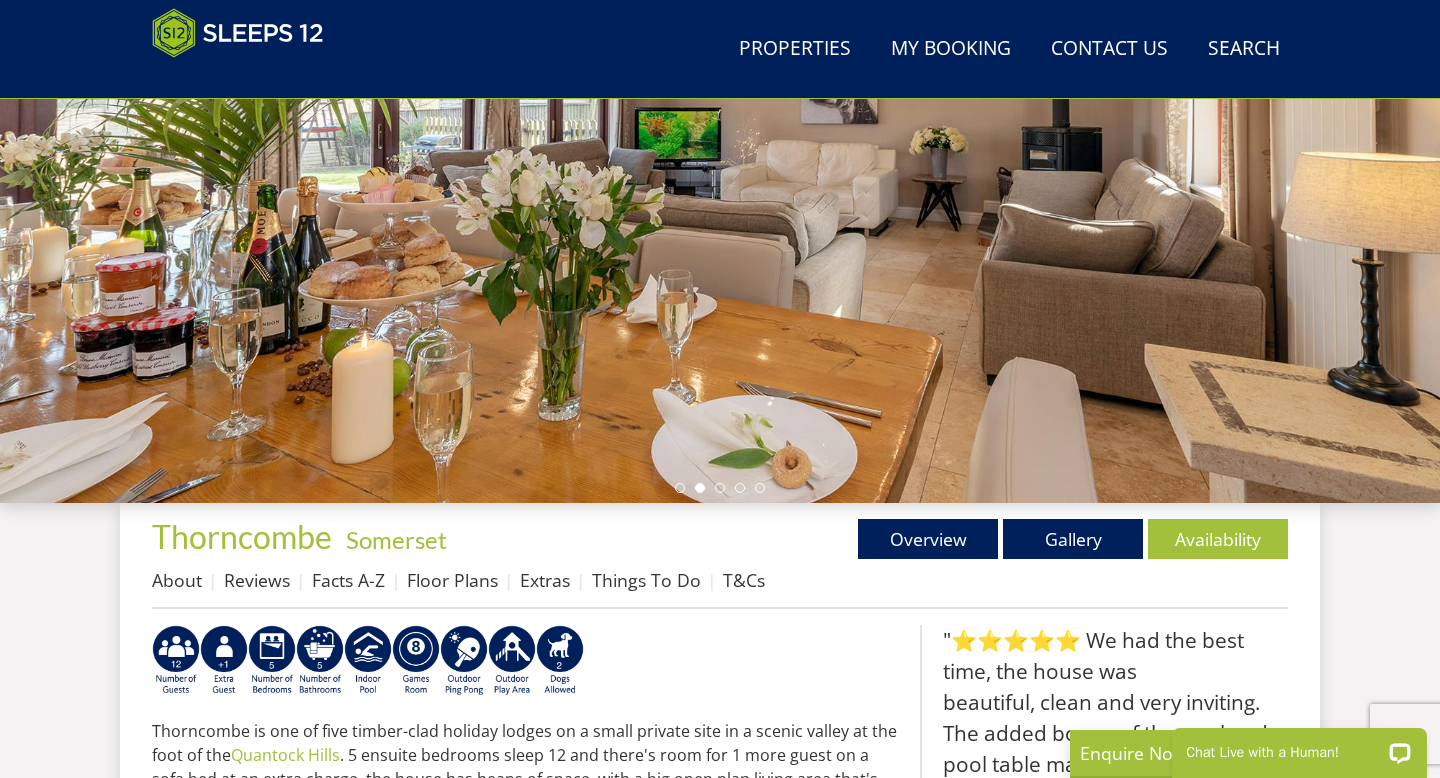 scroll, scrollTop: 378, scrollLeft: 0, axis: vertical 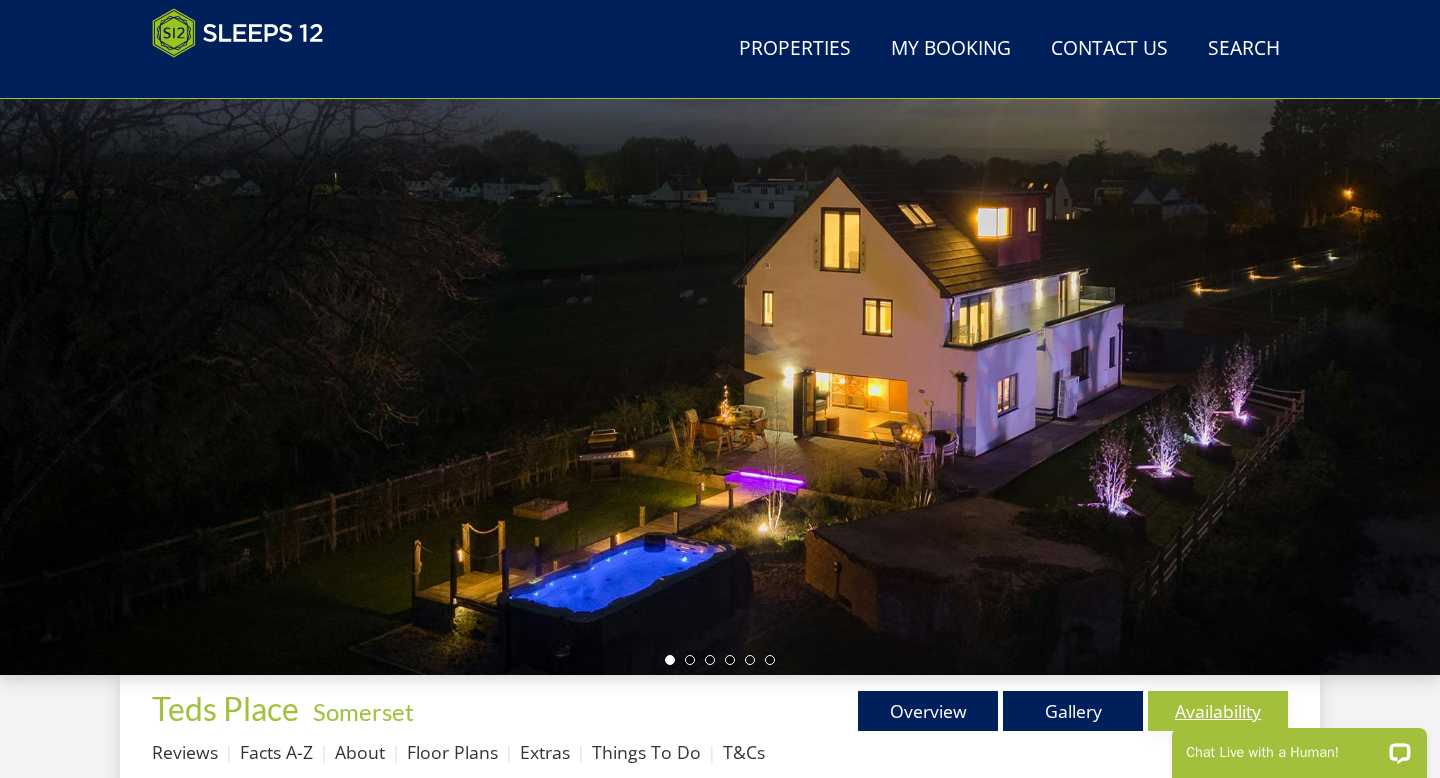 click on "Availability" at bounding box center (1218, 711) 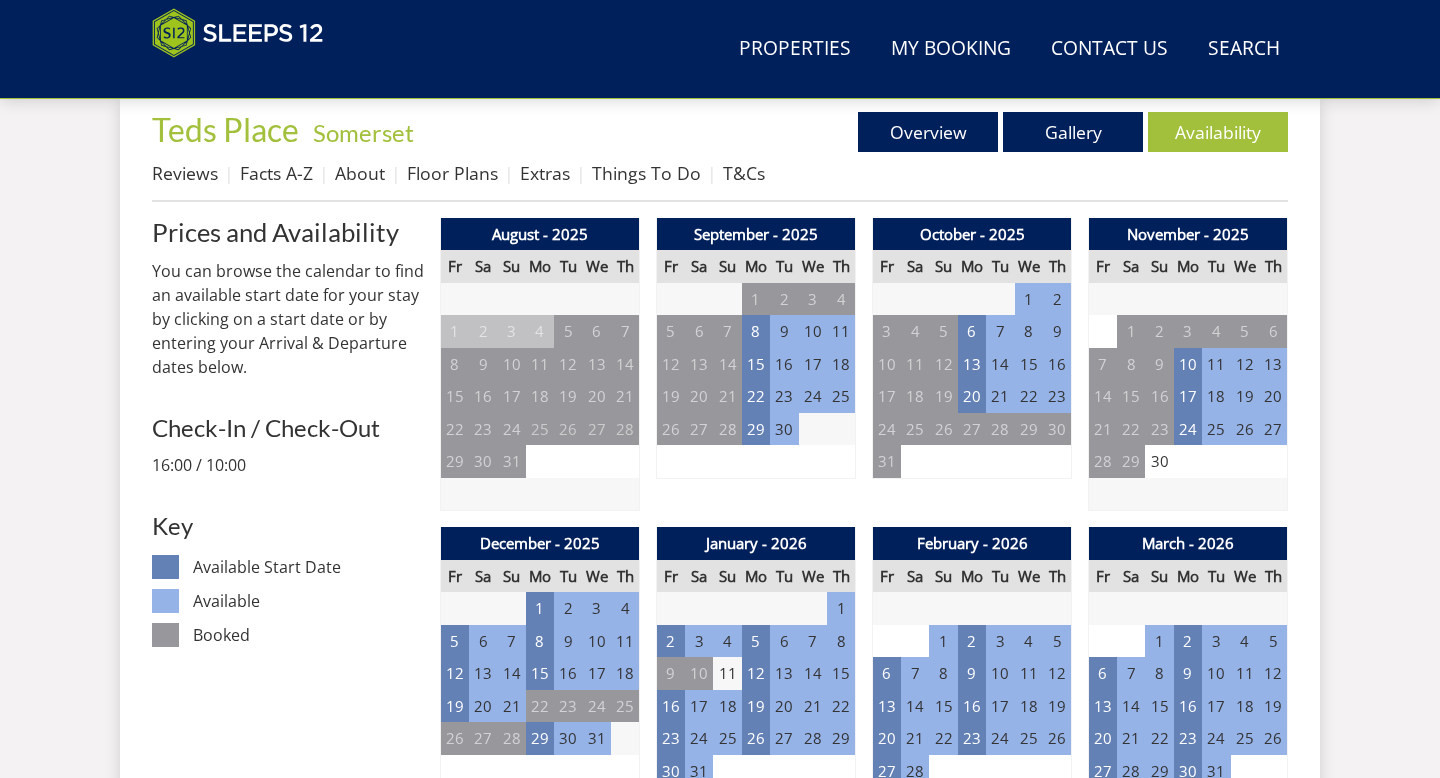 scroll, scrollTop: 756, scrollLeft: 0, axis: vertical 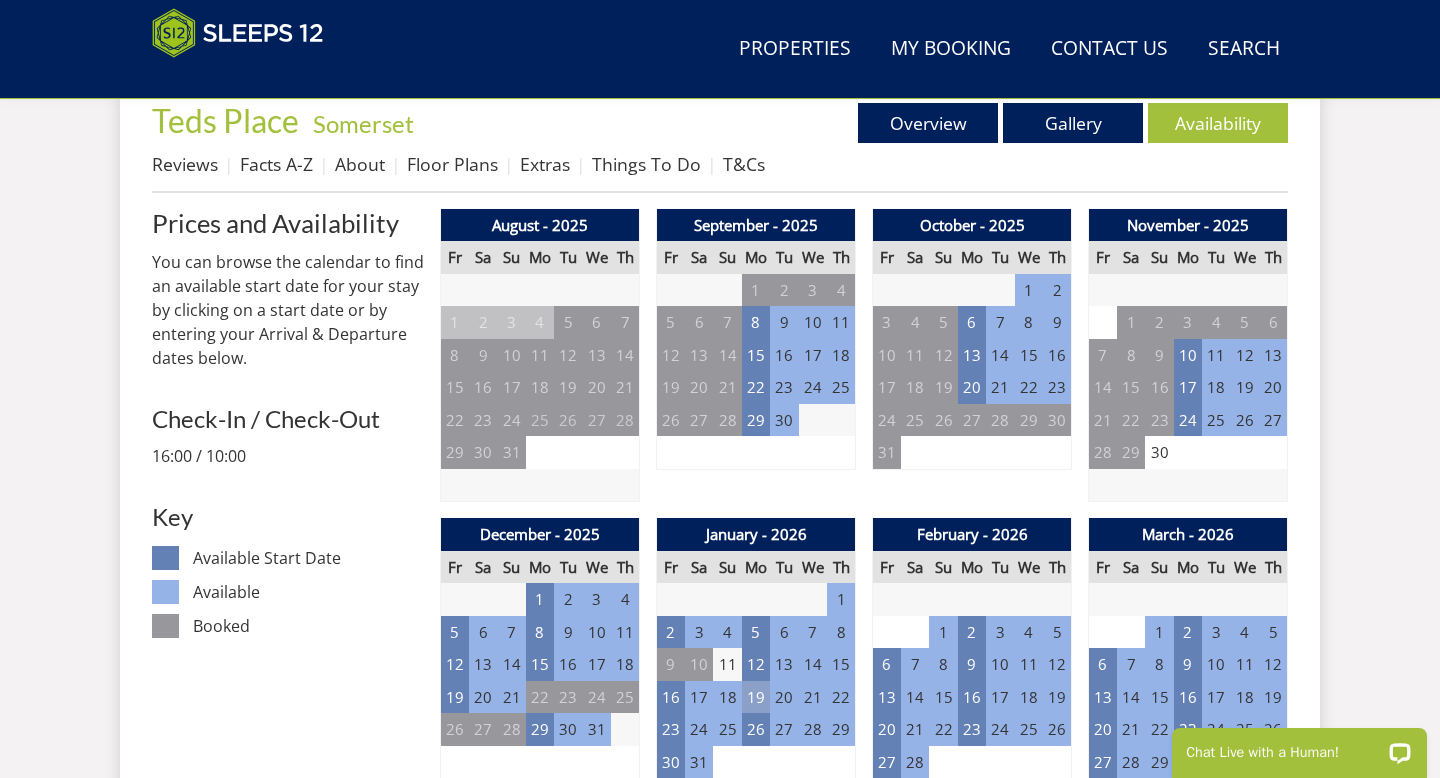 click on "19" at bounding box center [756, 697] 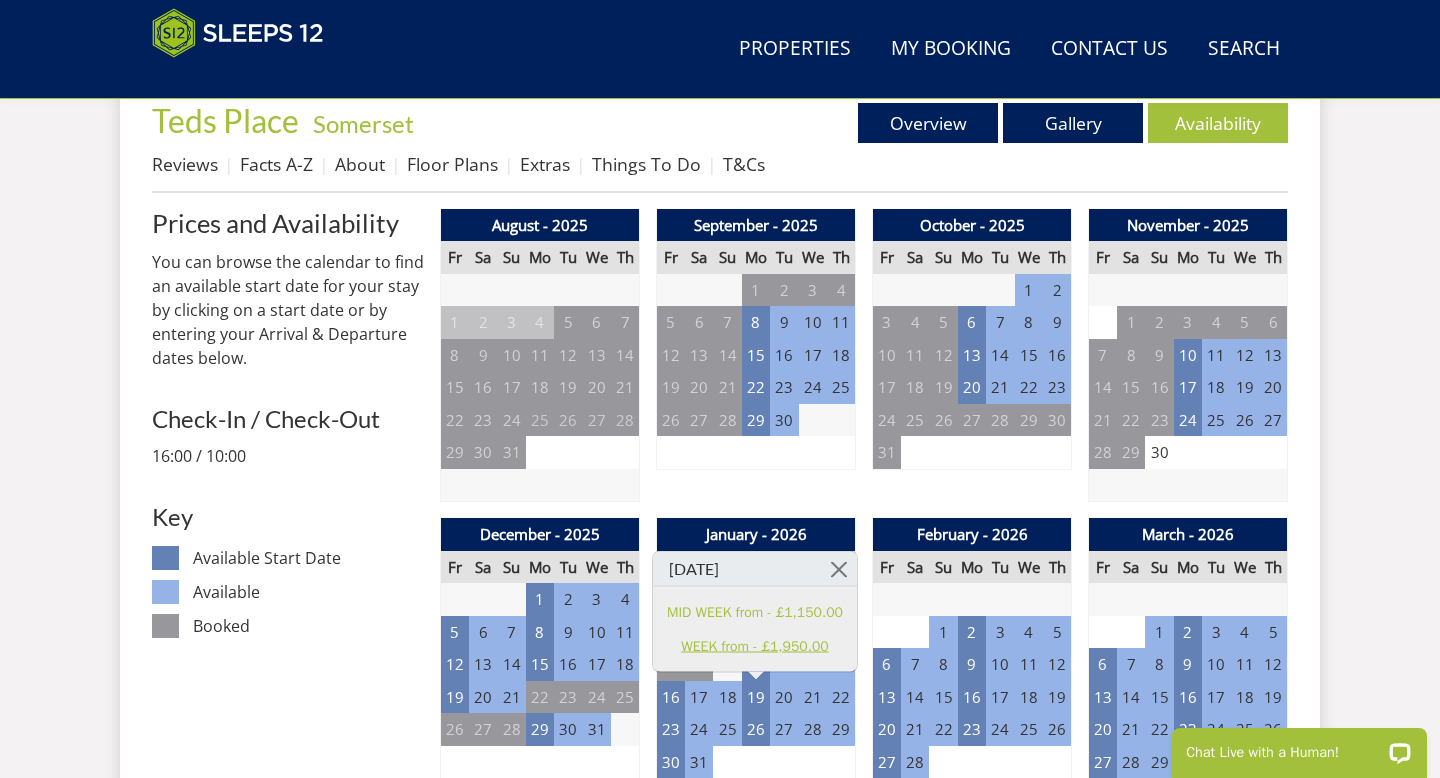 click on "WEEK from  - £1,950.00" at bounding box center (755, 646) 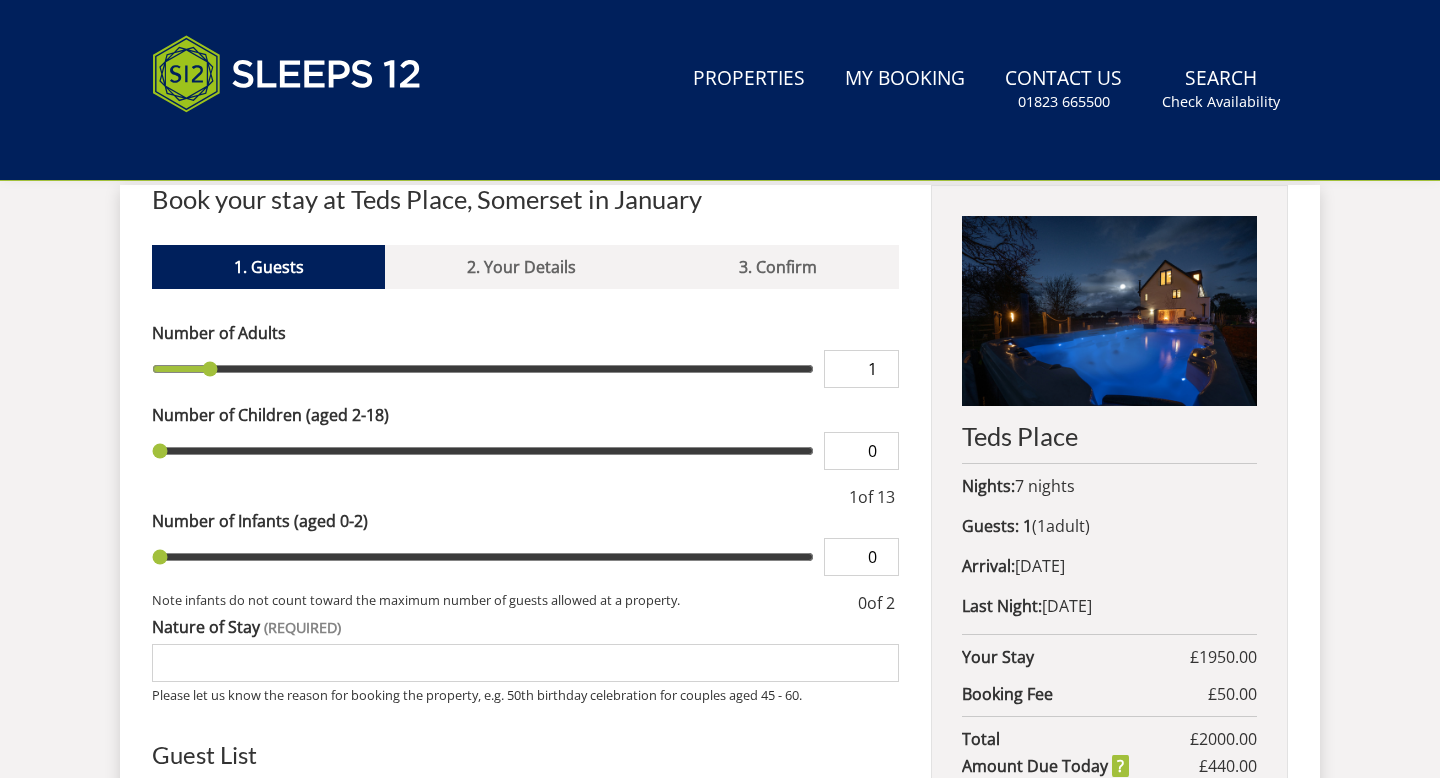 scroll, scrollTop: 0, scrollLeft: 0, axis: both 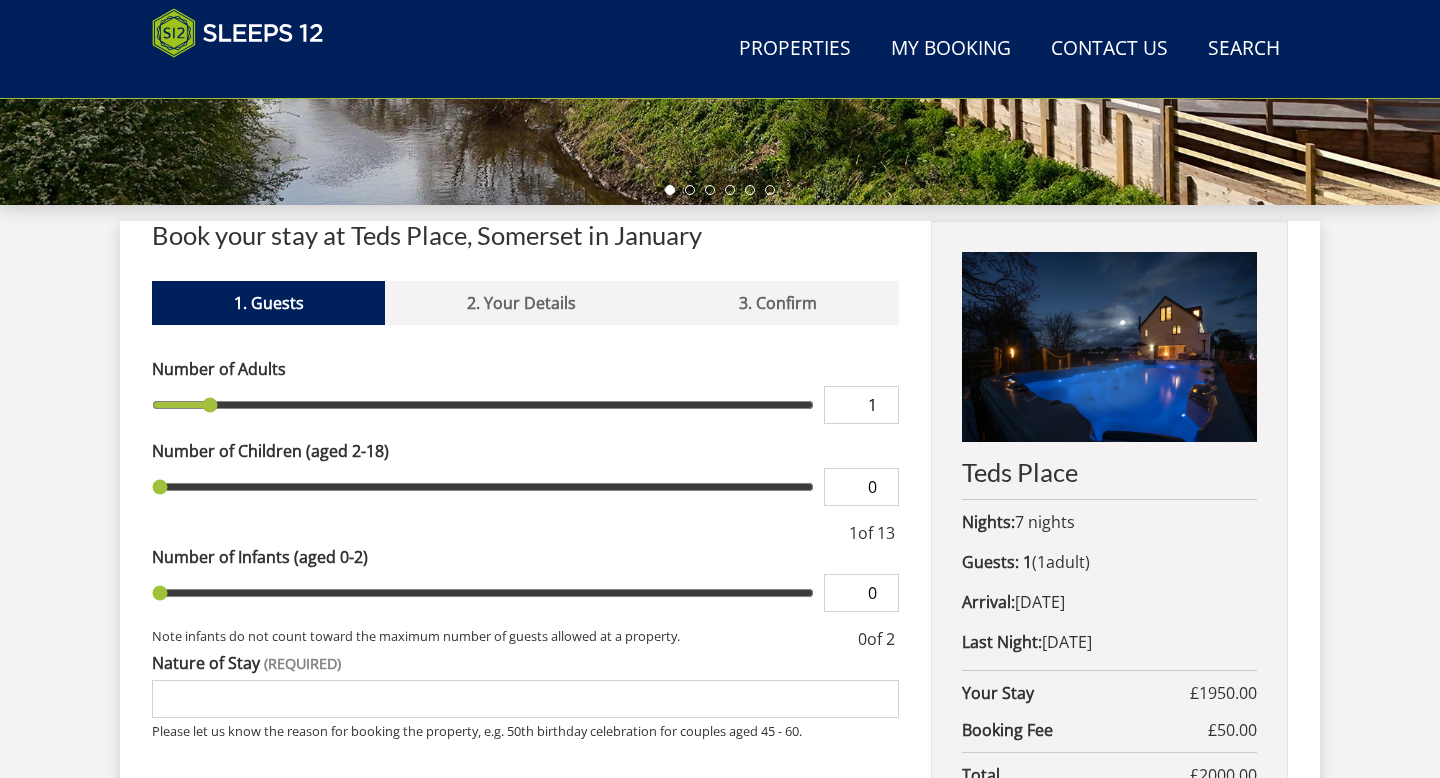 click on "Note infants do not count toward the maximum number of guests
allowed at a property." at bounding box center [503, 639] 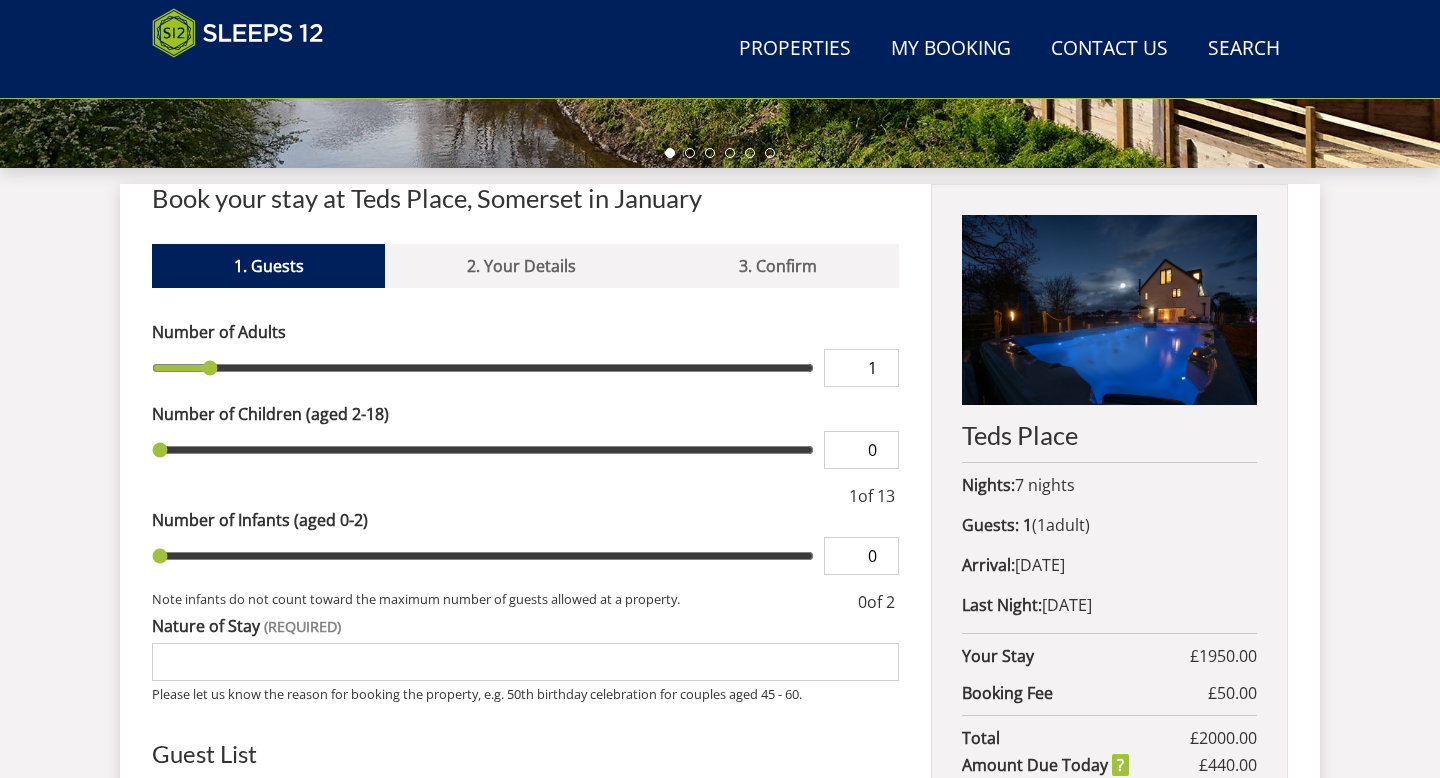 scroll, scrollTop: 706, scrollLeft: 0, axis: vertical 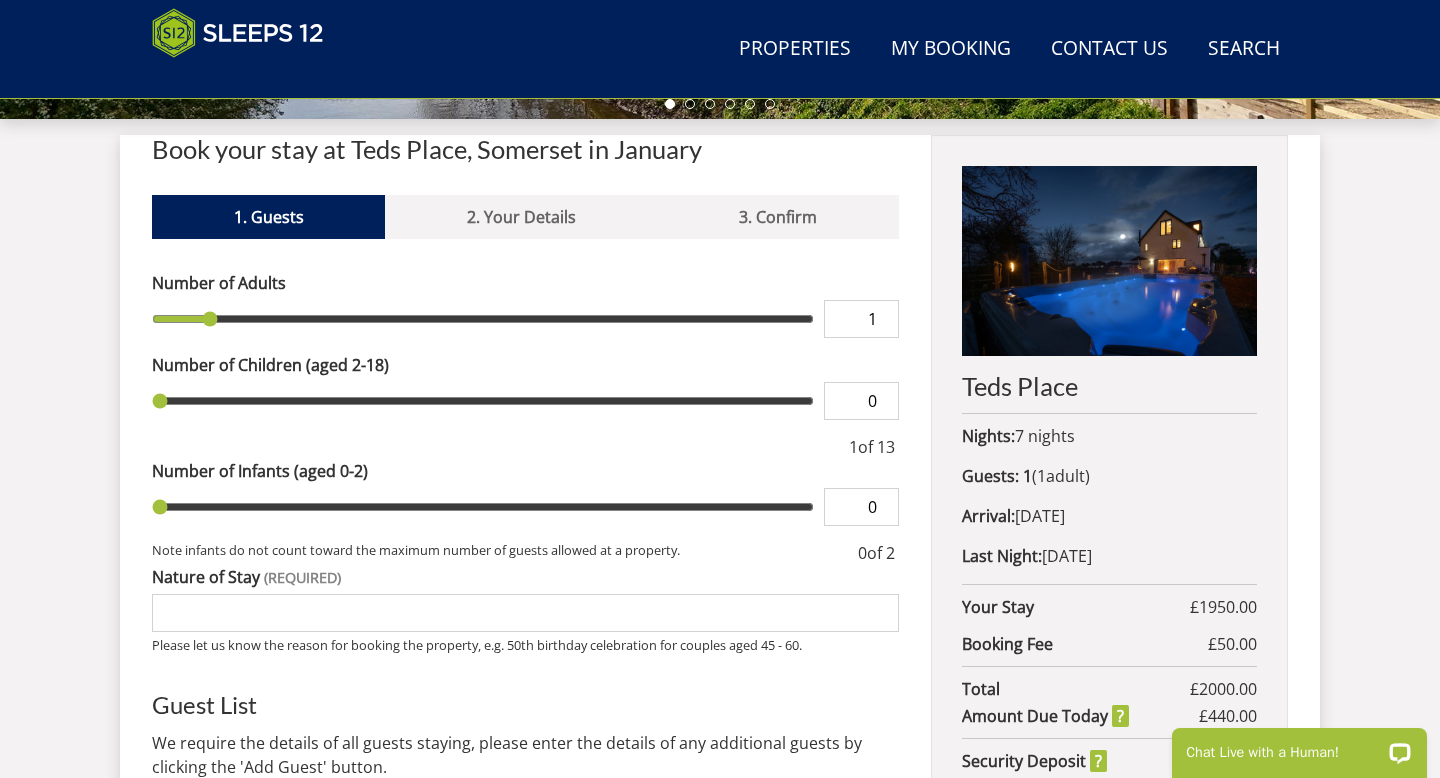 type on "2" 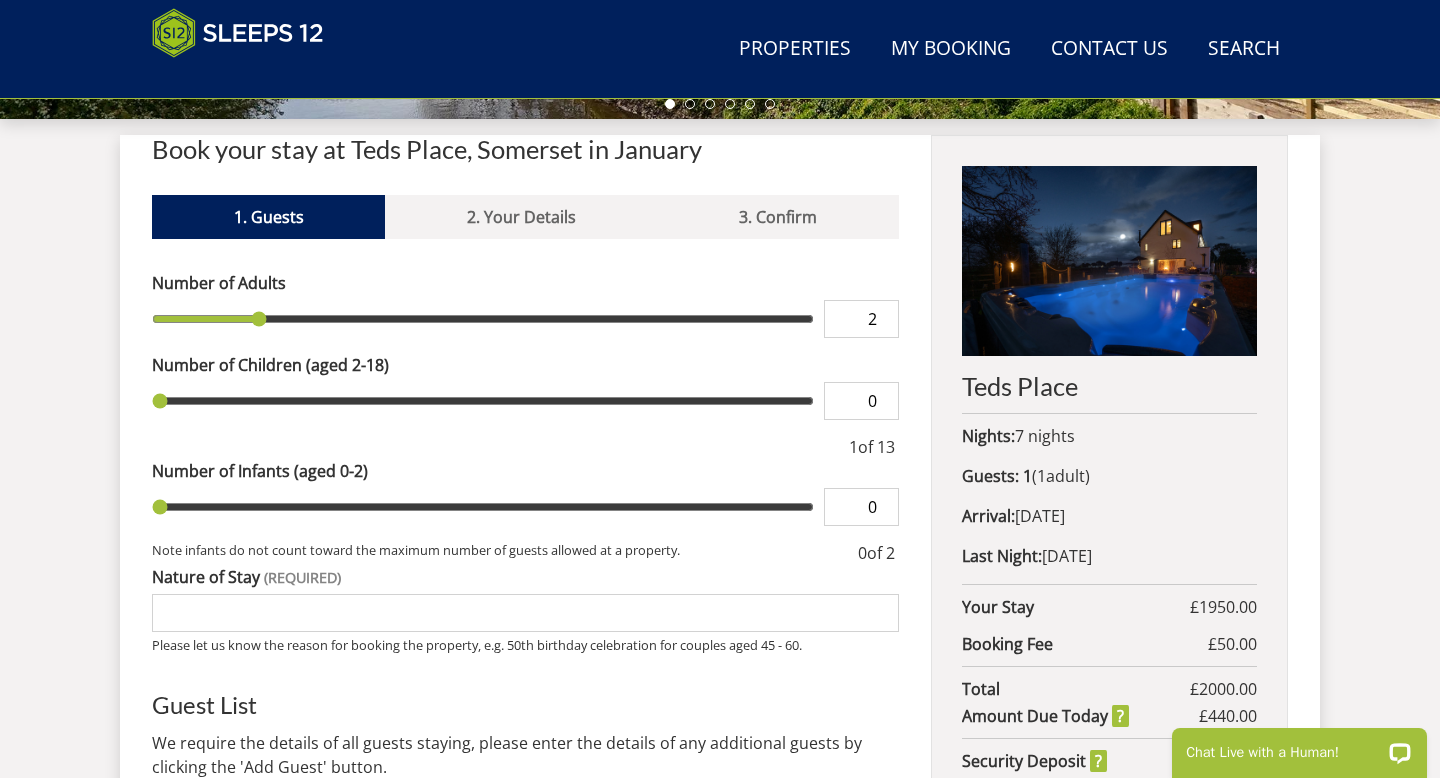 type on "3" 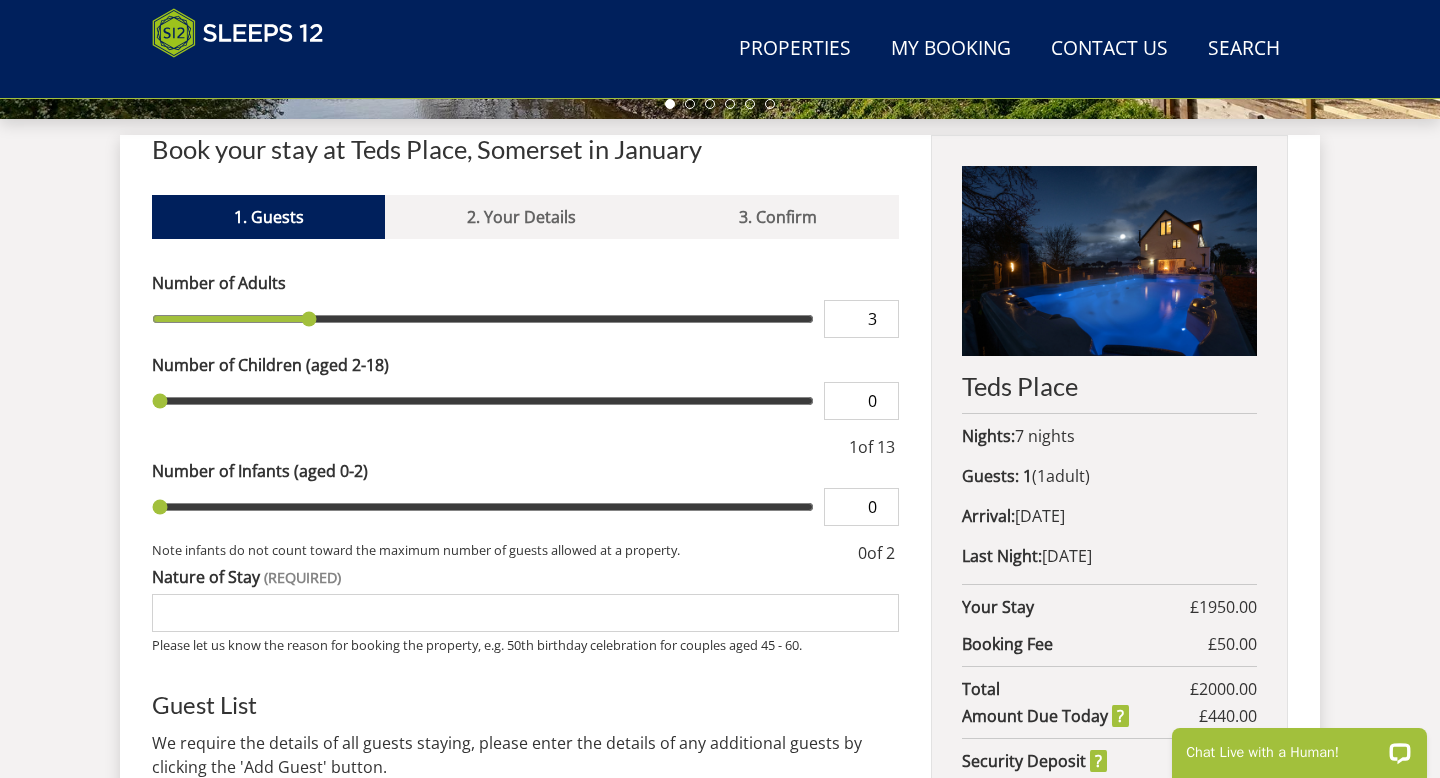 type on "5" 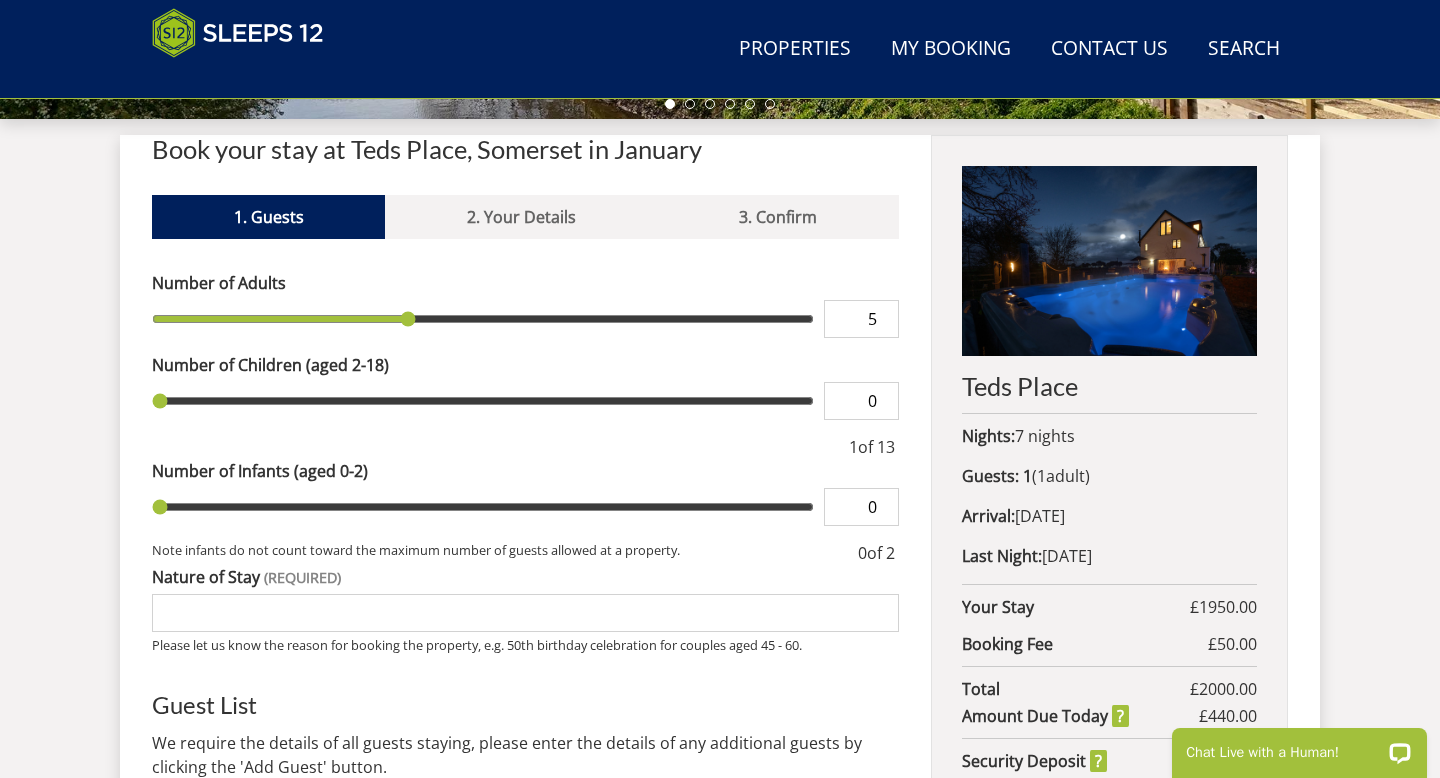 type on "7" 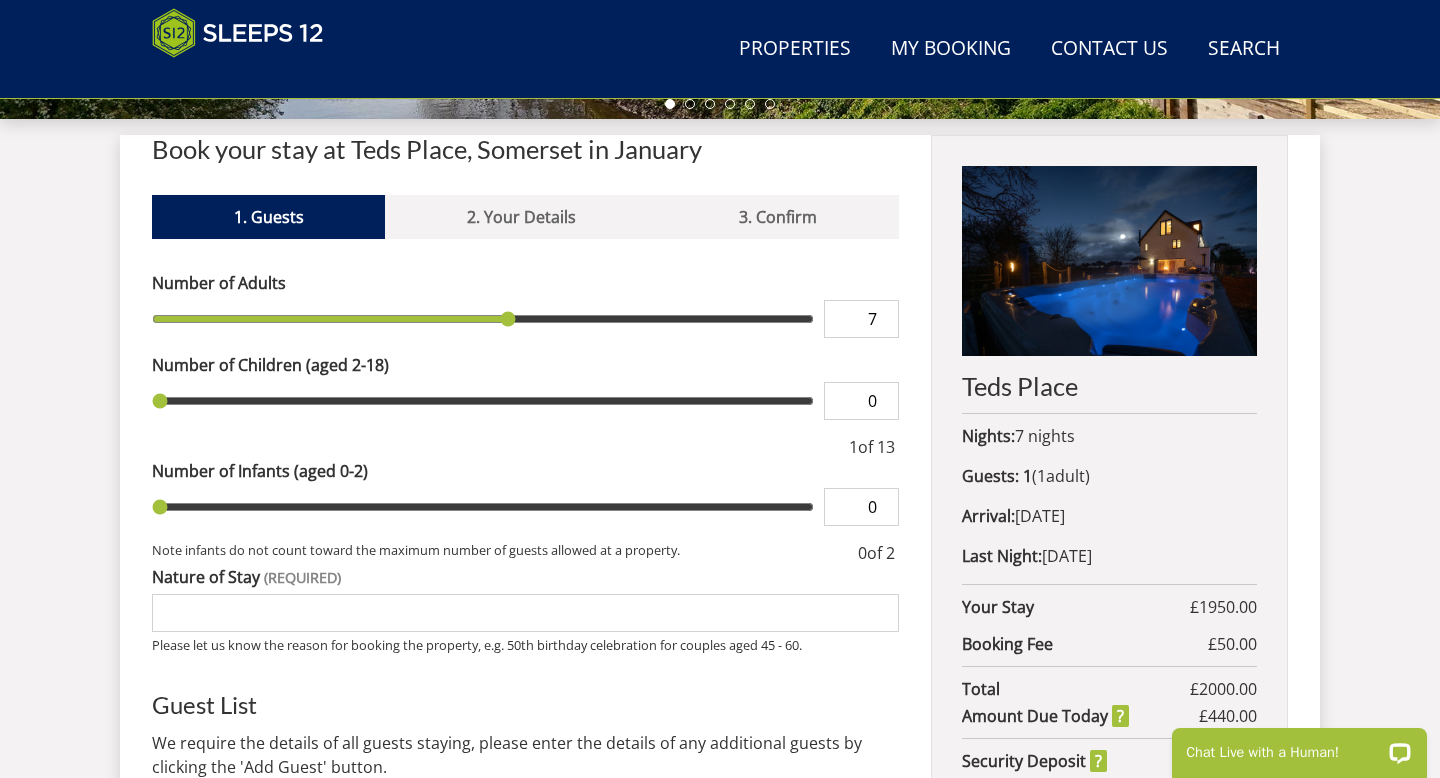 type on "8" 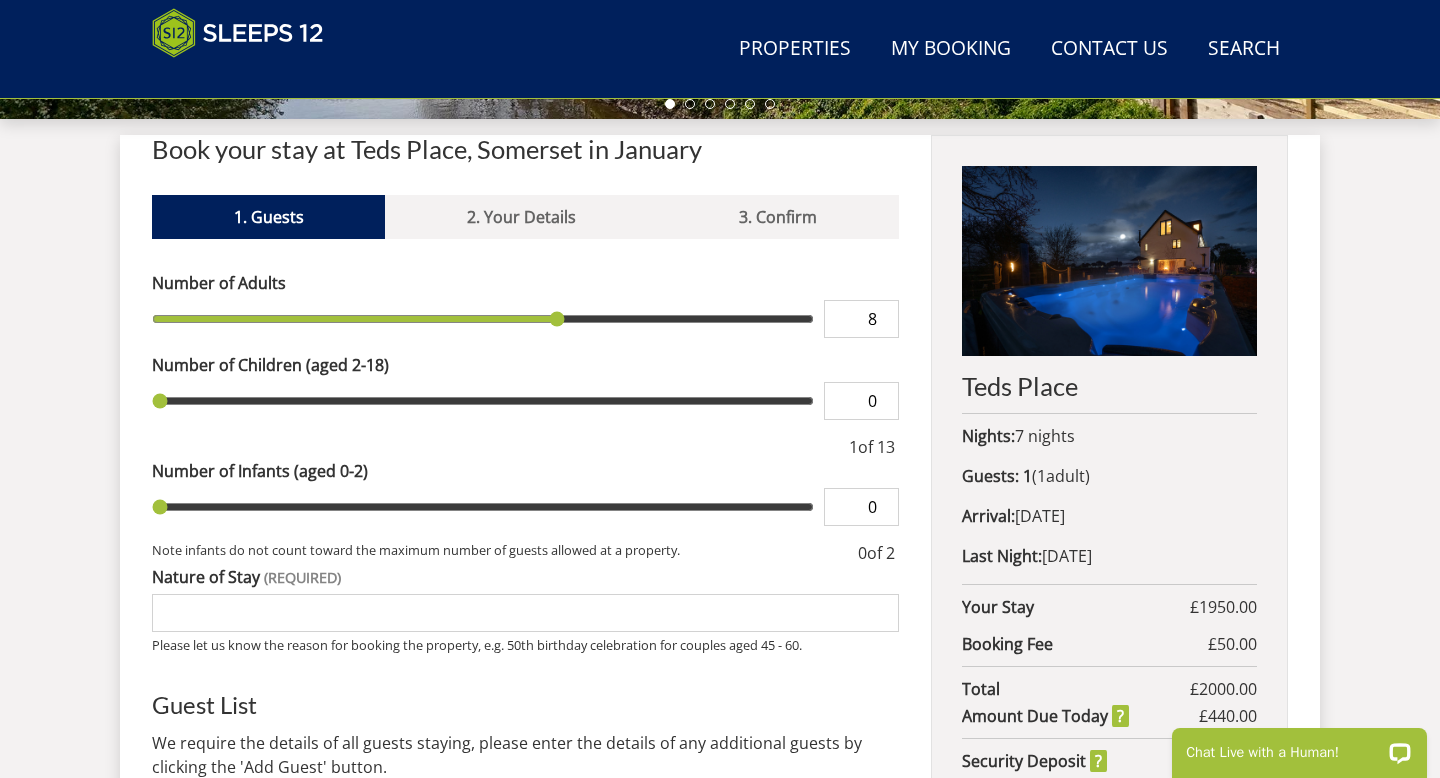 type on "9" 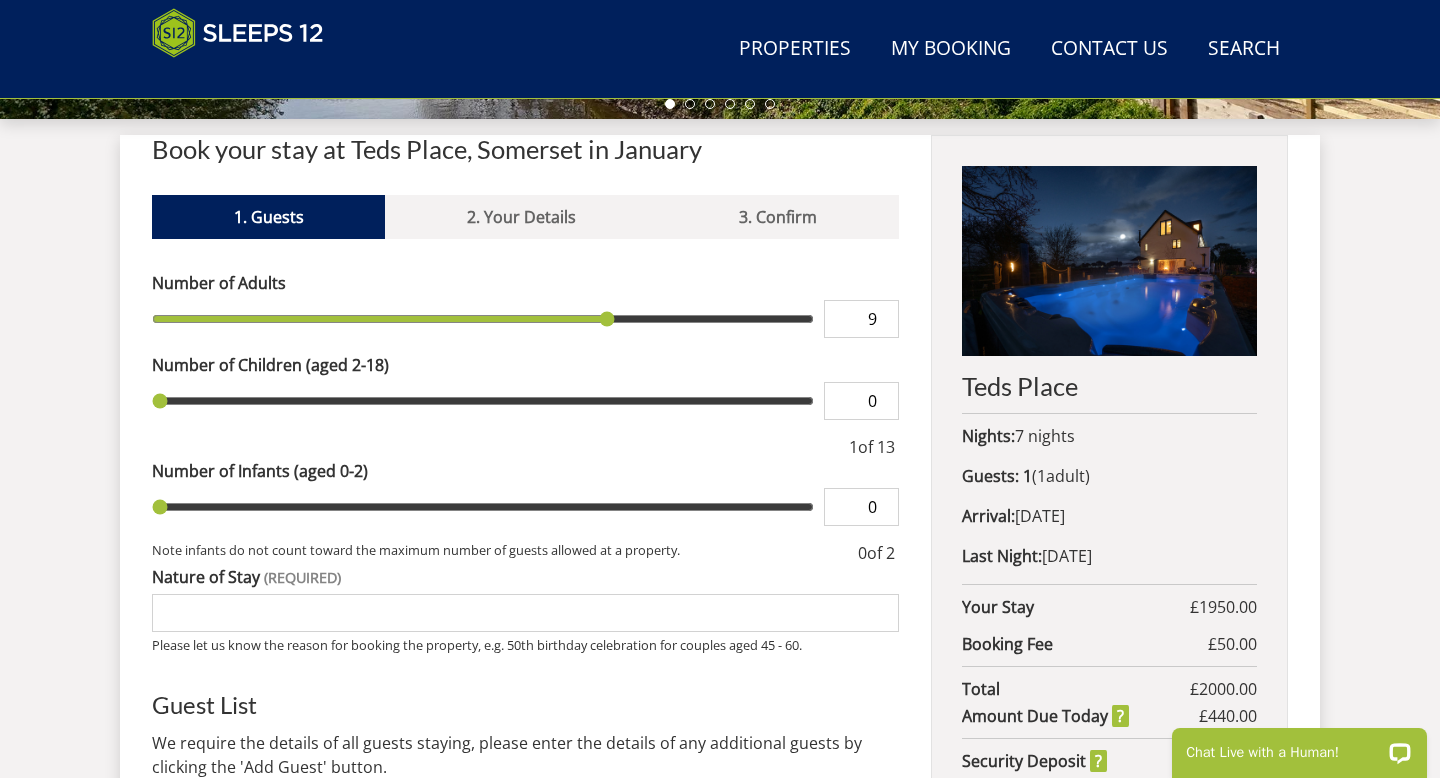 type on "10" 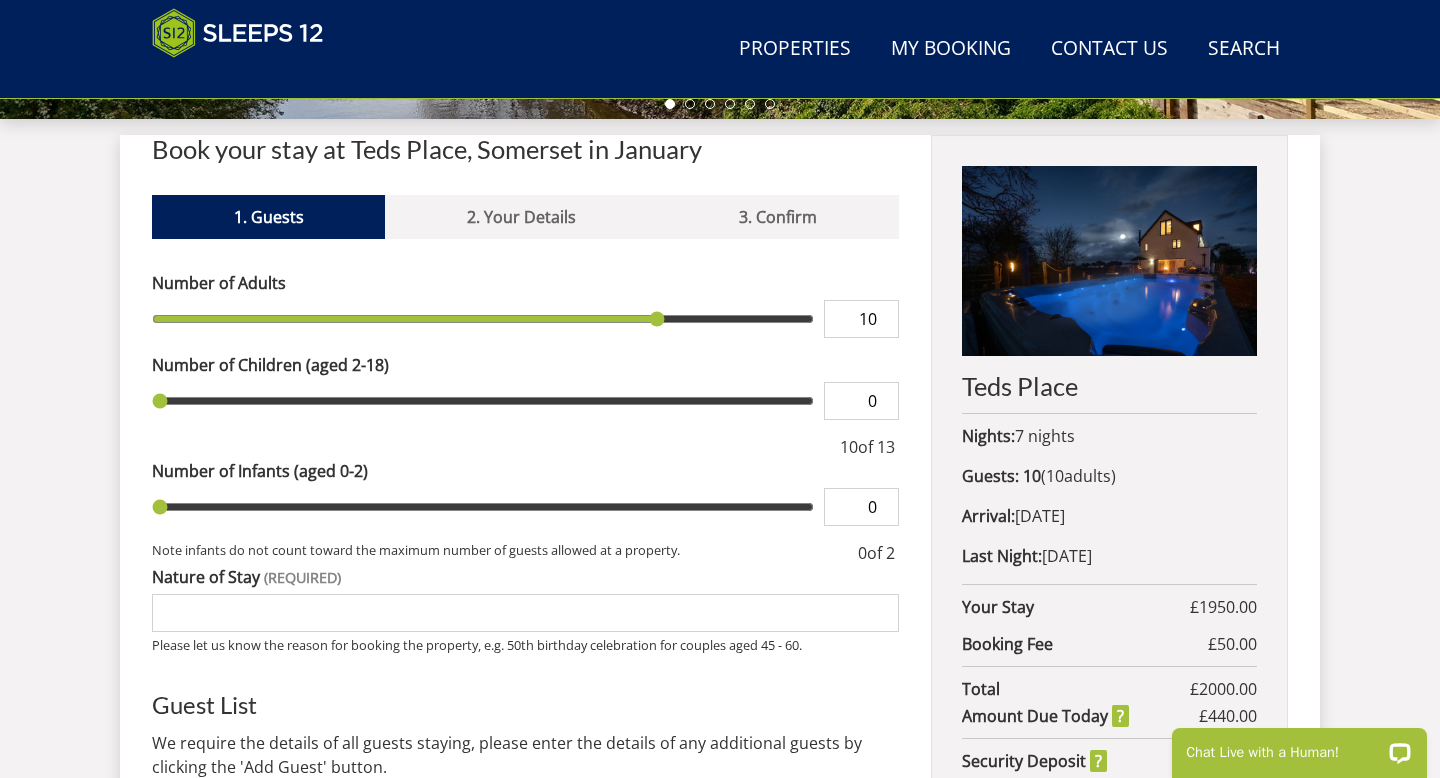 type on "11" 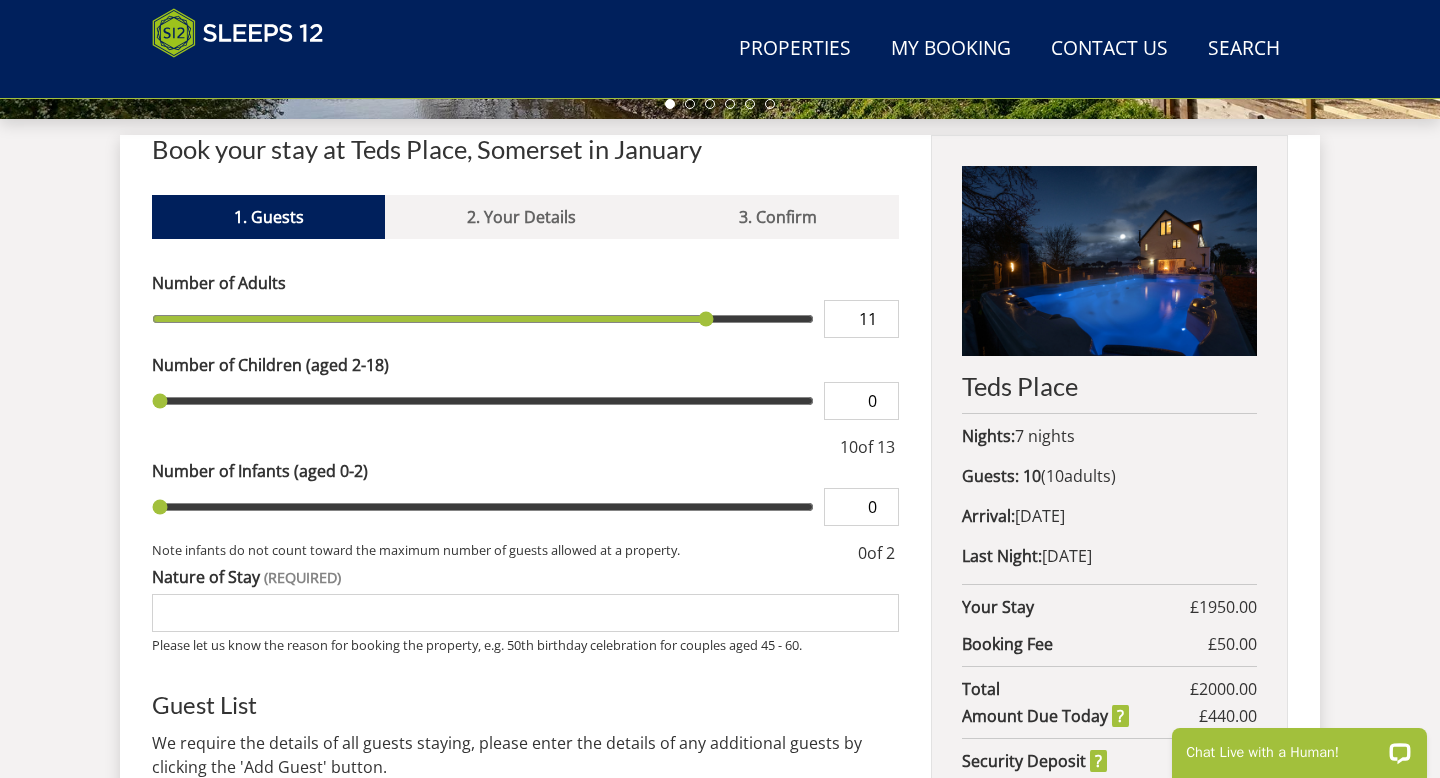 type on "12" 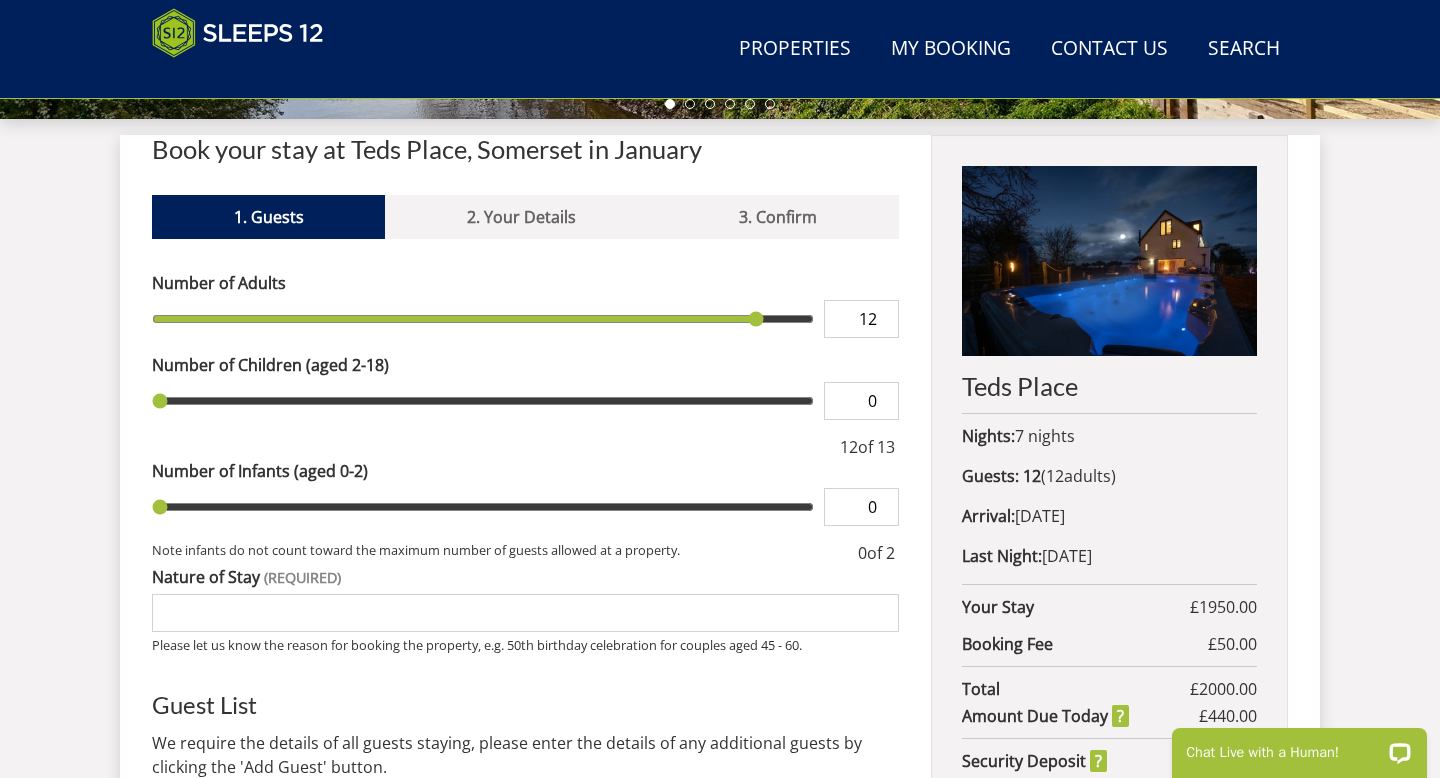 type on "13" 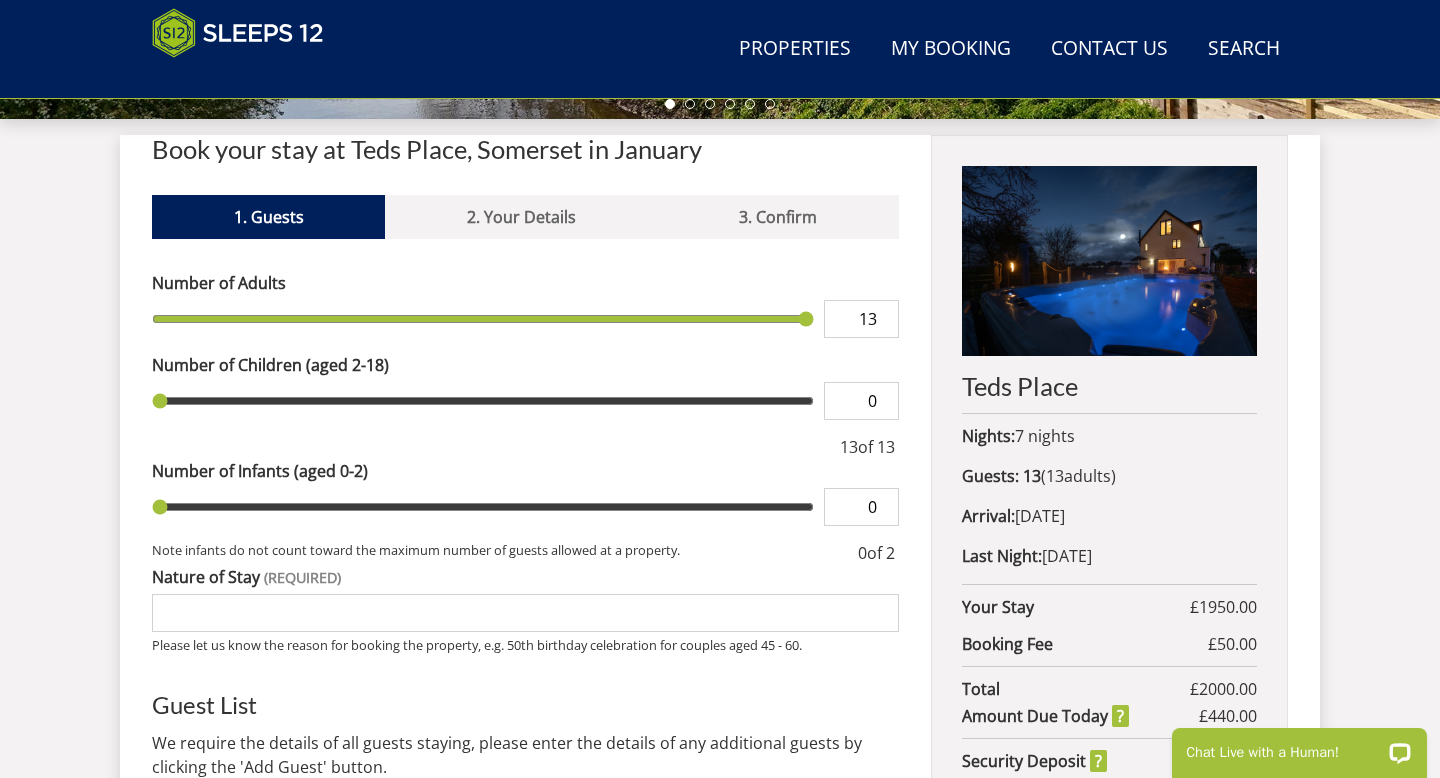 drag, startPoint x: 214, startPoint y: 319, endPoint x: 816, endPoint y: 337, distance: 602.26904 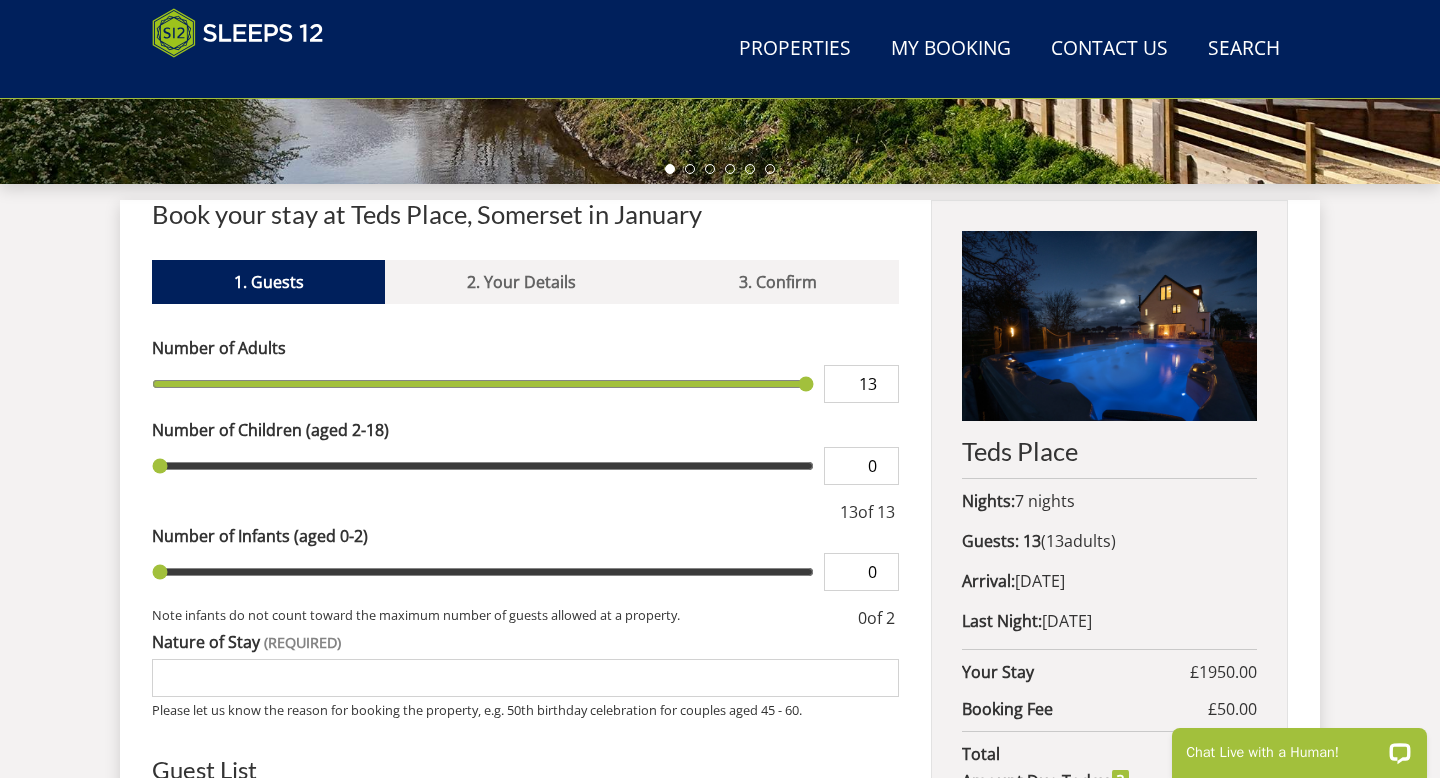 scroll, scrollTop: 613, scrollLeft: 0, axis: vertical 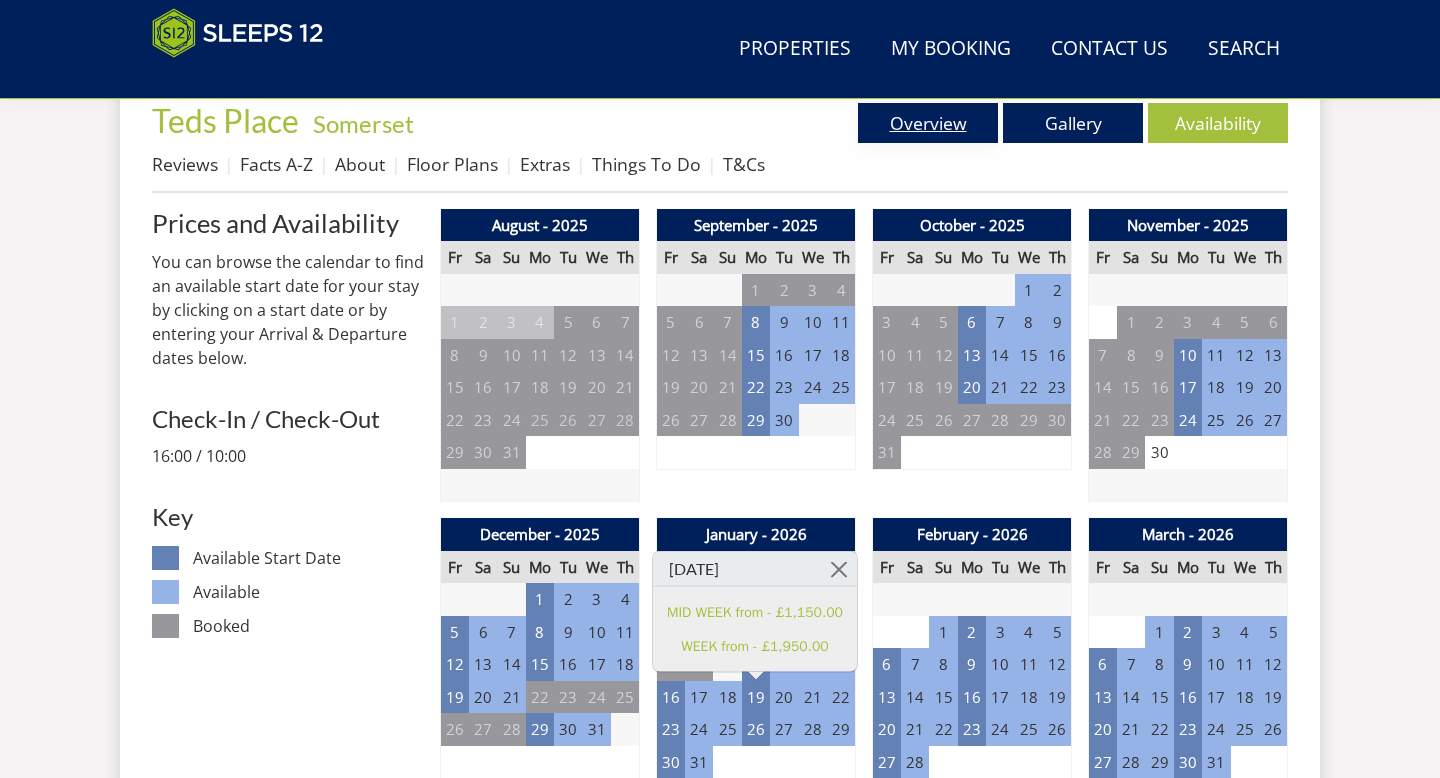 click on "Overview" at bounding box center (928, 123) 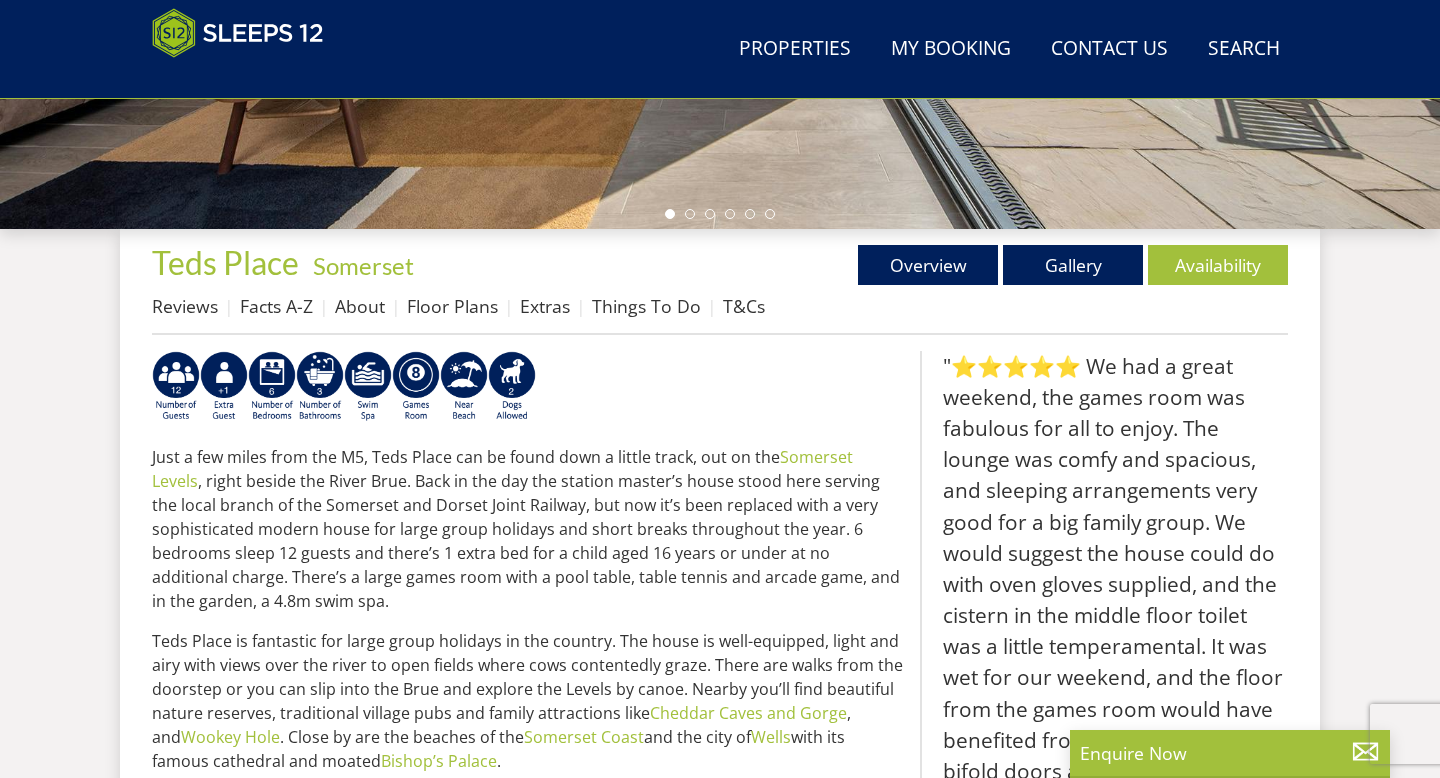 scroll, scrollTop: 674, scrollLeft: 0, axis: vertical 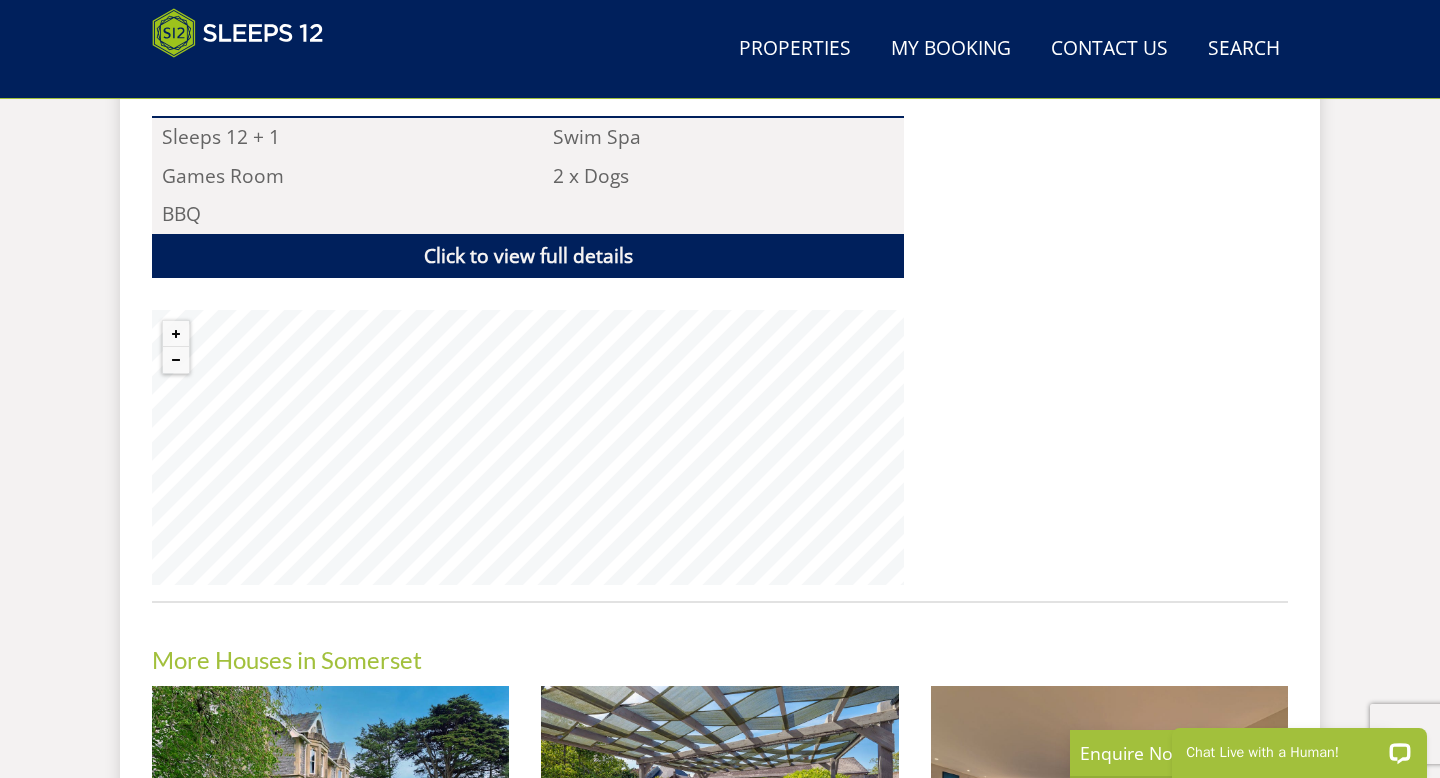 click on "Just a few miles from the M5, Teds Place can be found down a little track, out on the  Somerset Levels , right beside the River Brue. Back in the day the station master’s house stood here serving the local branch of the Somerset and Dorset Joint Railway, but now it’s been replaced with a very sophisticated modern house for large group holidays and short breaks throughout the year. 6 bedrooms sleep 12 guests and there’s 1 extra bed for a child aged 16 years or under at no additional charge. There’s a large games room with a pool table, table tennis and arcade game, and in the garden, a 4.8m swim spa.
Cheddar Caves and Gorge , and  Wookey Hole . Close by are the beaches of the  Somerset Coast  and the city of  Wells  with its famous cathedral and moated  Bishop’s Palace .
Book Now
Sleeps 12 + 1" at bounding box center (528, 88) 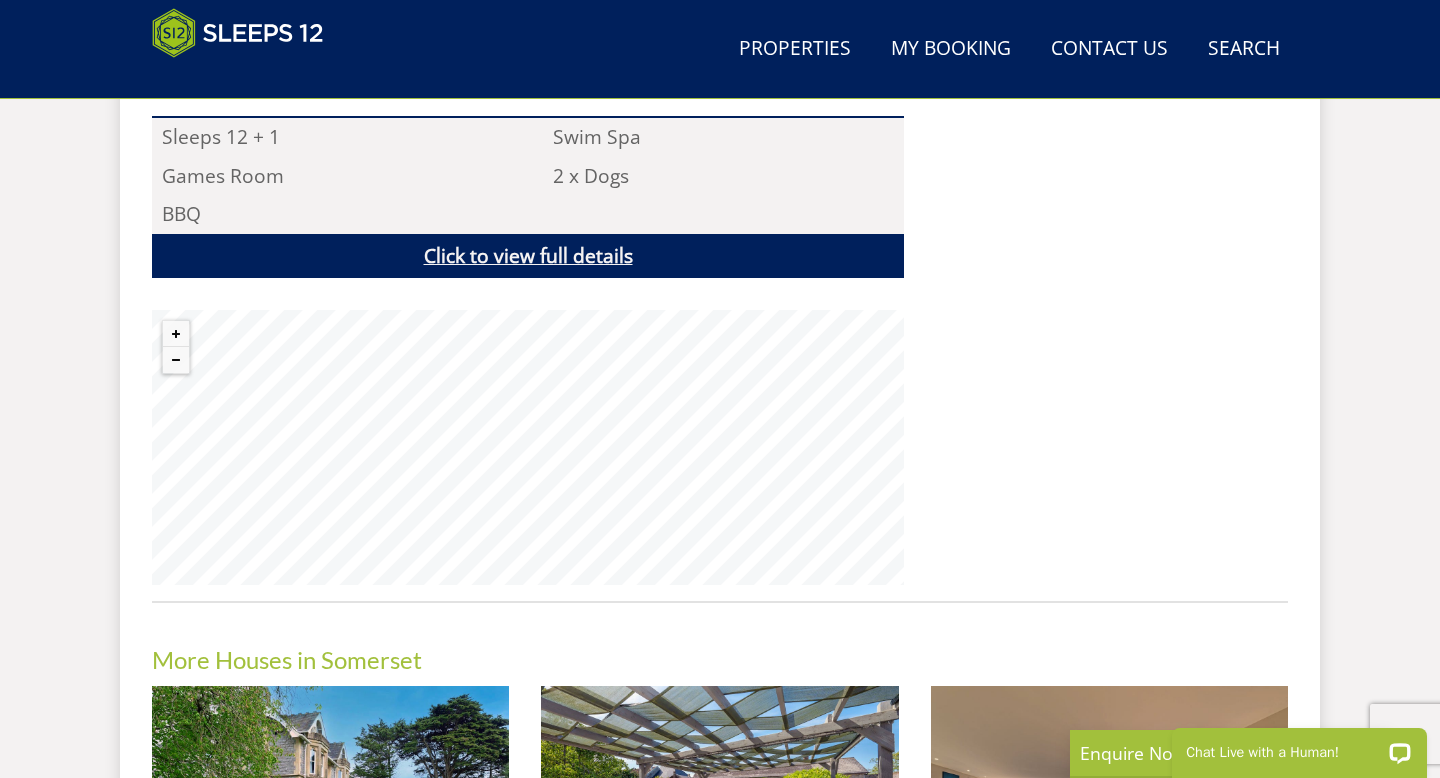 click on "Click to view full details" at bounding box center (528, 256) 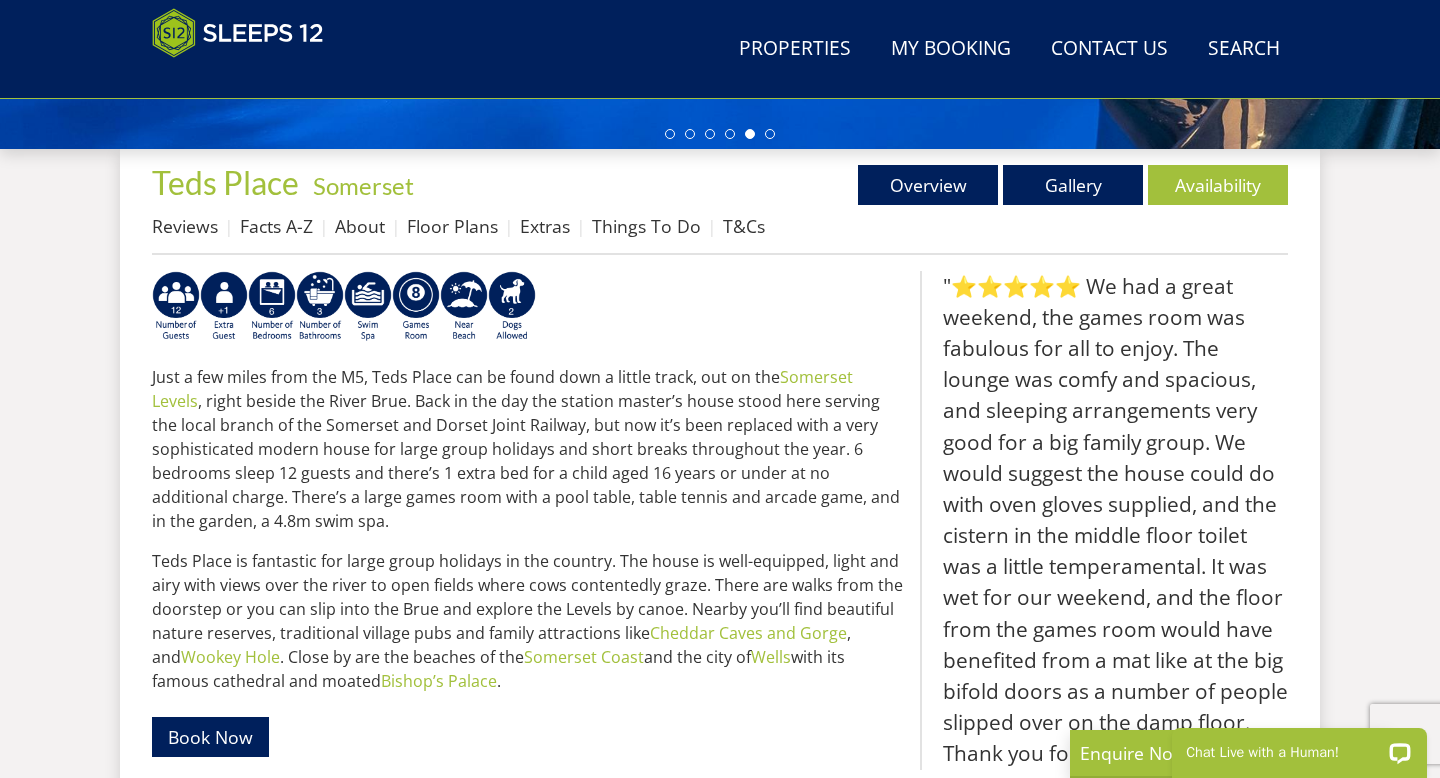 scroll, scrollTop: 695, scrollLeft: 0, axis: vertical 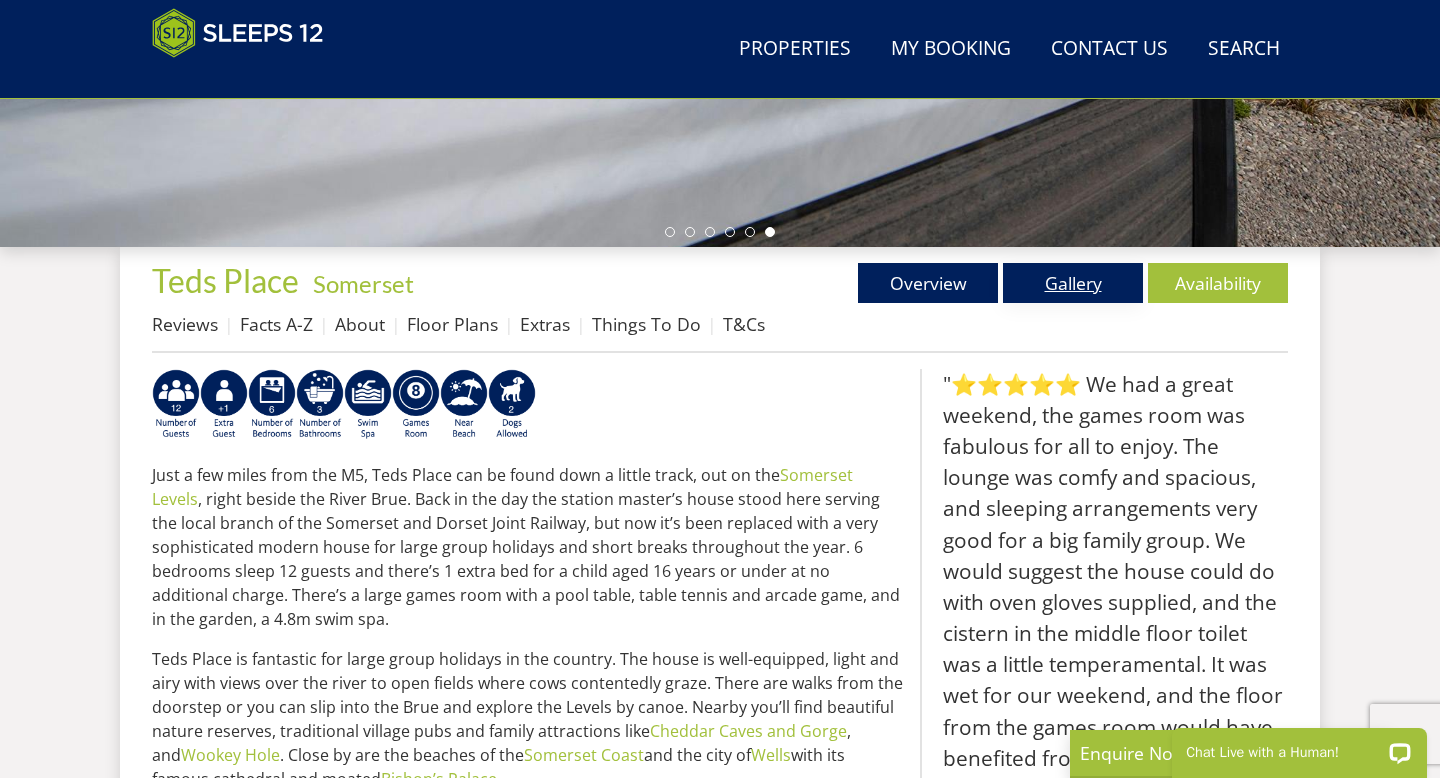 click on "Gallery" at bounding box center [1073, 283] 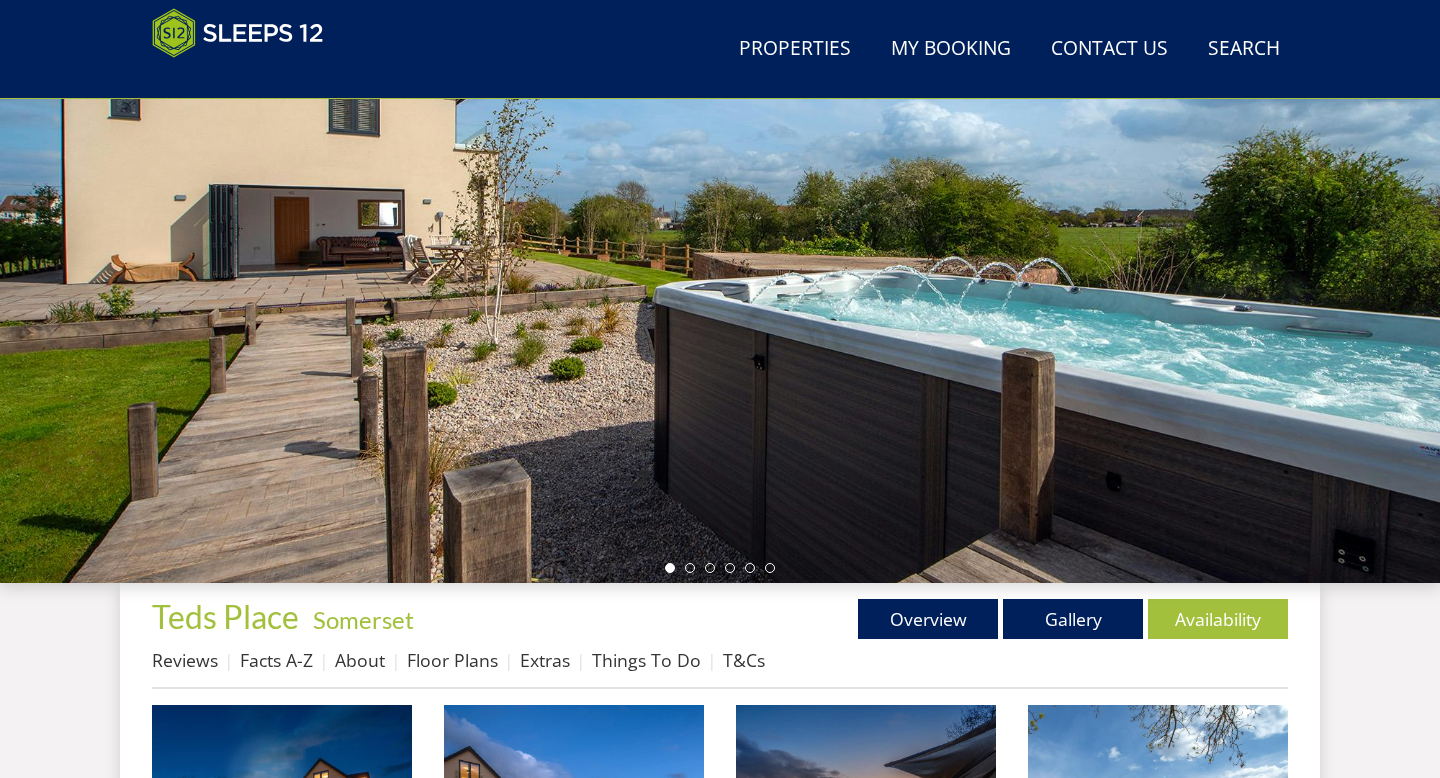 scroll, scrollTop: 411, scrollLeft: 0, axis: vertical 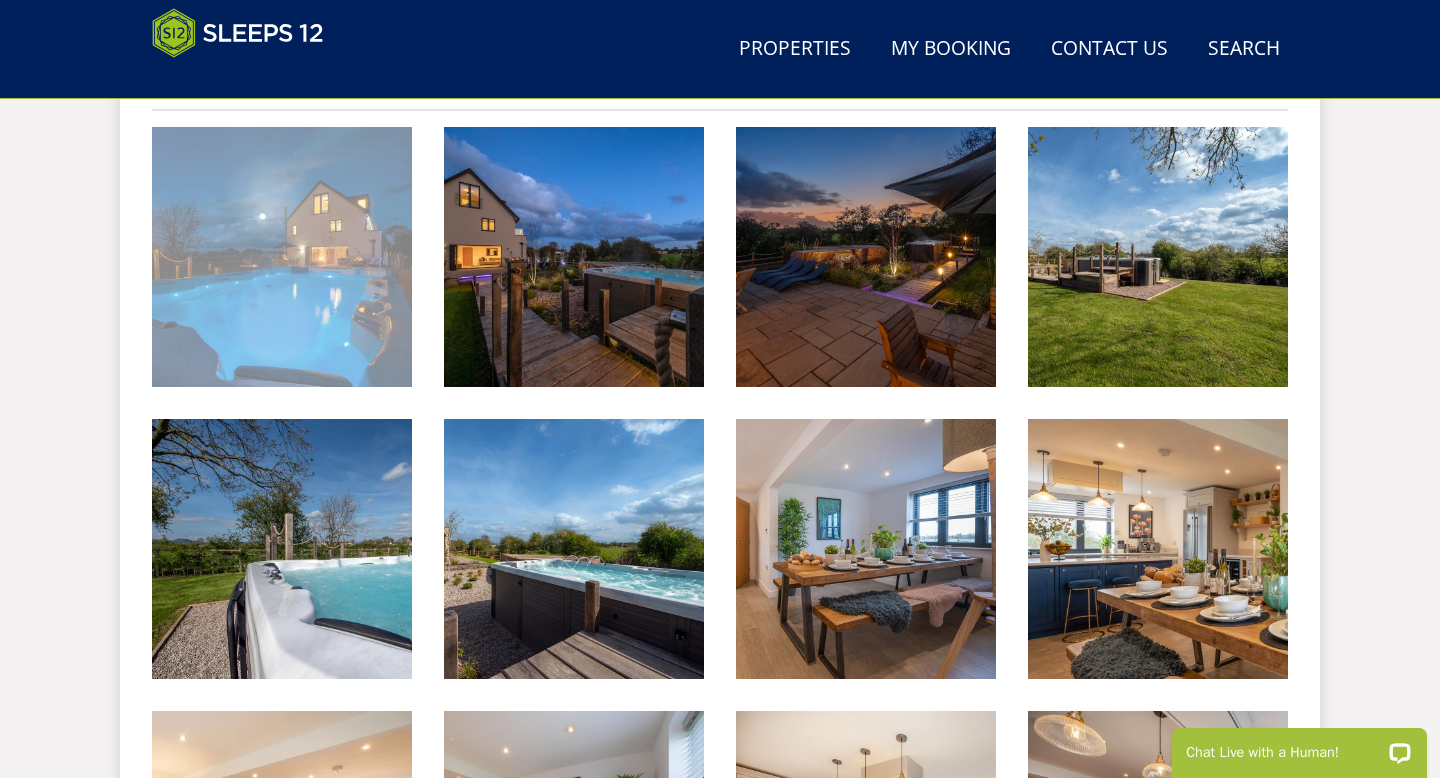 click at bounding box center (282, 257) 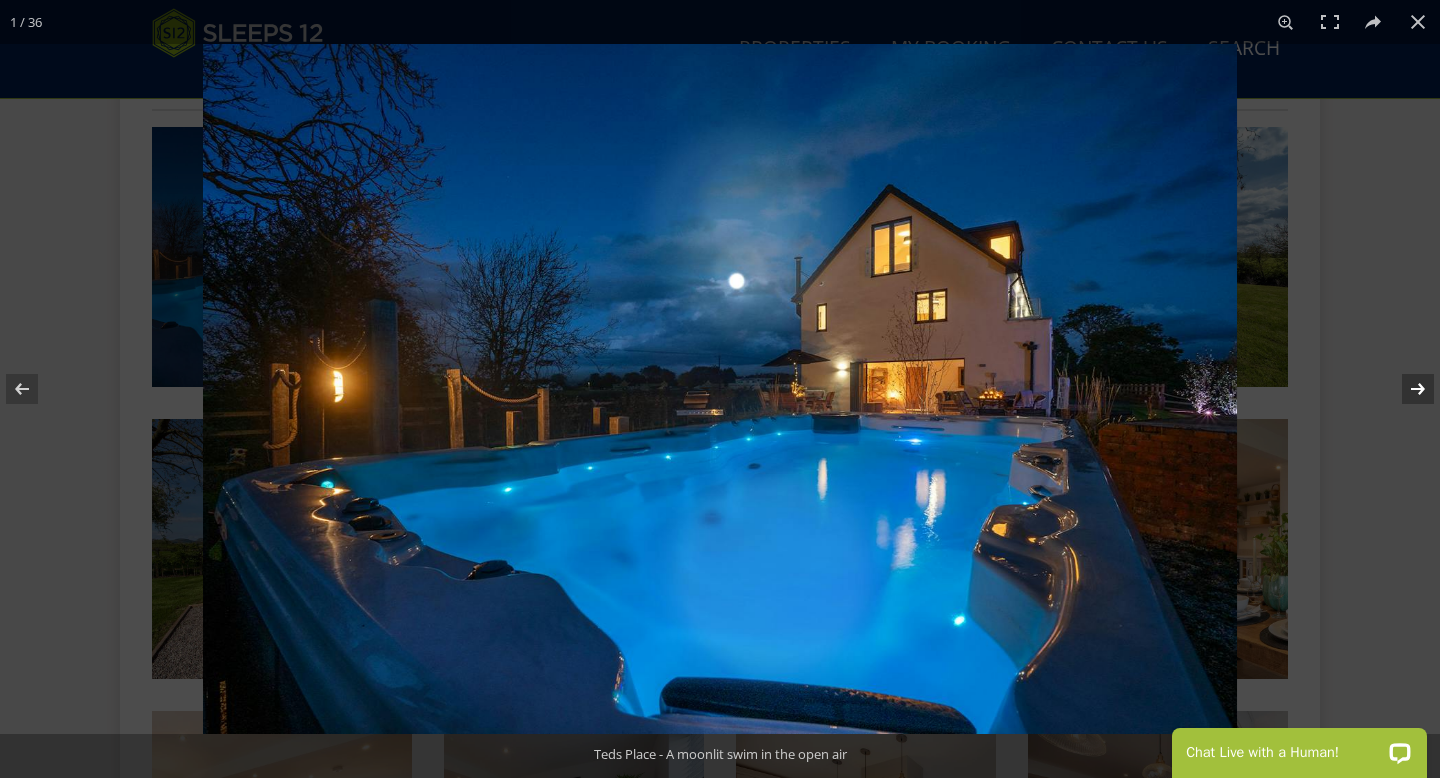 click at bounding box center [1405, 389] 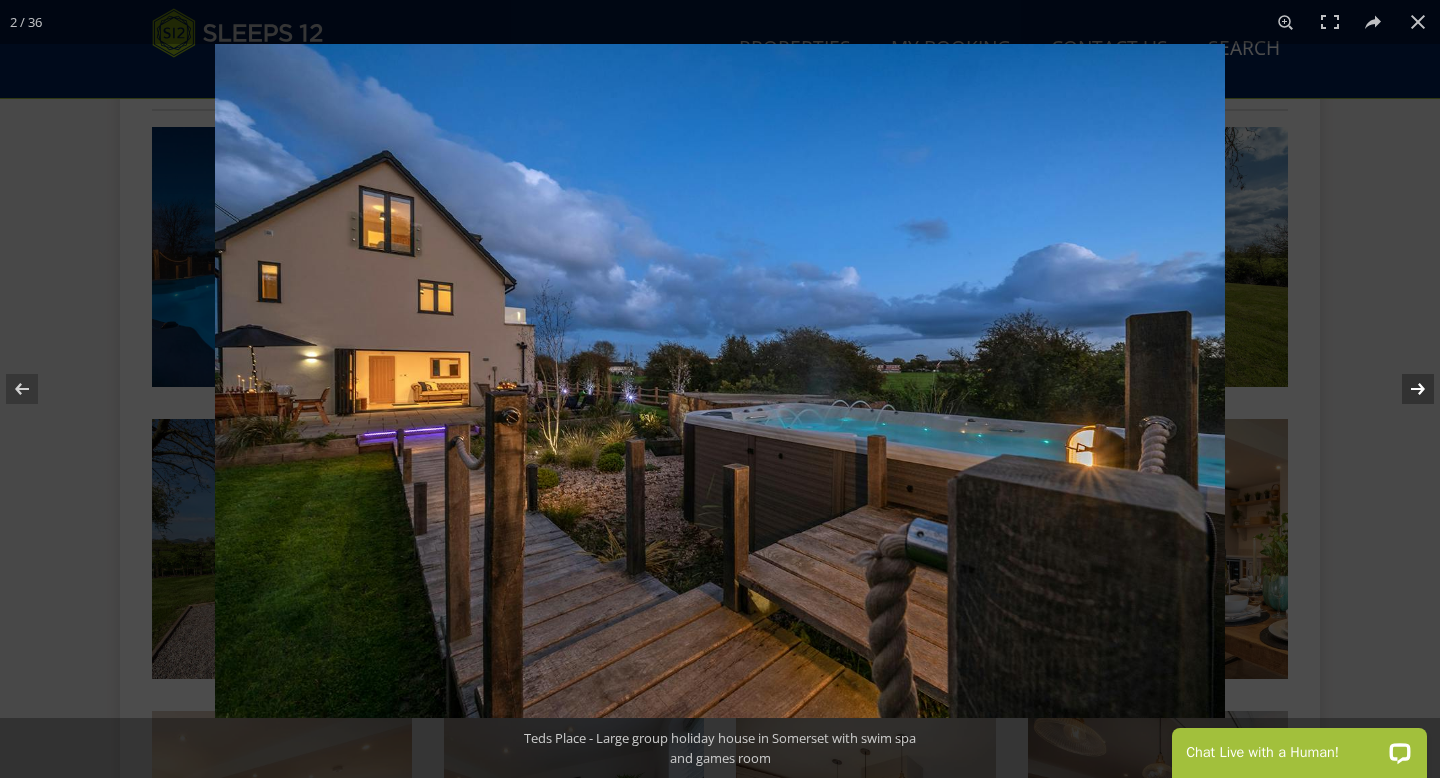 click at bounding box center (1405, 389) 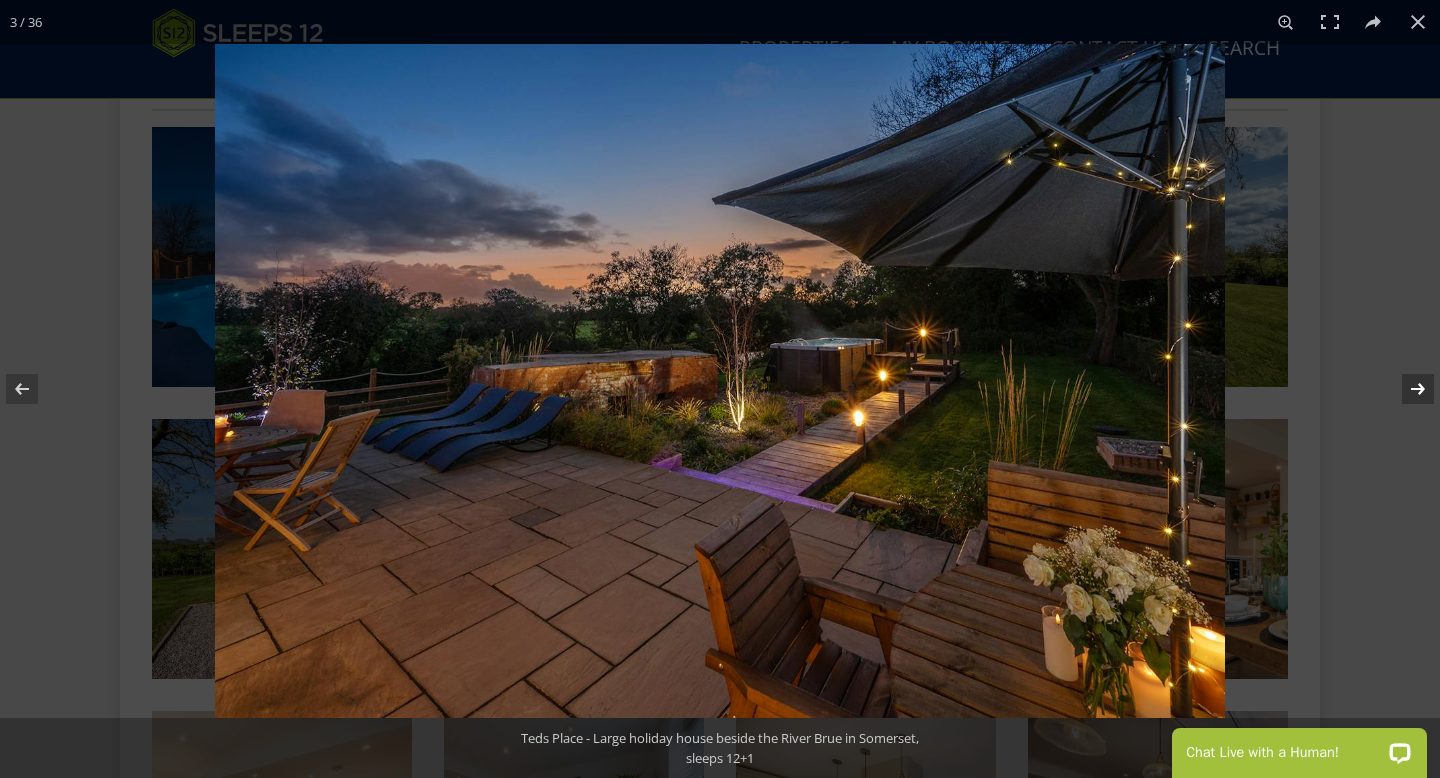 click at bounding box center (1405, 389) 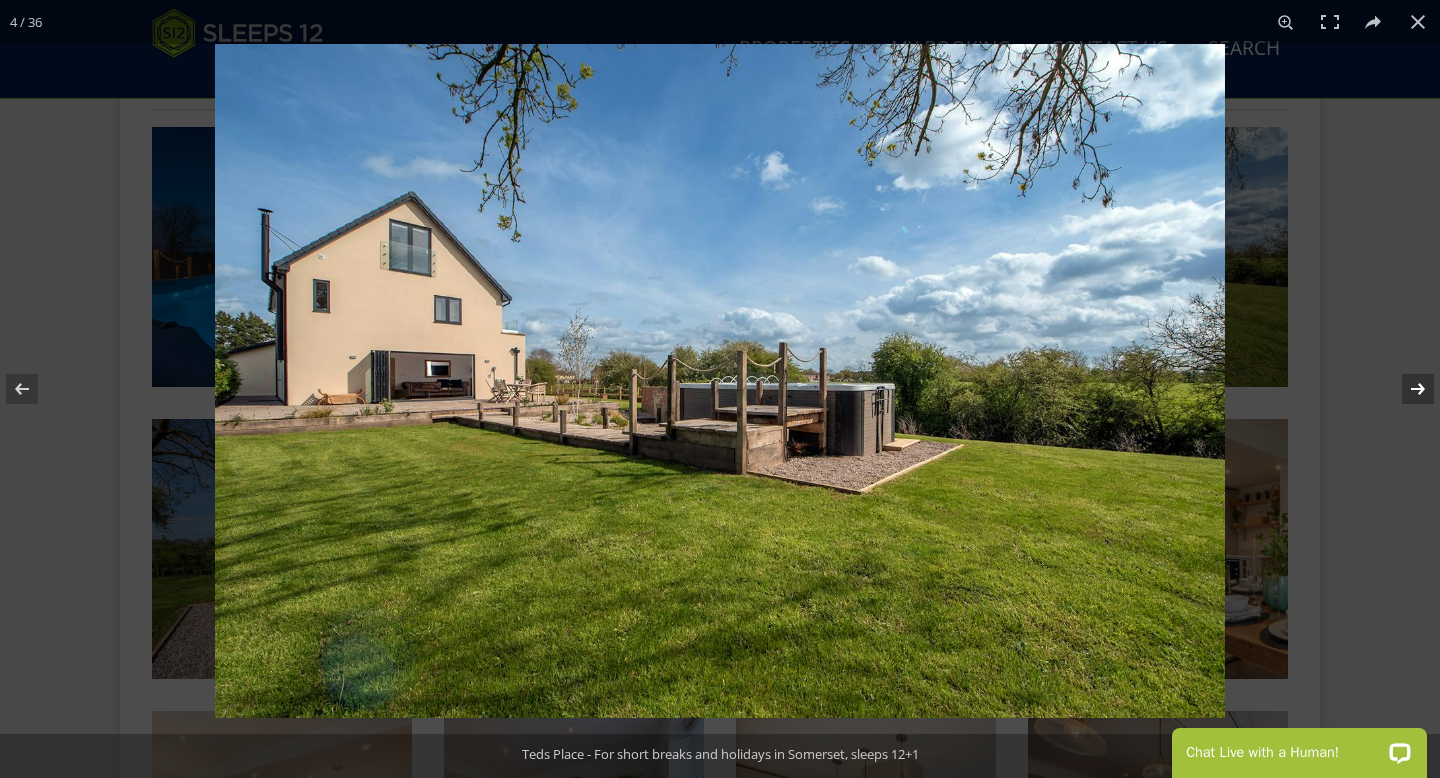 click at bounding box center [1405, 389] 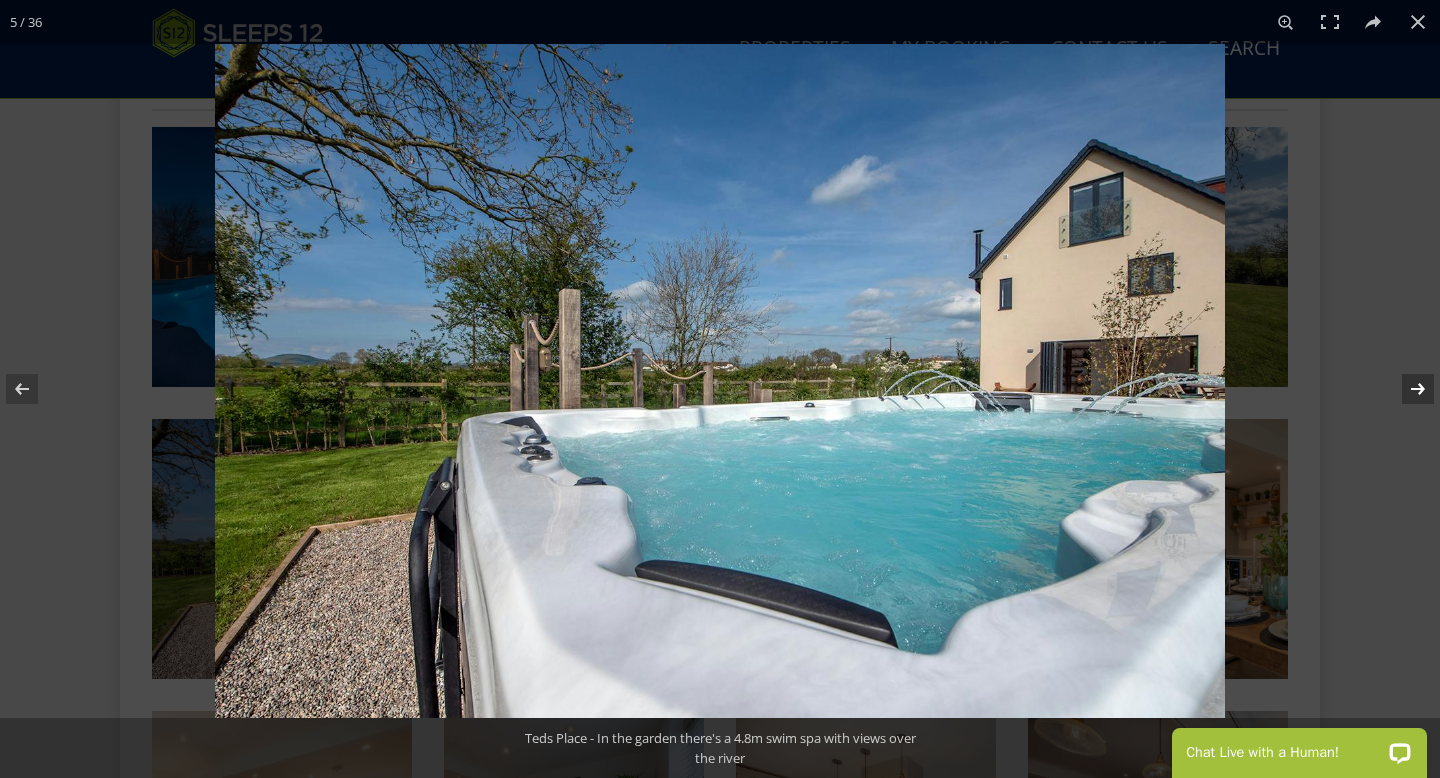 click at bounding box center [1405, 389] 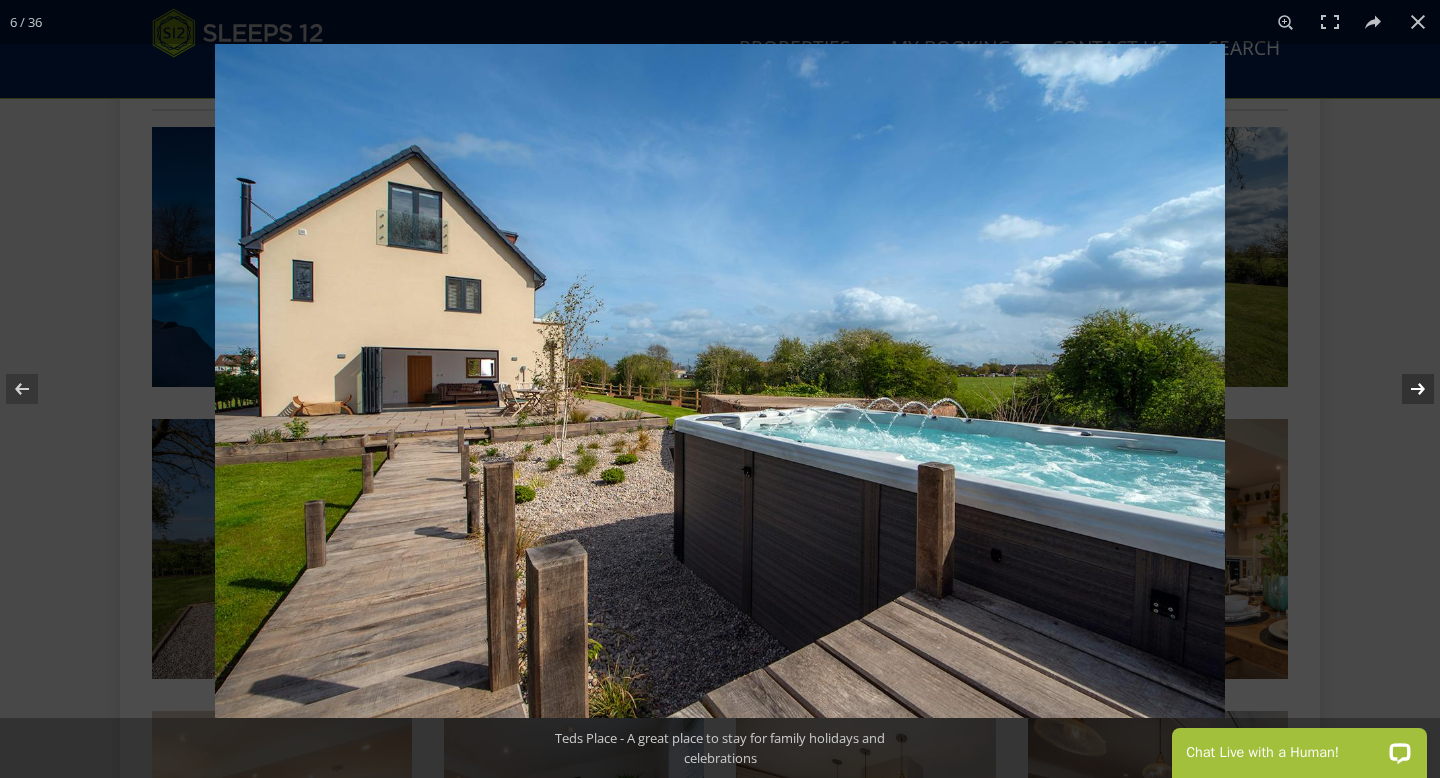 click at bounding box center (1405, 389) 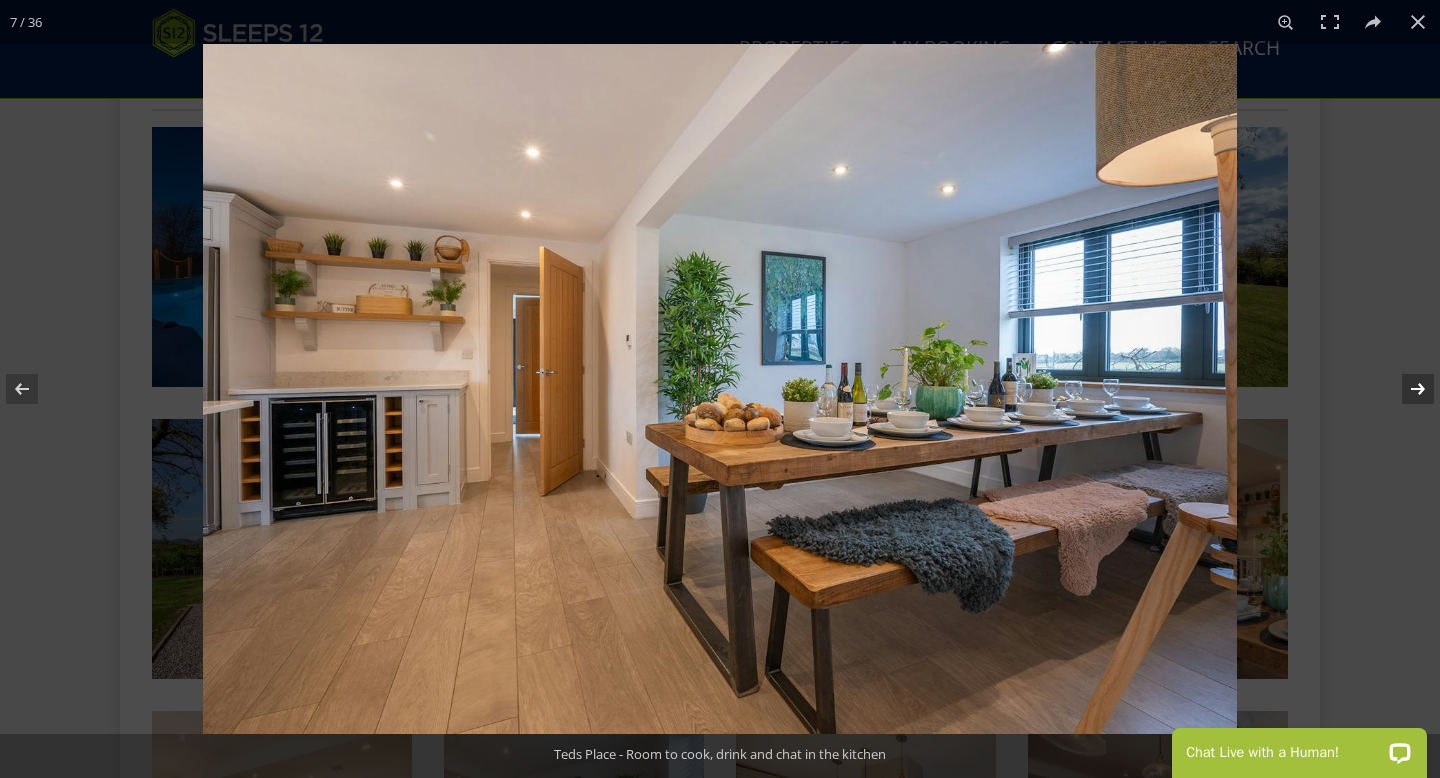click at bounding box center [1405, 389] 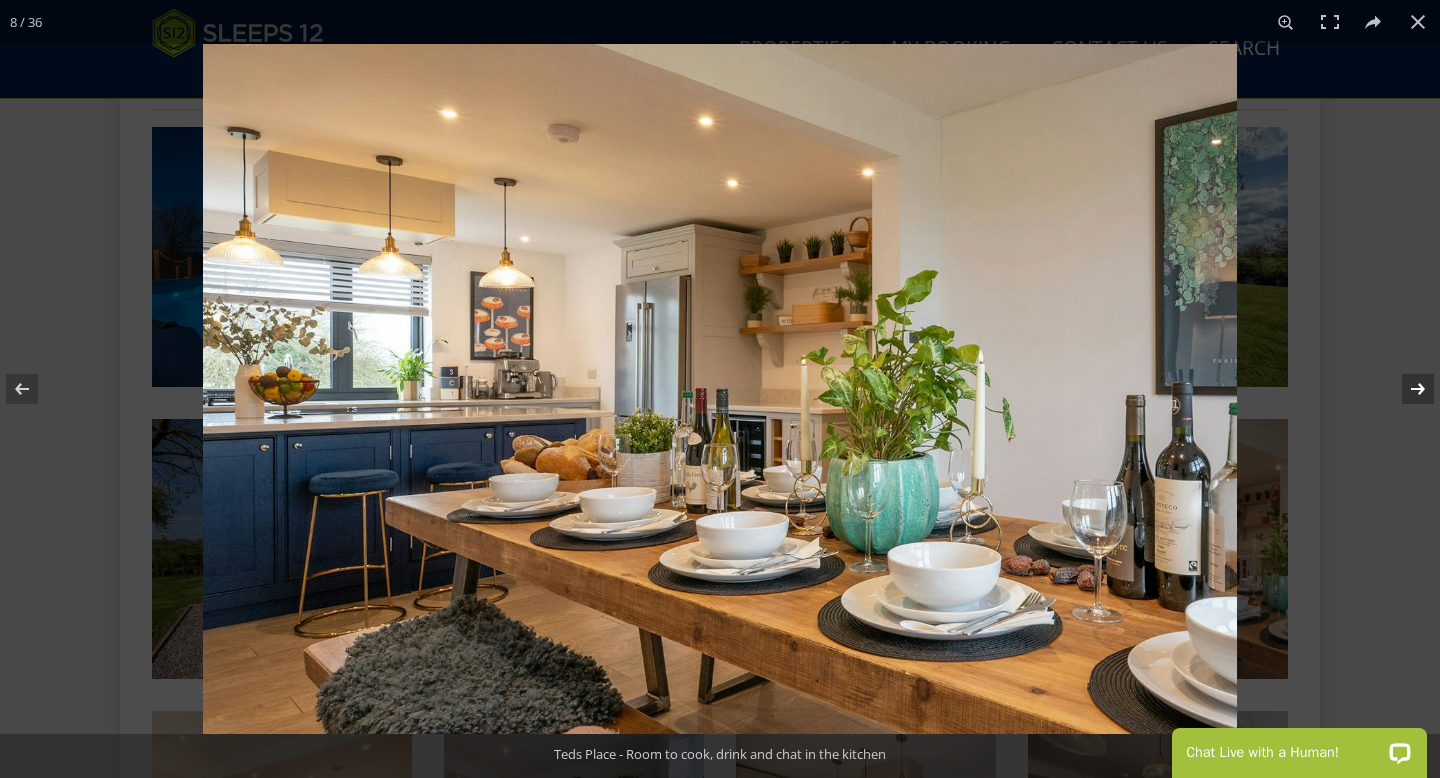 click at bounding box center (1405, 389) 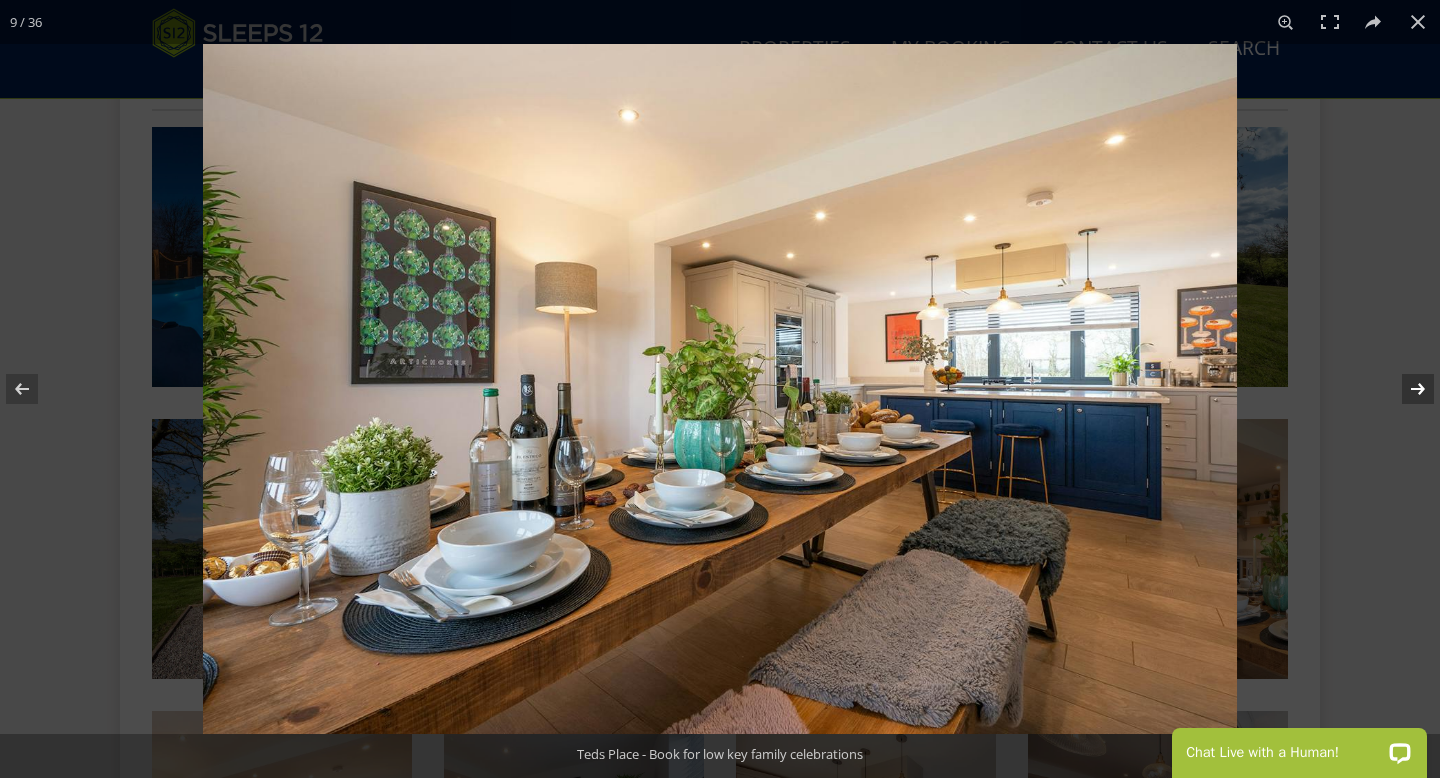 click at bounding box center (1405, 389) 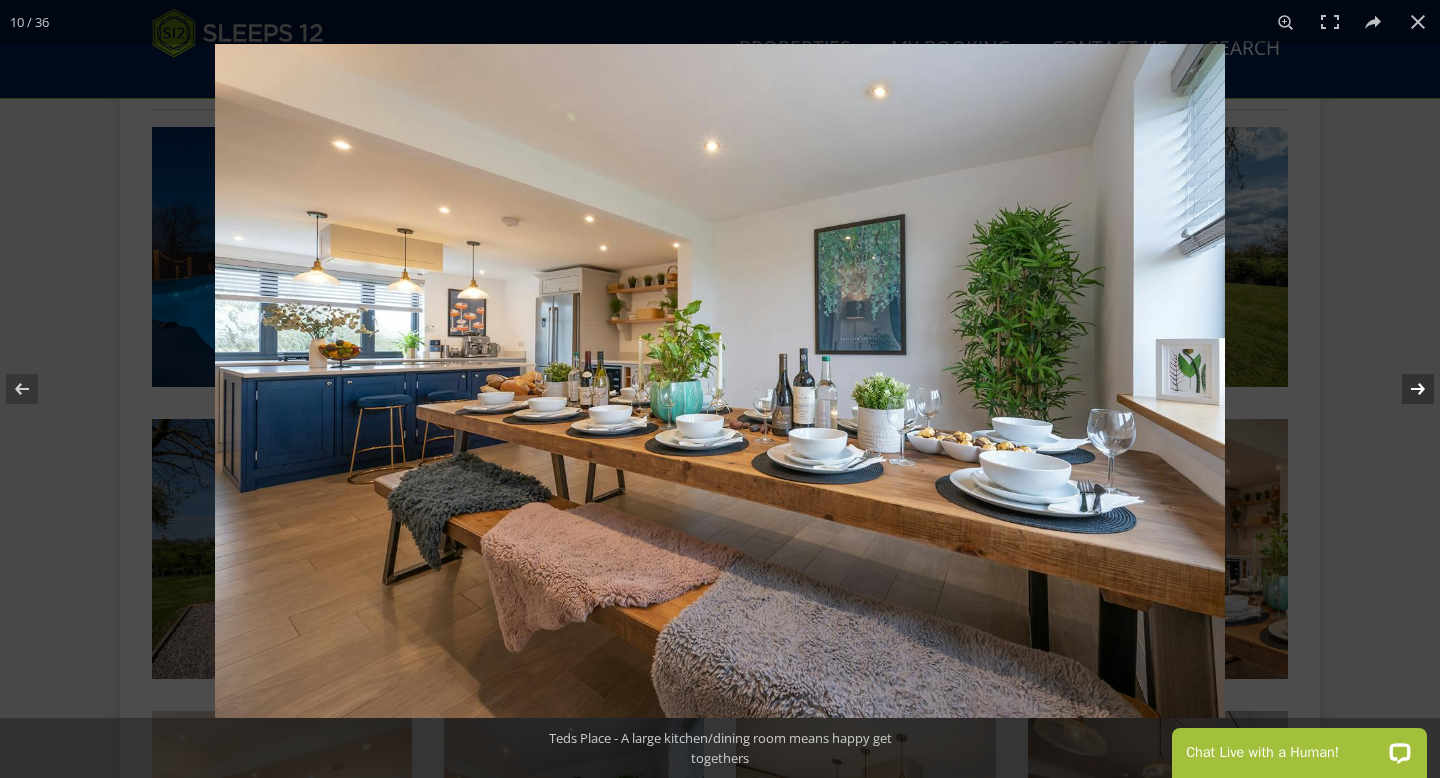 click at bounding box center [1405, 389] 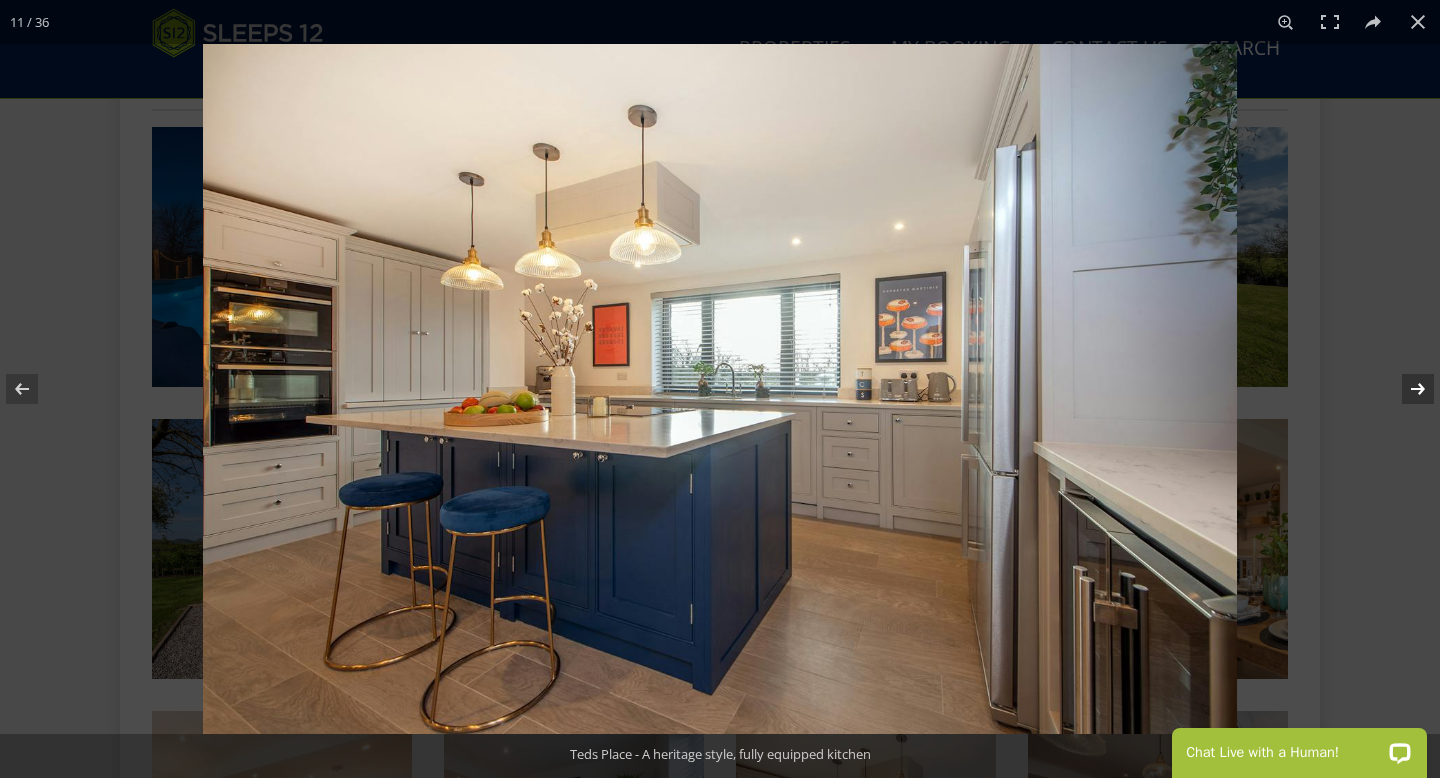 click at bounding box center [1405, 389] 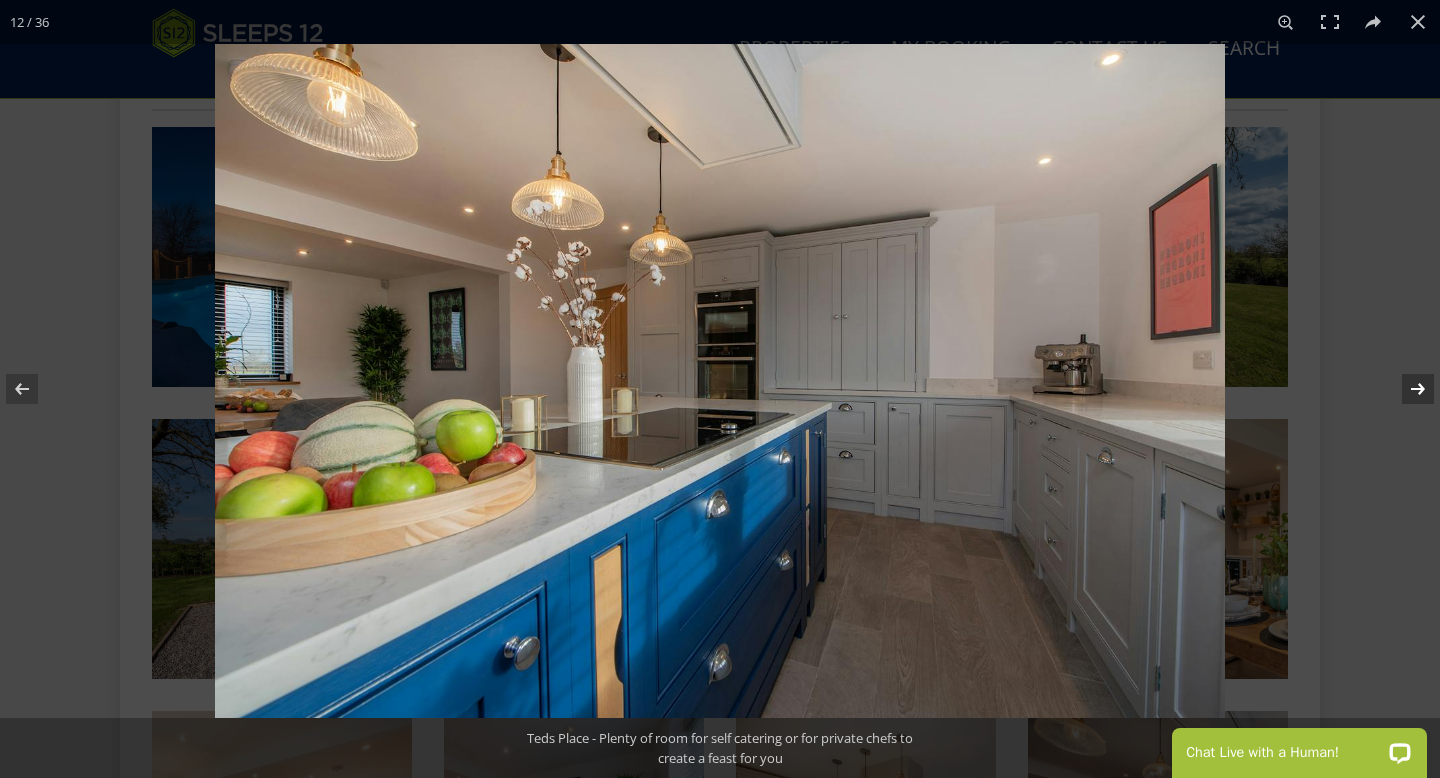 click at bounding box center [1405, 389] 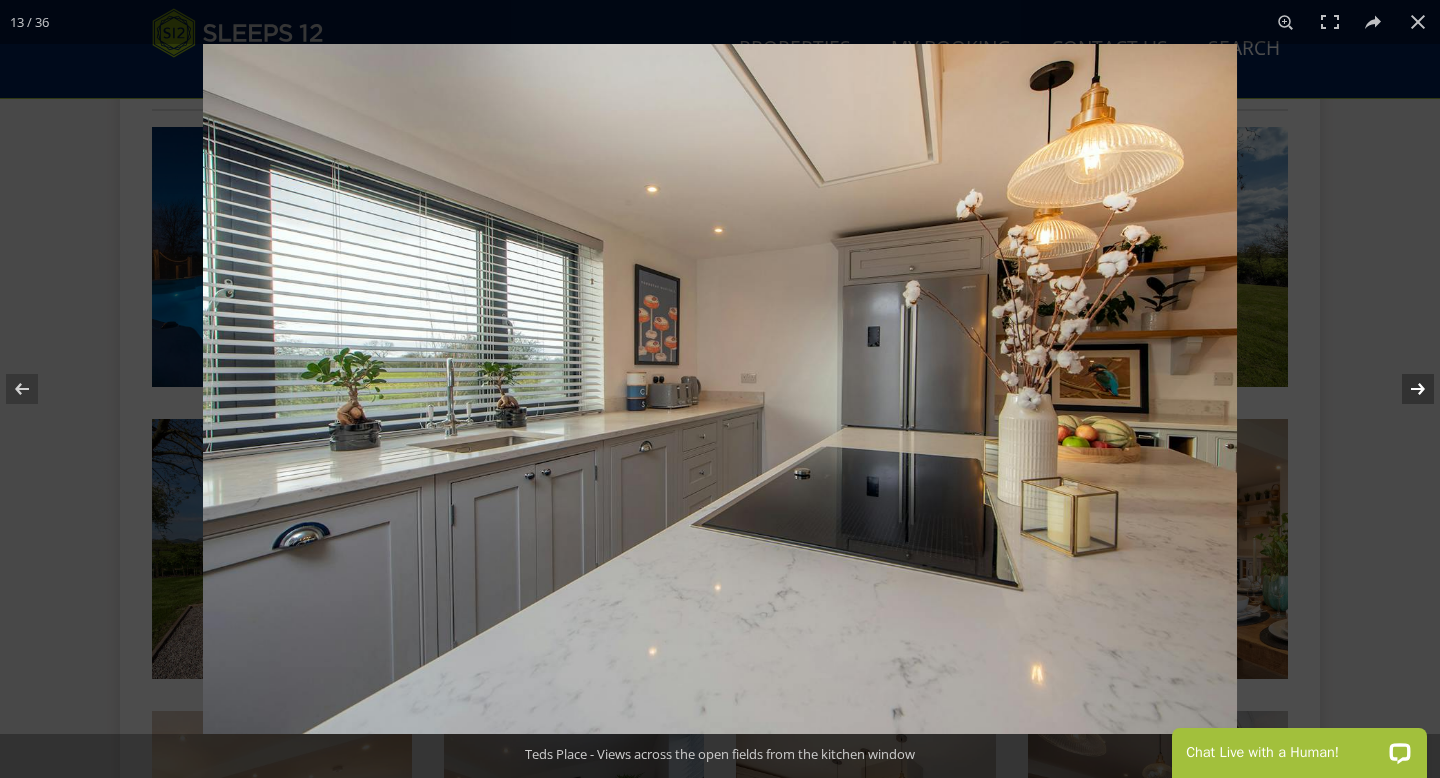 click at bounding box center (1405, 389) 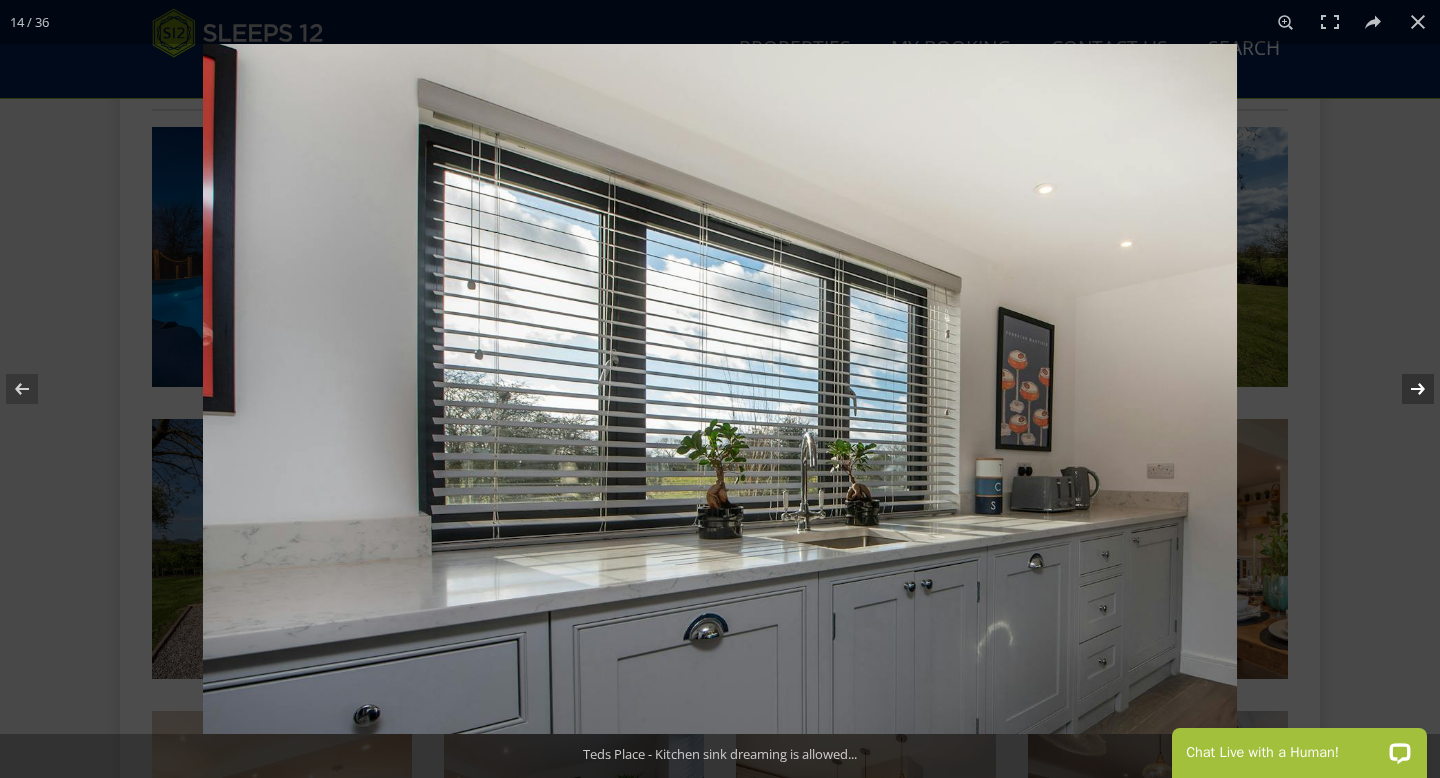 click at bounding box center [1405, 389] 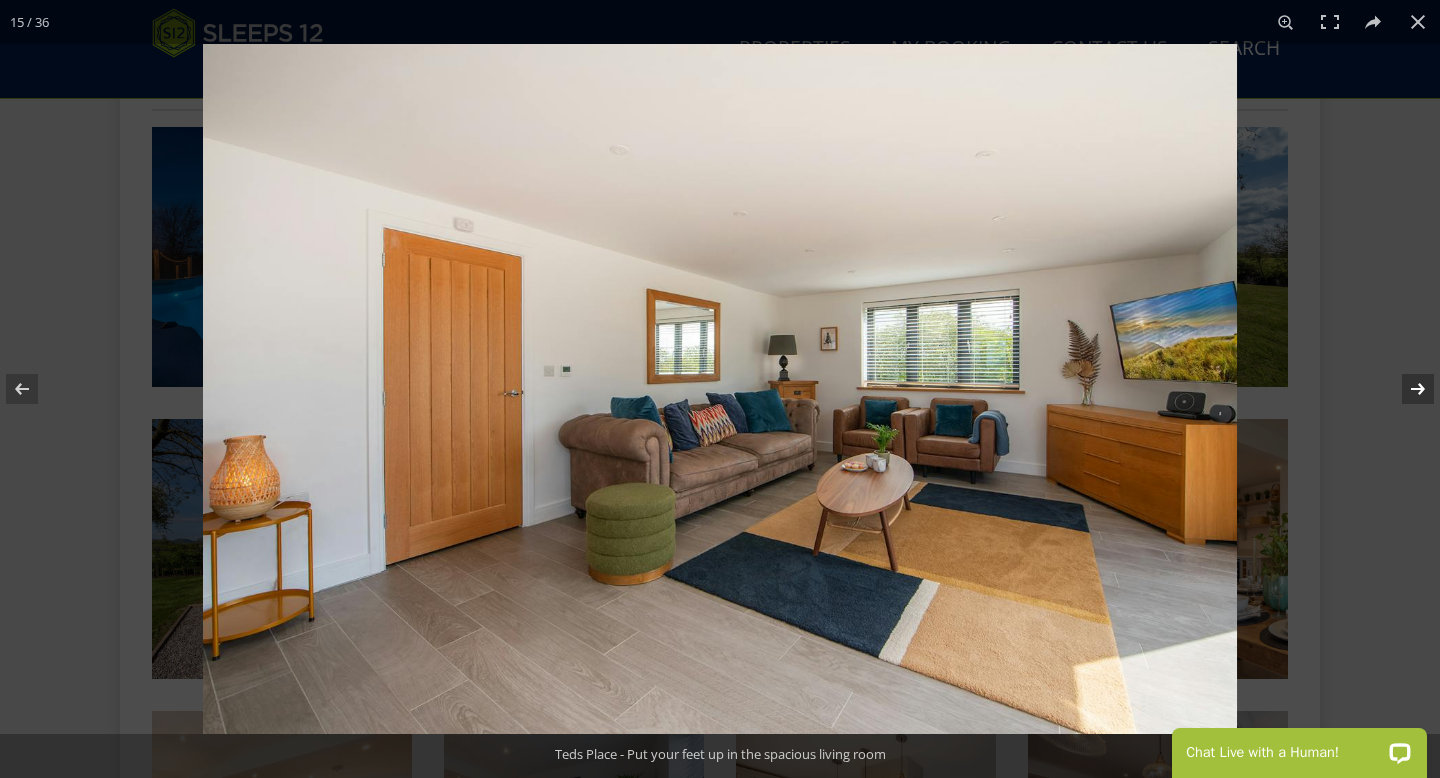 click at bounding box center (1405, 389) 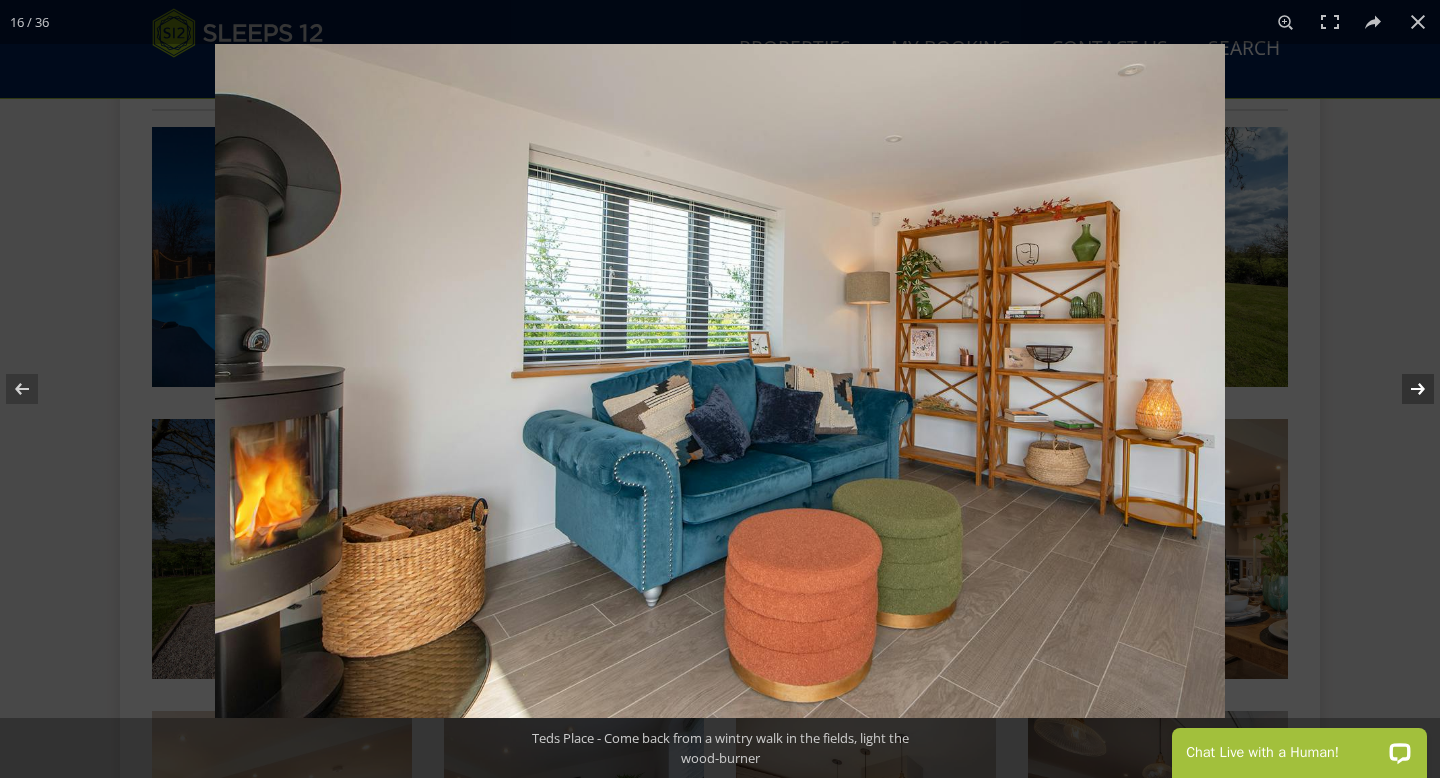 click at bounding box center (1405, 389) 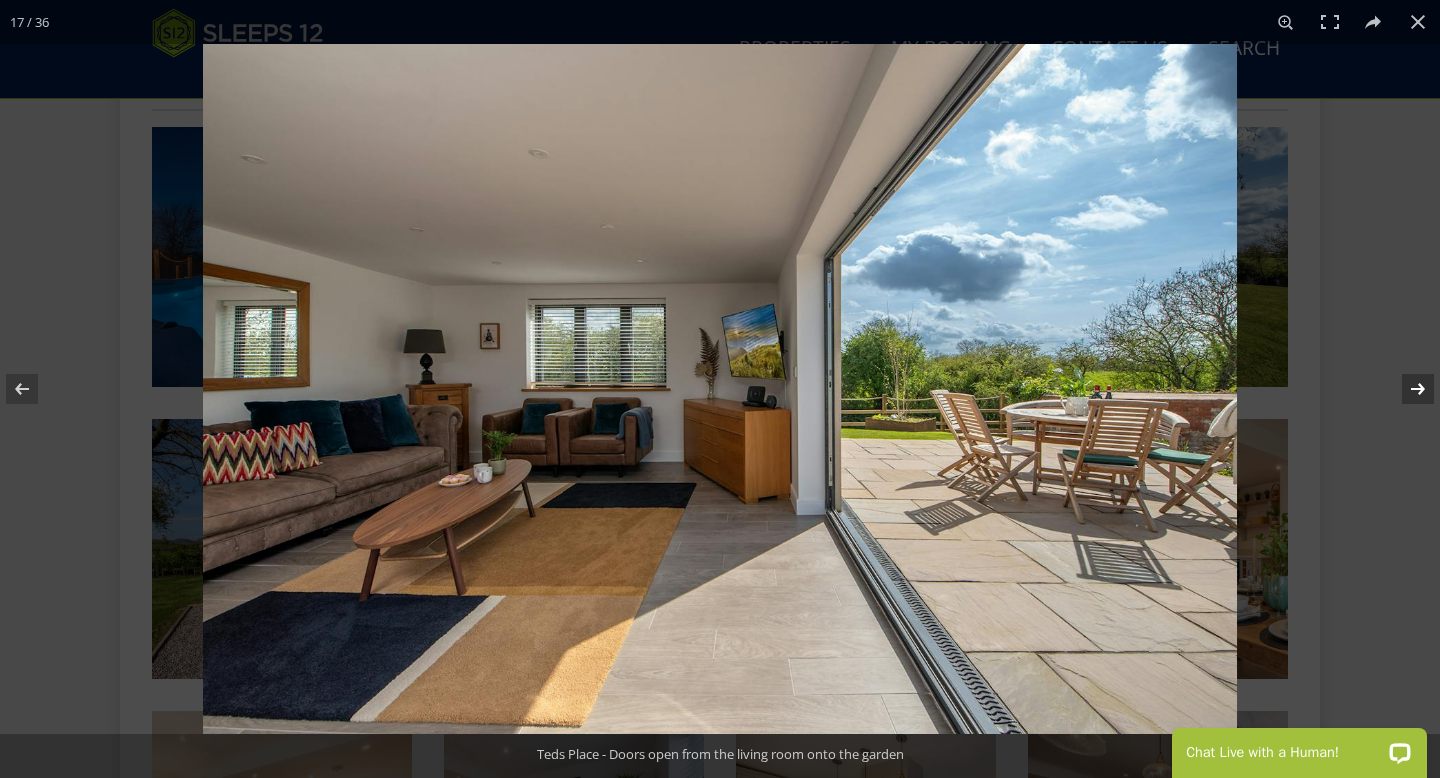 click at bounding box center (1405, 389) 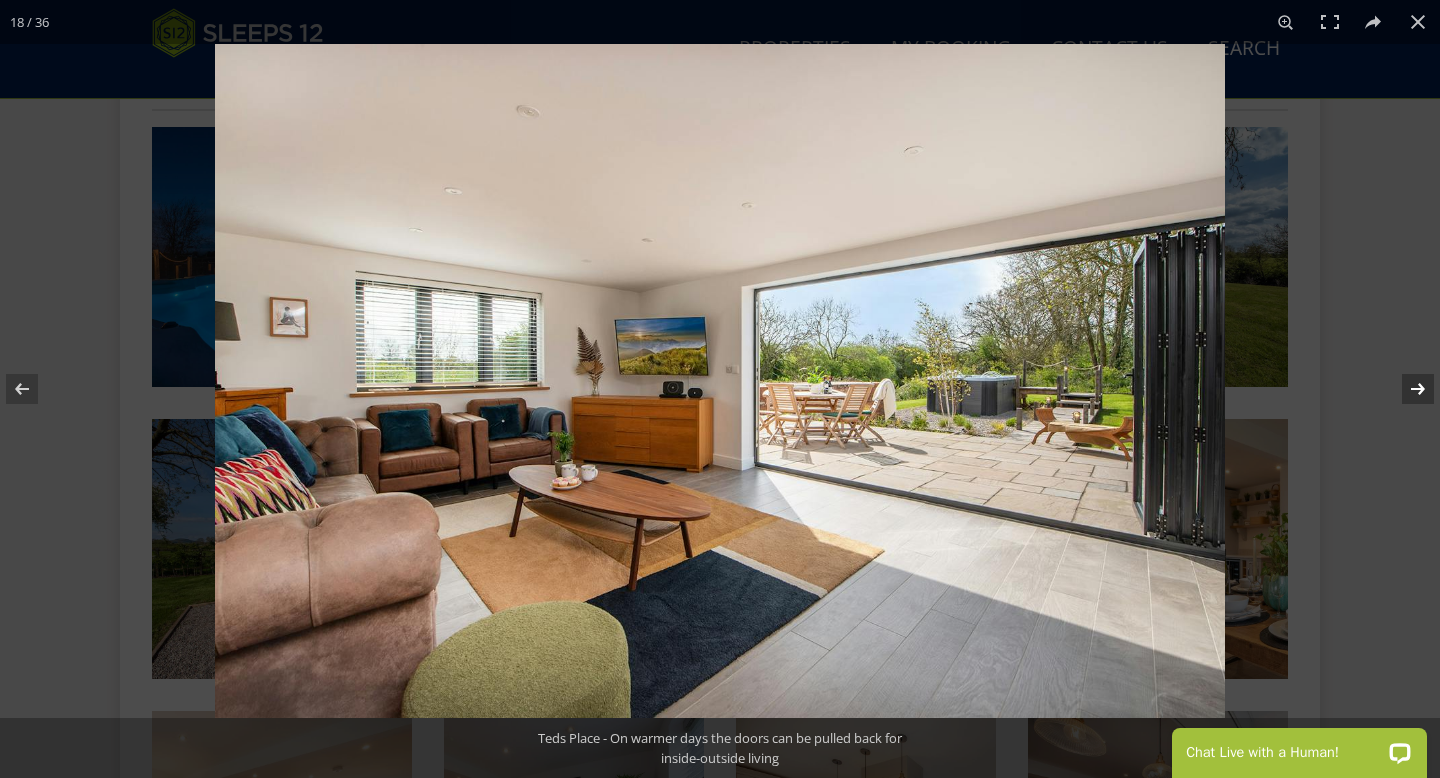 click at bounding box center [1405, 389] 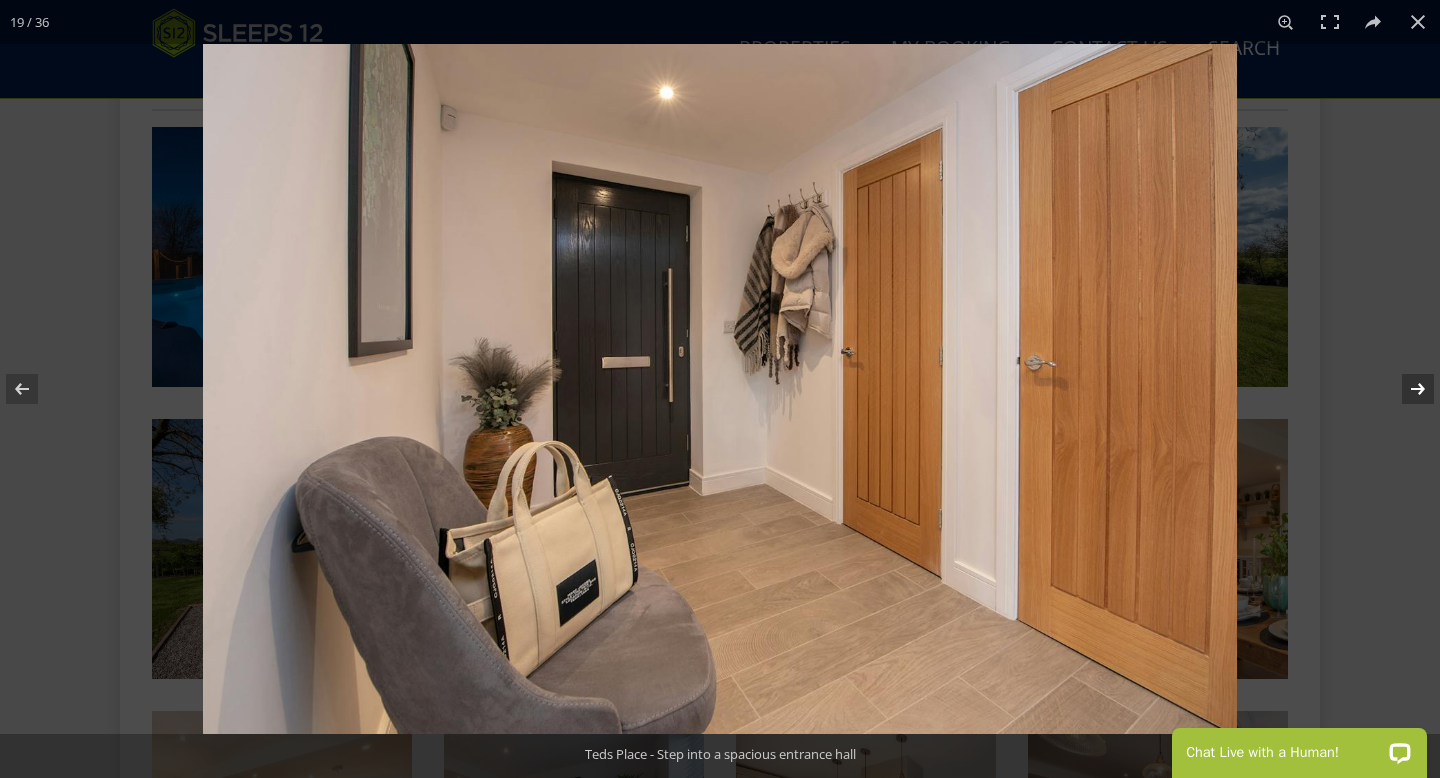 click at bounding box center [1405, 389] 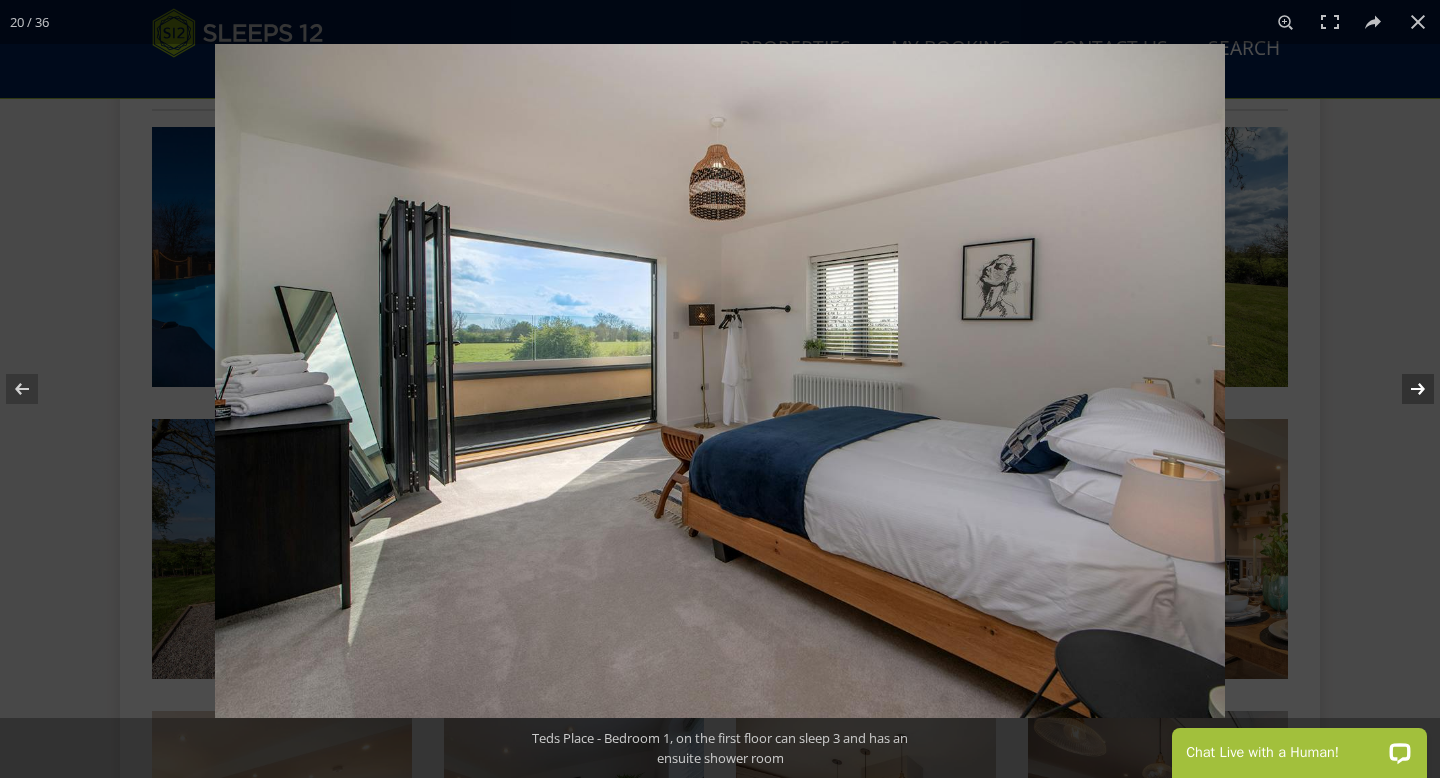 click at bounding box center [1405, 389] 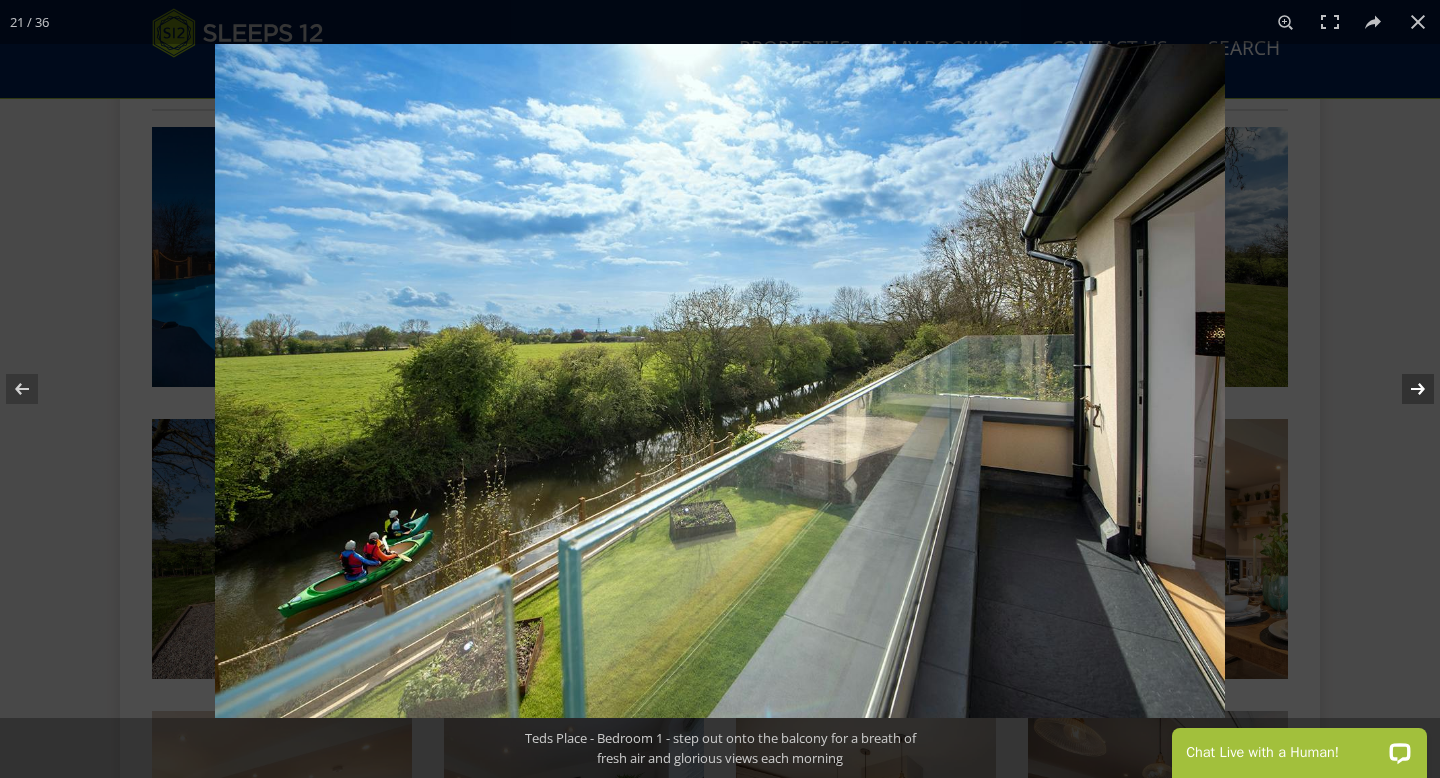 click at bounding box center (1405, 389) 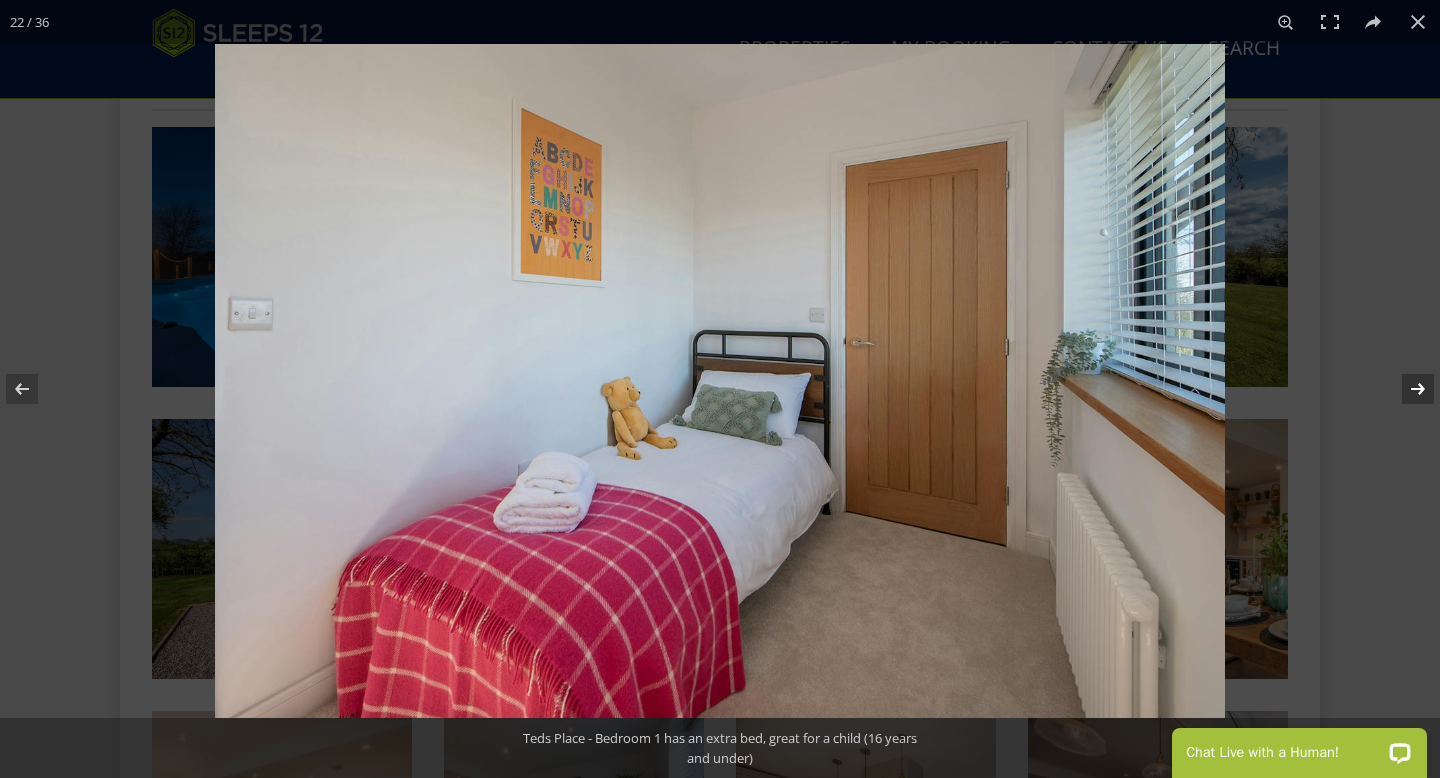 click at bounding box center [1405, 389] 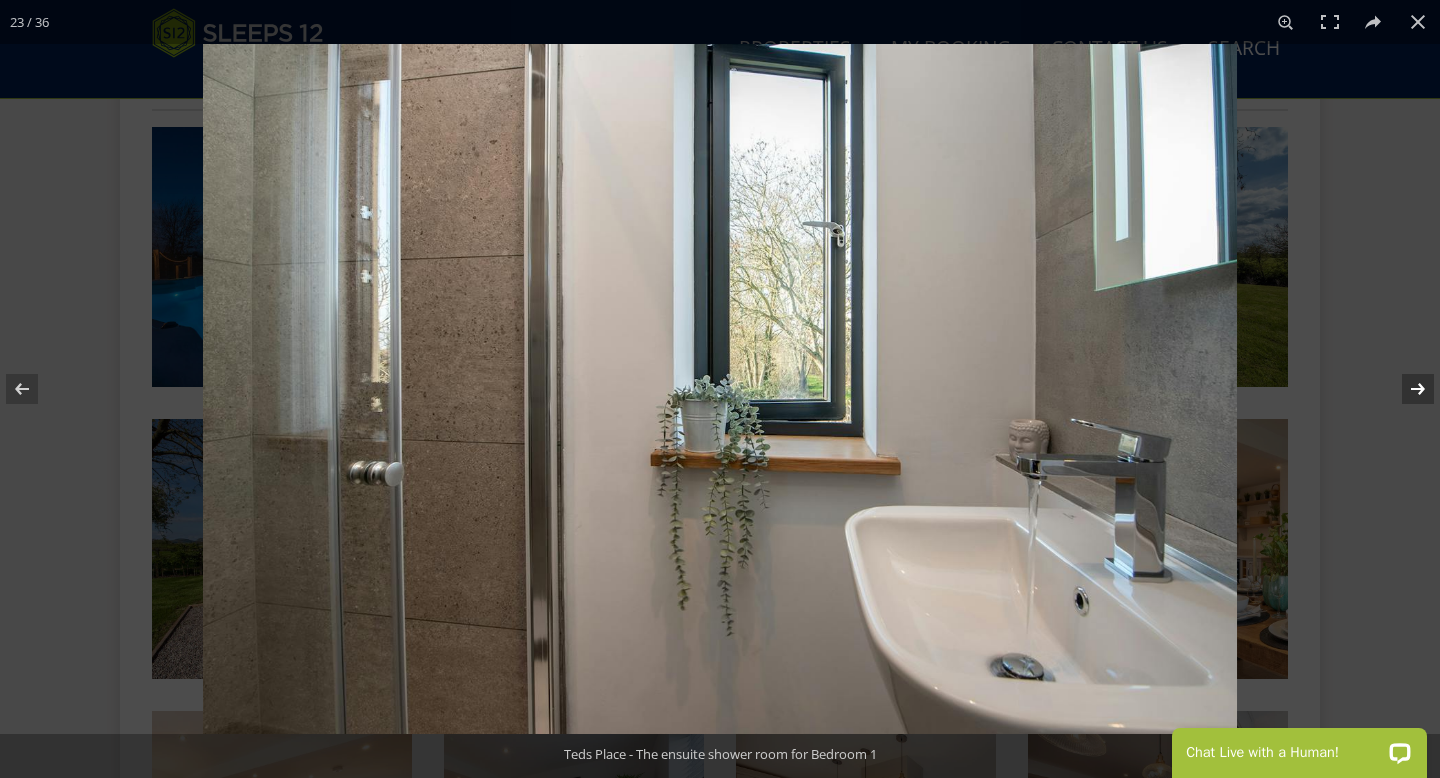 click at bounding box center [1405, 389] 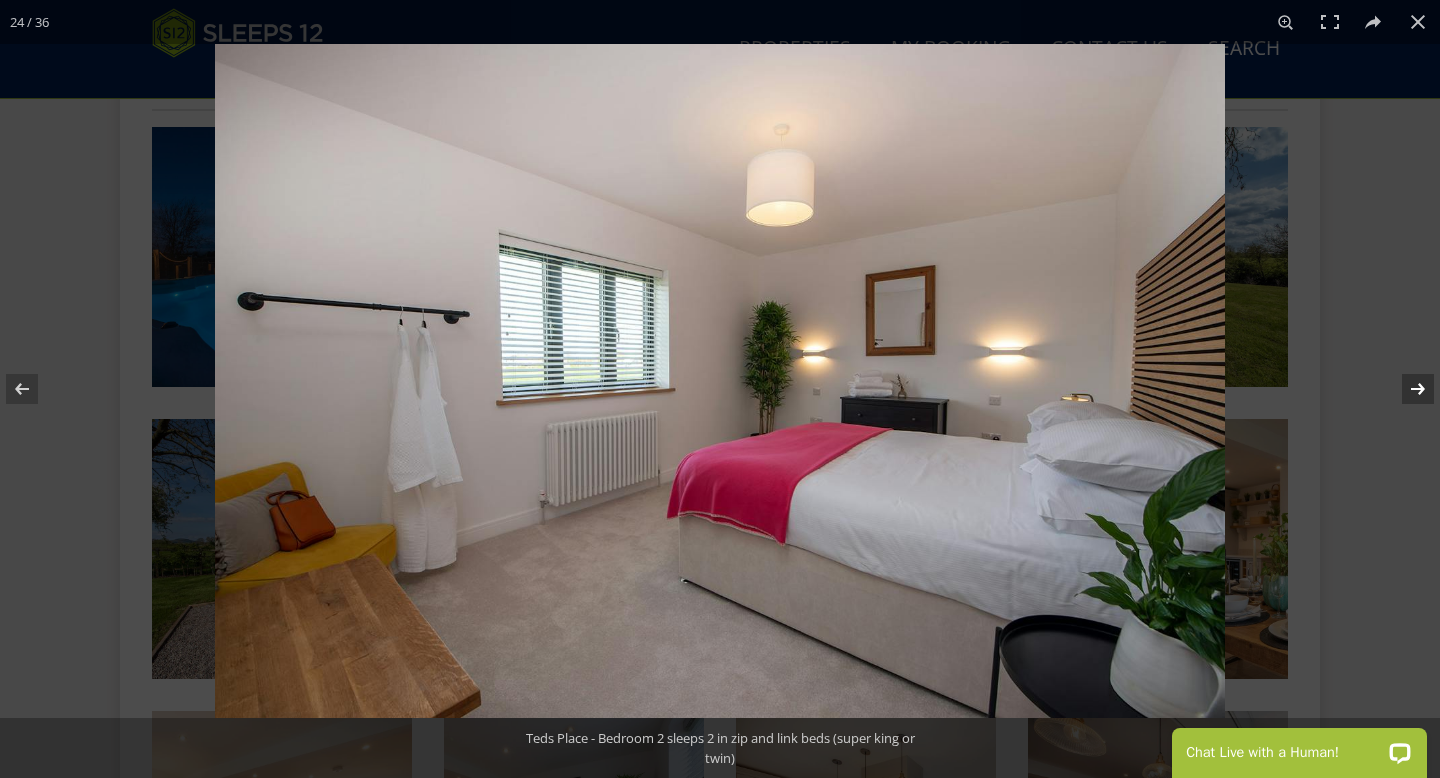 click at bounding box center (1405, 389) 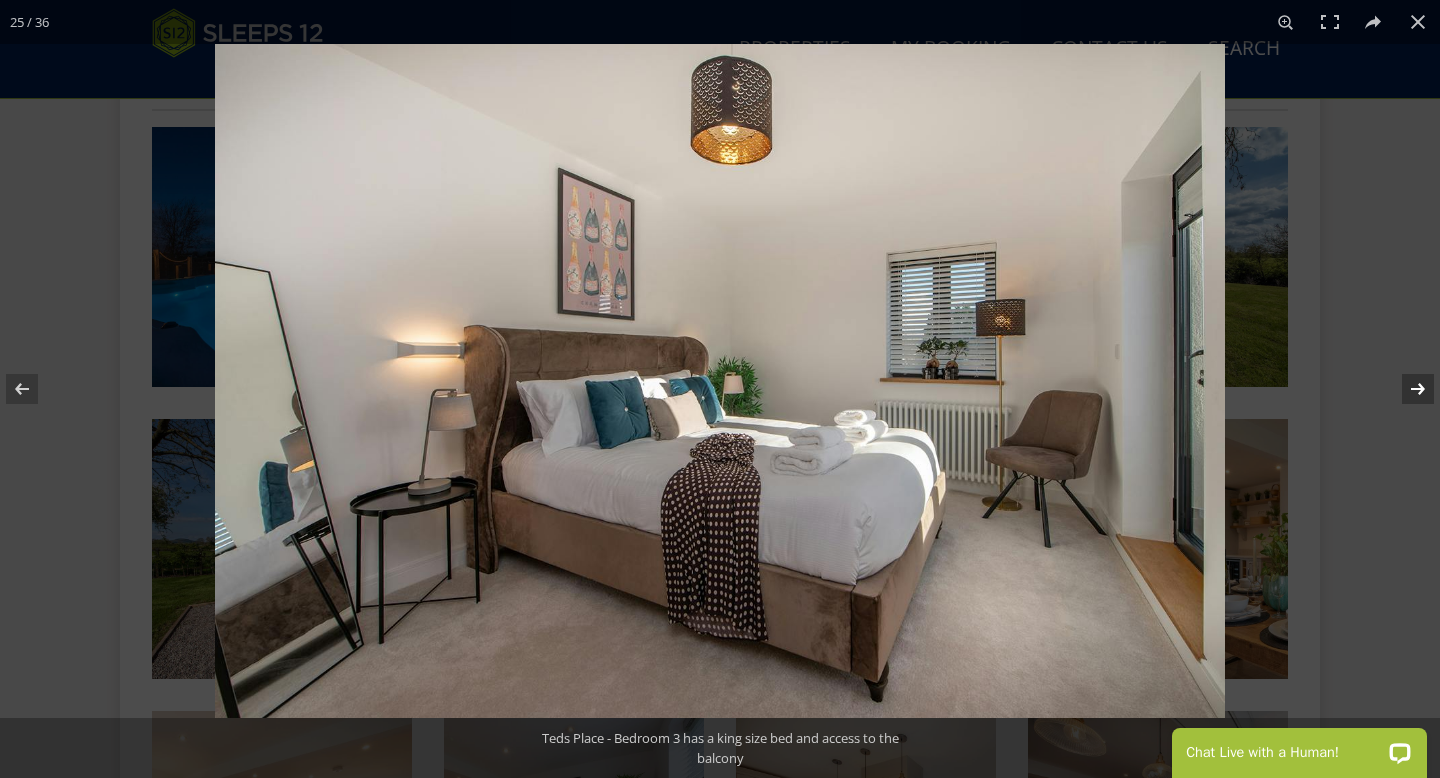 click at bounding box center [1405, 389] 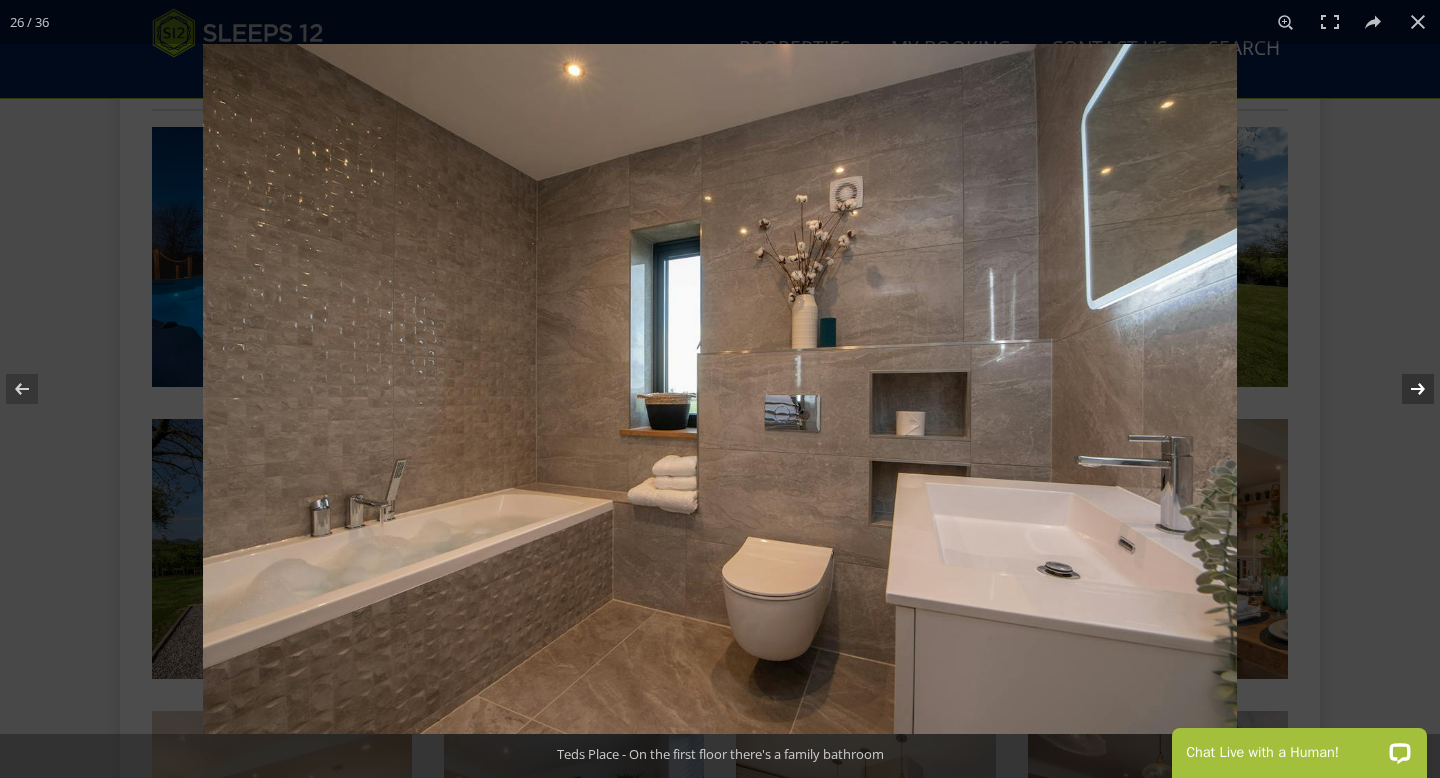 click at bounding box center (1405, 389) 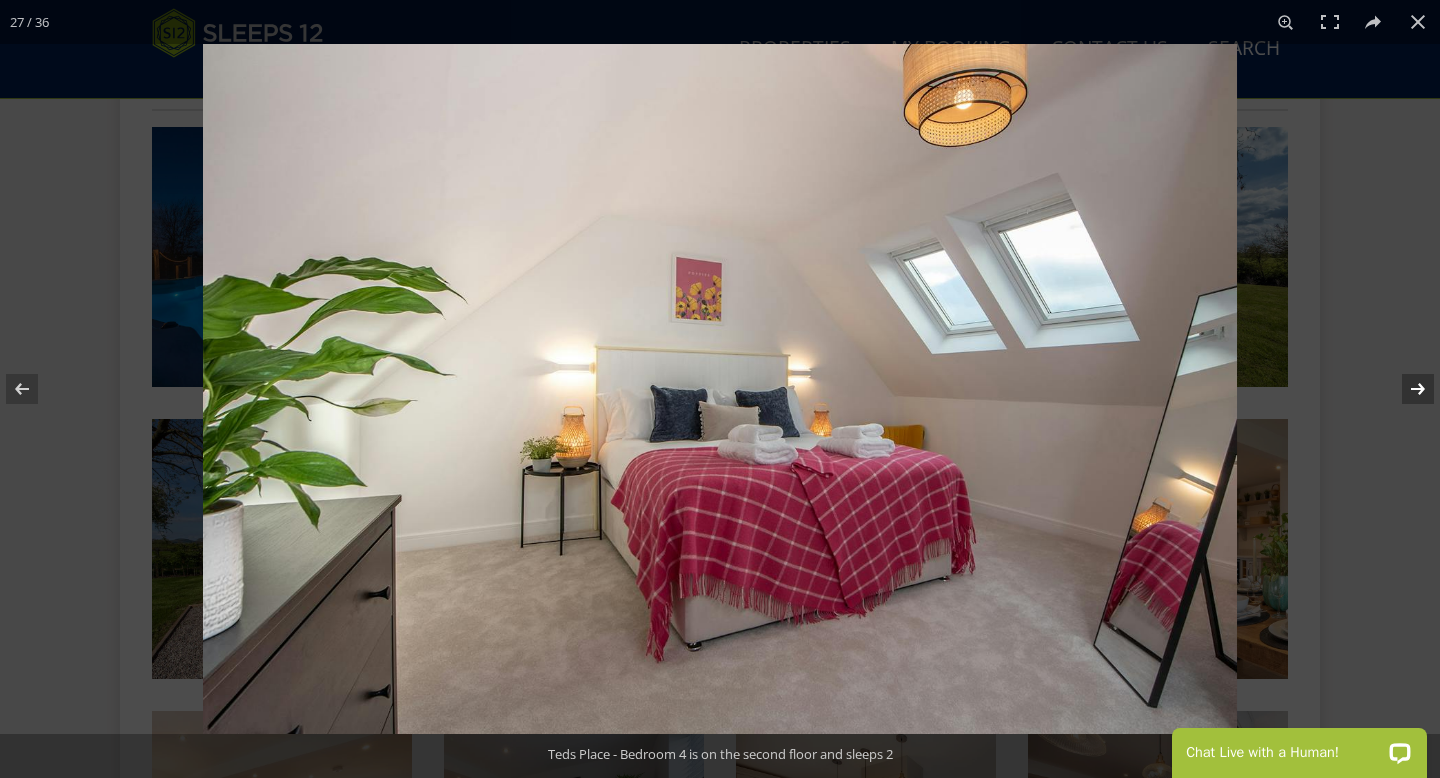 click at bounding box center (1405, 389) 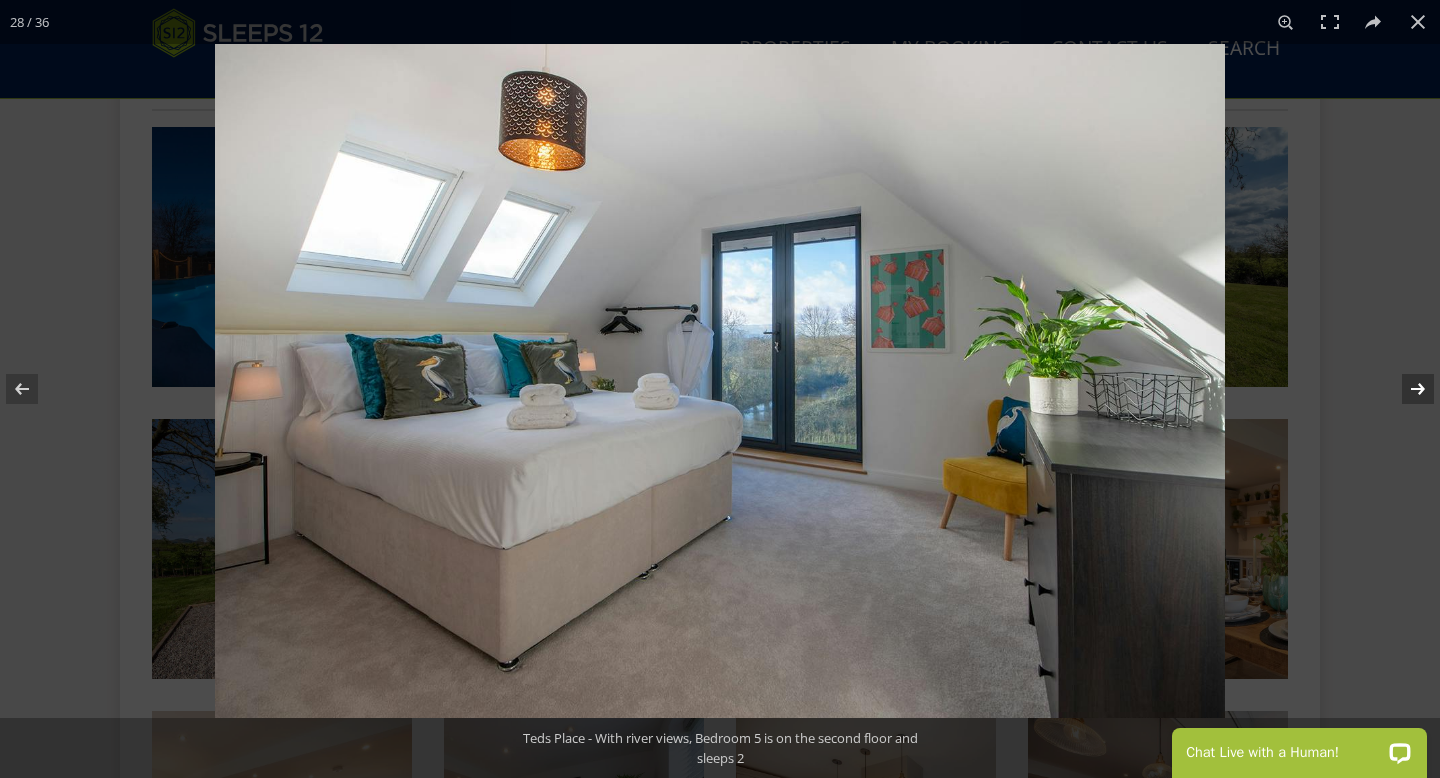 click at bounding box center [1405, 389] 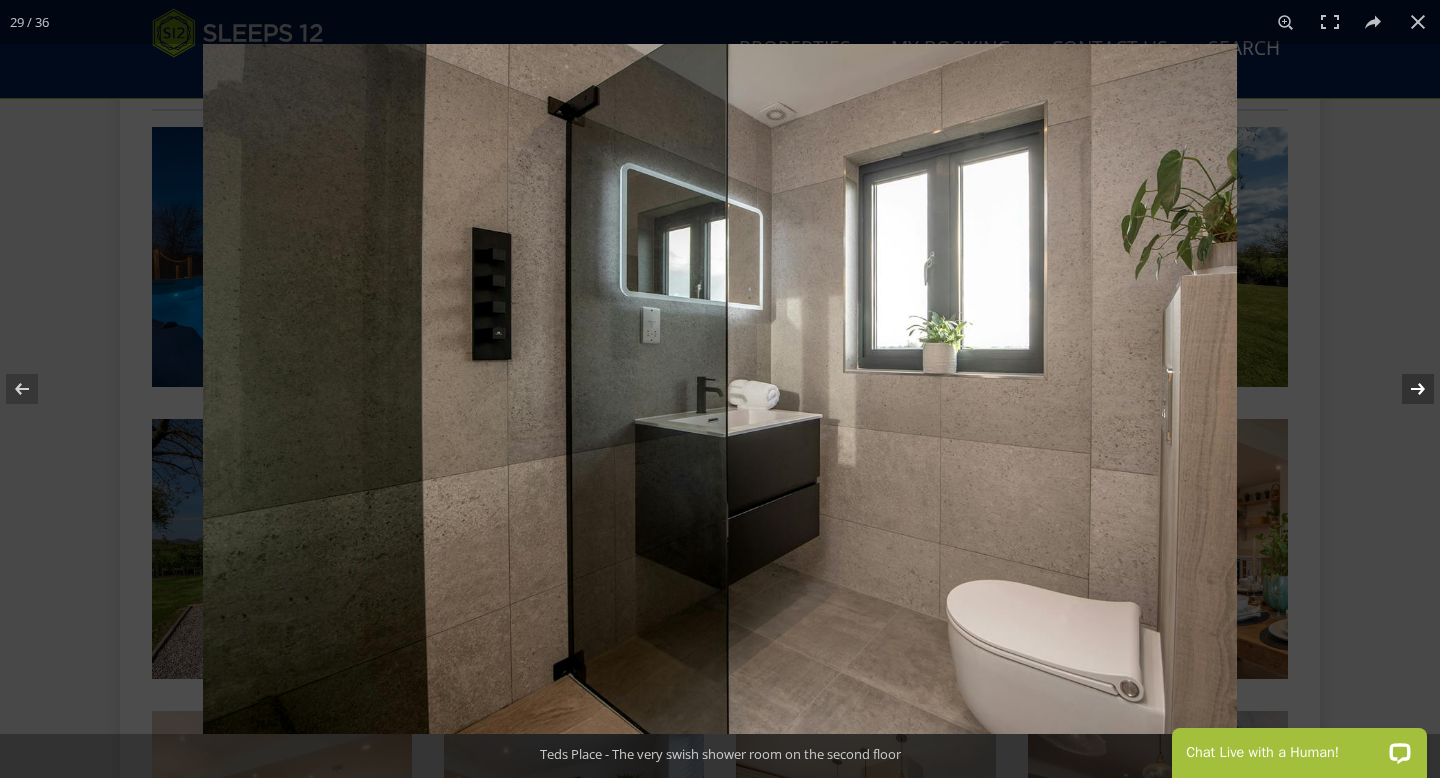 click at bounding box center (1405, 389) 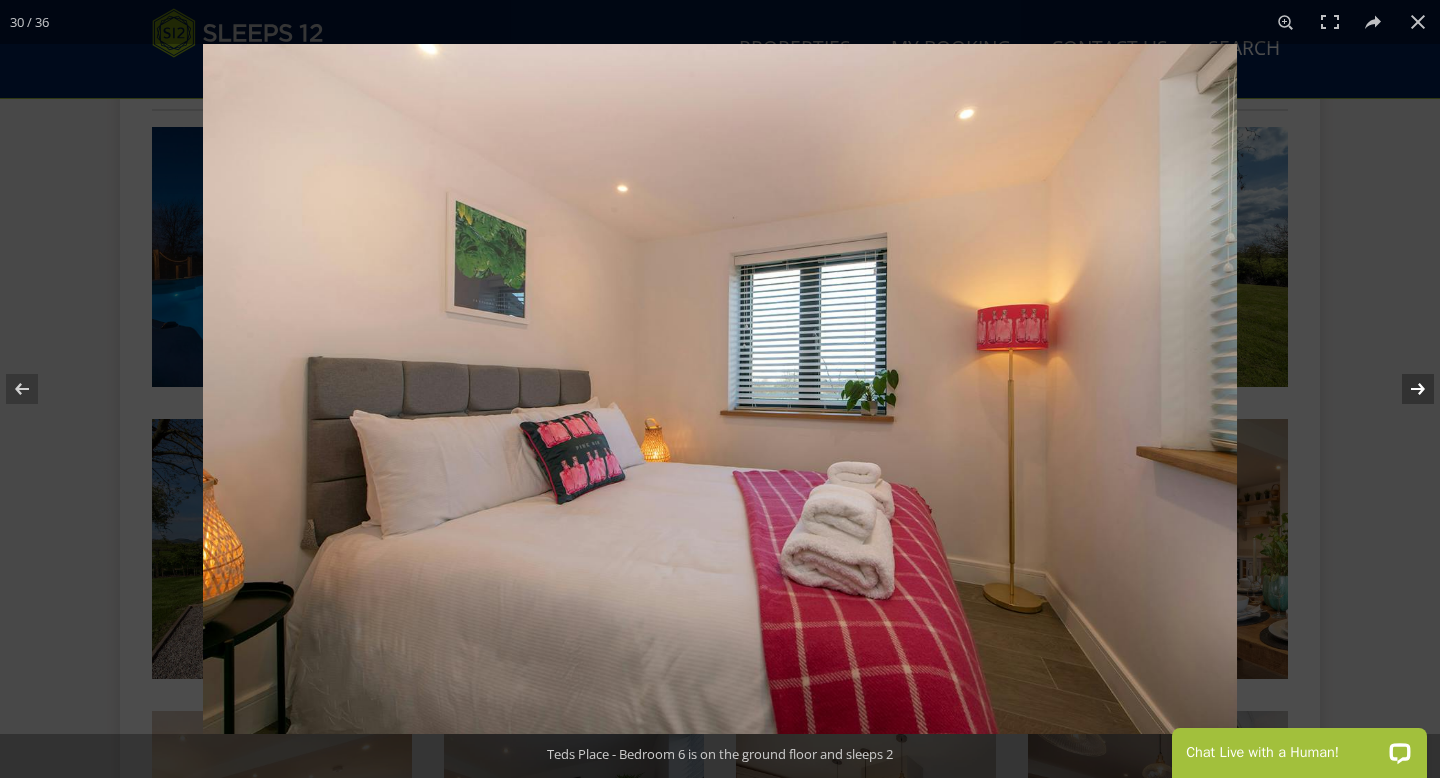 click at bounding box center (1405, 389) 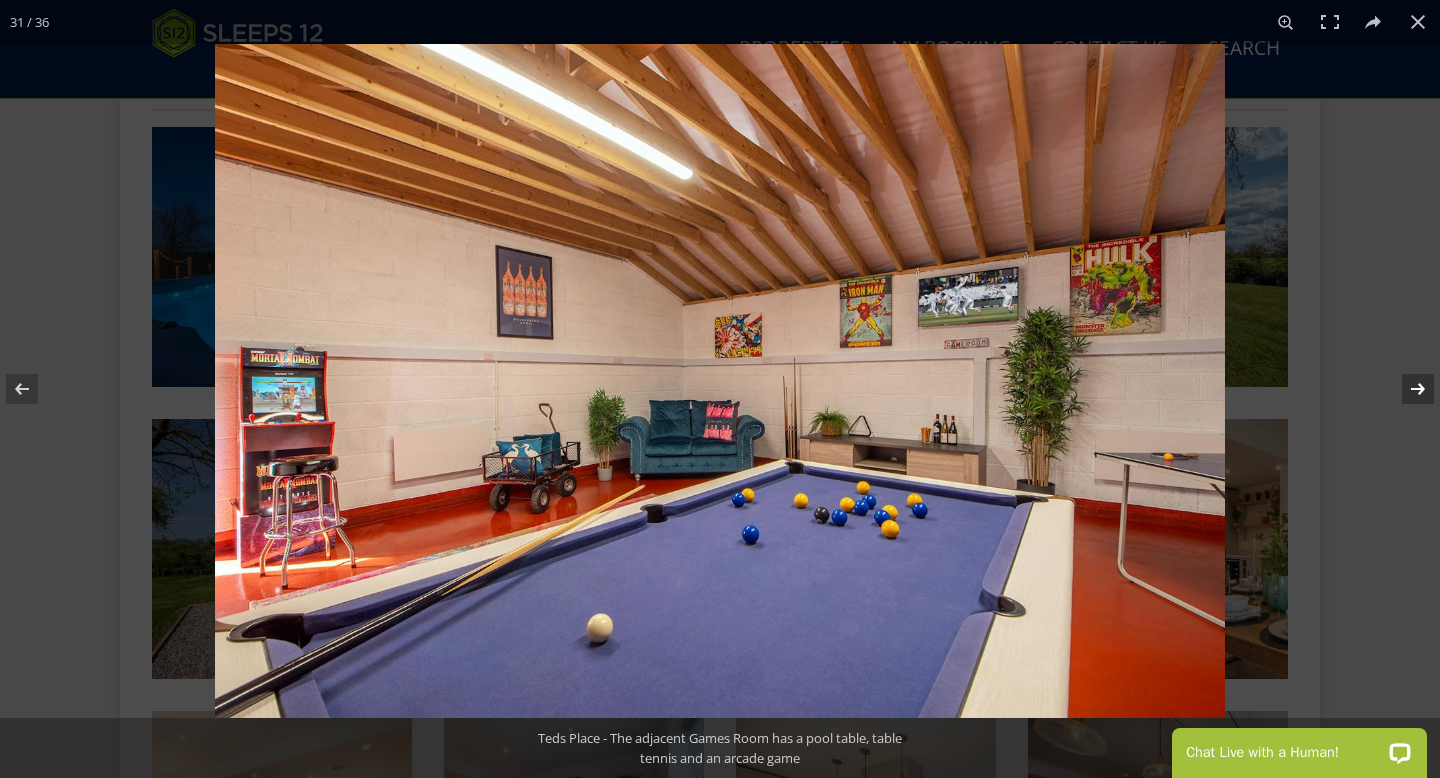 click at bounding box center [1405, 389] 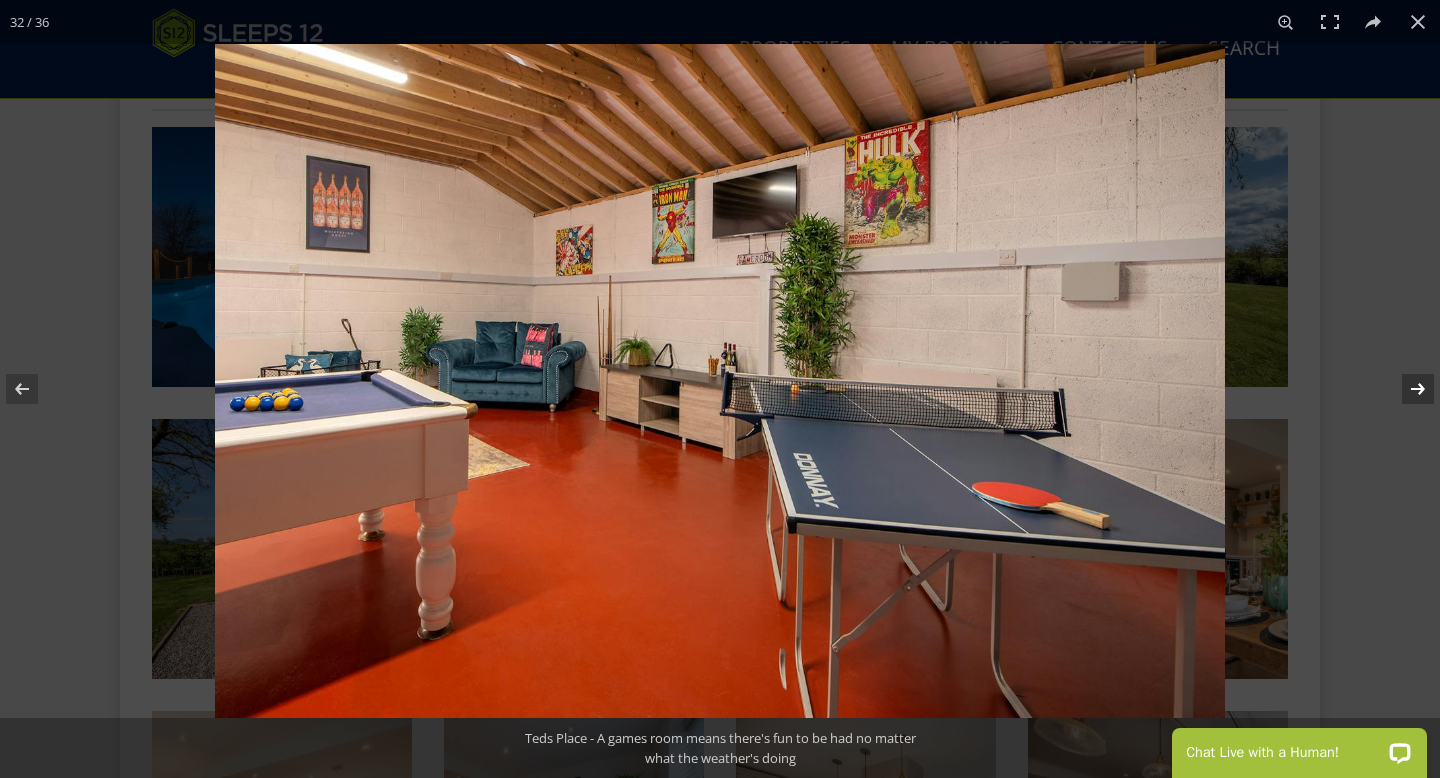 click at bounding box center [1405, 389] 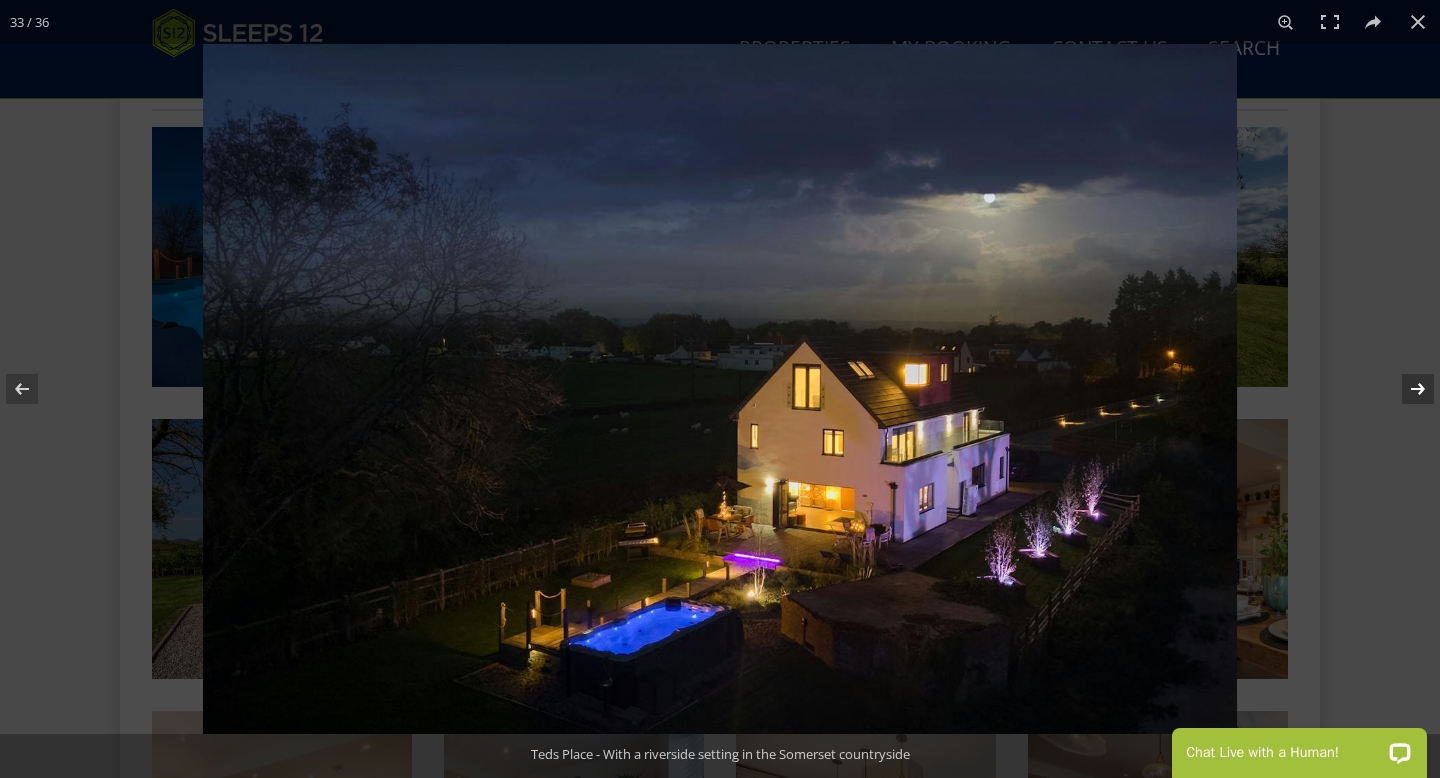 click at bounding box center [1405, 389] 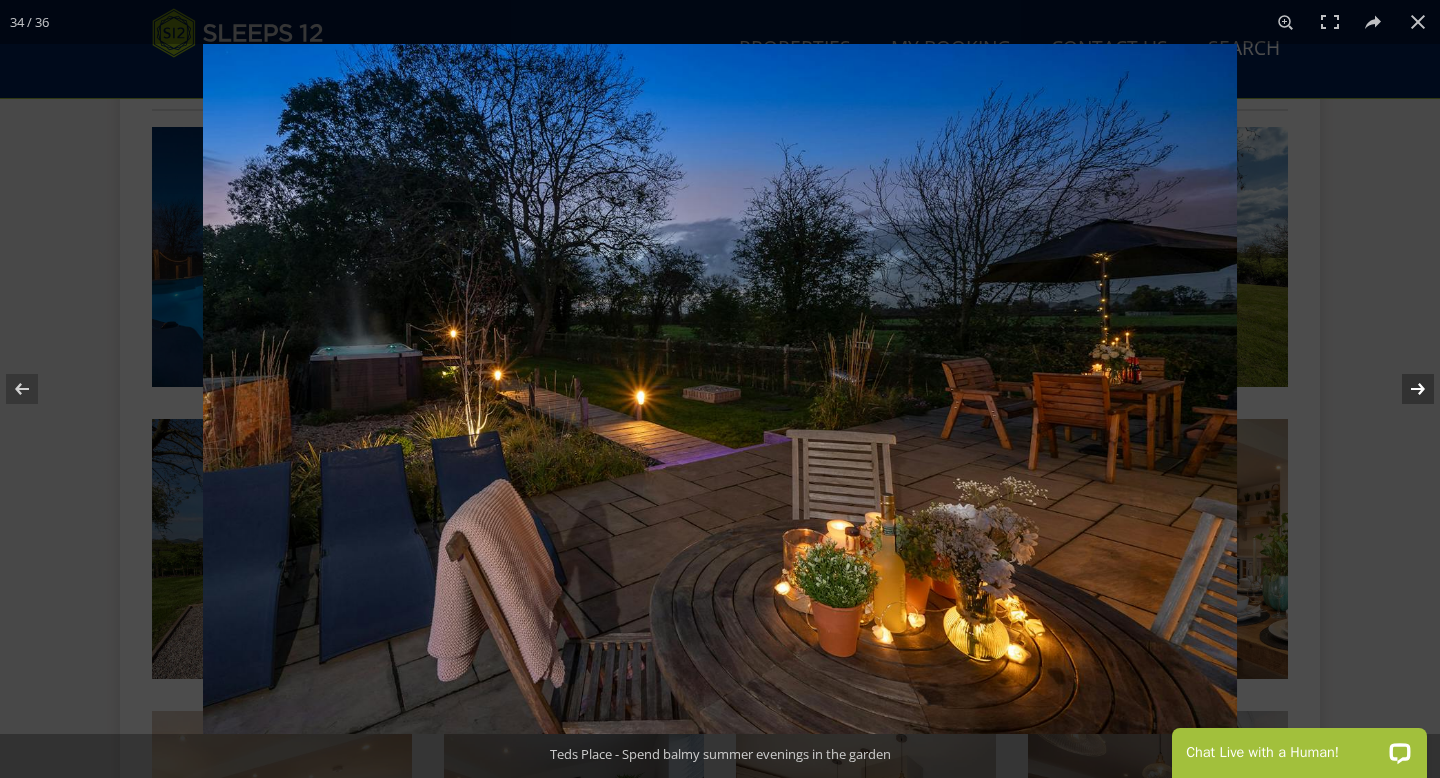 click at bounding box center [1405, 389] 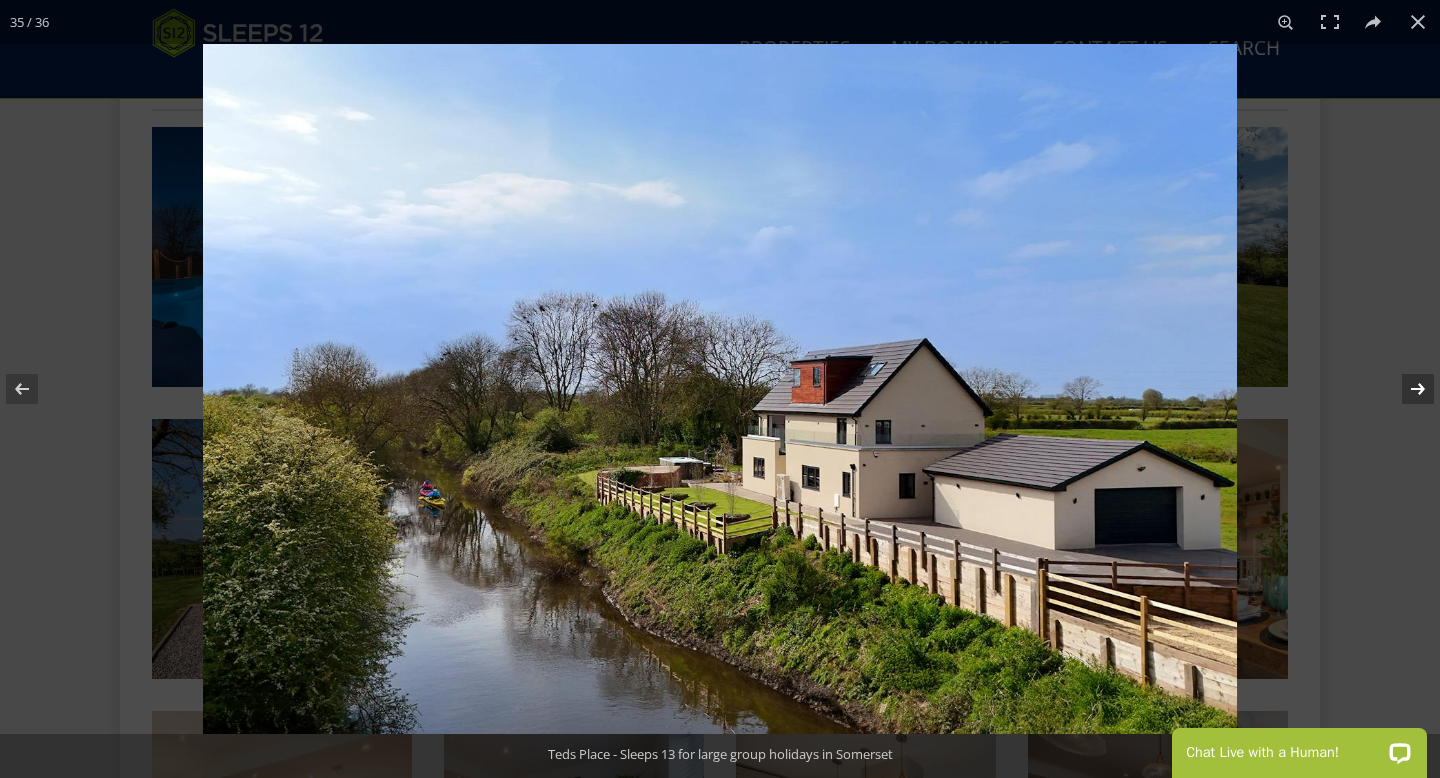 click at bounding box center [1405, 389] 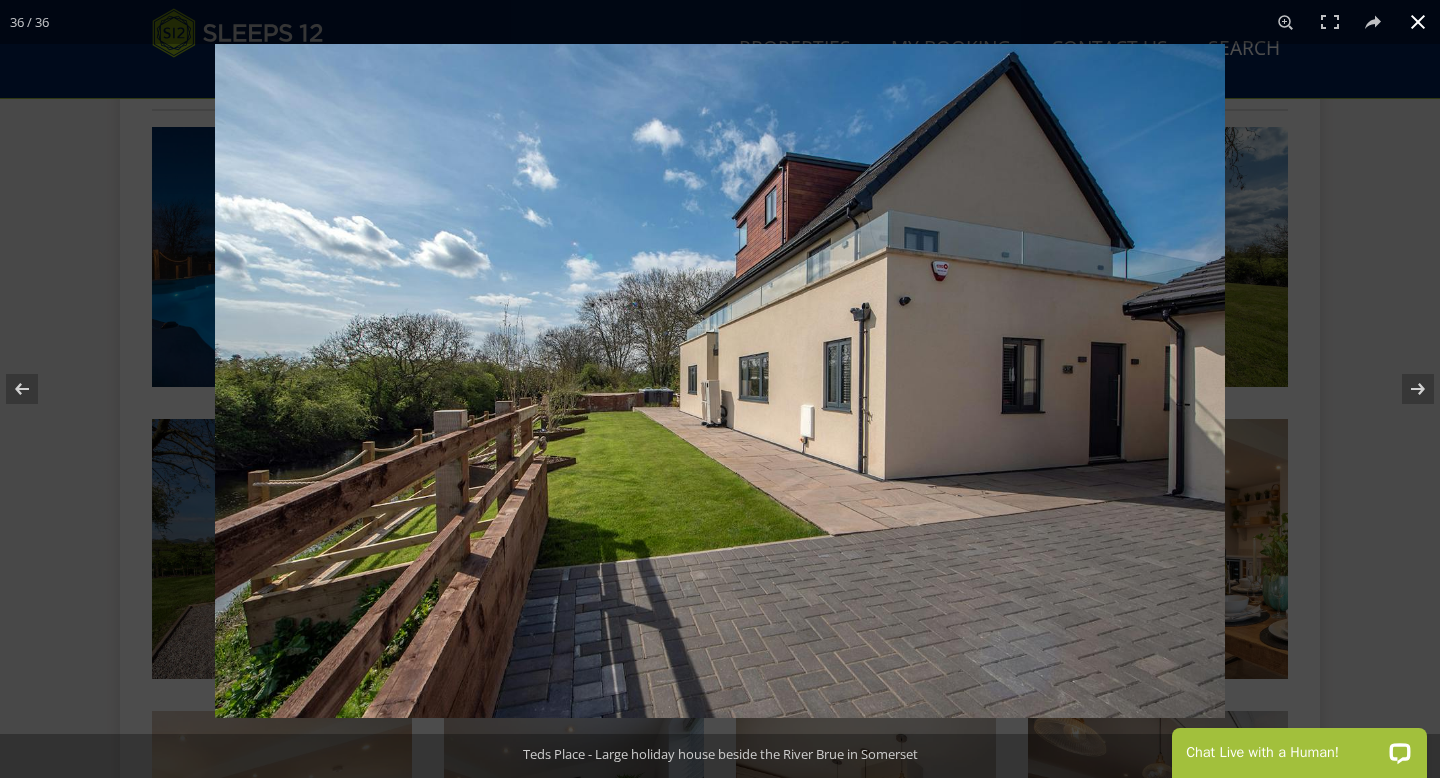 click at bounding box center [1418, 22] 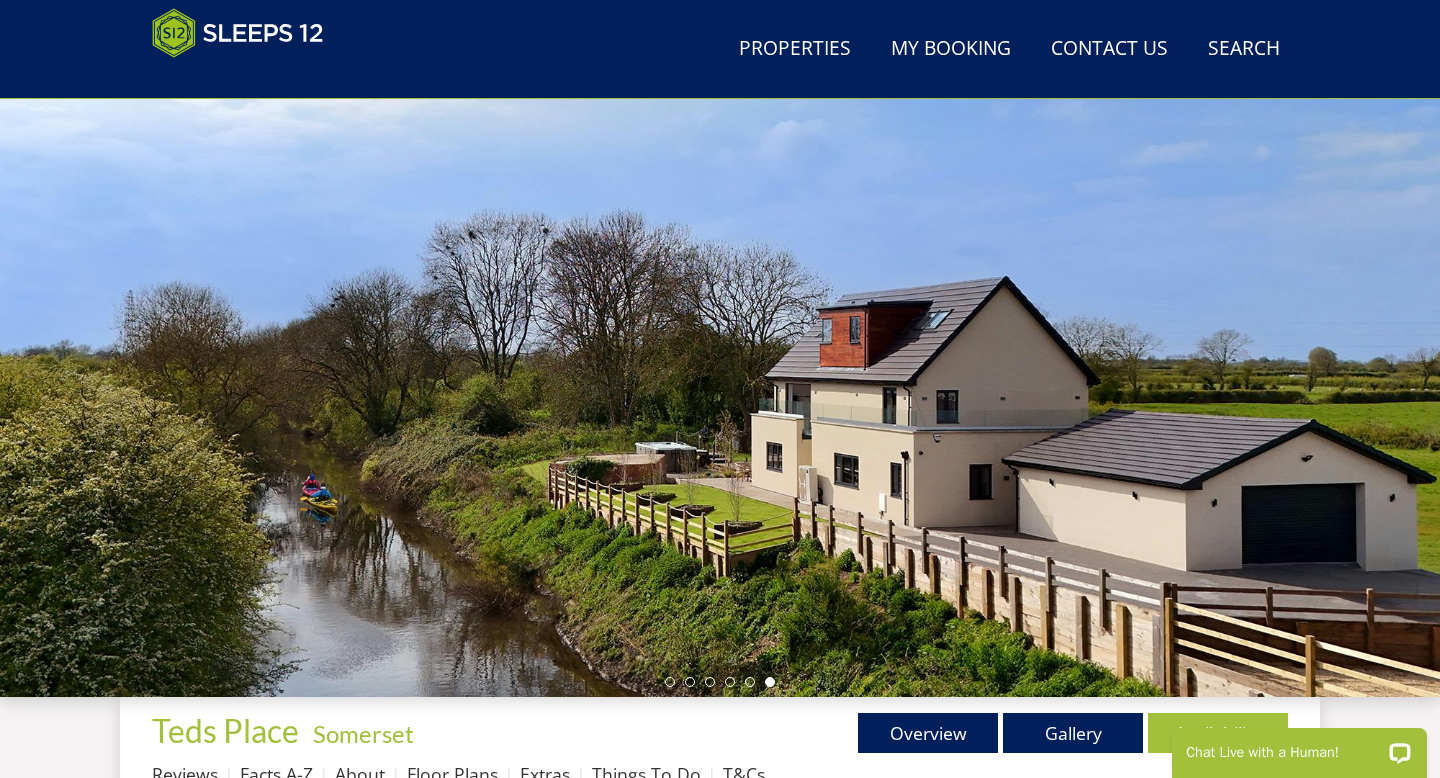 scroll, scrollTop: 133, scrollLeft: 0, axis: vertical 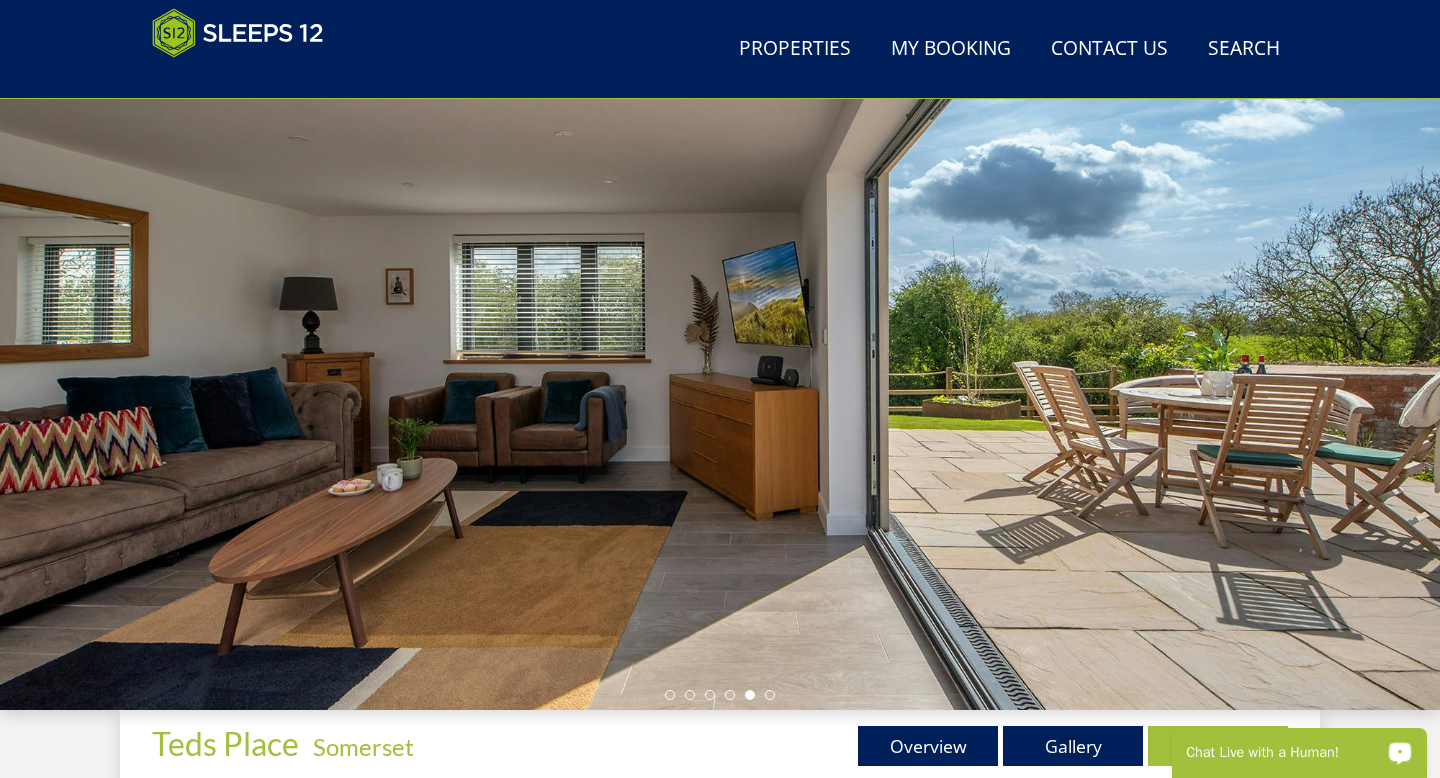click on "Chat Live with a Human!" at bounding box center (1299, 753) 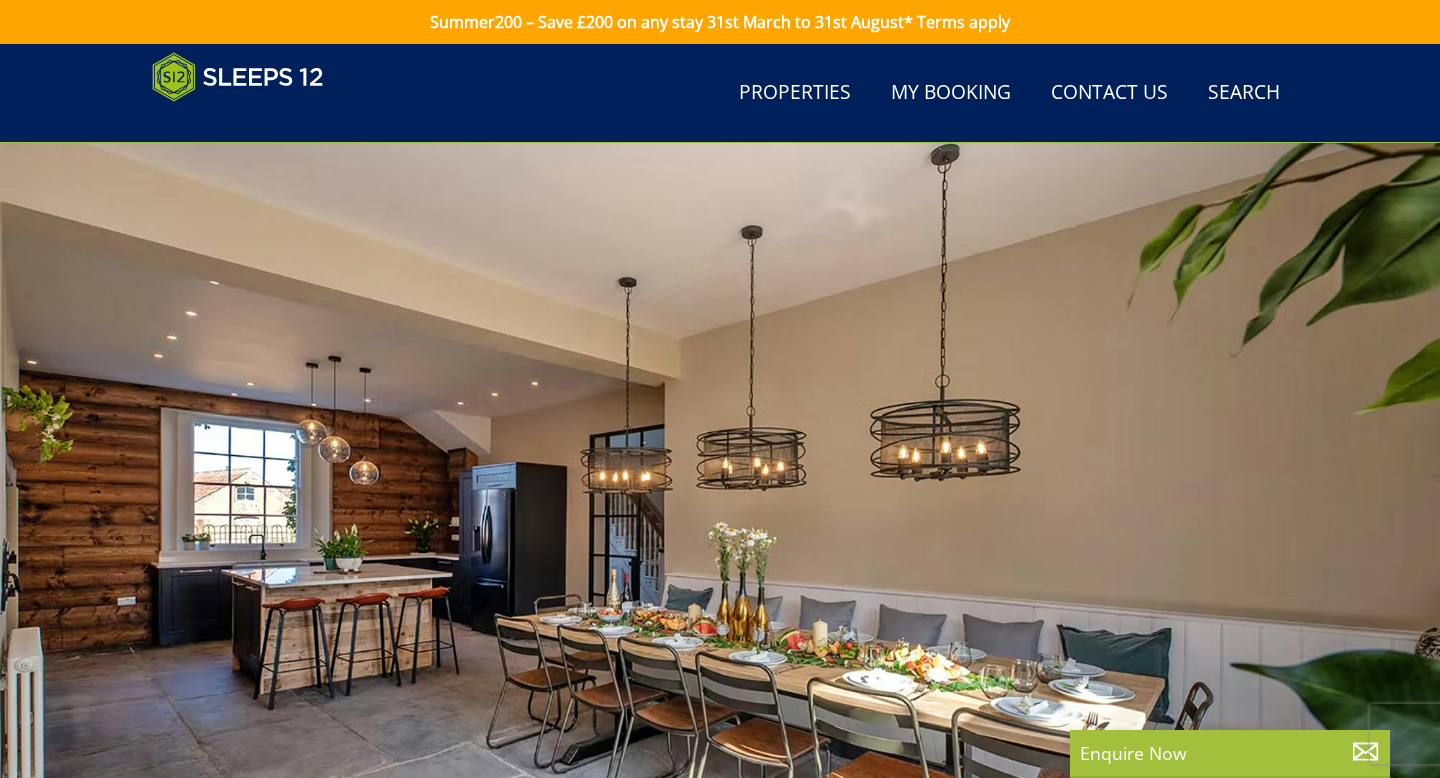 scroll, scrollTop: 273, scrollLeft: 0, axis: vertical 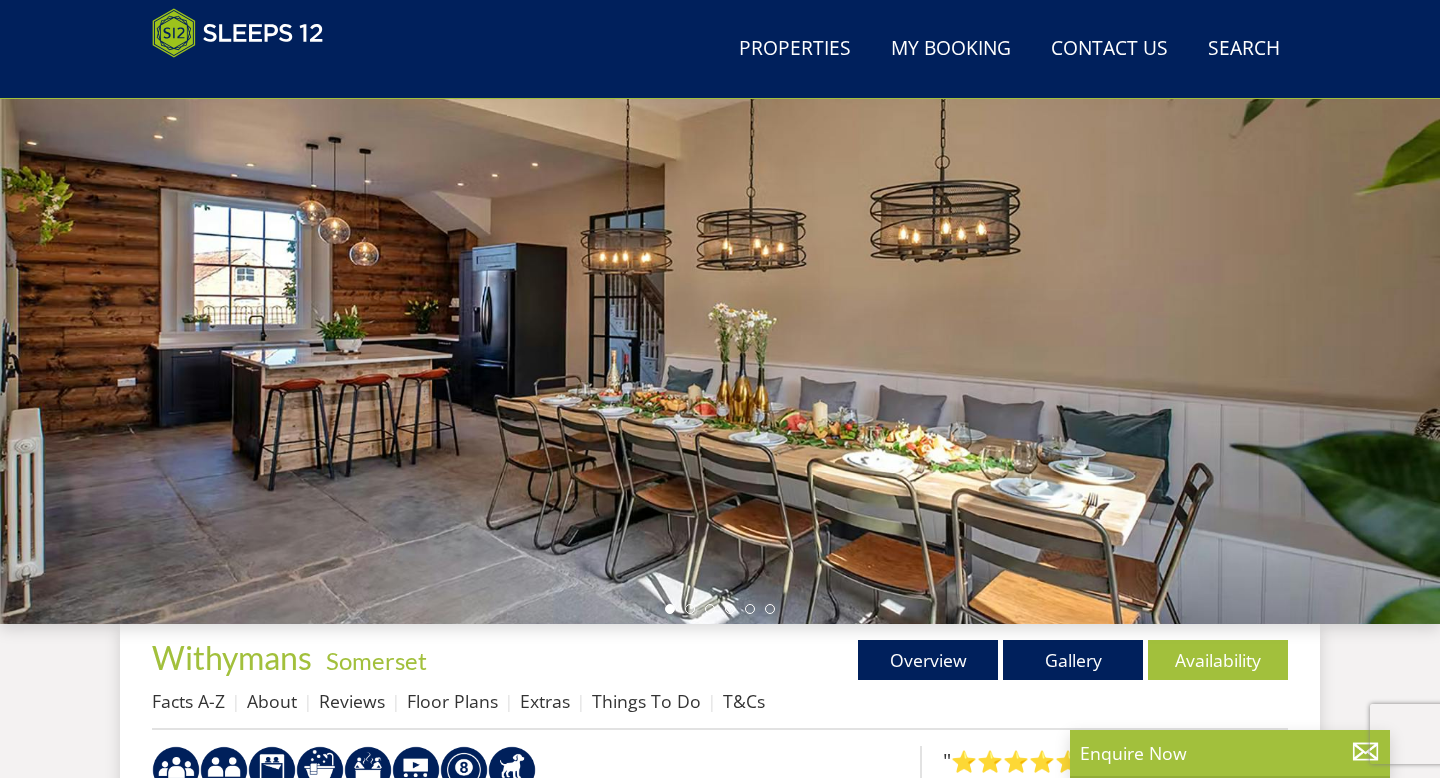 click at bounding box center (720, 274) 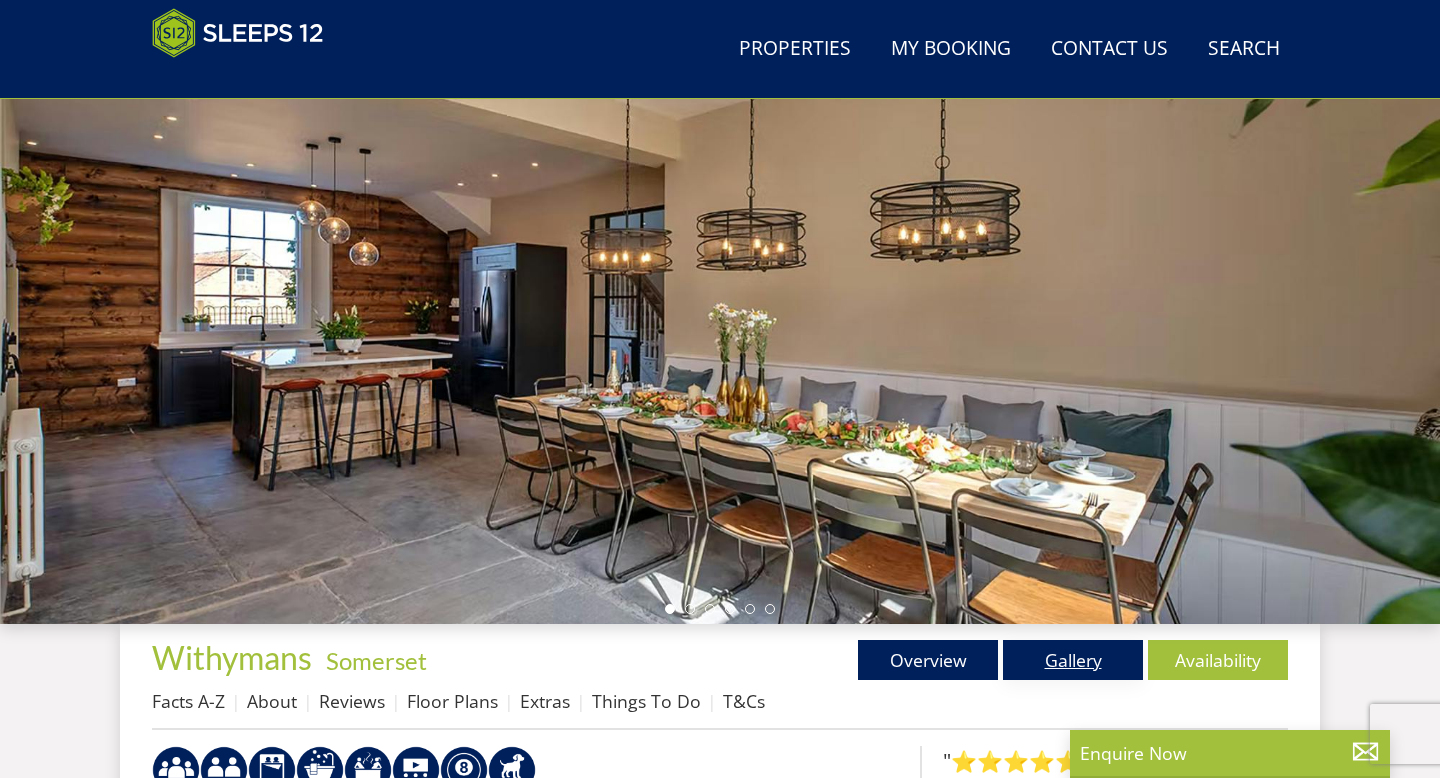 click on "Gallery" at bounding box center [1073, 660] 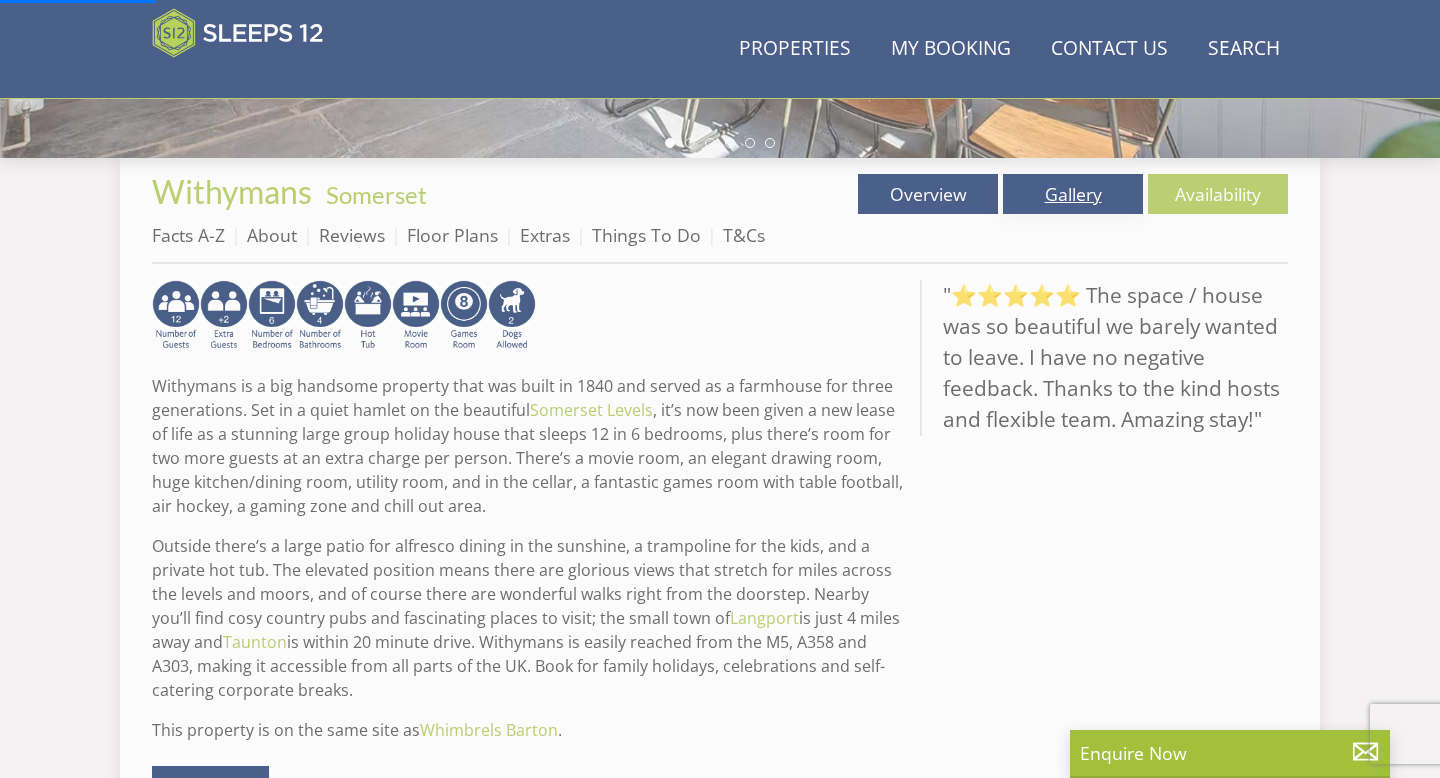 scroll, scrollTop: 687, scrollLeft: 0, axis: vertical 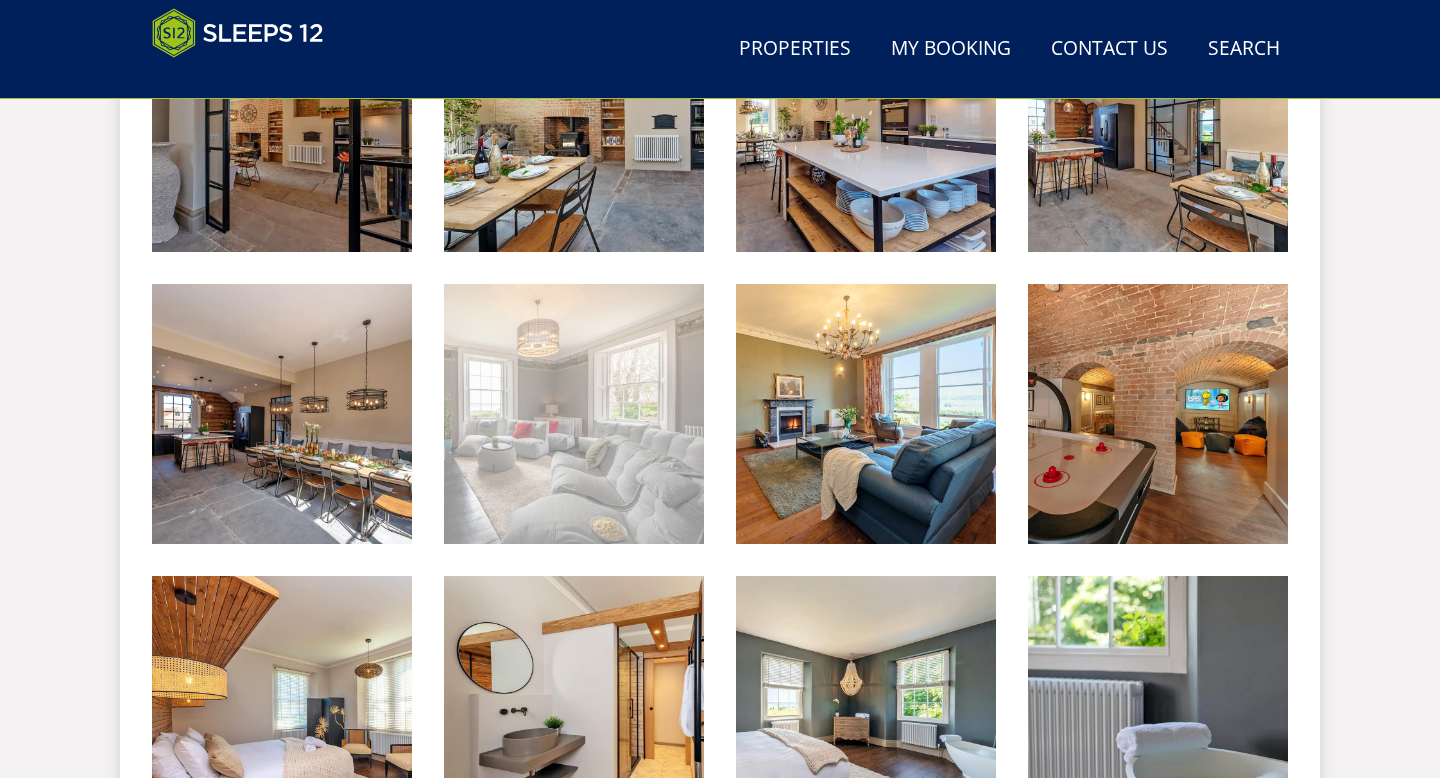 click at bounding box center [574, 414] 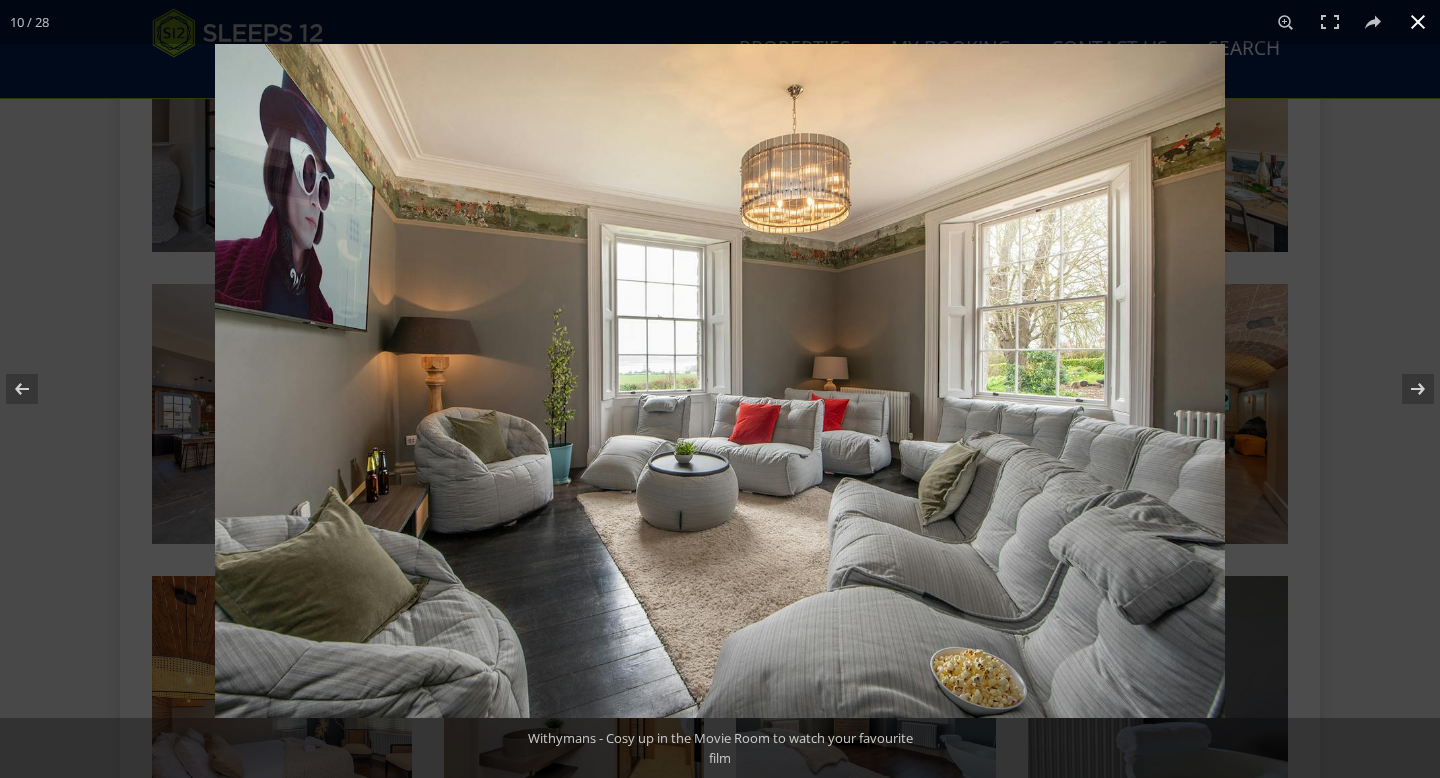 click at bounding box center (1418, 22) 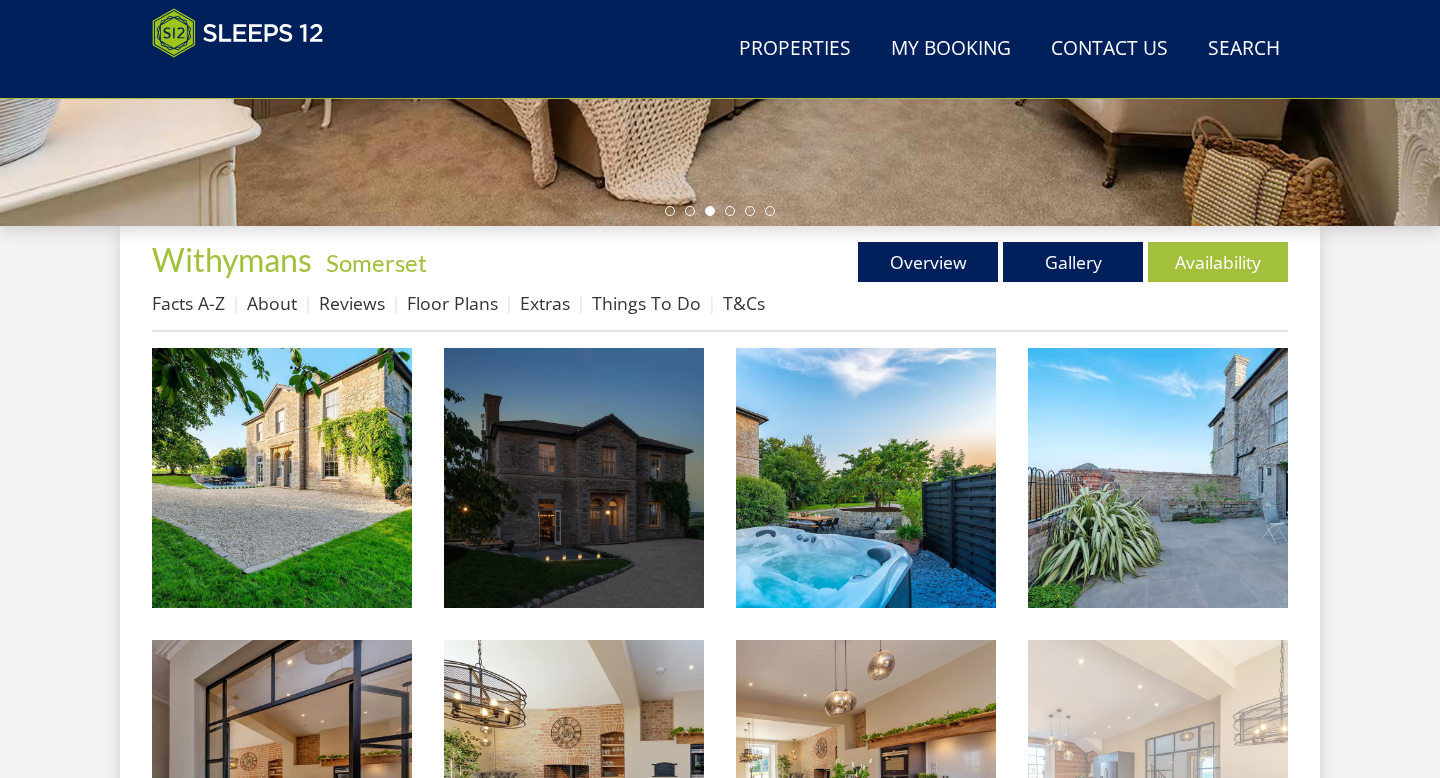 scroll, scrollTop: 411, scrollLeft: 0, axis: vertical 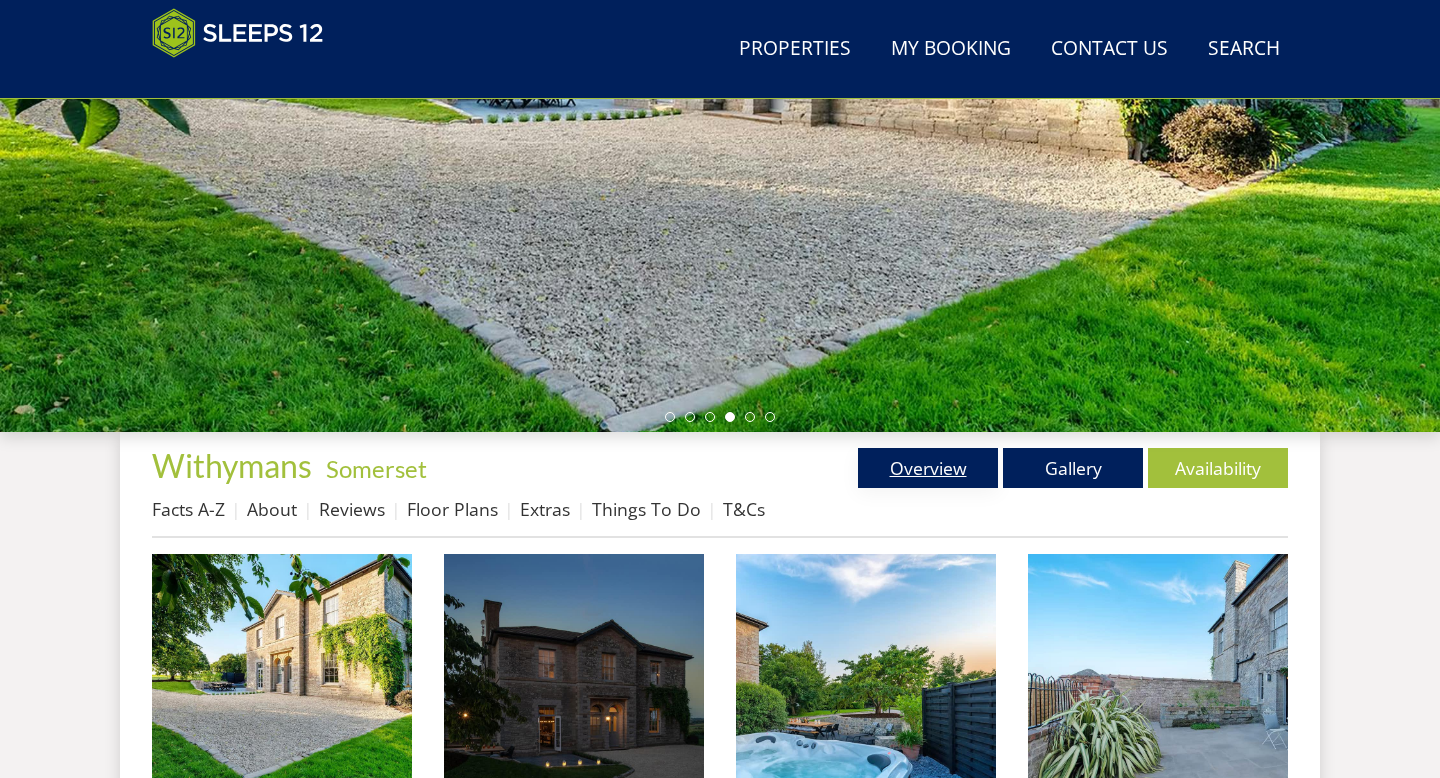 click on "Overview" at bounding box center [928, 468] 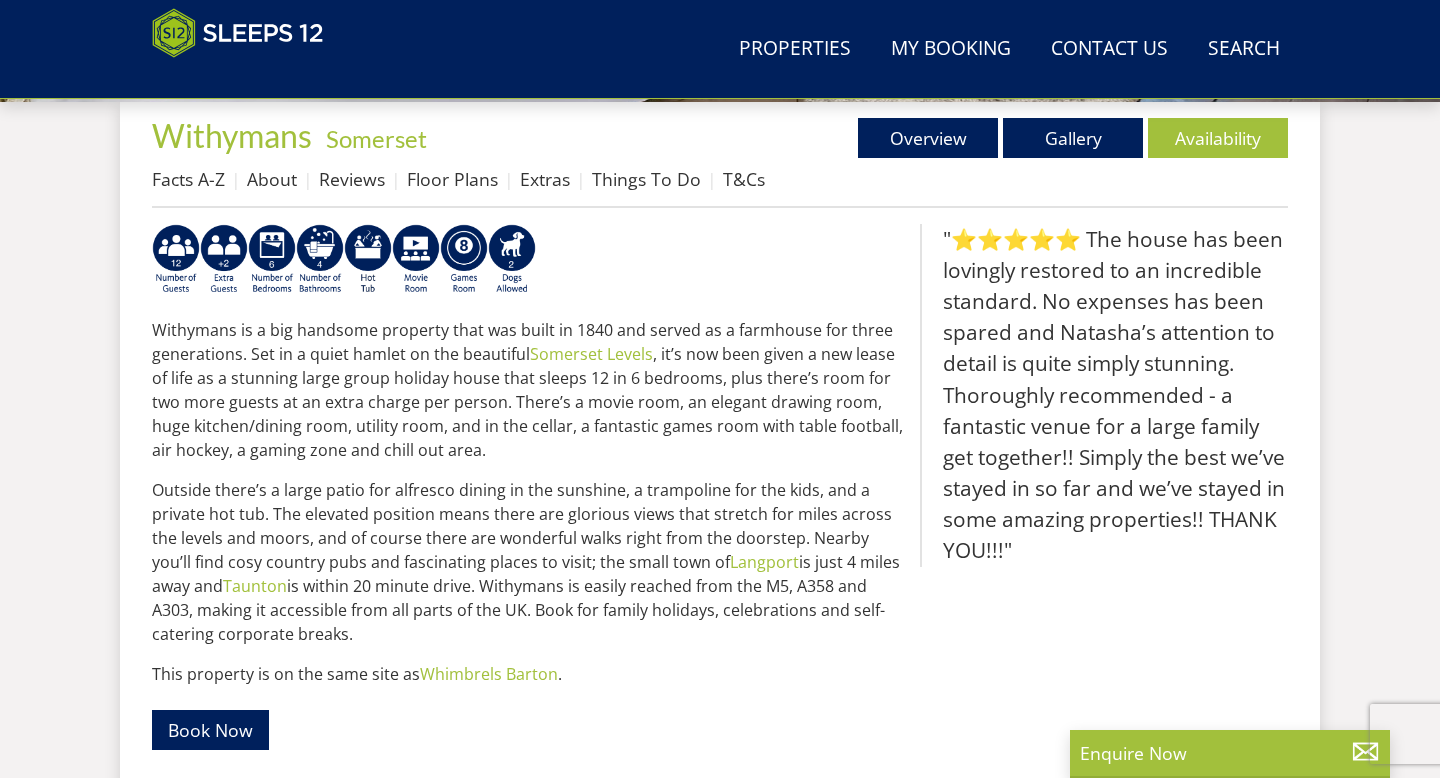 scroll, scrollTop: 728, scrollLeft: 0, axis: vertical 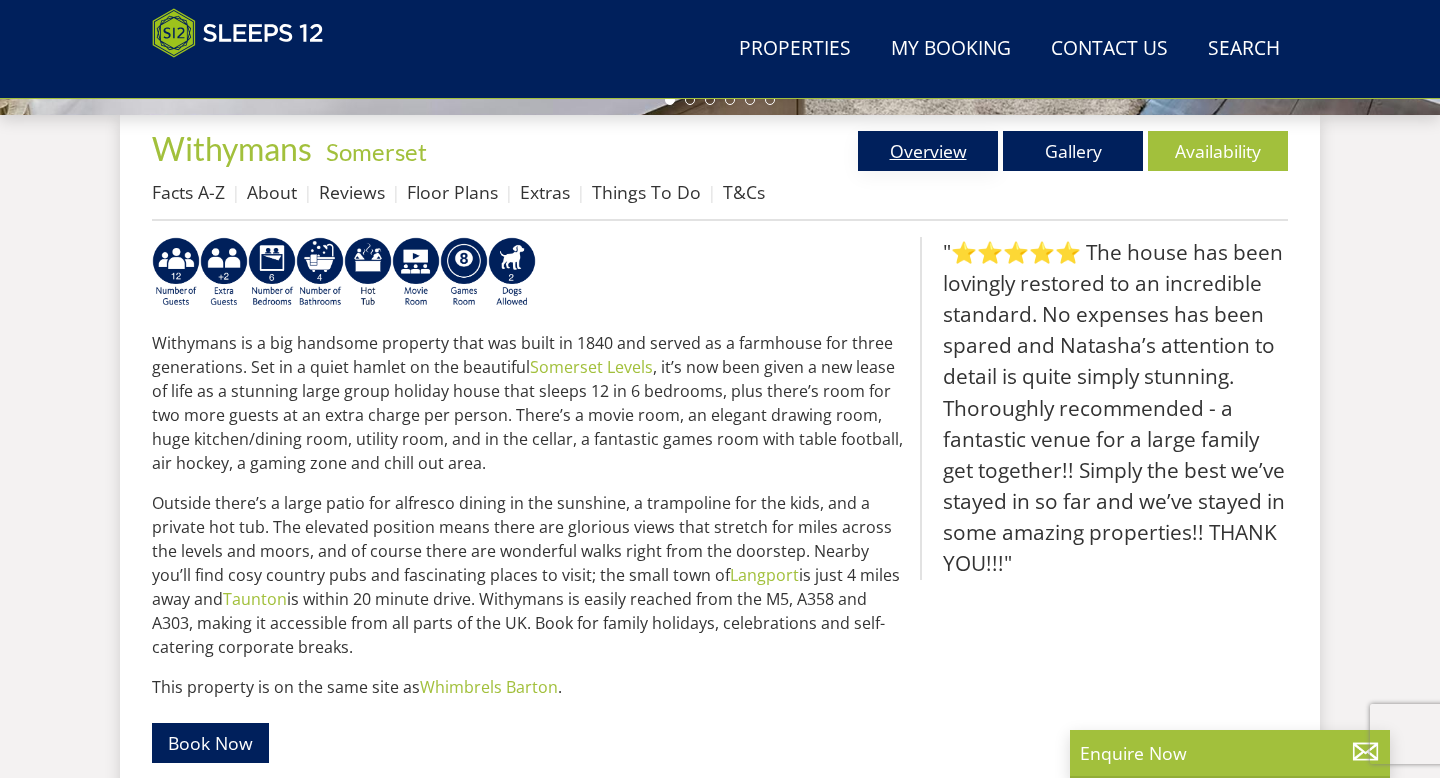 click on "Overview" at bounding box center [928, 151] 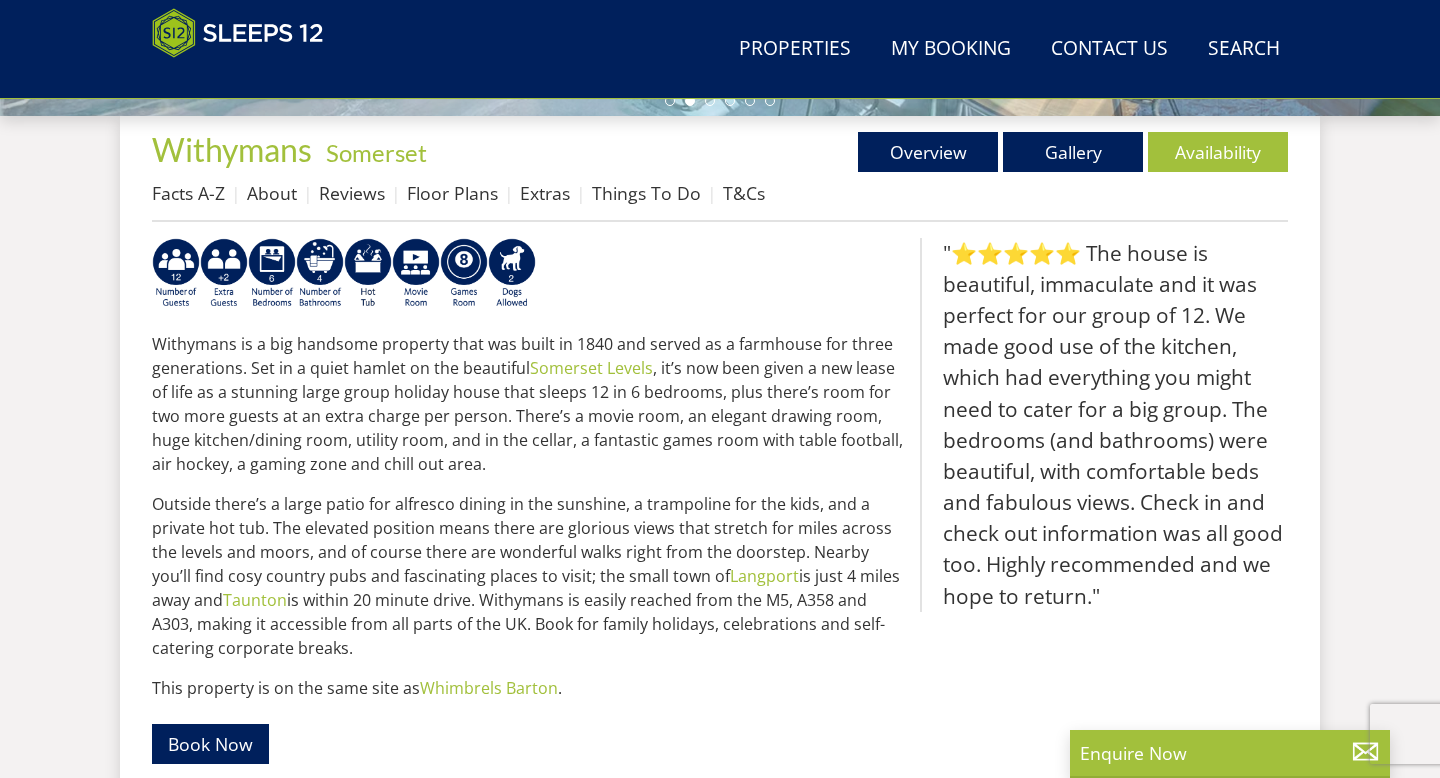 scroll, scrollTop: 731, scrollLeft: 0, axis: vertical 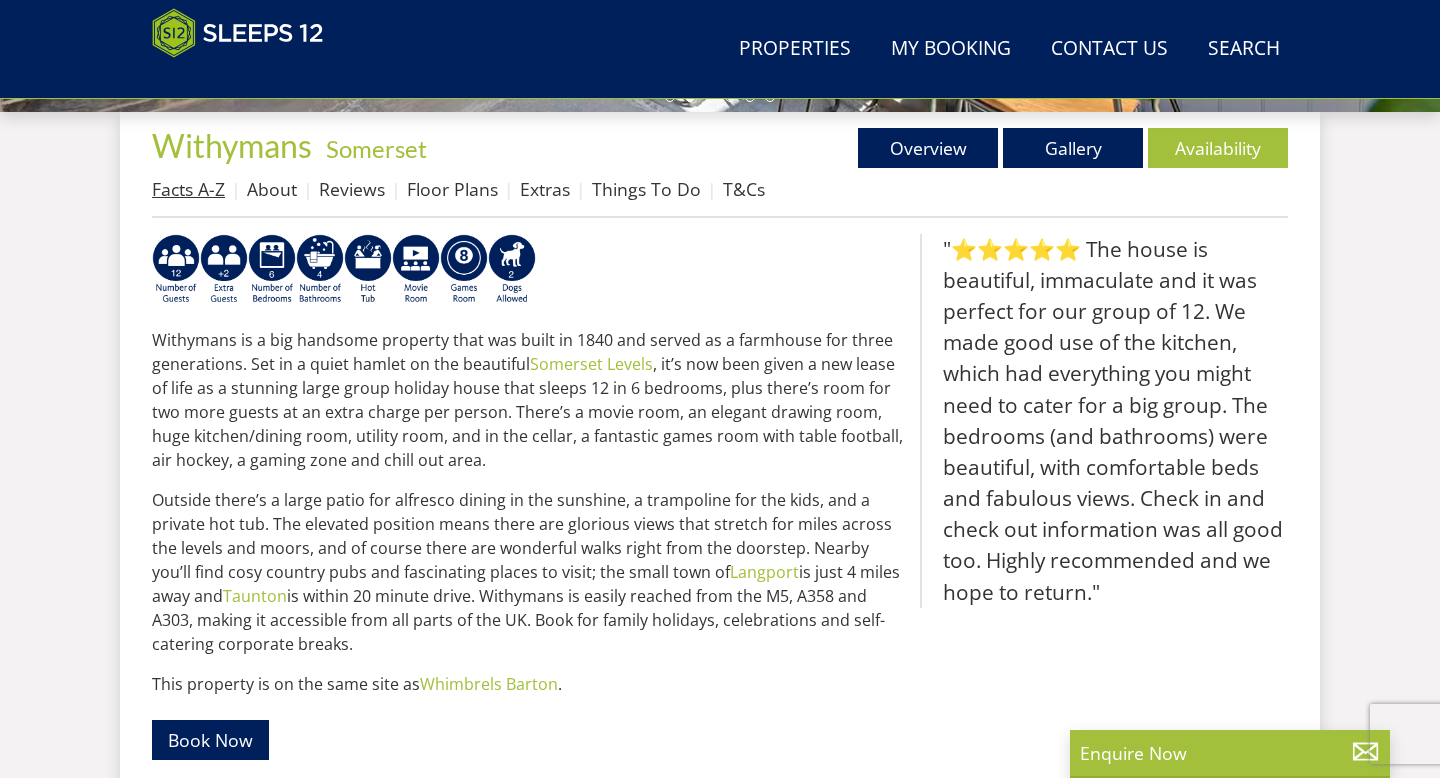click on "Facts A-Z" at bounding box center [188, 189] 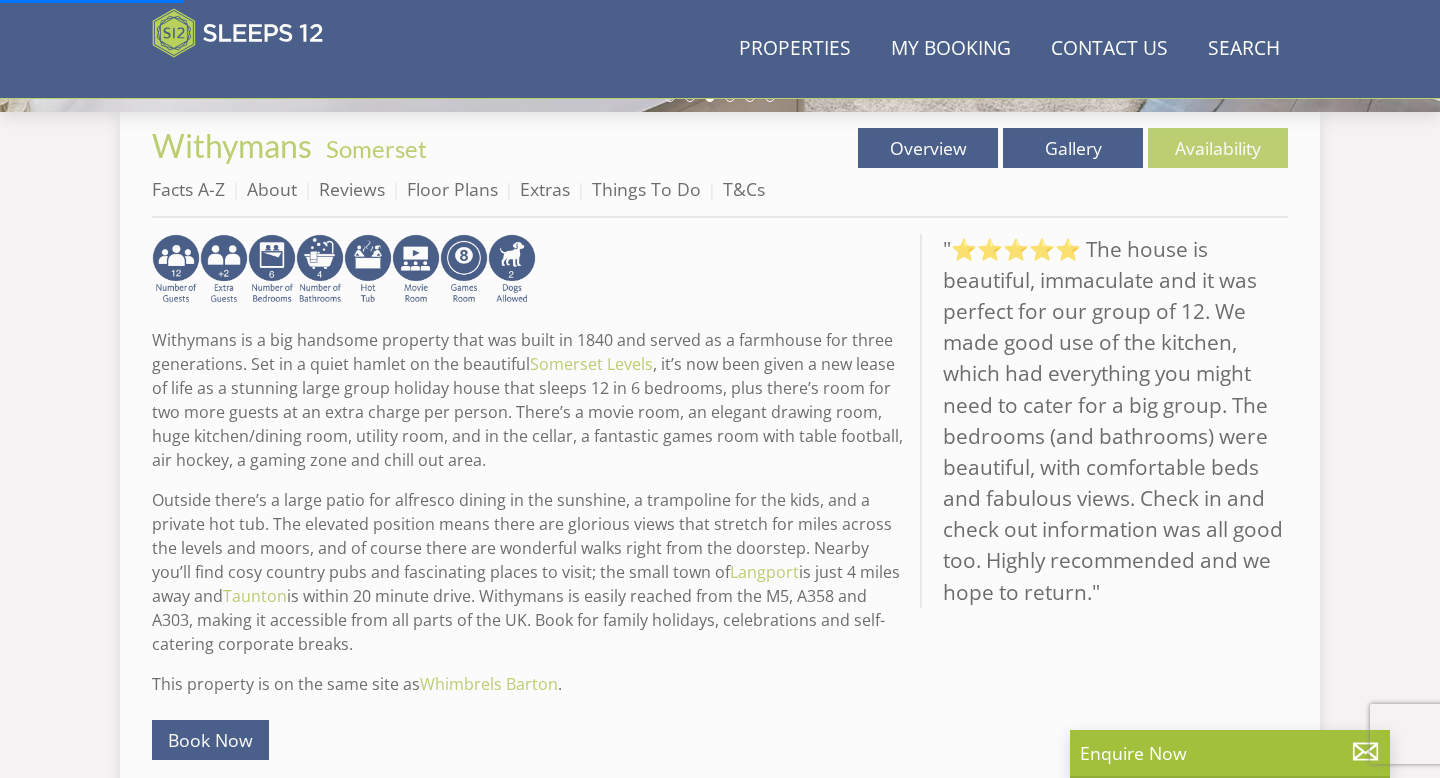 scroll, scrollTop: 748, scrollLeft: 0, axis: vertical 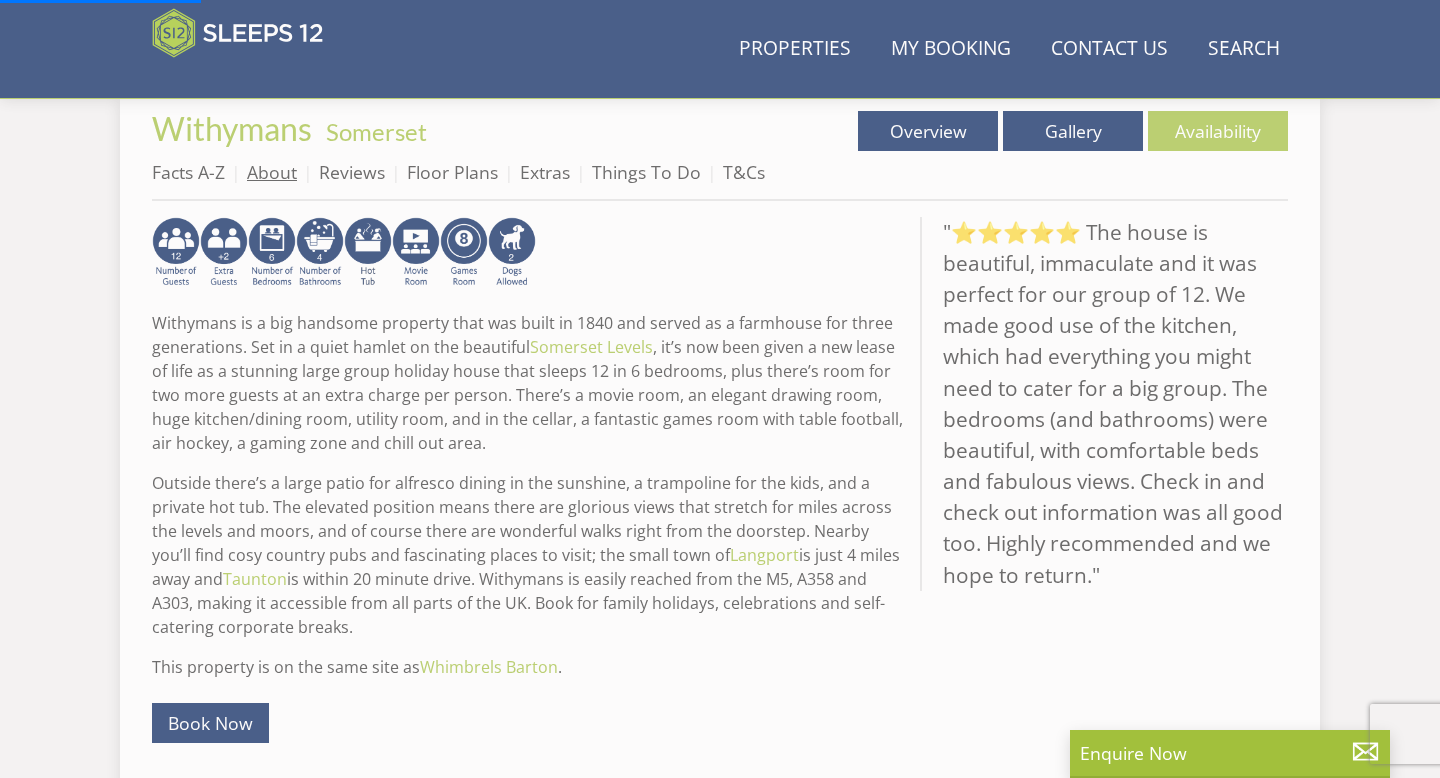 click on "About" at bounding box center [272, 172] 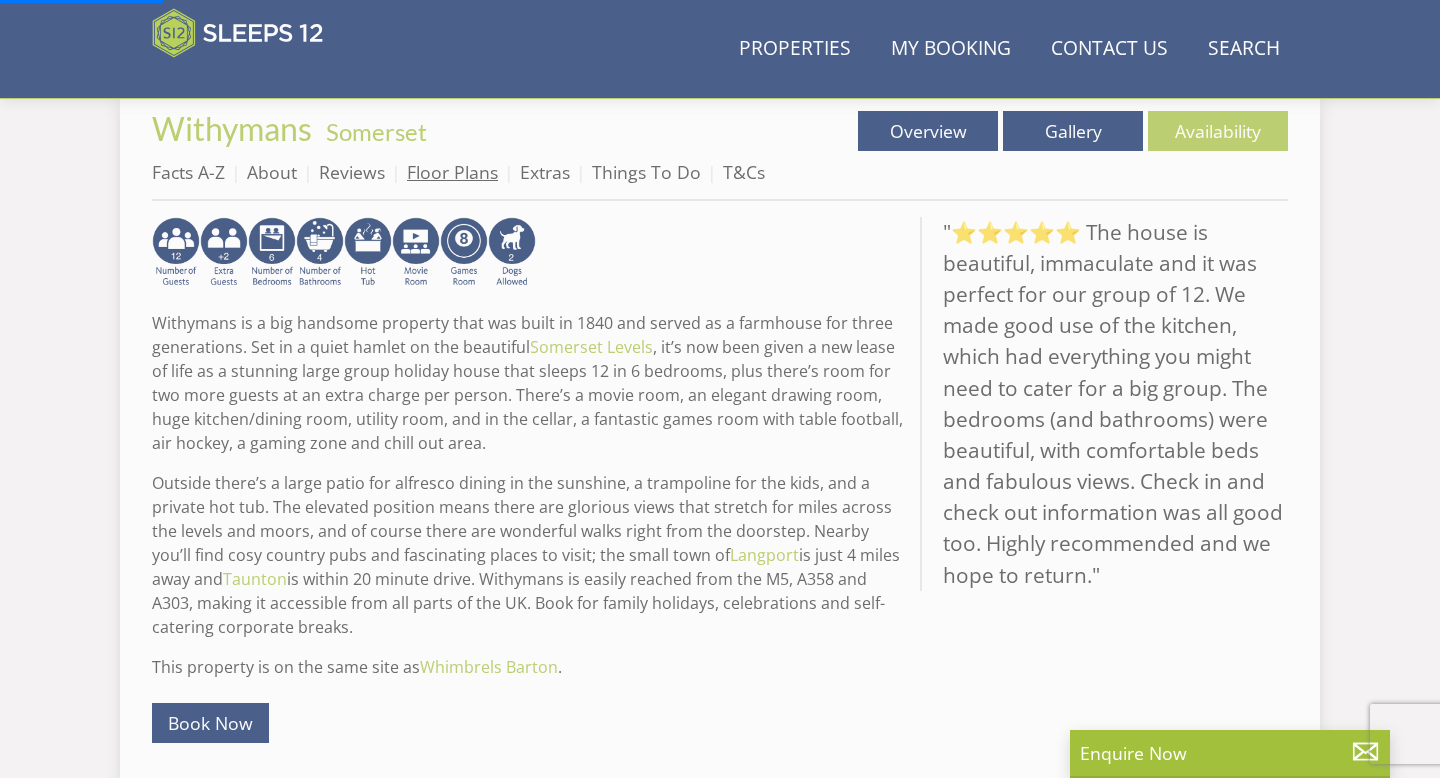 click on "Floor Plans" at bounding box center (452, 172) 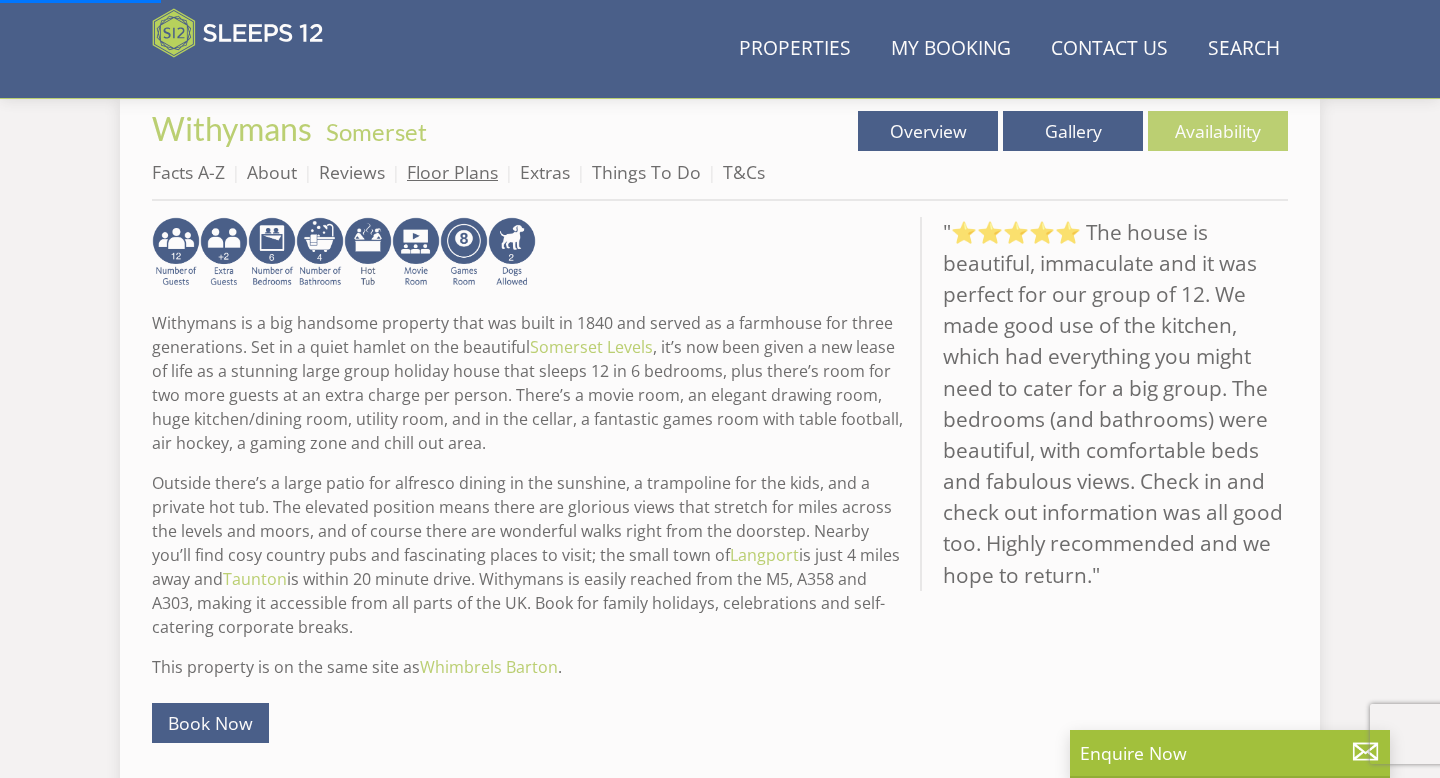 click on "Floor Plans" at bounding box center [452, 172] 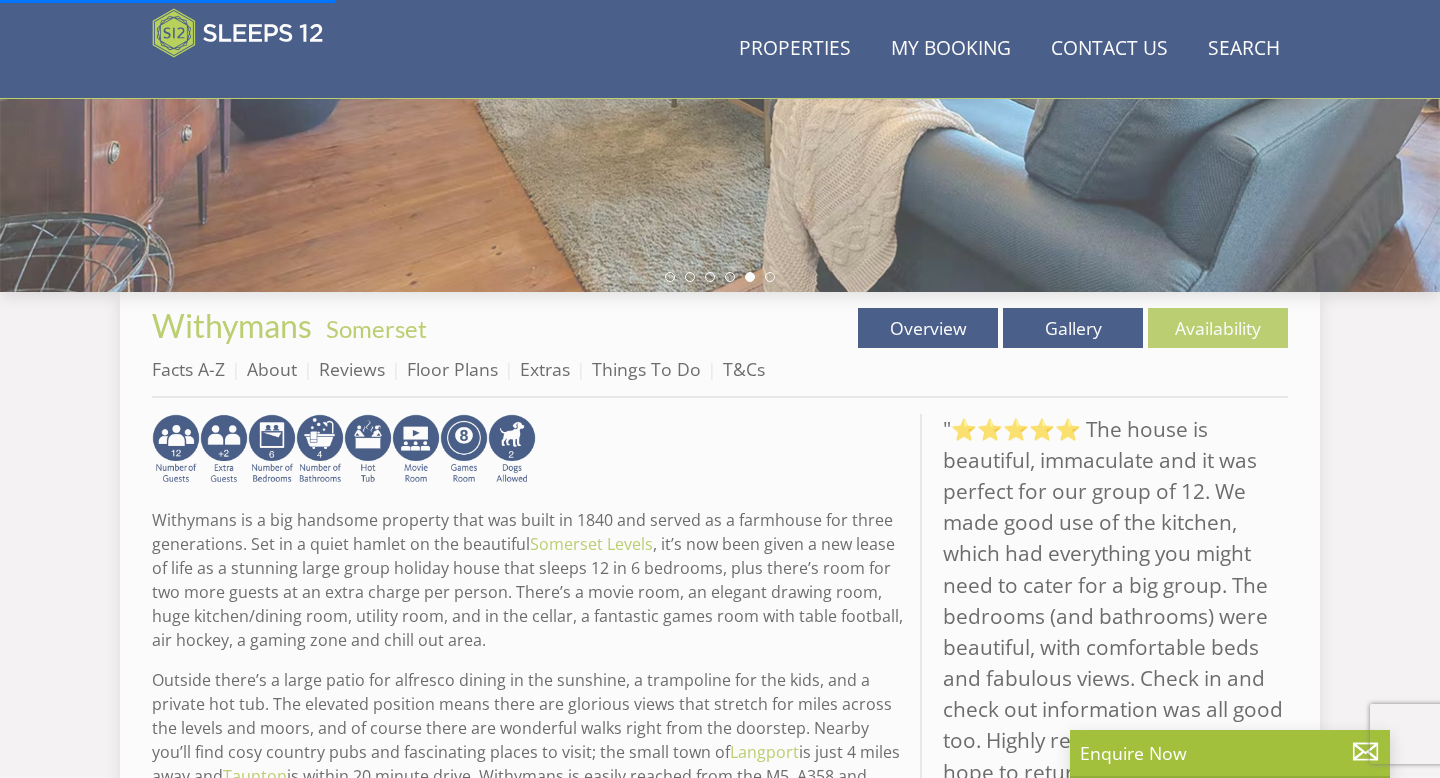 scroll, scrollTop: 541, scrollLeft: 0, axis: vertical 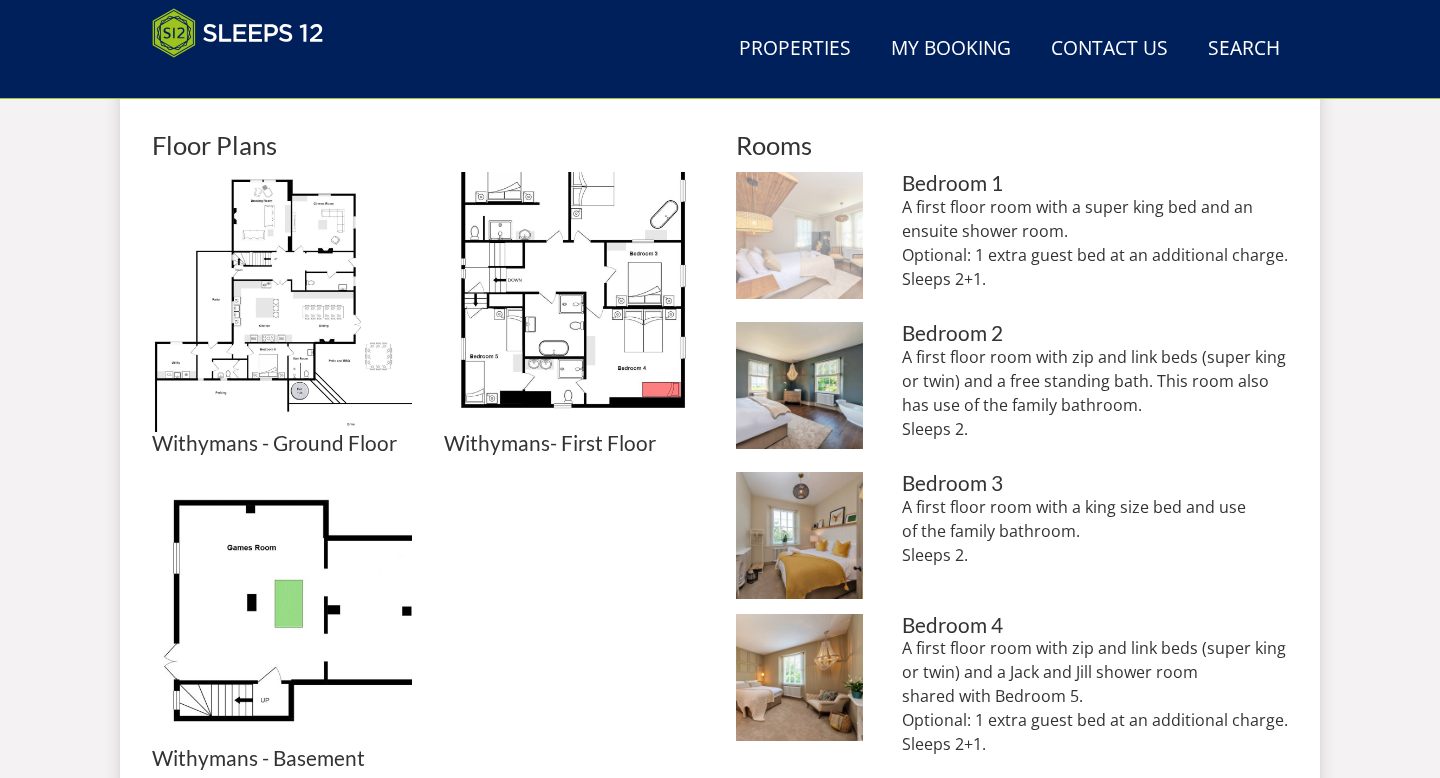 click at bounding box center [799, 235] 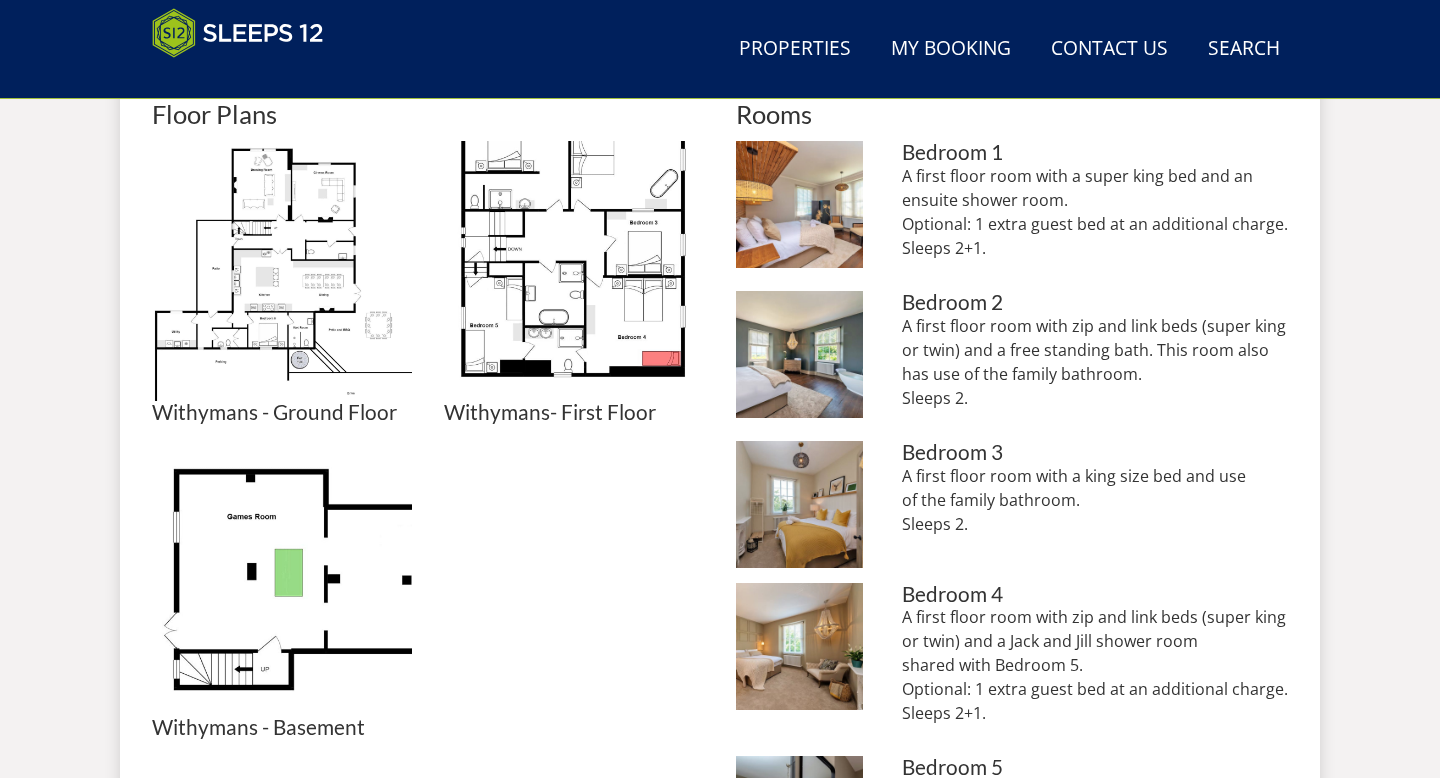 scroll, scrollTop: 901, scrollLeft: 0, axis: vertical 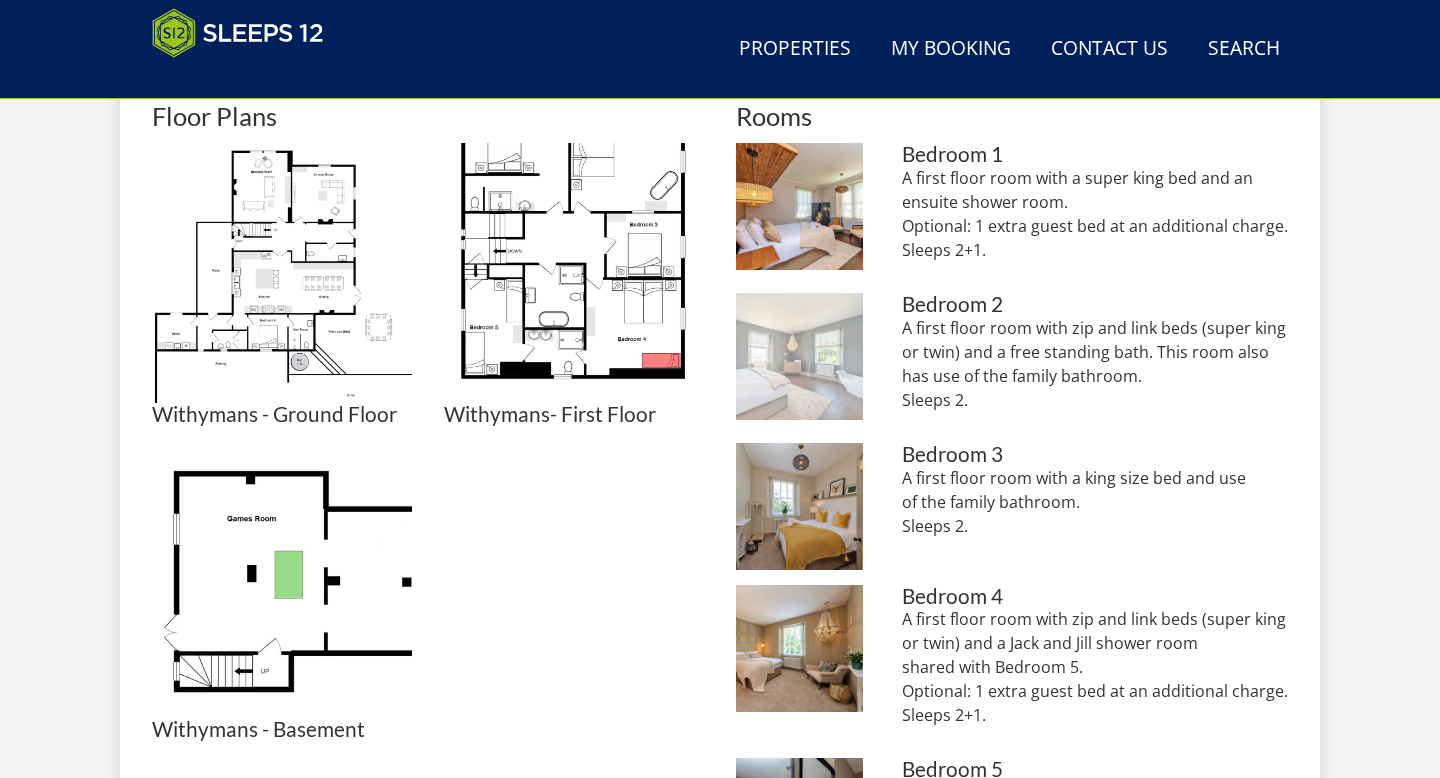 click at bounding box center [799, 356] 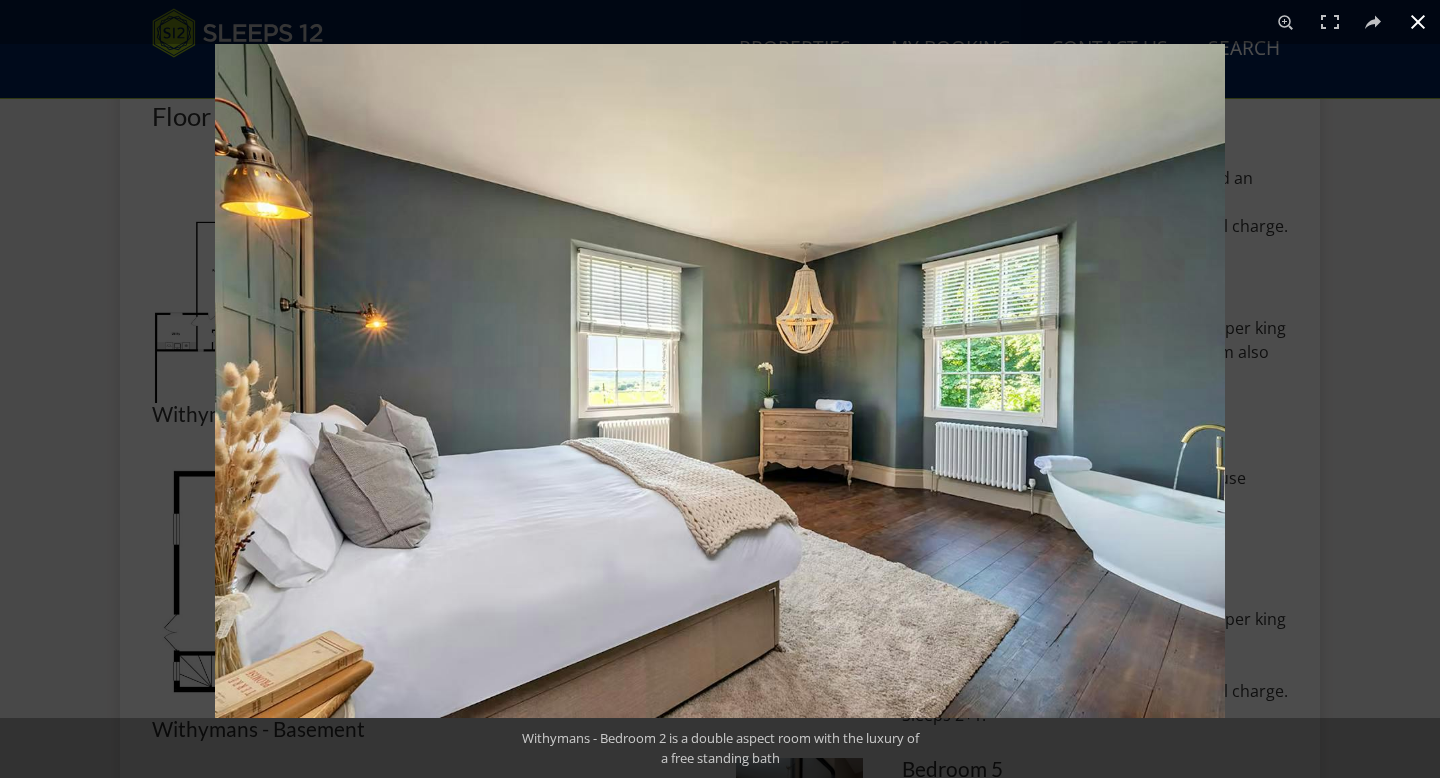 click at bounding box center (935, 433) 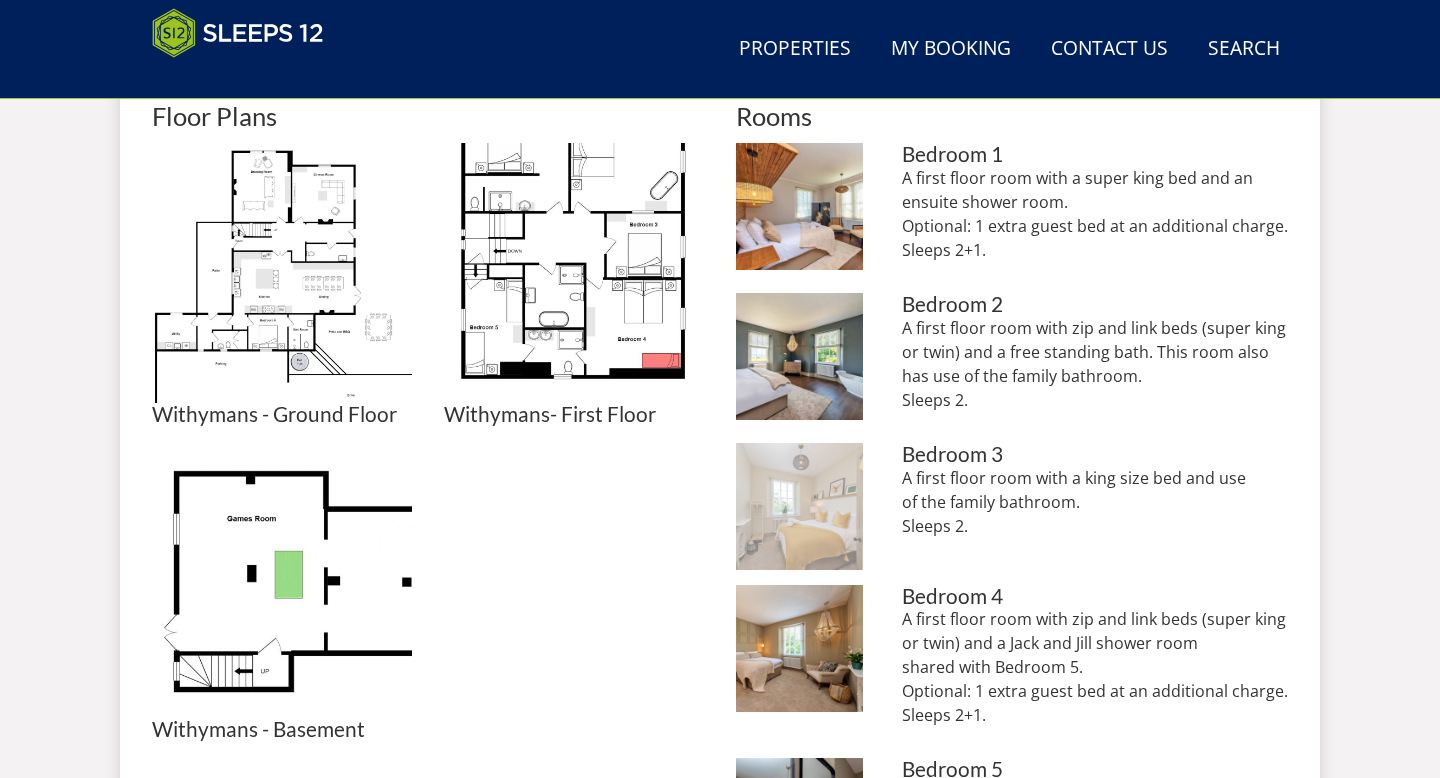 click at bounding box center [799, 506] 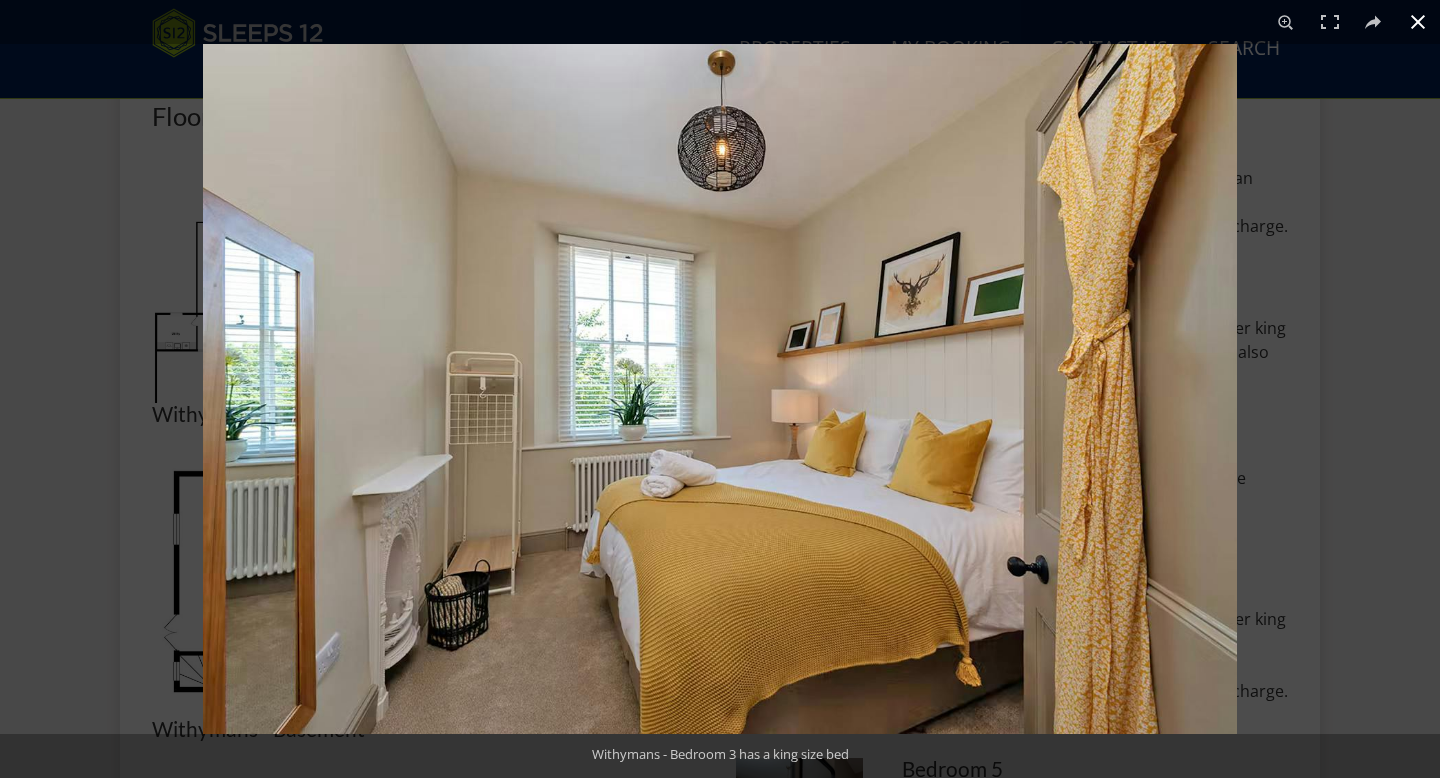 click at bounding box center (923, 433) 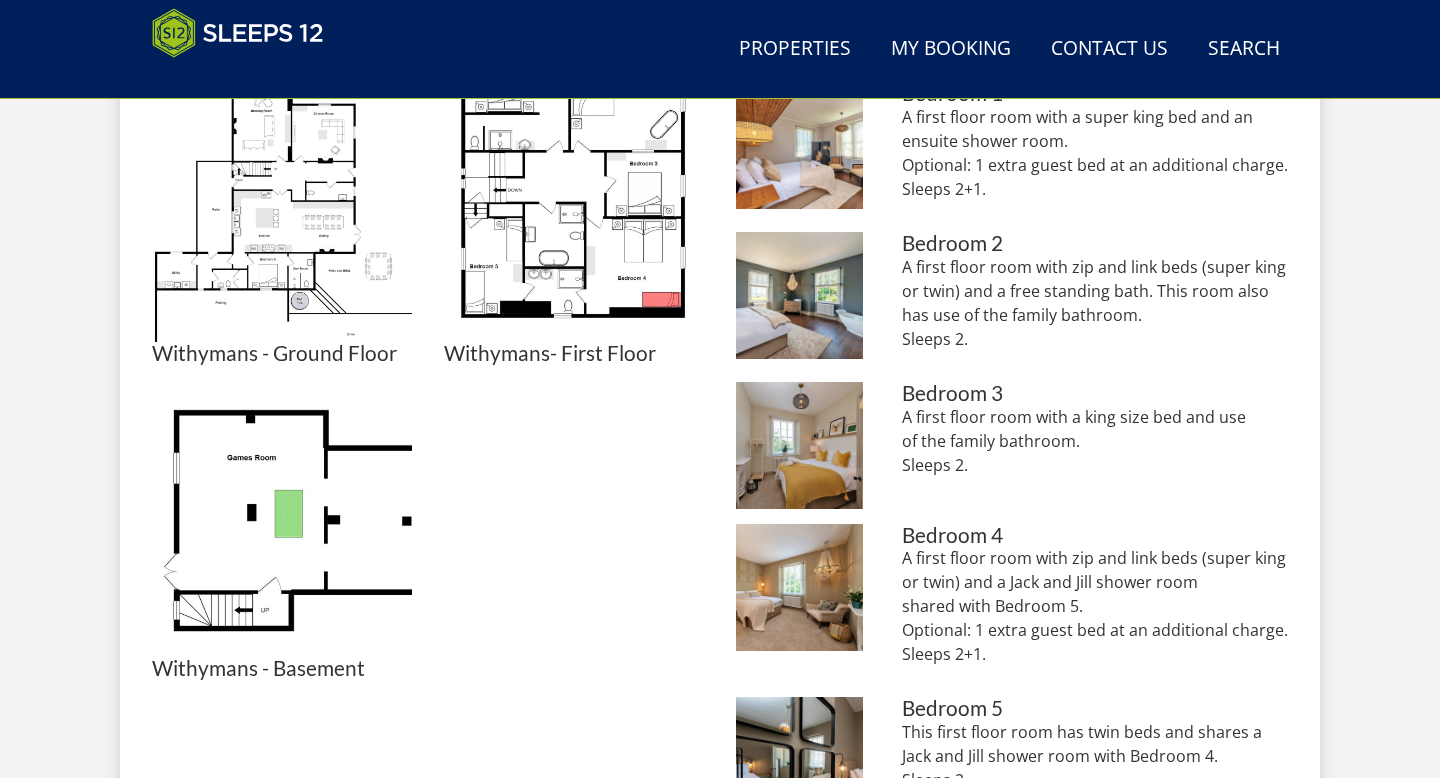 scroll, scrollTop: 976, scrollLeft: 0, axis: vertical 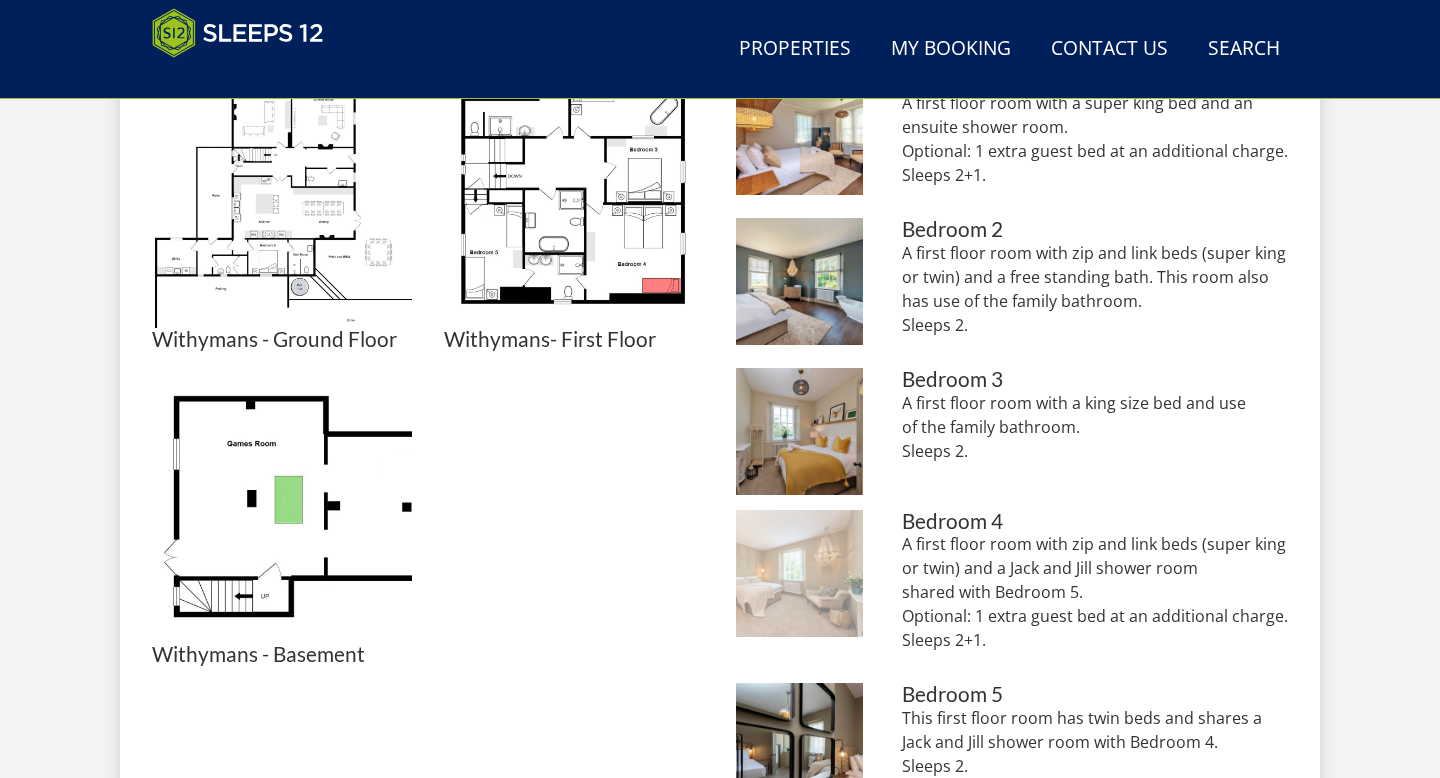 click at bounding box center (799, 573) 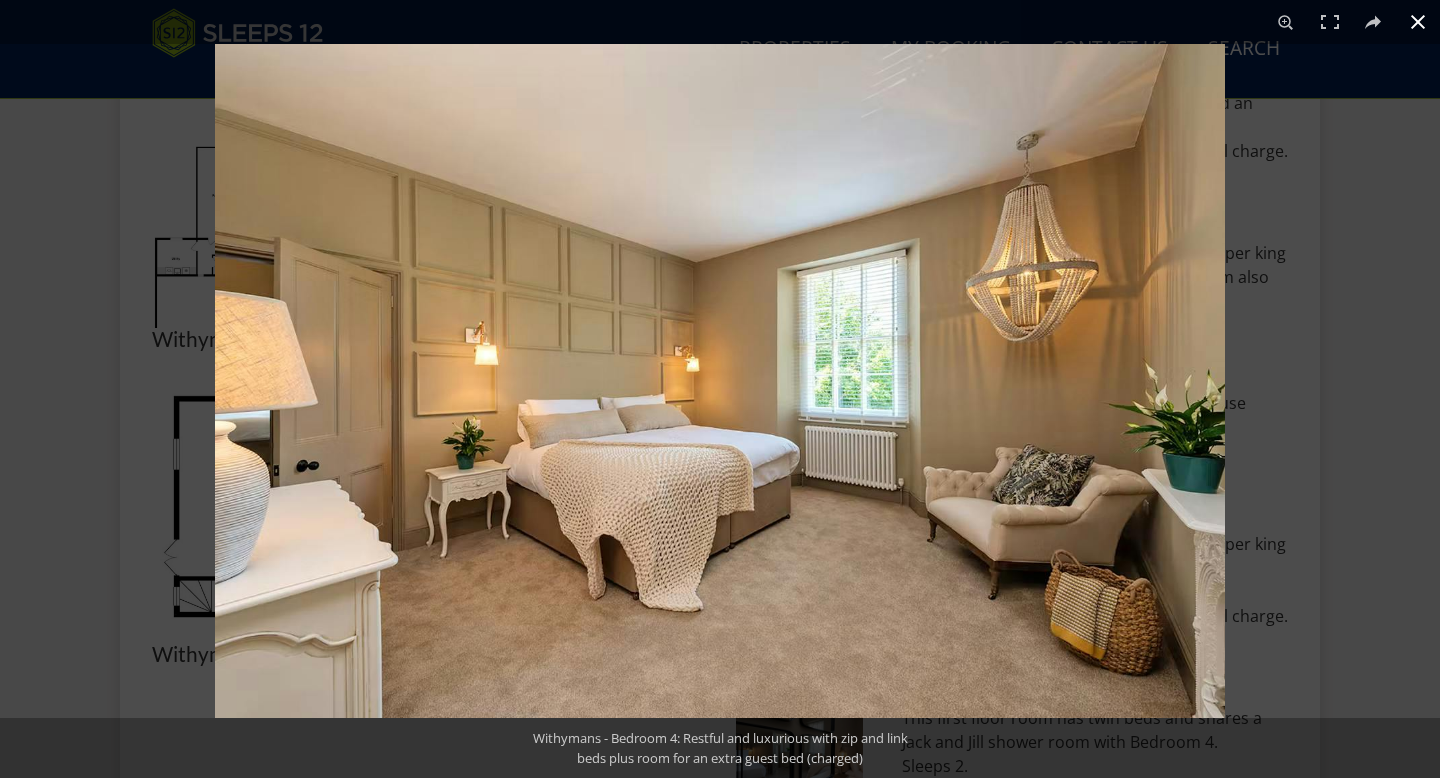 click at bounding box center (935, 433) 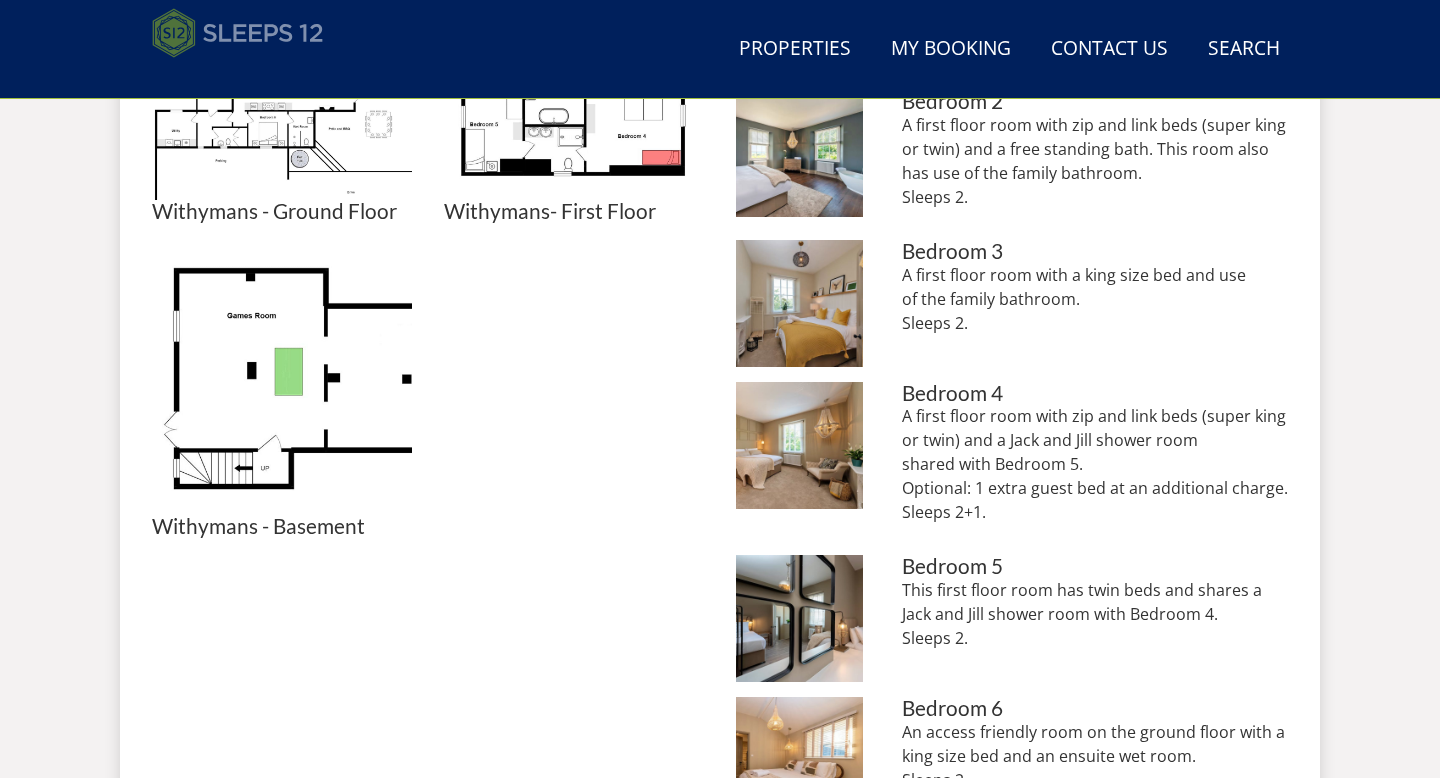 scroll, scrollTop: 1114, scrollLeft: 0, axis: vertical 